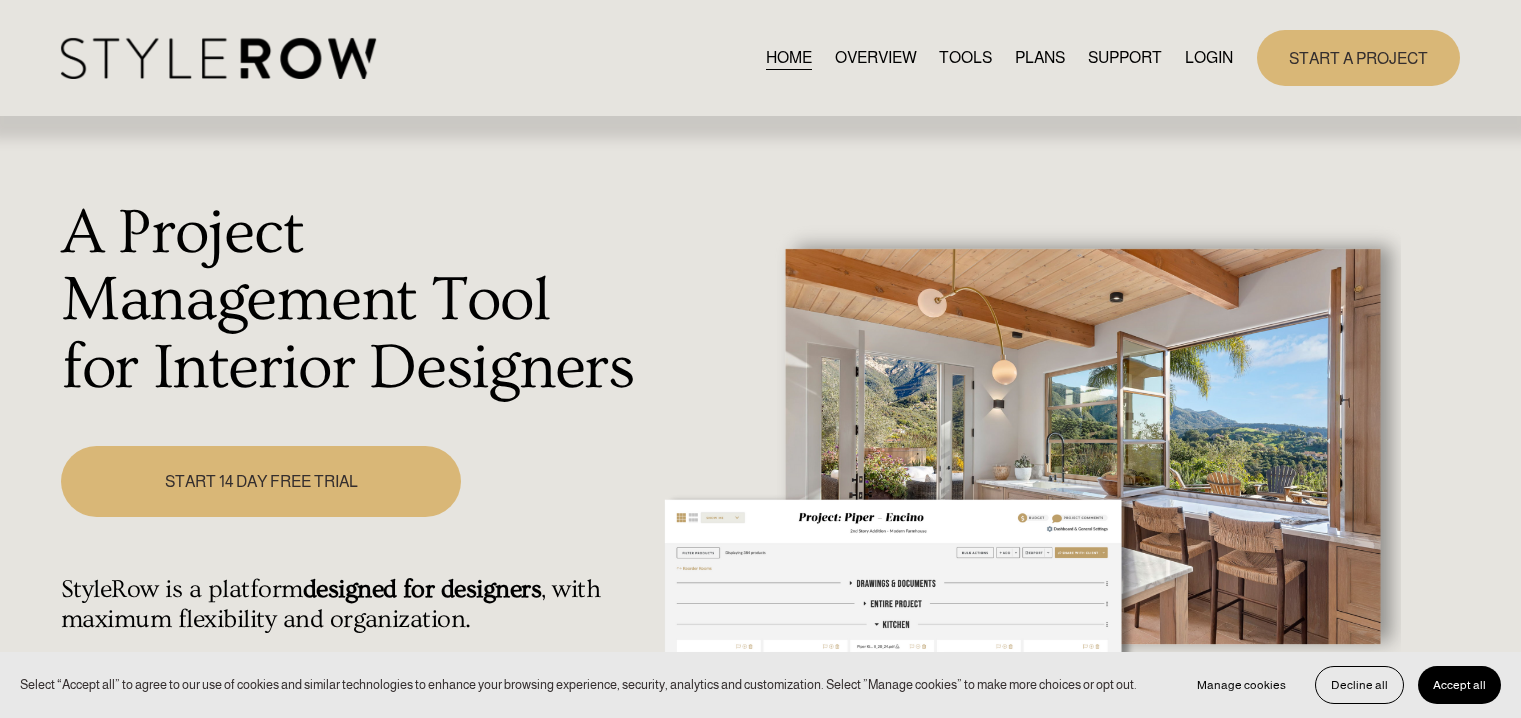 scroll, scrollTop: 0, scrollLeft: 0, axis: both 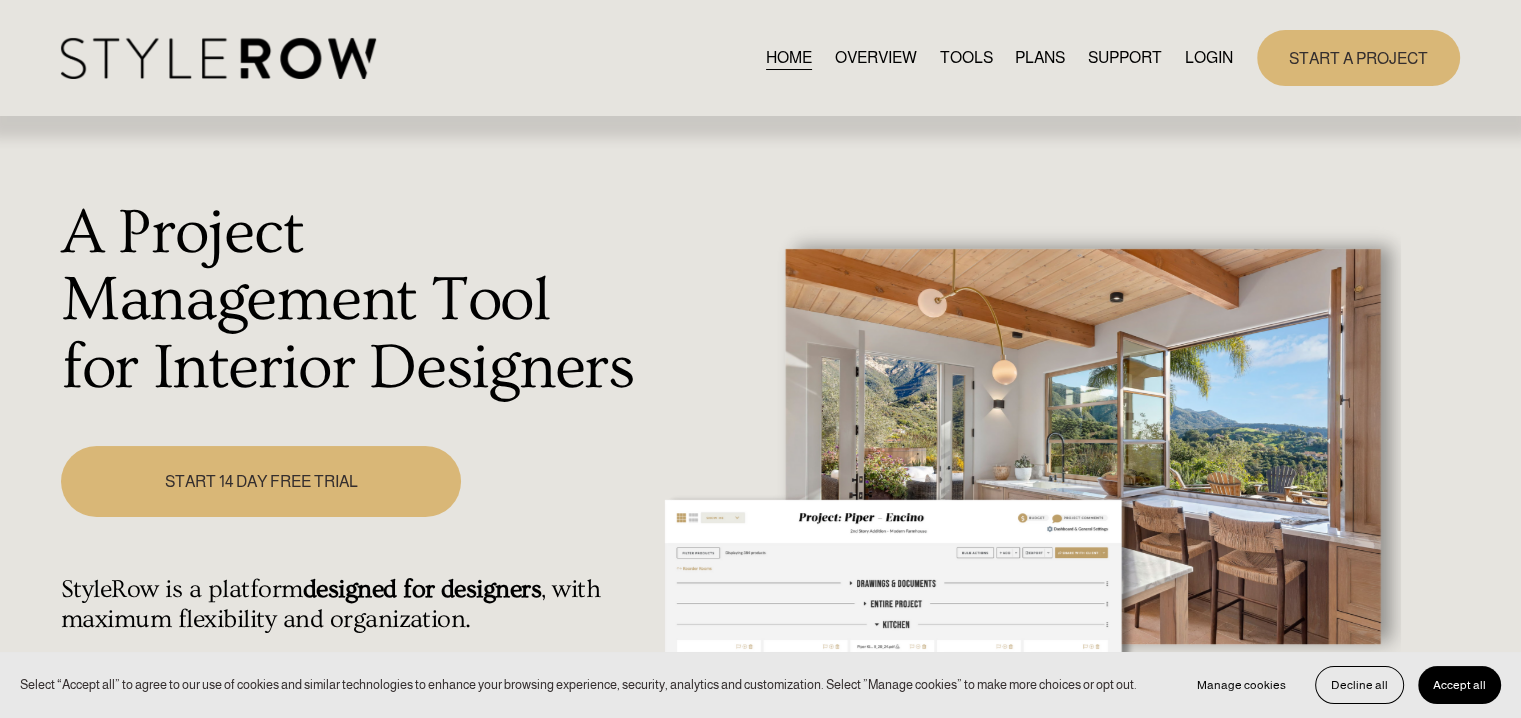 click on "LOGIN" at bounding box center [1209, 57] 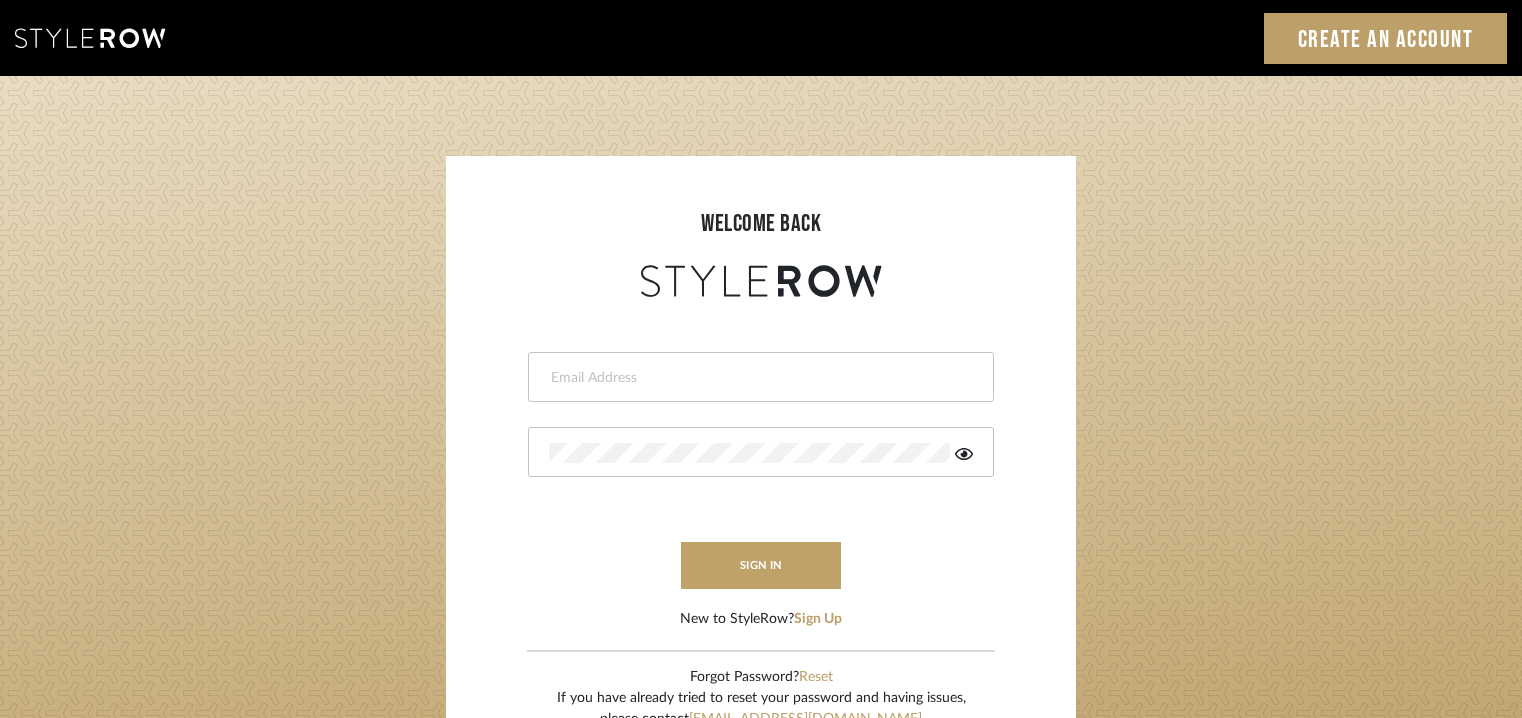 scroll, scrollTop: 0, scrollLeft: 0, axis: both 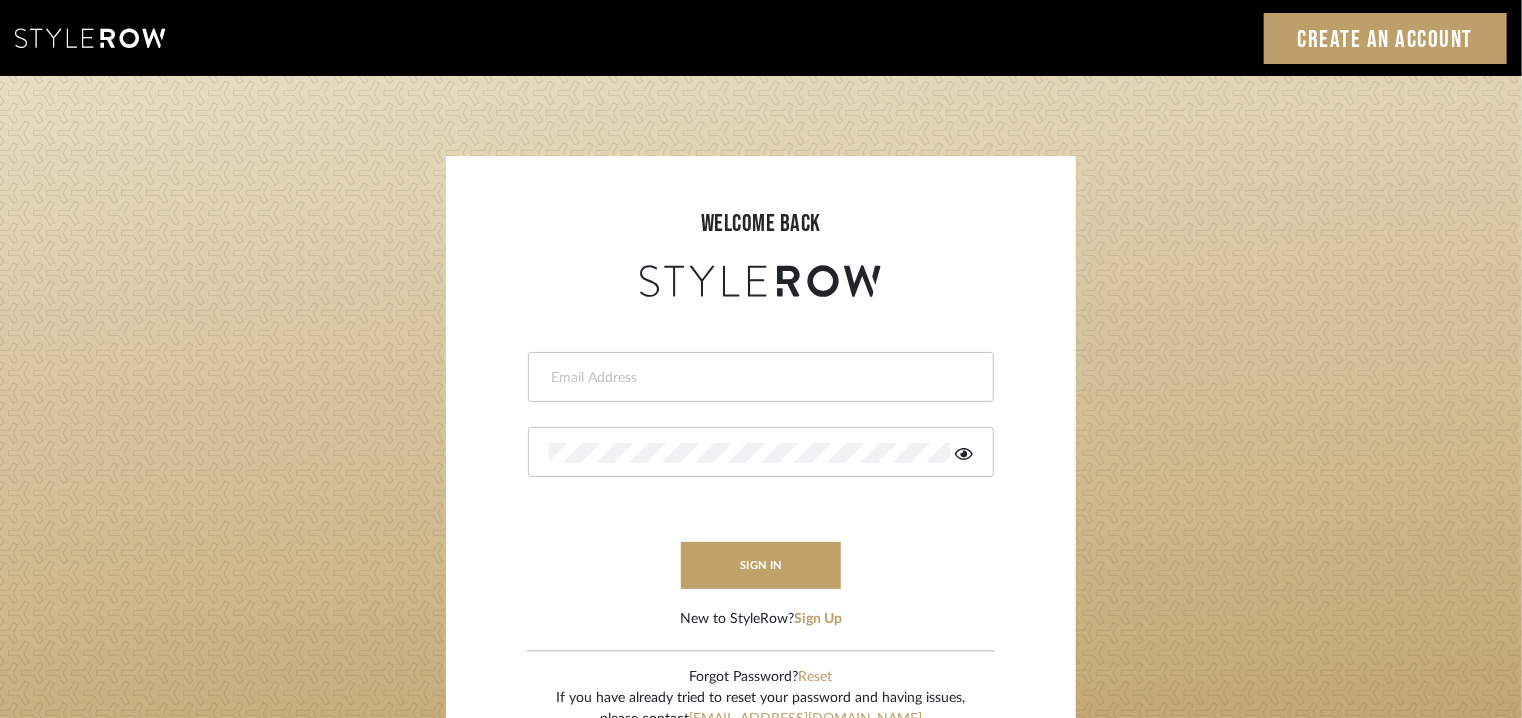 click at bounding box center (758, 378) 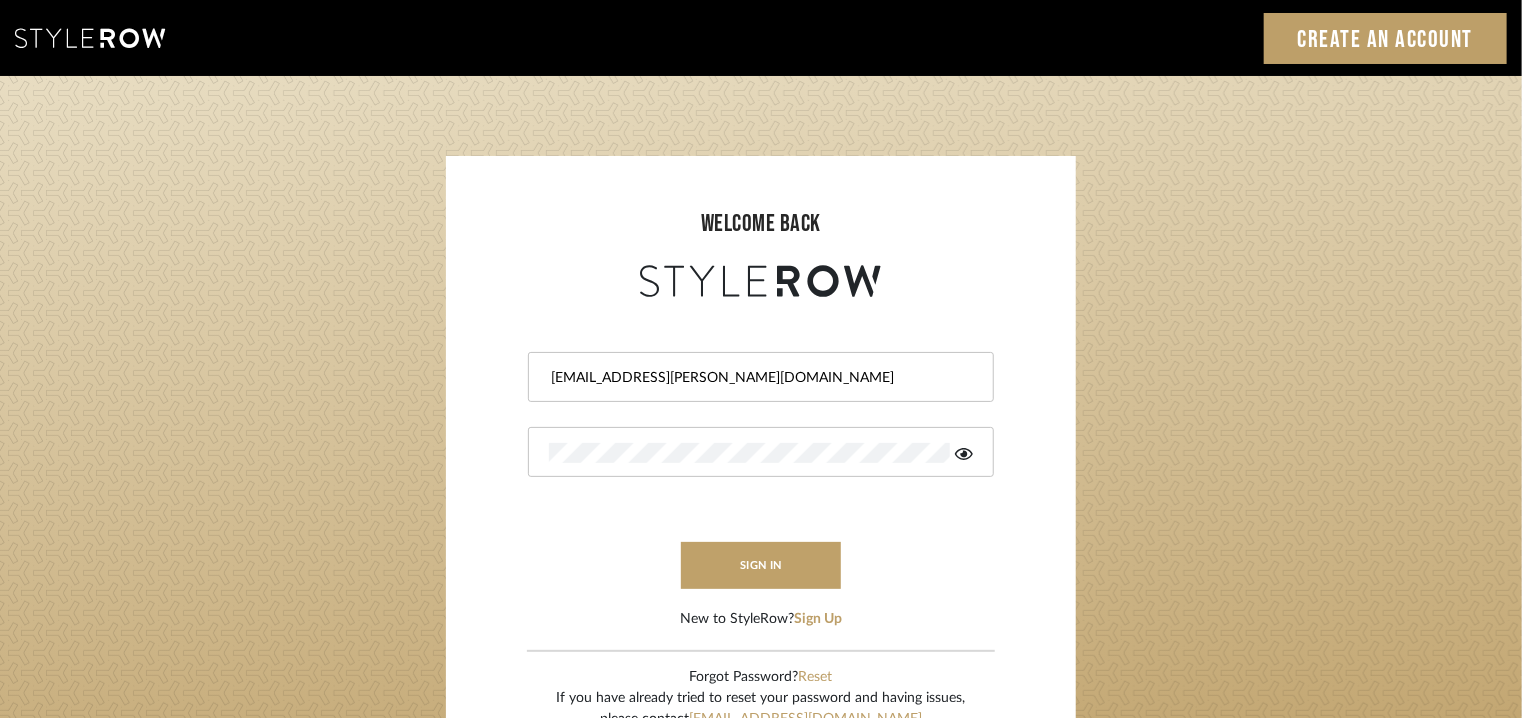 click 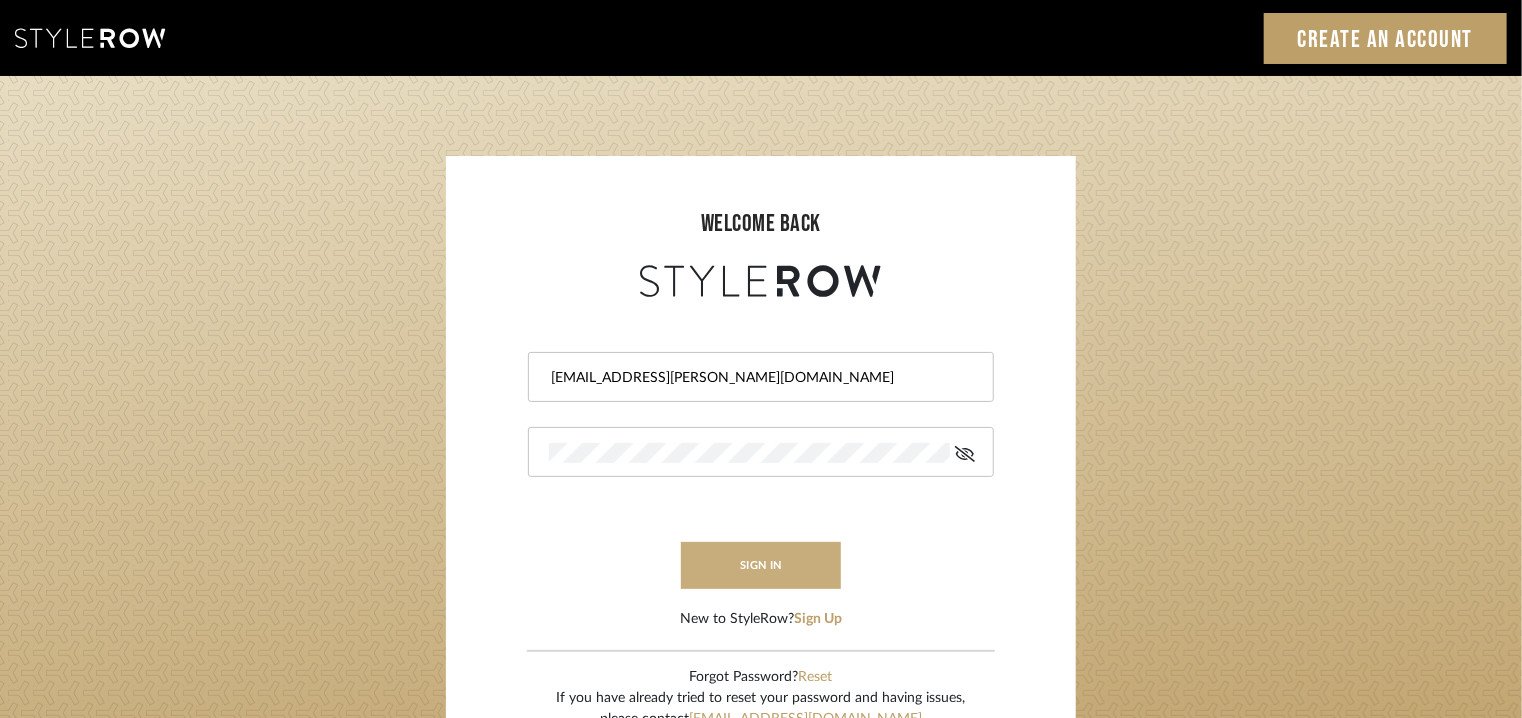 click on "sign in" at bounding box center (761, 565) 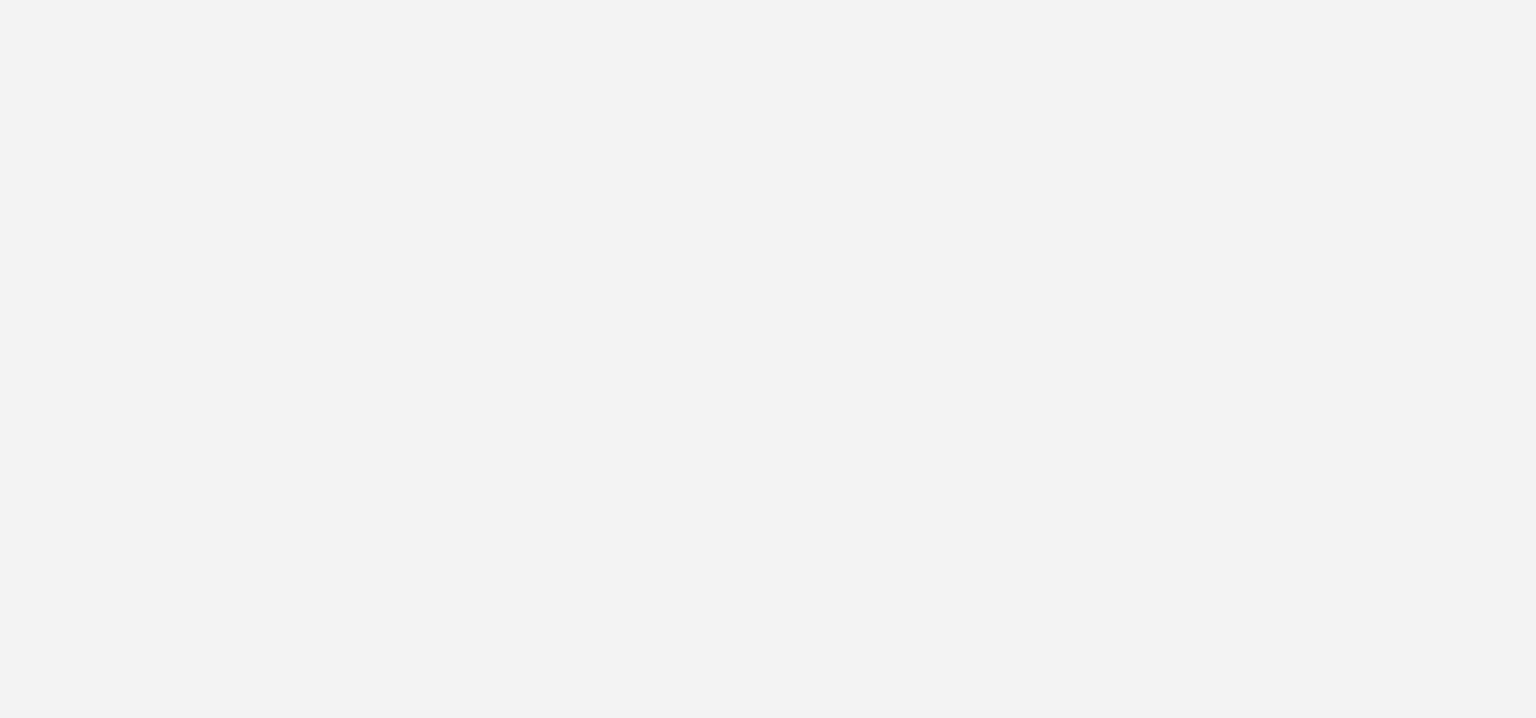scroll, scrollTop: 0, scrollLeft: 0, axis: both 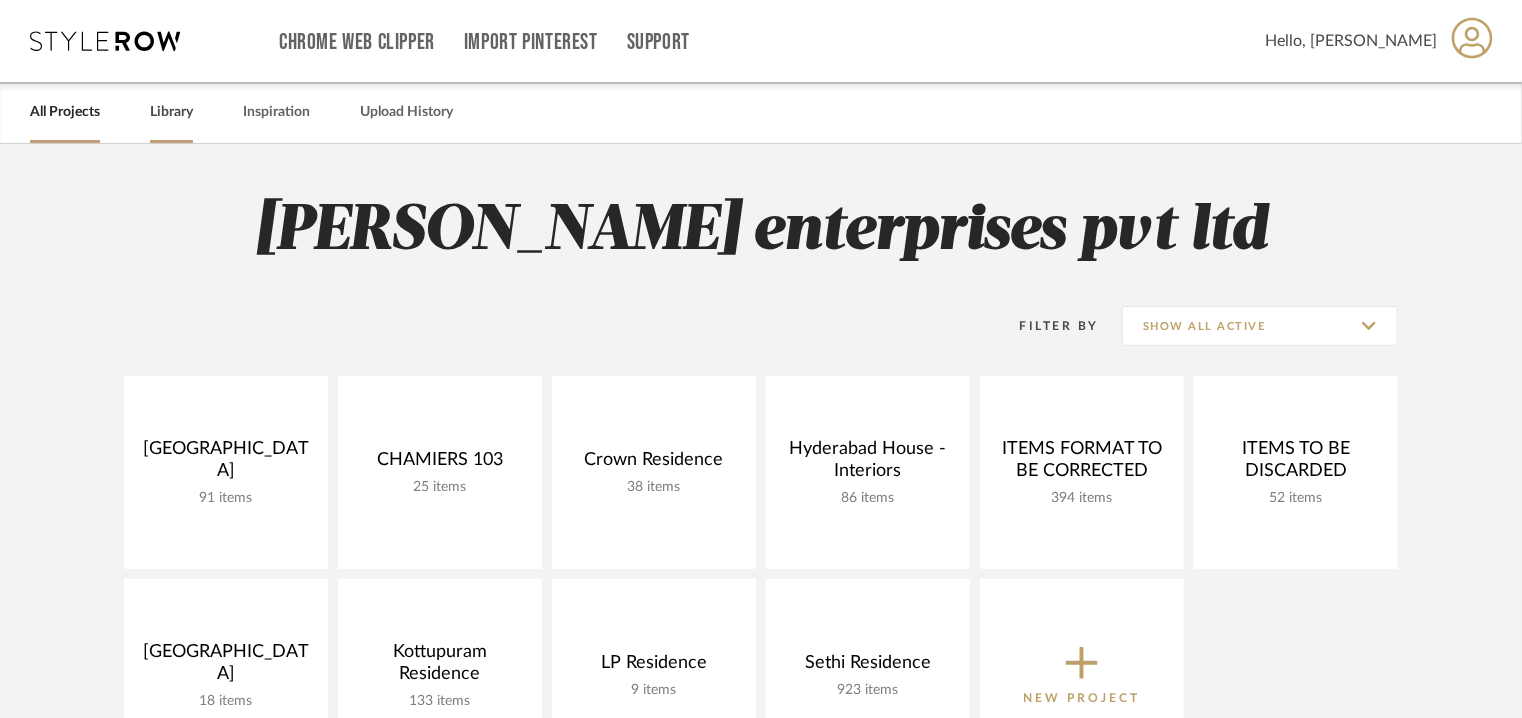 click on "Library" at bounding box center (171, 112) 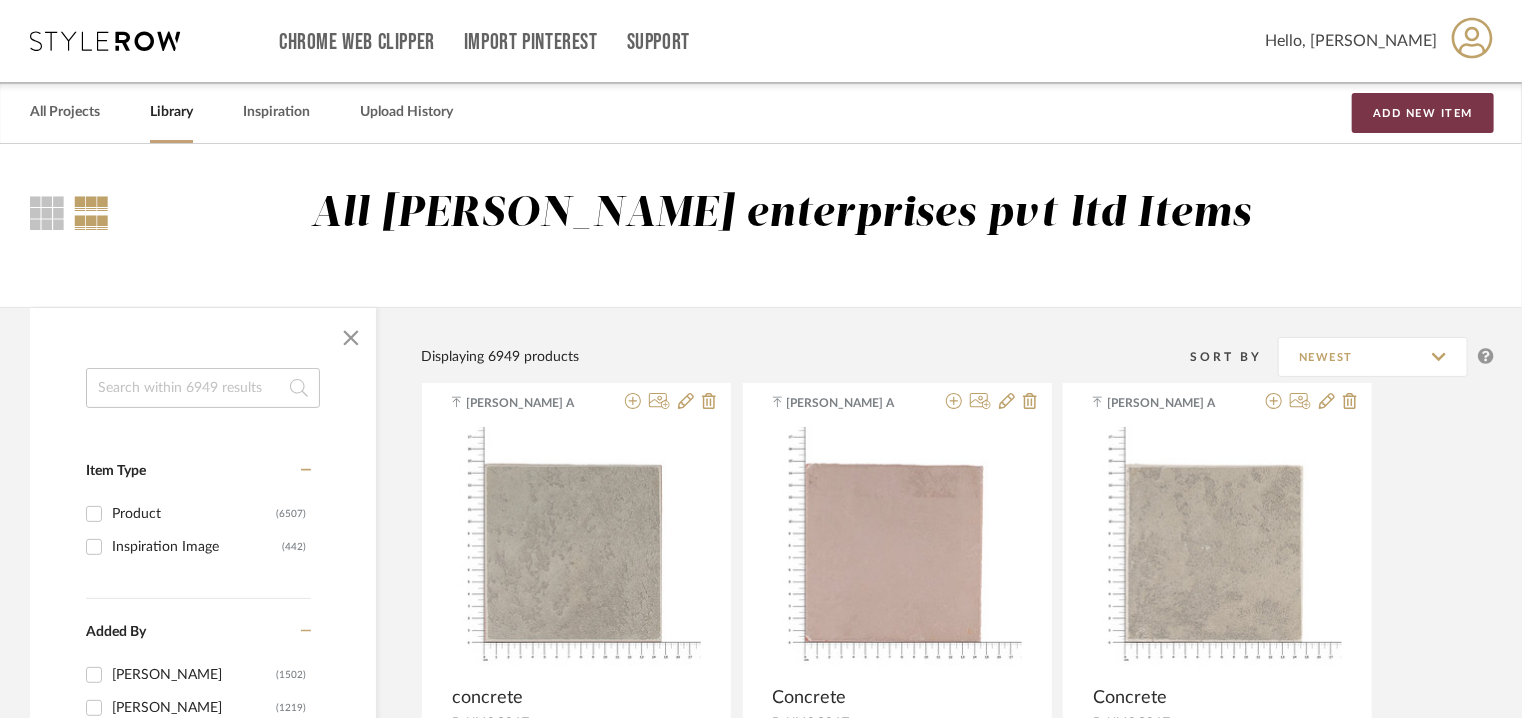 click on "Add New Item" at bounding box center (1423, 113) 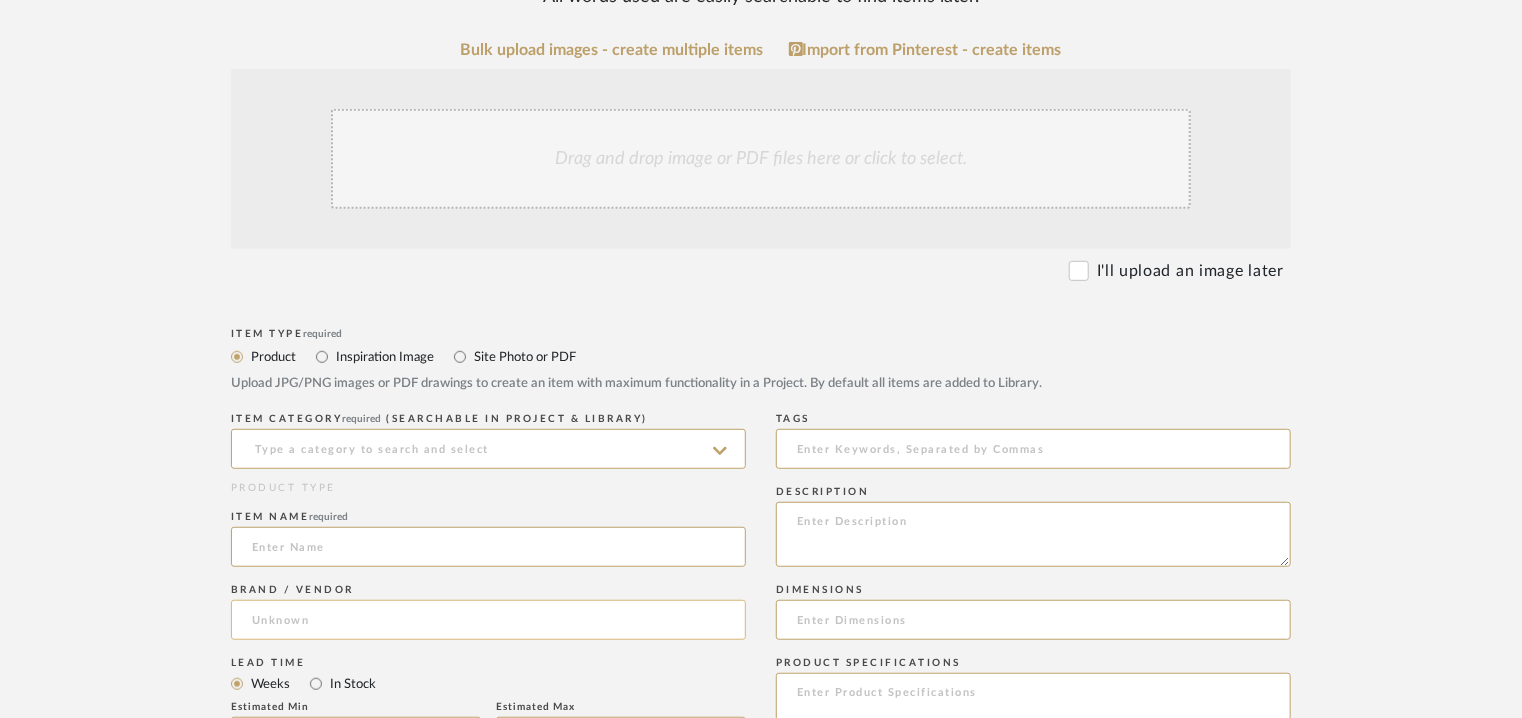 scroll, scrollTop: 500, scrollLeft: 0, axis: vertical 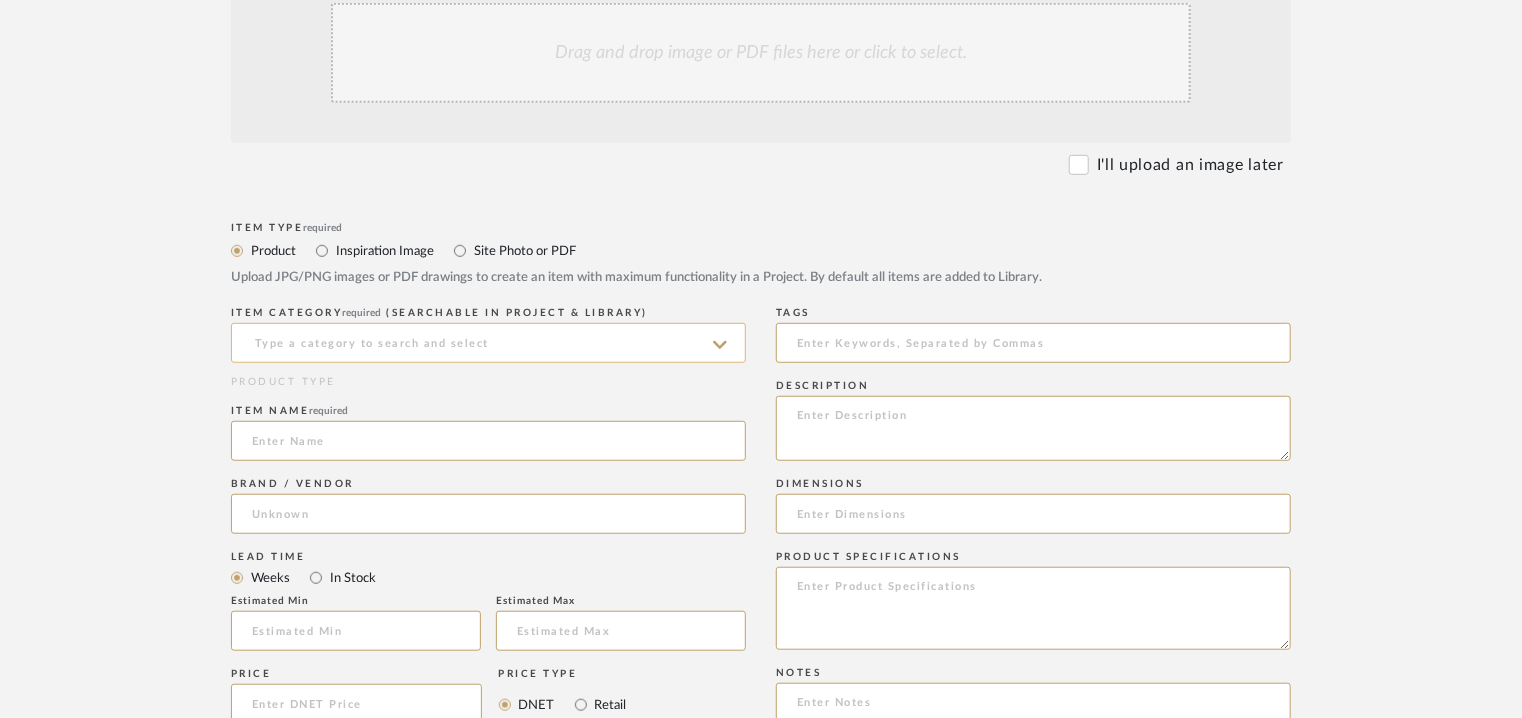 click 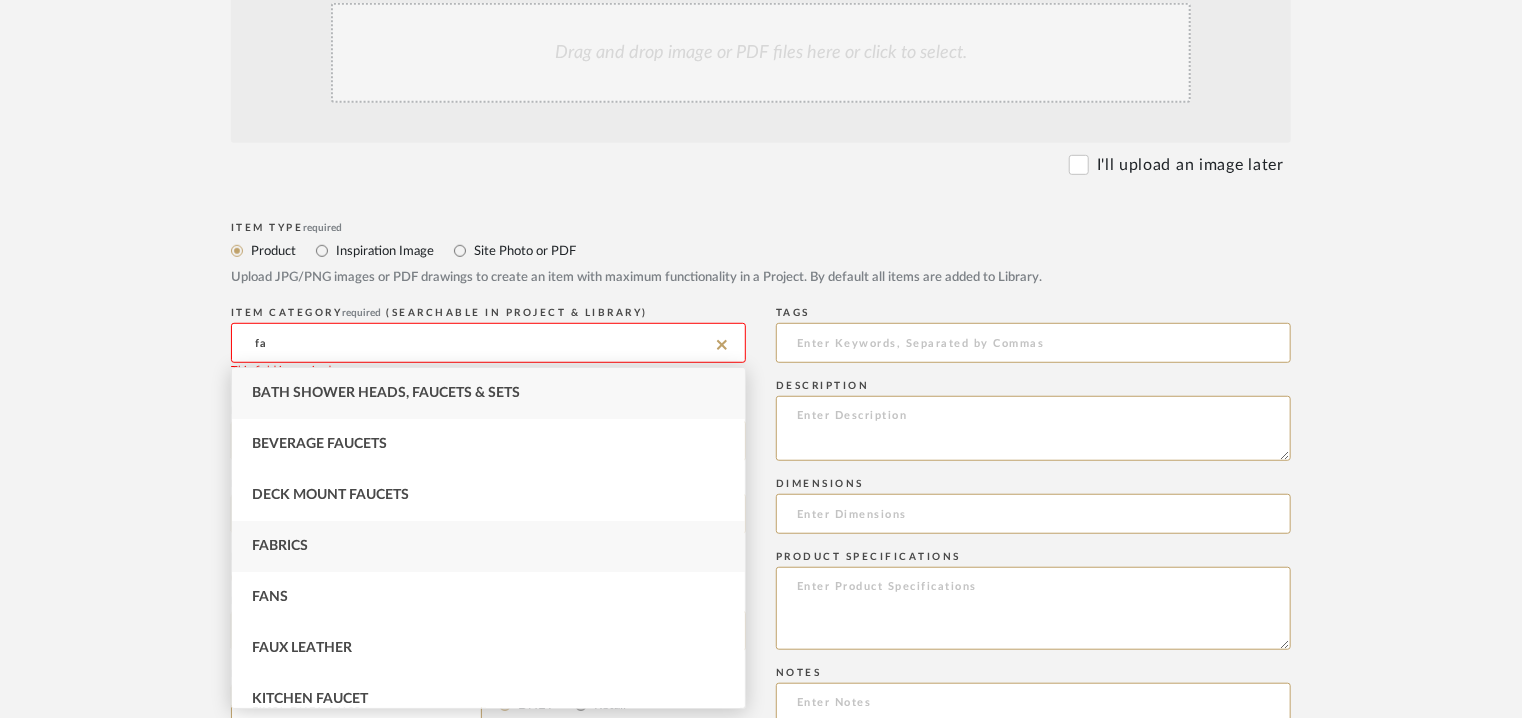 click on "Fabrics" at bounding box center [488, 546] 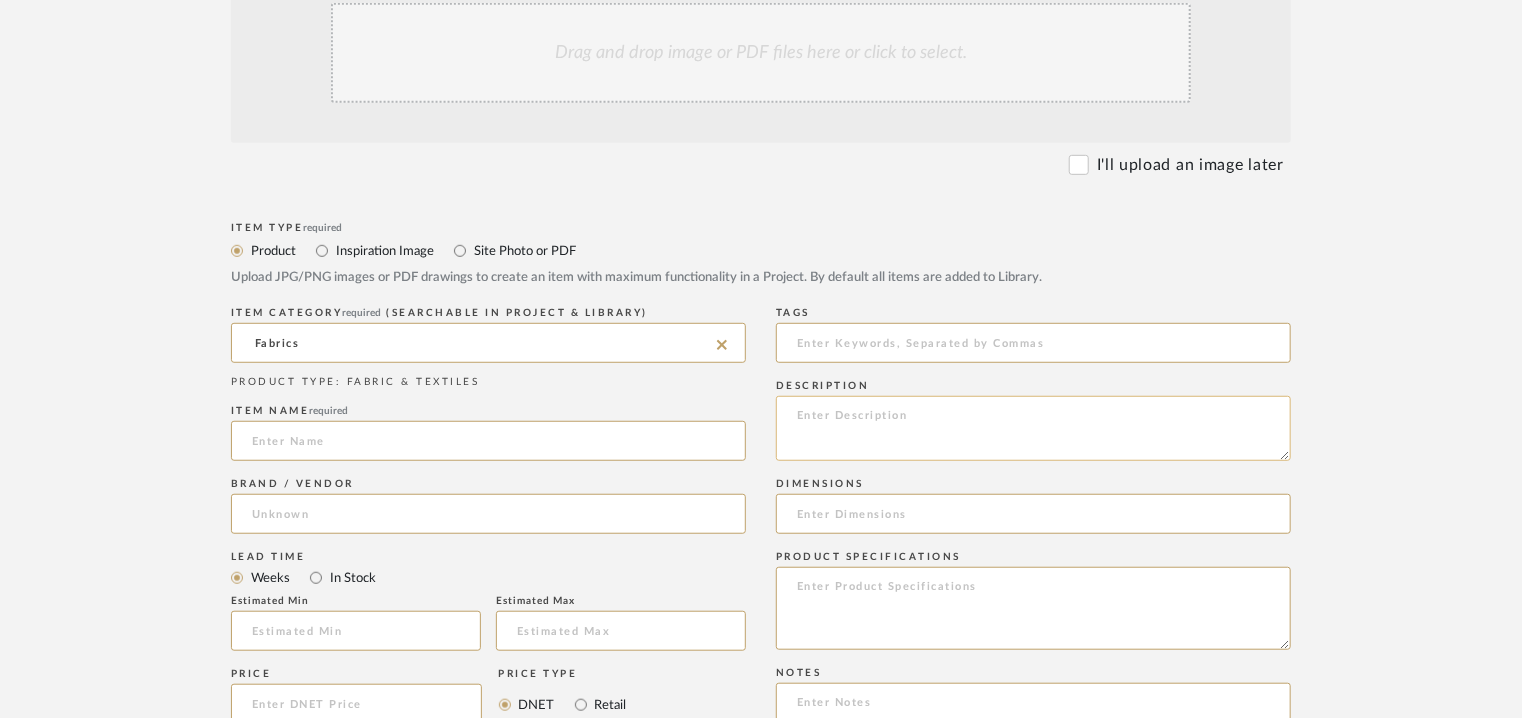 click 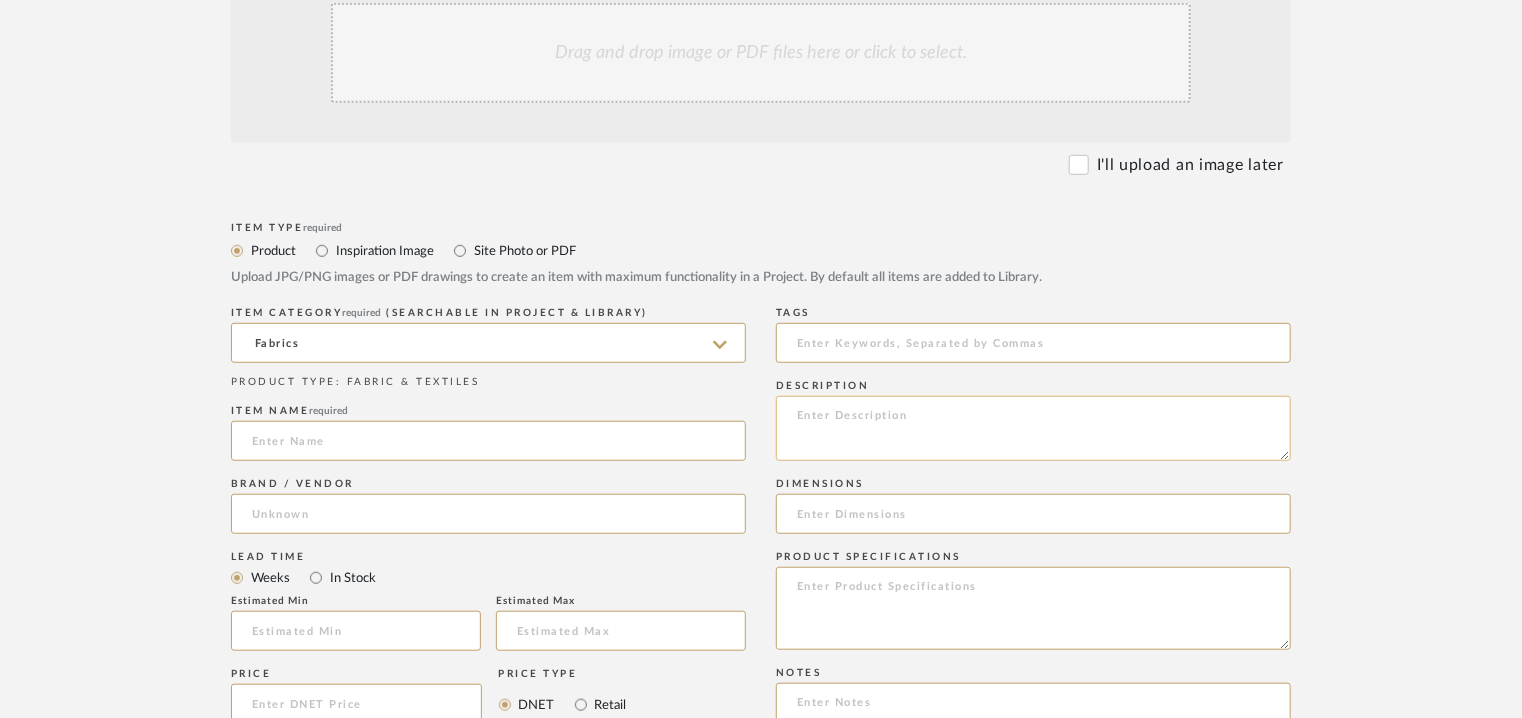paste on "Code: 3234-01                                                                                       Composition:  100% cotton
Width: 292cm
Vertical repeat : 46cm
Weight/ linear metre : 1168g
Colour :   2 colours :
3234-01 :  Flamboyant and
3234-02 :  Verdoyant
Designer : Na
Maintenance and use: Not above 30deg/ Do not bleach/ Medium iron temperature (Keep away from any water)./  Keep away from any water. expect slight shrinkage. Moderate cleaning with perchlorethylne.
Product description: With its gradations of colour and evocation of the sun, HALO, a 100% cotton double-width print, reflects the subtle changes in the colours of the sky and the flow of light throughout the day. In its flamboyant, verdant shades, we find the enveloping warmth of summer, but also the crisp cold of winter.
Any other details: Metamophose collection.
Vertical repeat : 46cm.
Repeat cut : yes
Half drop match : No" 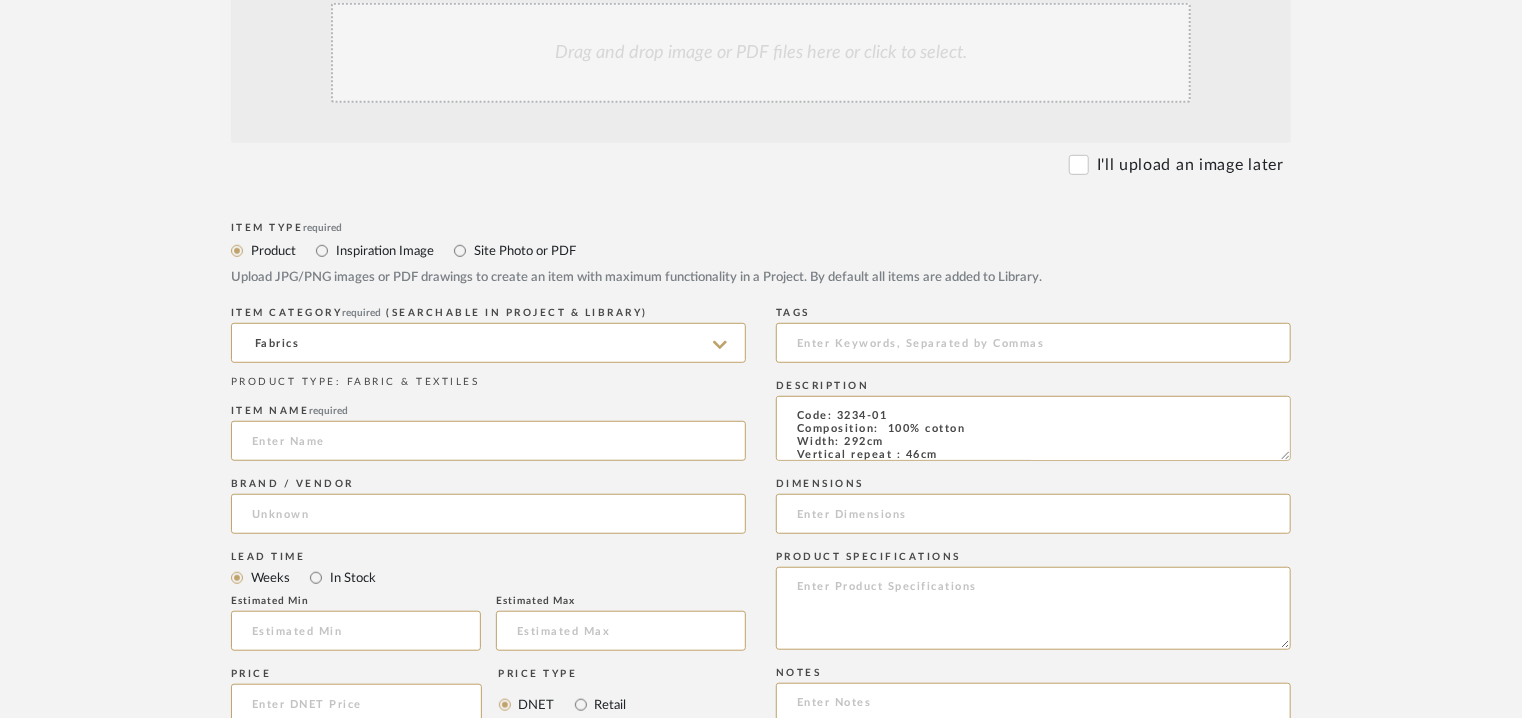 scroll, scrollTop: 246, scrollLeft: 0, axis: vertical 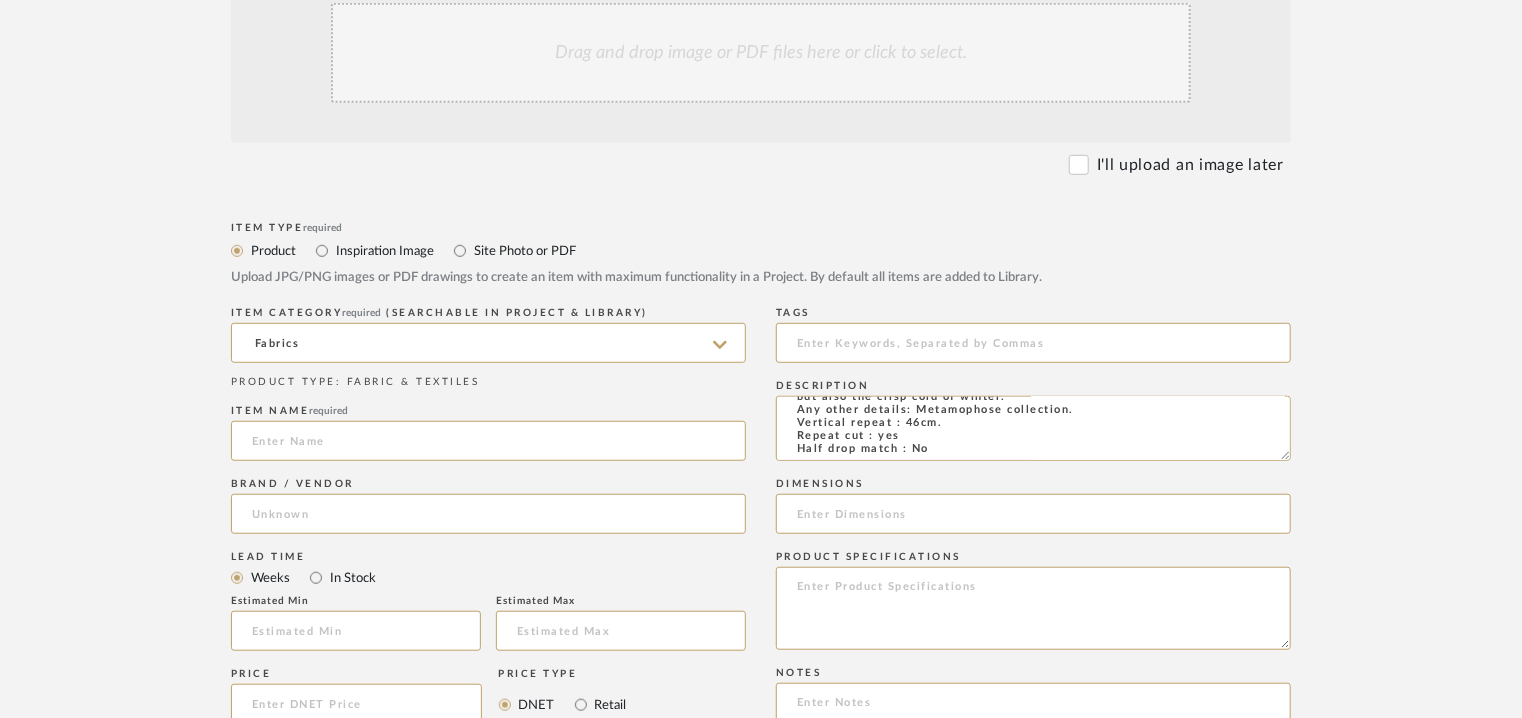 type on "Code: 3234-01                                                                                       Composition:  100% cotton
Width: 292cm
Vertical repeat : 46cm
Weight/ linear metre : 1168g
Colour :   2 colours :
3234-01 :  Flamboyant and
3234-02 :  Verdoyant
Designer : Na
Maintenance and use: Not above 30deg/ Do not bleach/ Medium iron temperature (Keep away from any water)./  Keep away from any water. expect slight shrinkage. Moderate cleaning with perchlorethylne.
Product description: With its gradations of colour and evocation of the sun, HALO, a 100% cotton double-width print, reflects the subtle changes in the colours of the sky and the flow of light throughout the day. In its flamboyant, verdant shades, we find the enveloping warmth of summer, but also the crisp cold of winter.
Any other details: Metamophose collection.
Vertical repeat : 46cm.
Repeat cut : yes
Half drop match : No" 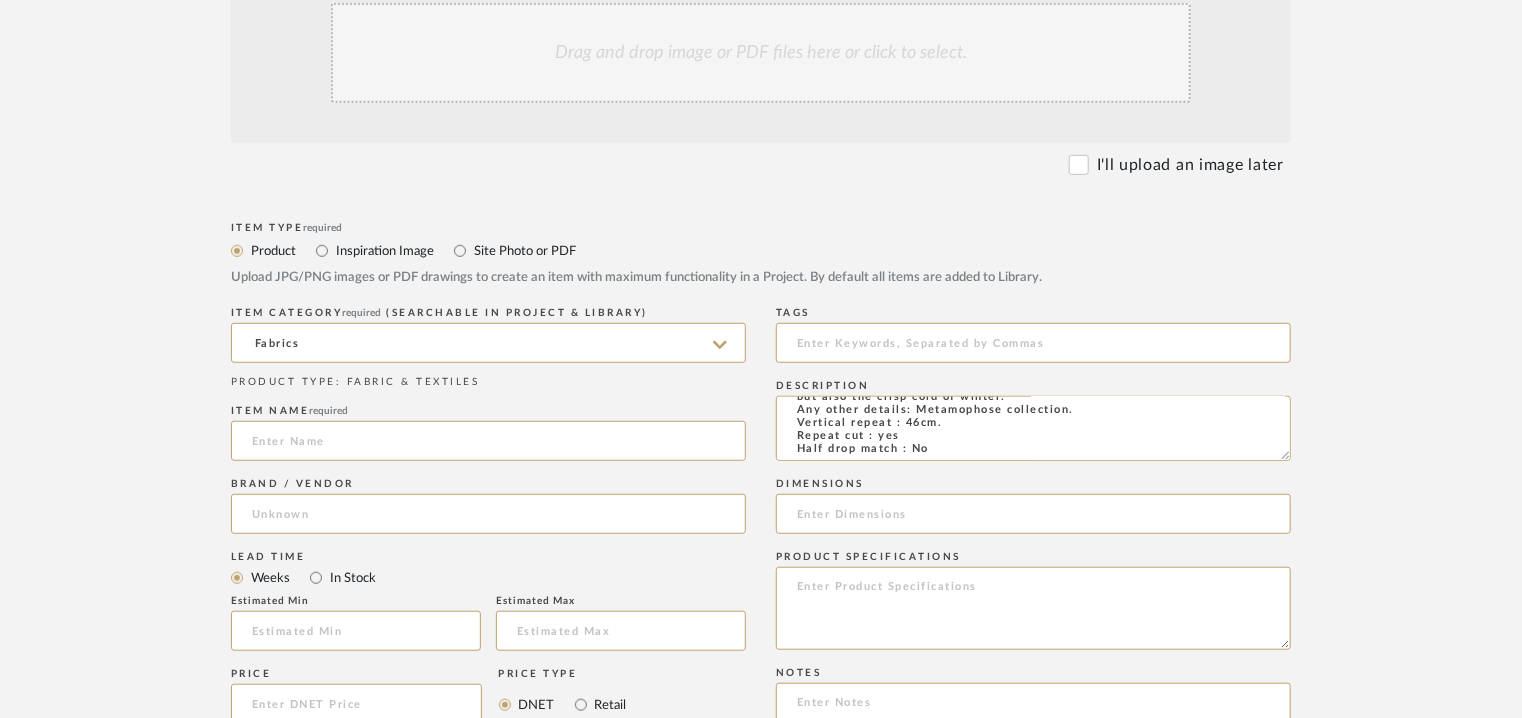 scroll, scrollTop: 239, scrollLeft: 0, axis: vertical 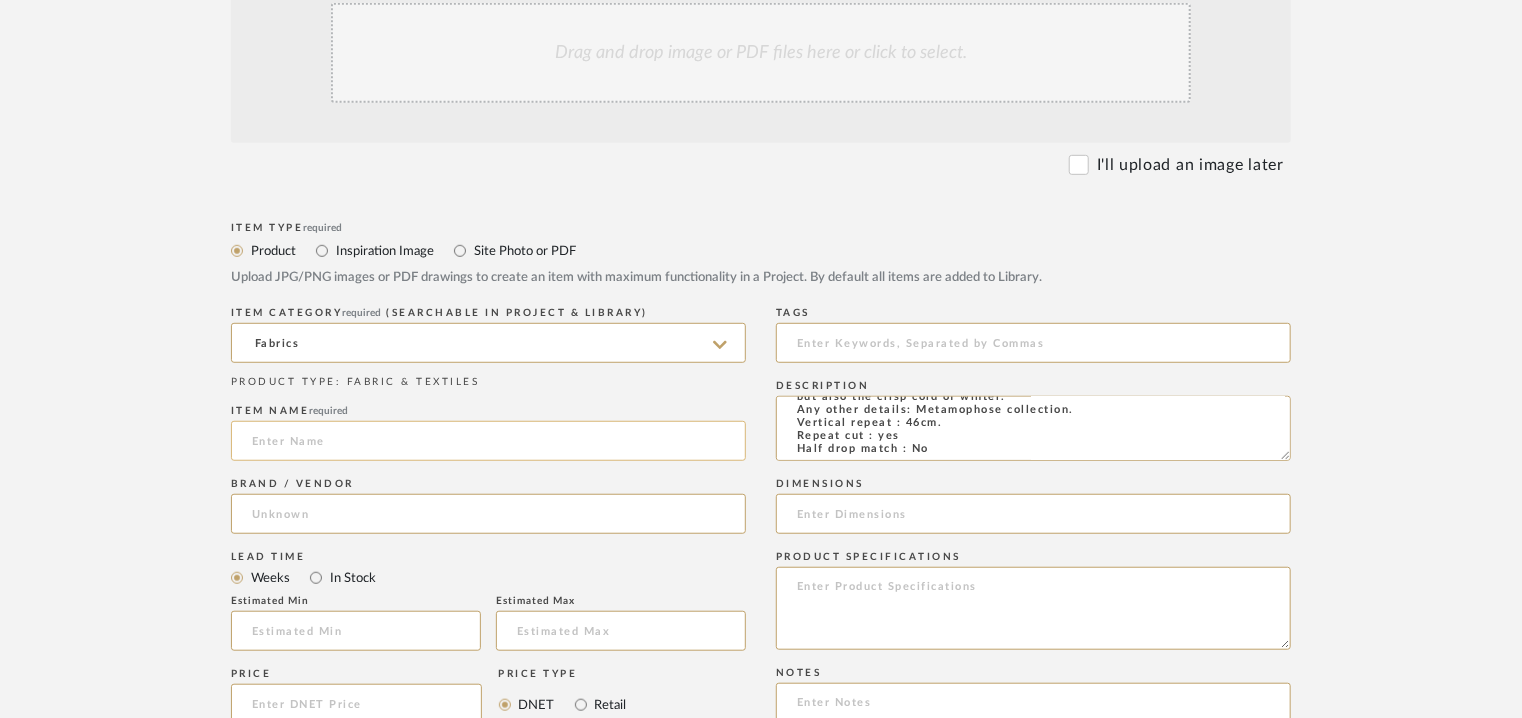 click 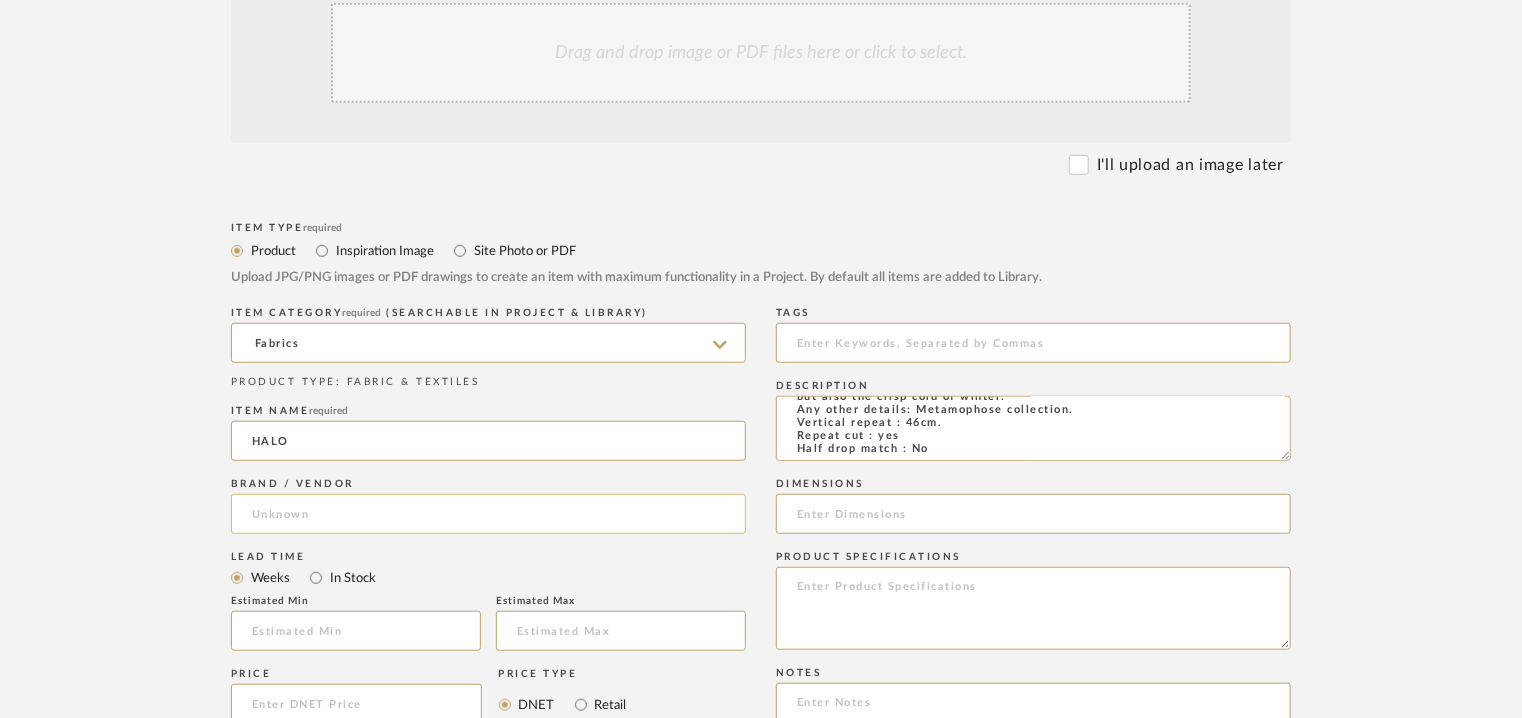 type on "HALO" 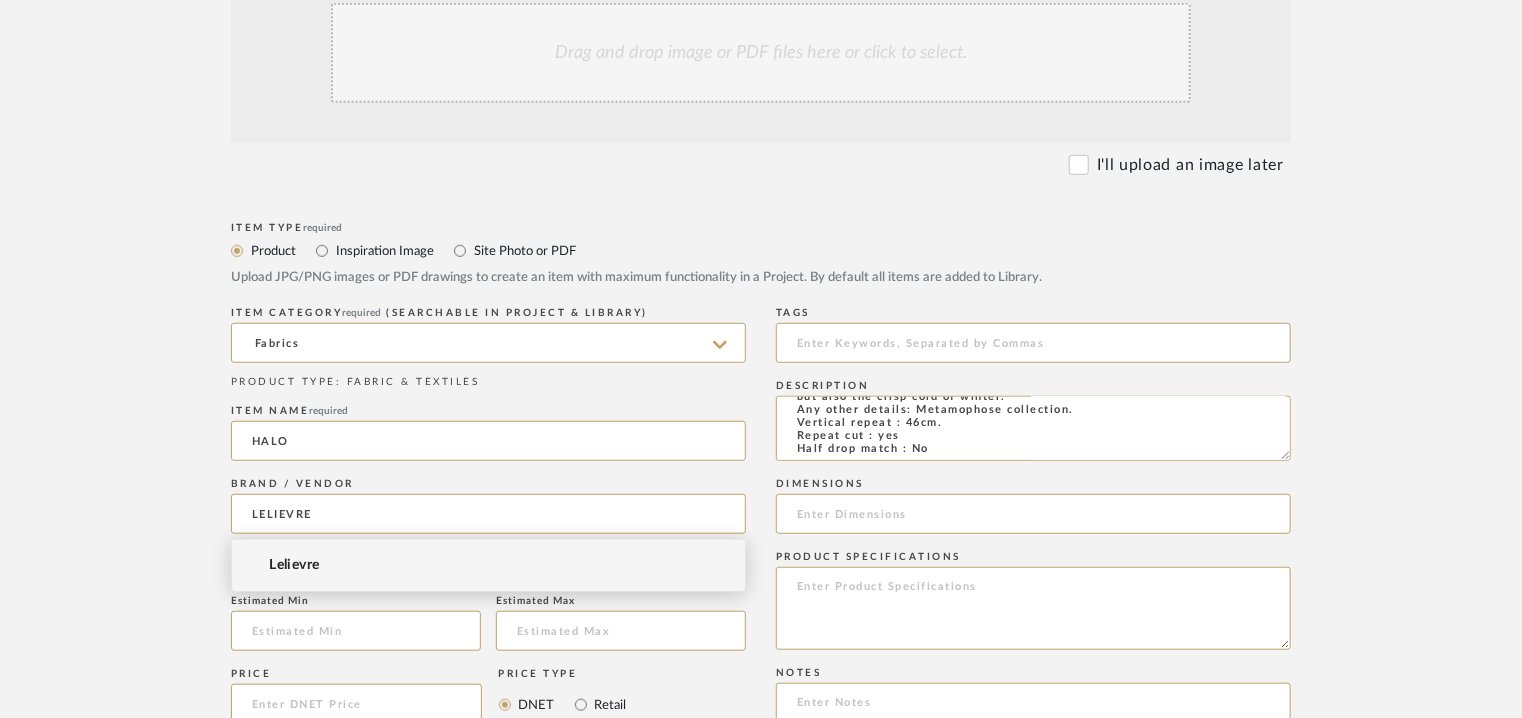 type on "LELIEVRE" 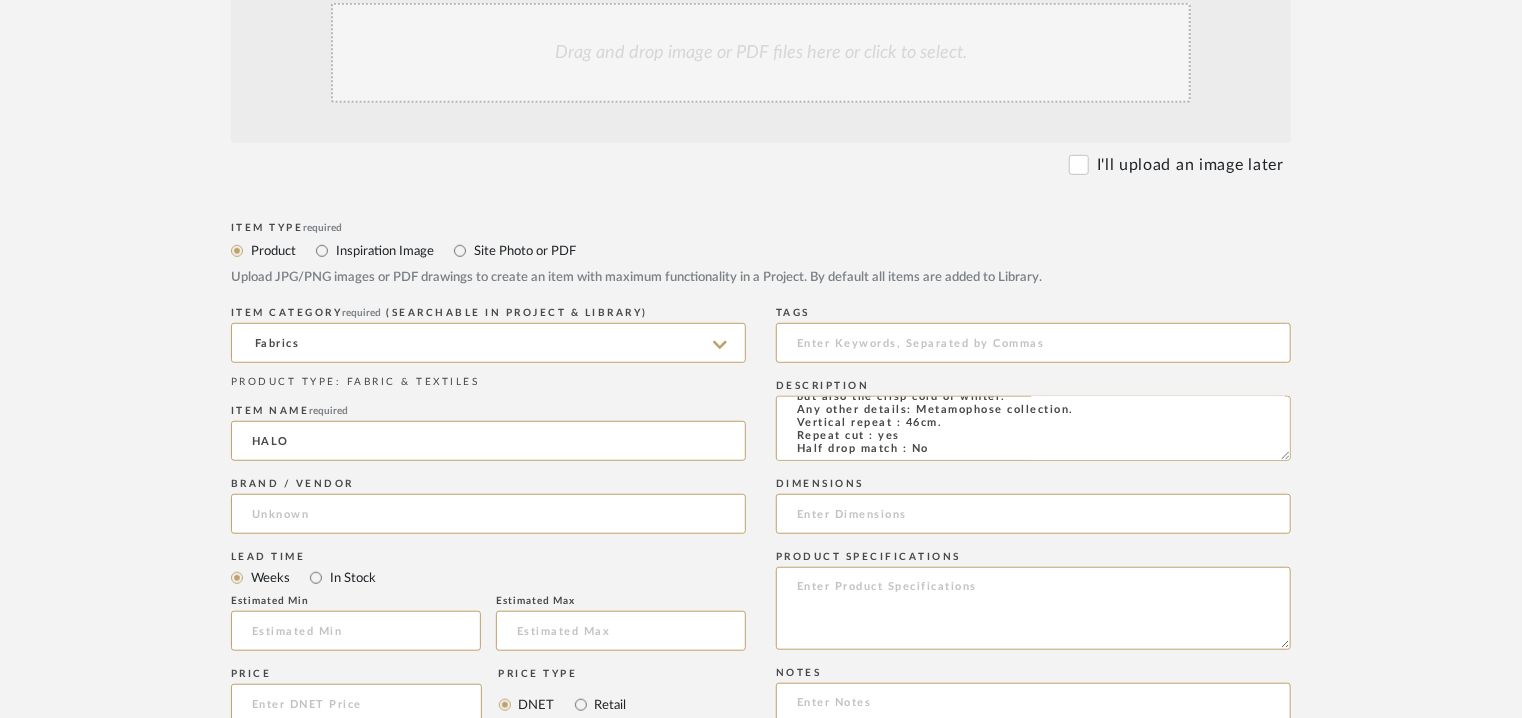 click on "Chrome Web Clipper   Import Pinterest   Support   All Projects   Library   Inspiration   Upload History  Hello, Tehseen  Create new item   Upload photos, documents or PDFs, or select below to bulk upload images  or Import from Pinterest .  All words used are easily searchable to find items later.  Bulk upload images - create multiple items  Import from Pinterest - create items Drag and drop image or PDF files here or click to select. I'll upload an image later  Item Type  required Product Inspiration Image  Site Photo or PDF   Upload JPG/PNG images or PDF drawings to create an item with maximum functionality in a Project. By default all items are added to Library.   ITEM CATEGORY  required (Searchable in Project & Library) Fabrics  PRODUCT TYPE : FABRIC & TEXTILES  Item name  required HALO  Brand / Vendor   Lead Time  Weeks In Stock  Estimated Min   Estimated Max   Price   Price Type  DNET Retail  URL   Tags   Description   Dimensions   Product Specifications   Notes   Save To  Projects AK Beach House" at bounding box center (761, -141) 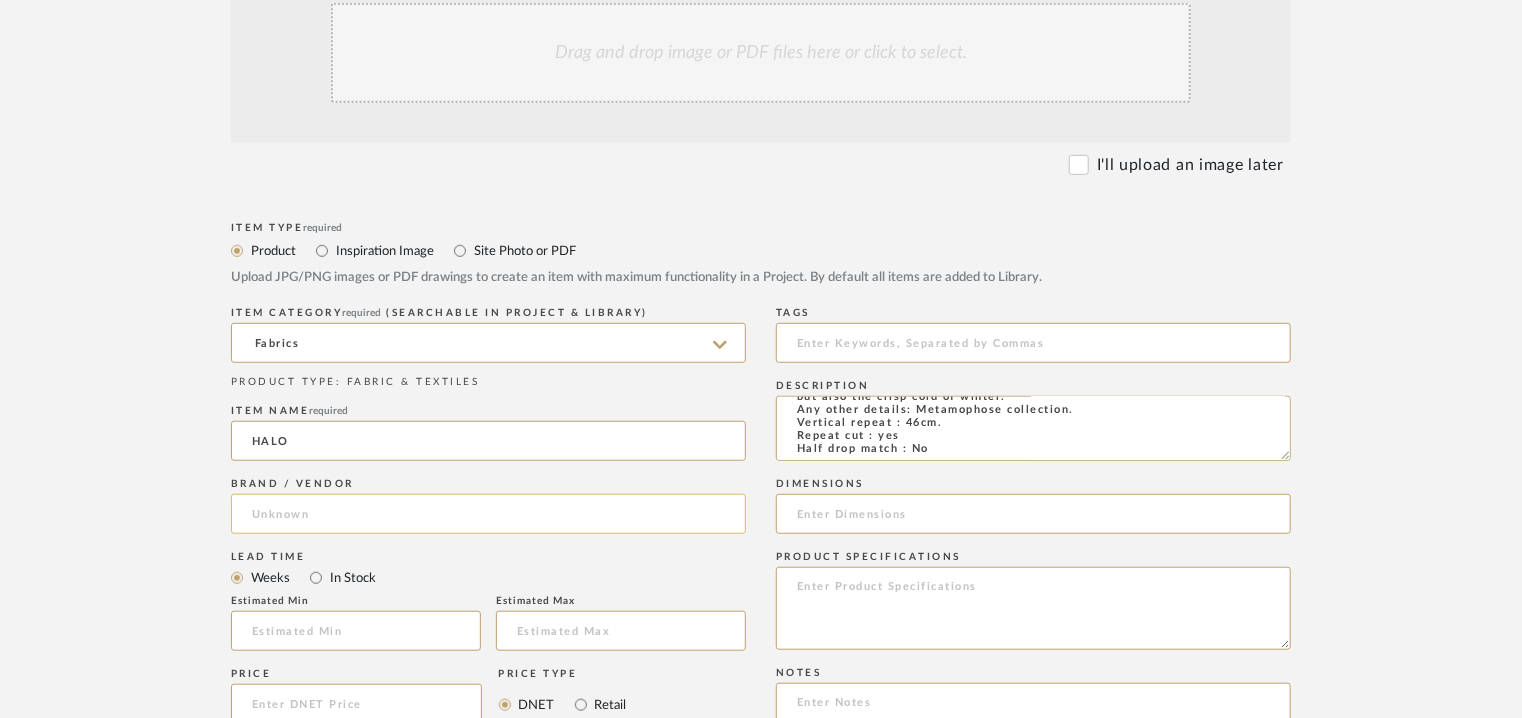 click 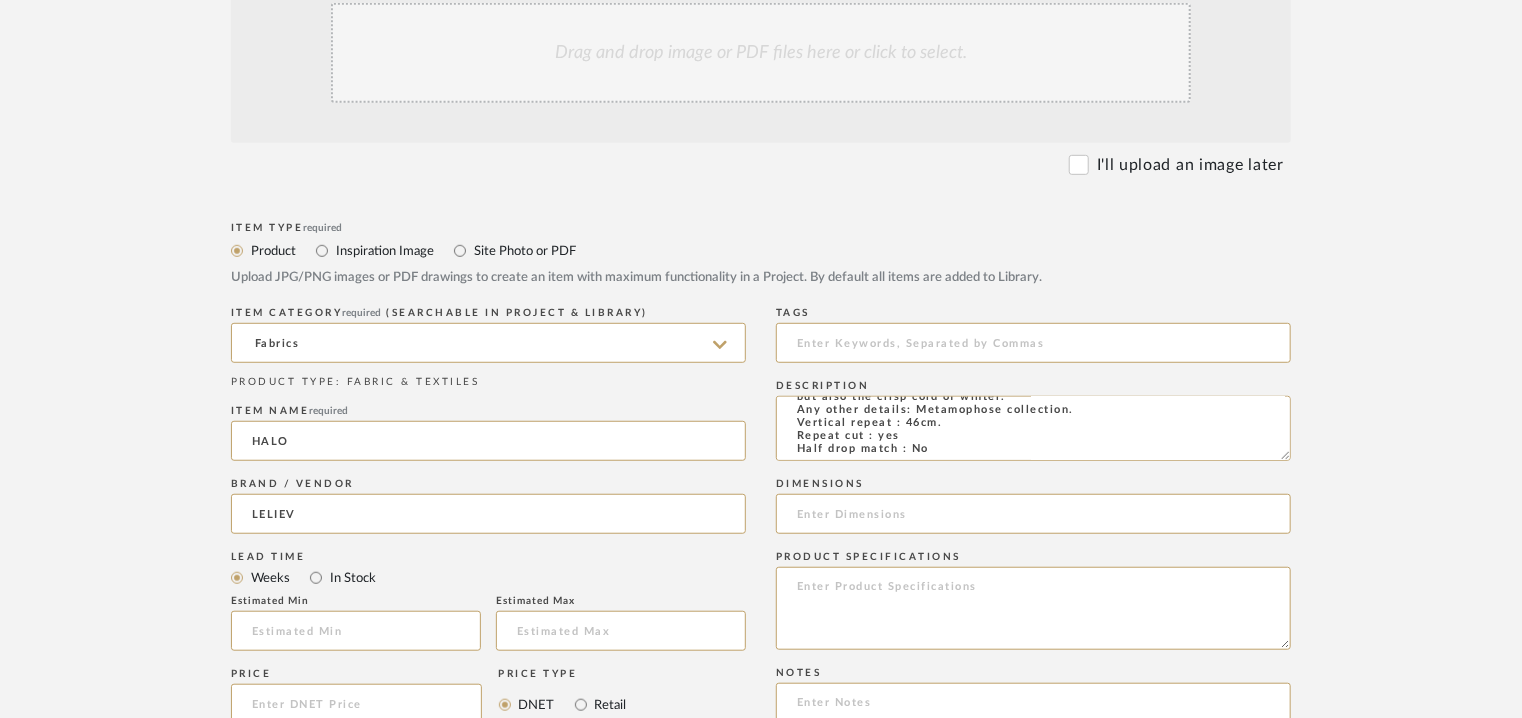 type on "Lelievre" 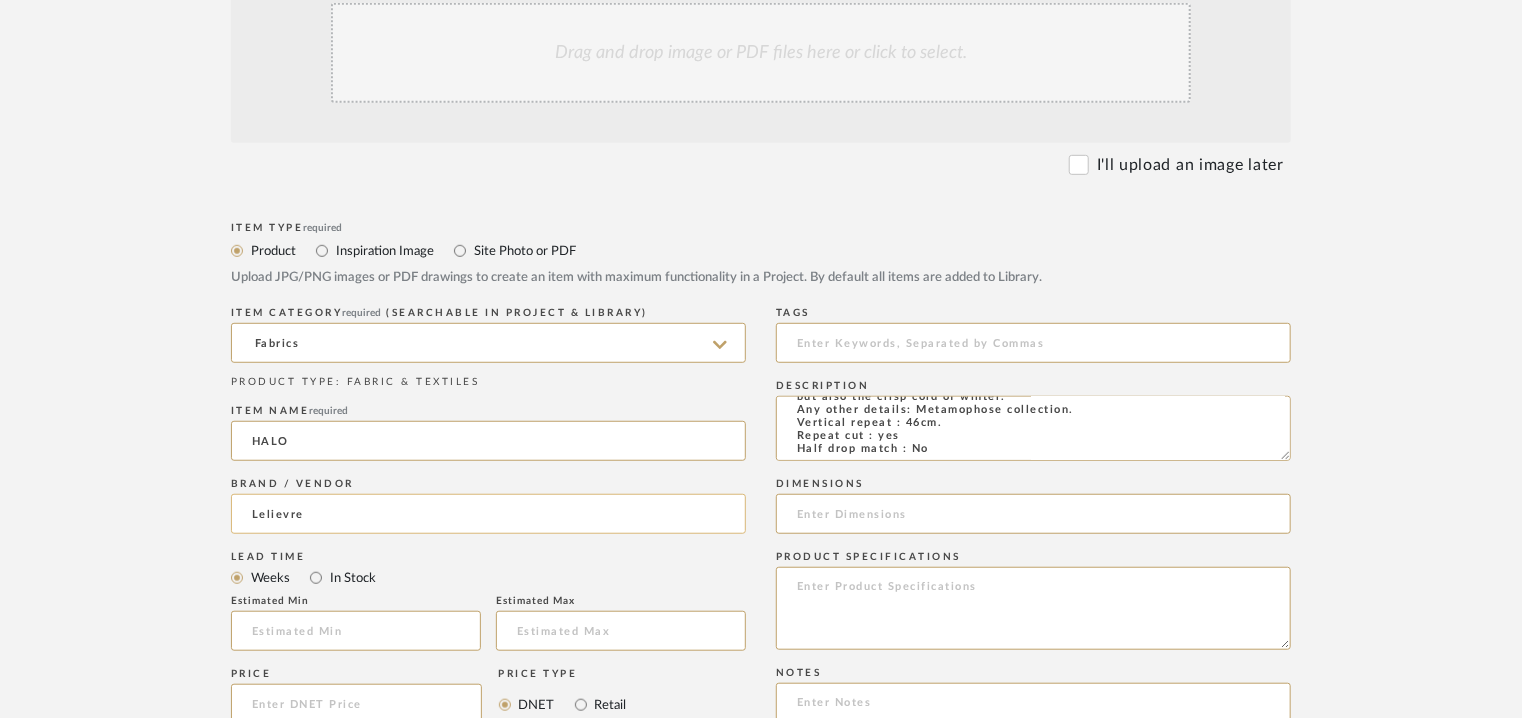 click on "Lelievre" 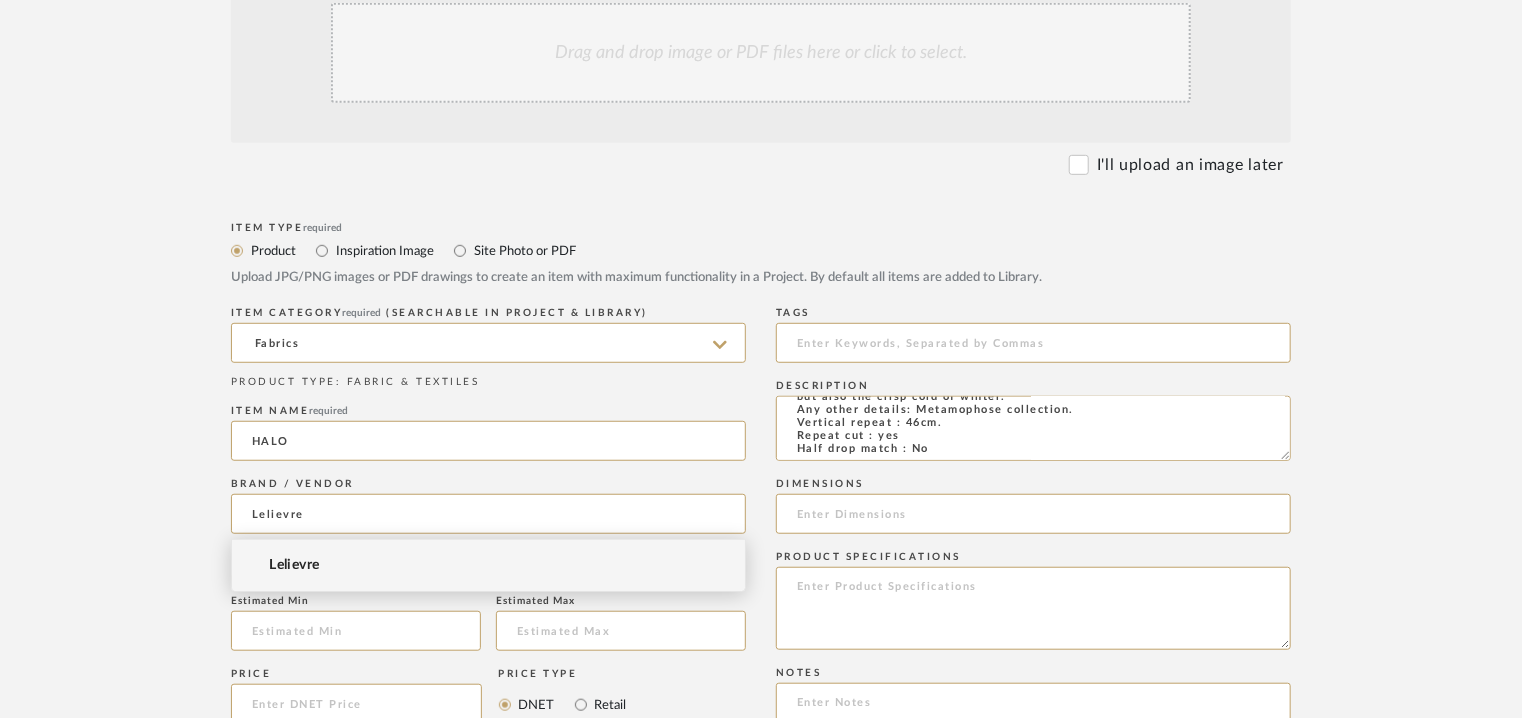 click on "Brand / Vendor  Lelievre" 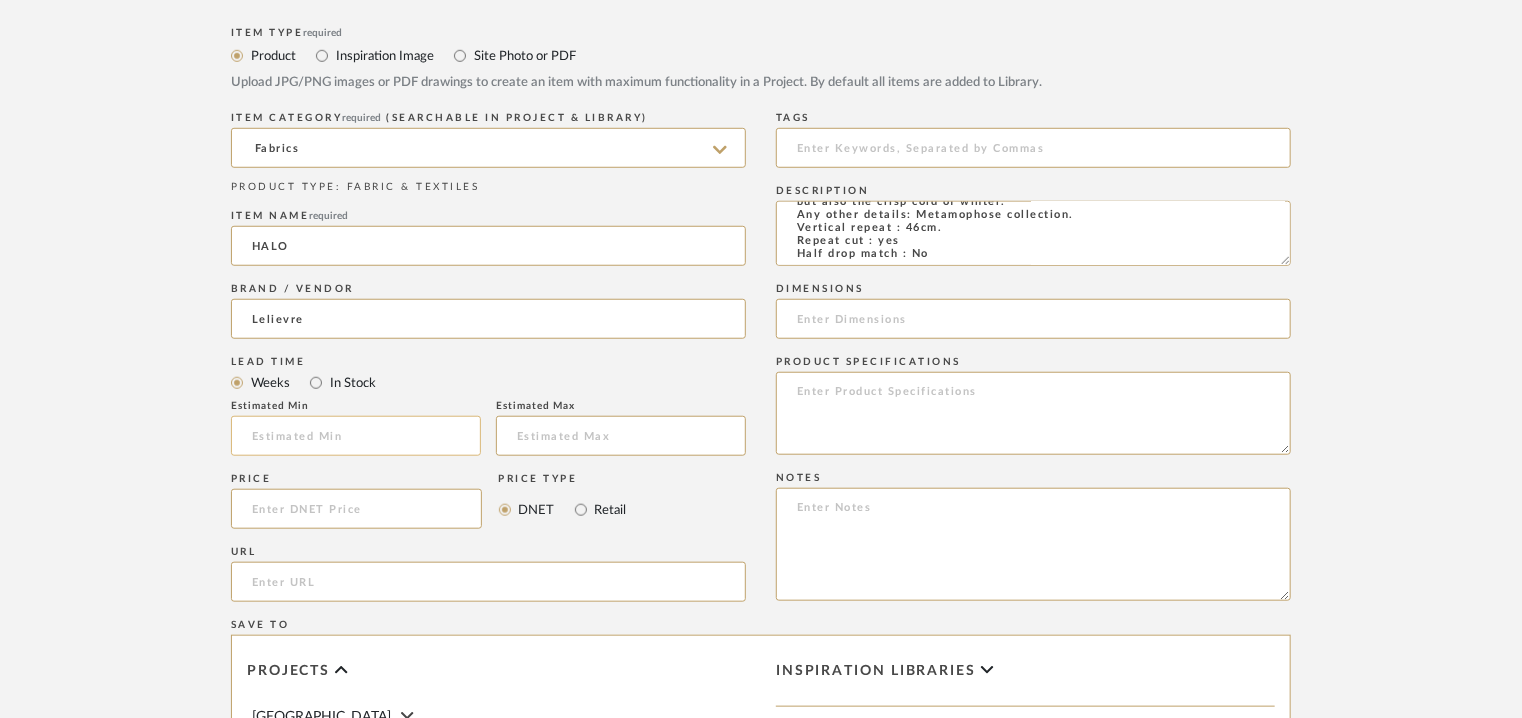scroll, scrollTop: 700, scrollLeft: 0, axis: vertical 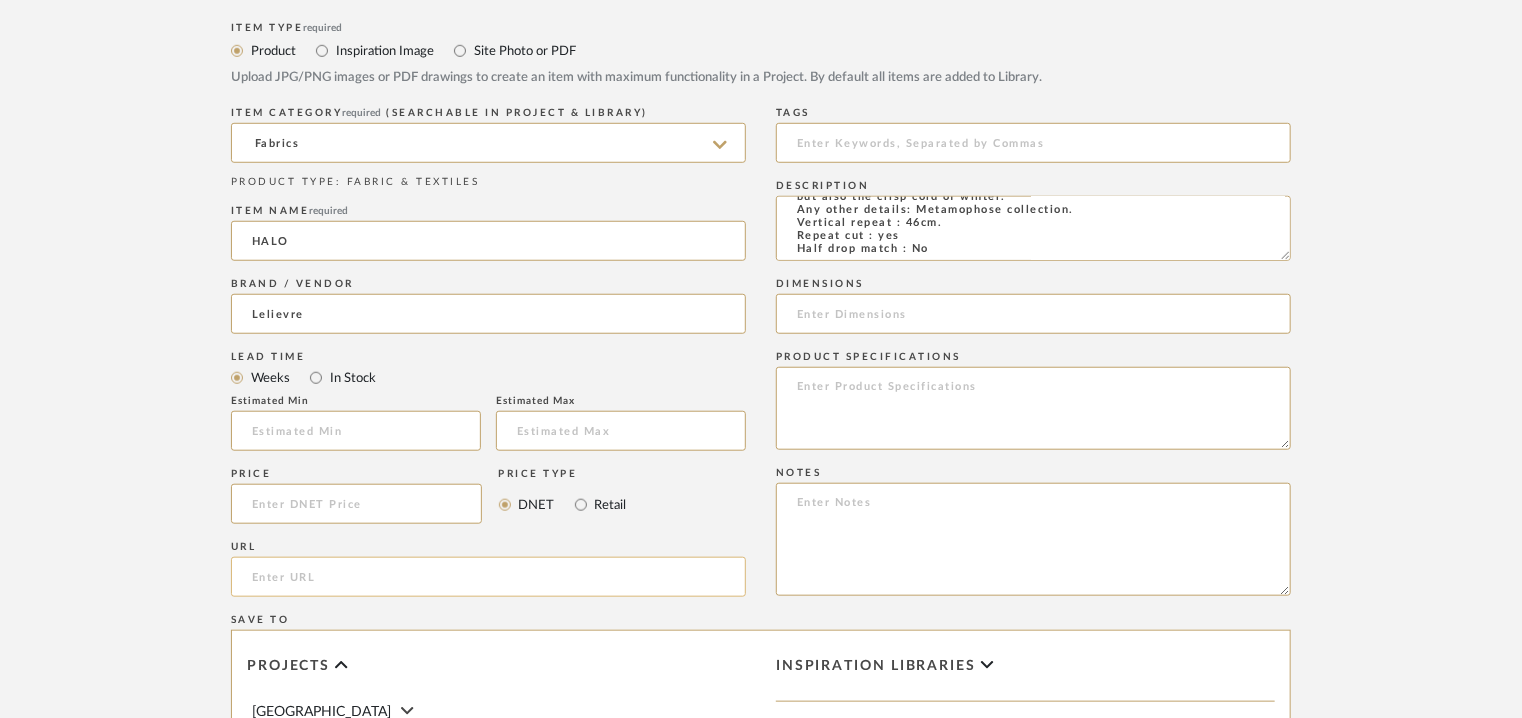click 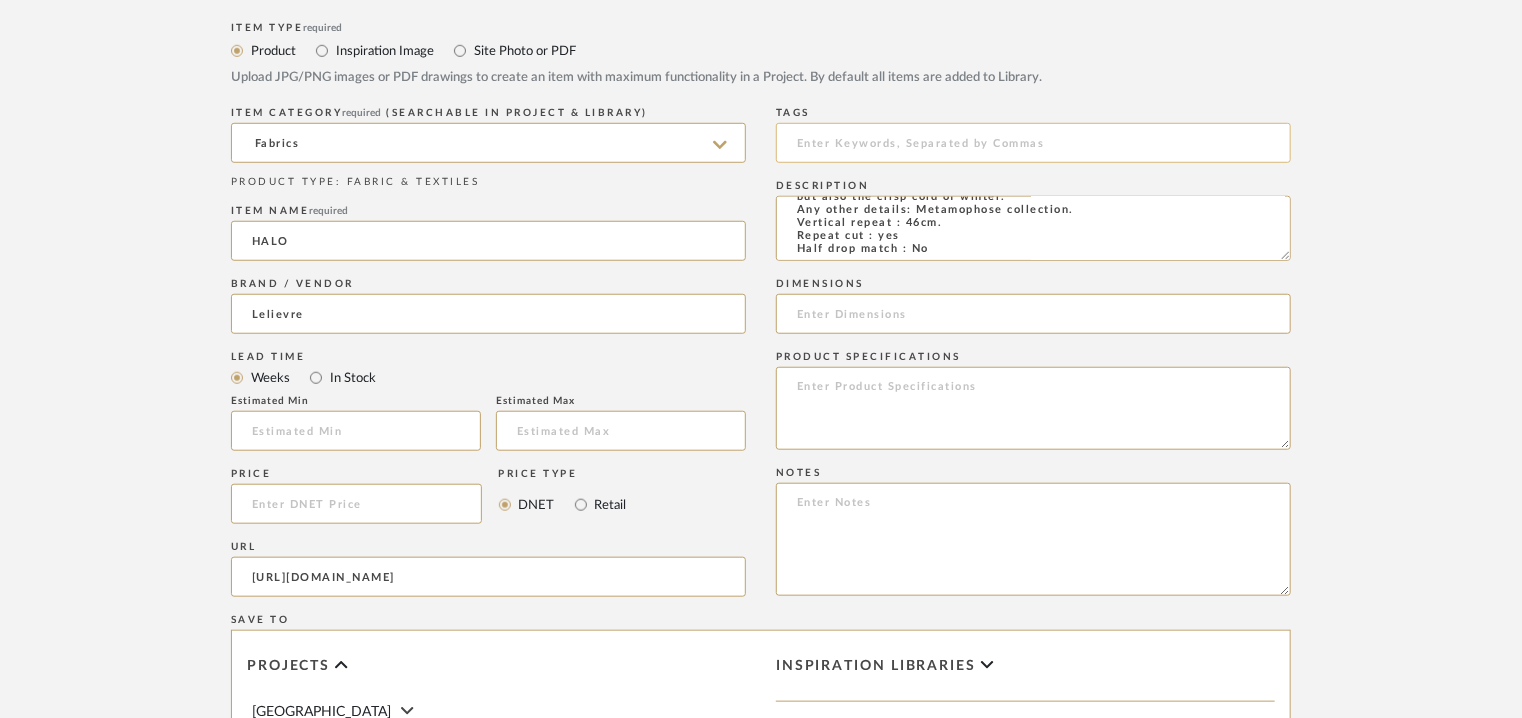 type on "https://lelievreparis.com/en/catalogue/3234/01" 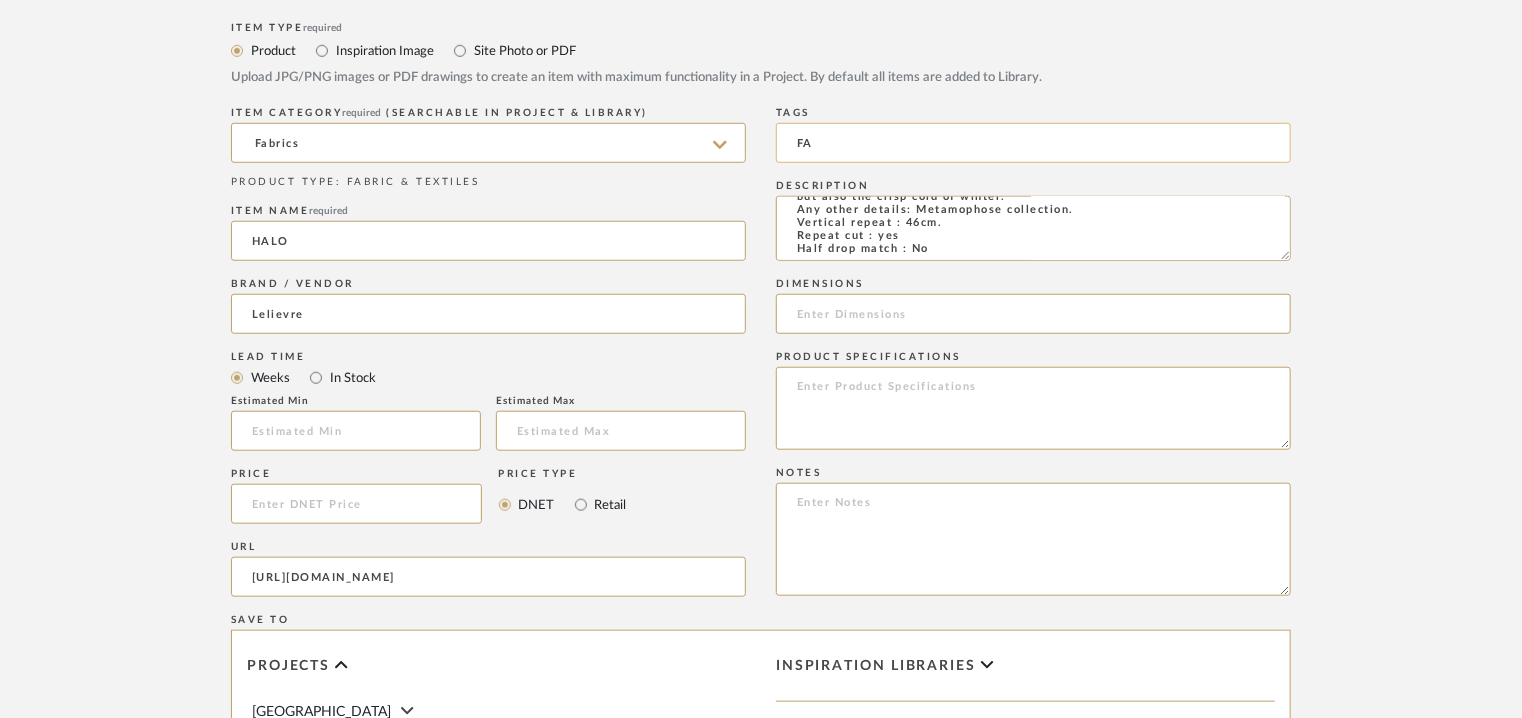 type on "F" 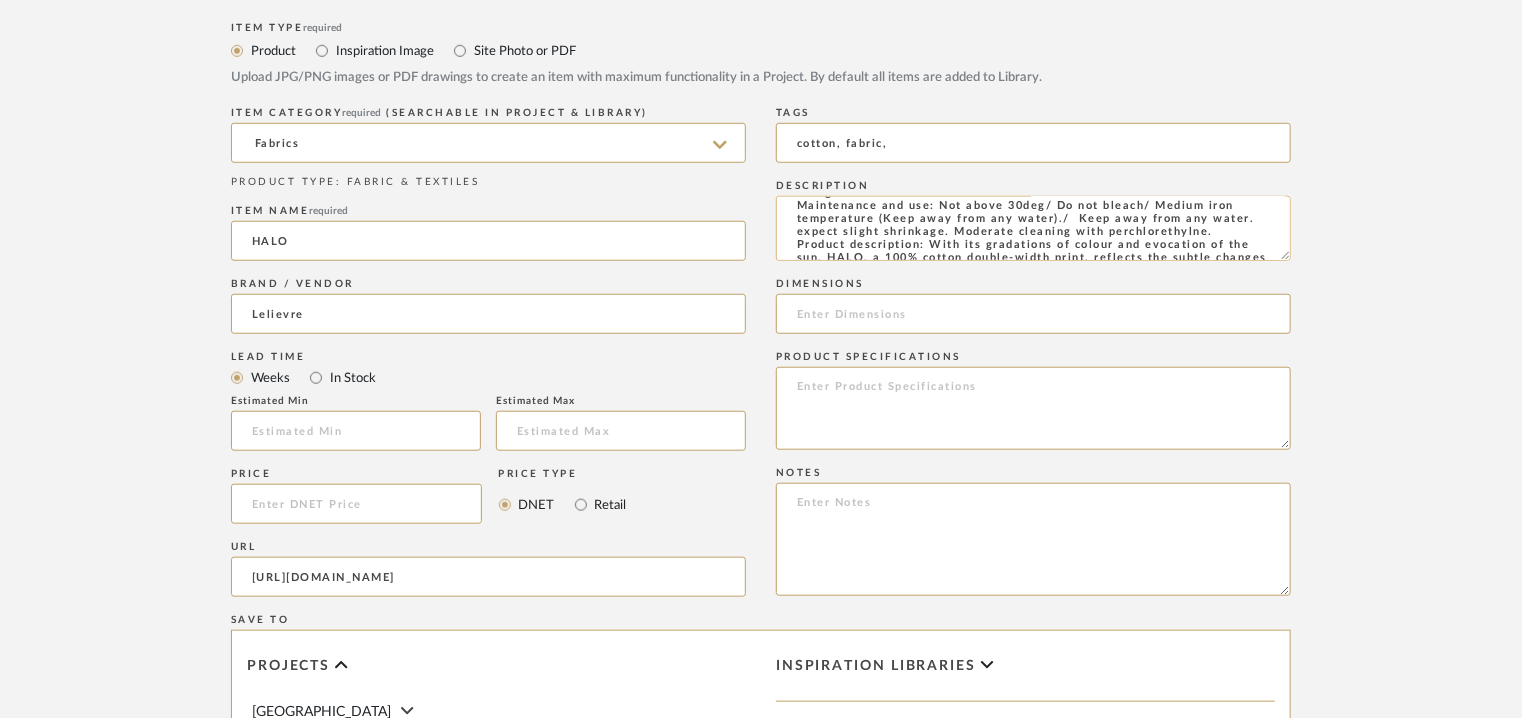 scroll, scrollTop: 0, scrollLeft: 0, axis: both 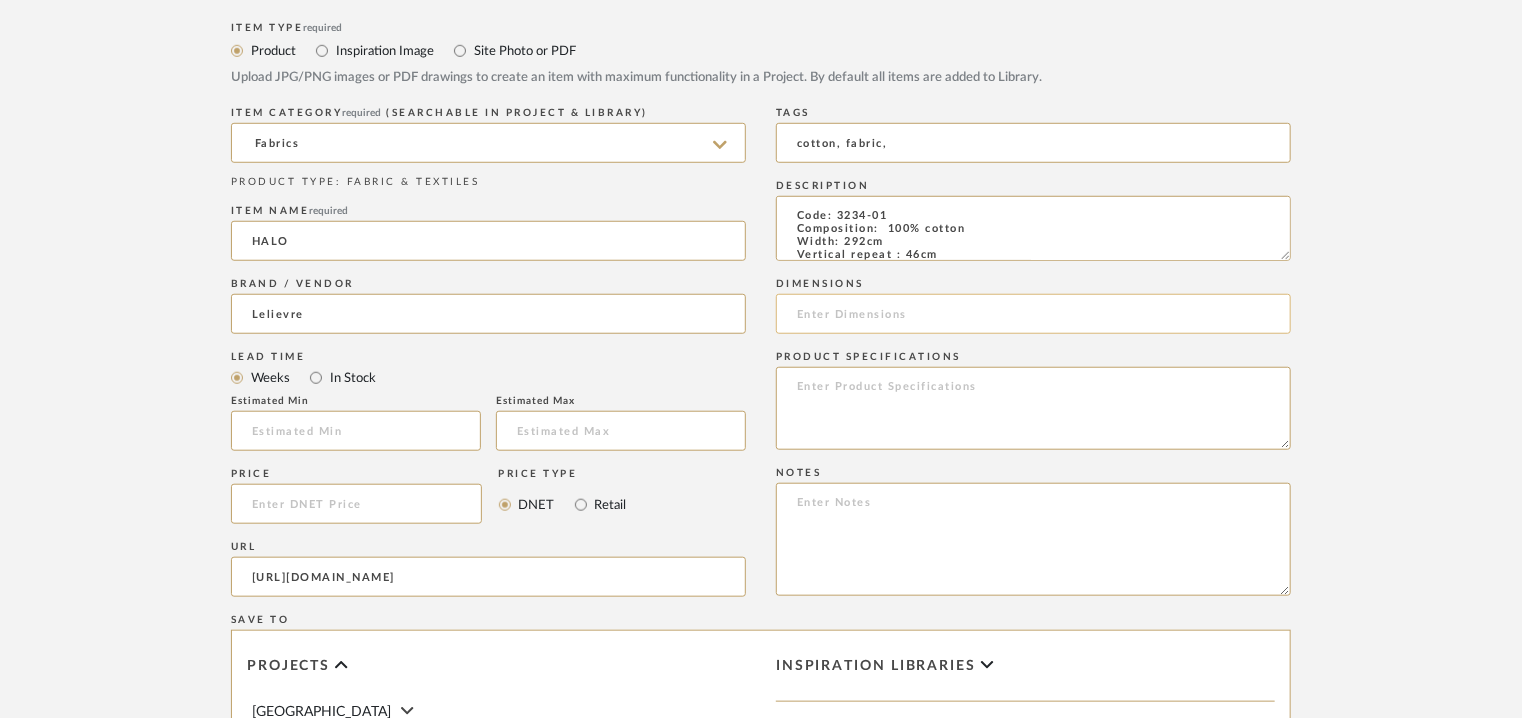 type on "cotton, fabric," 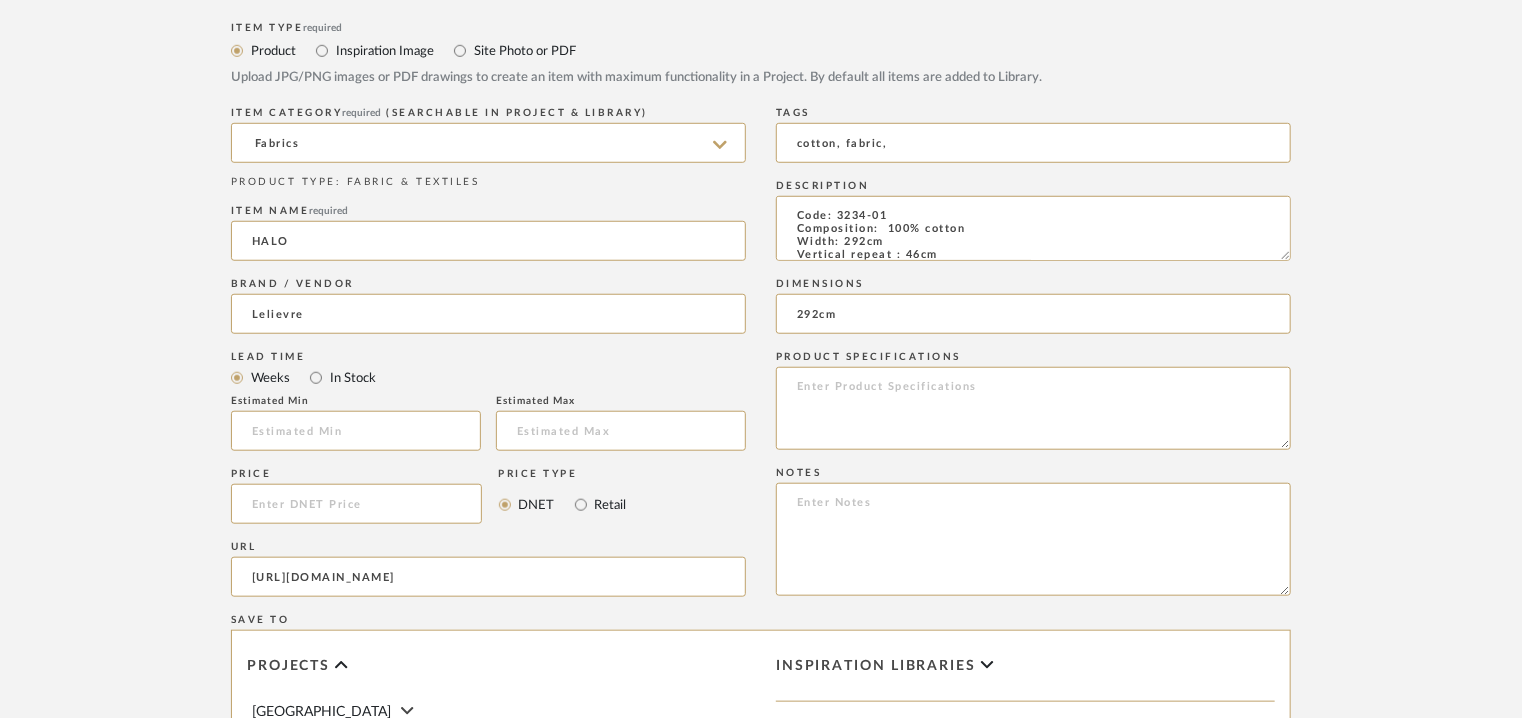 type on "292cm" 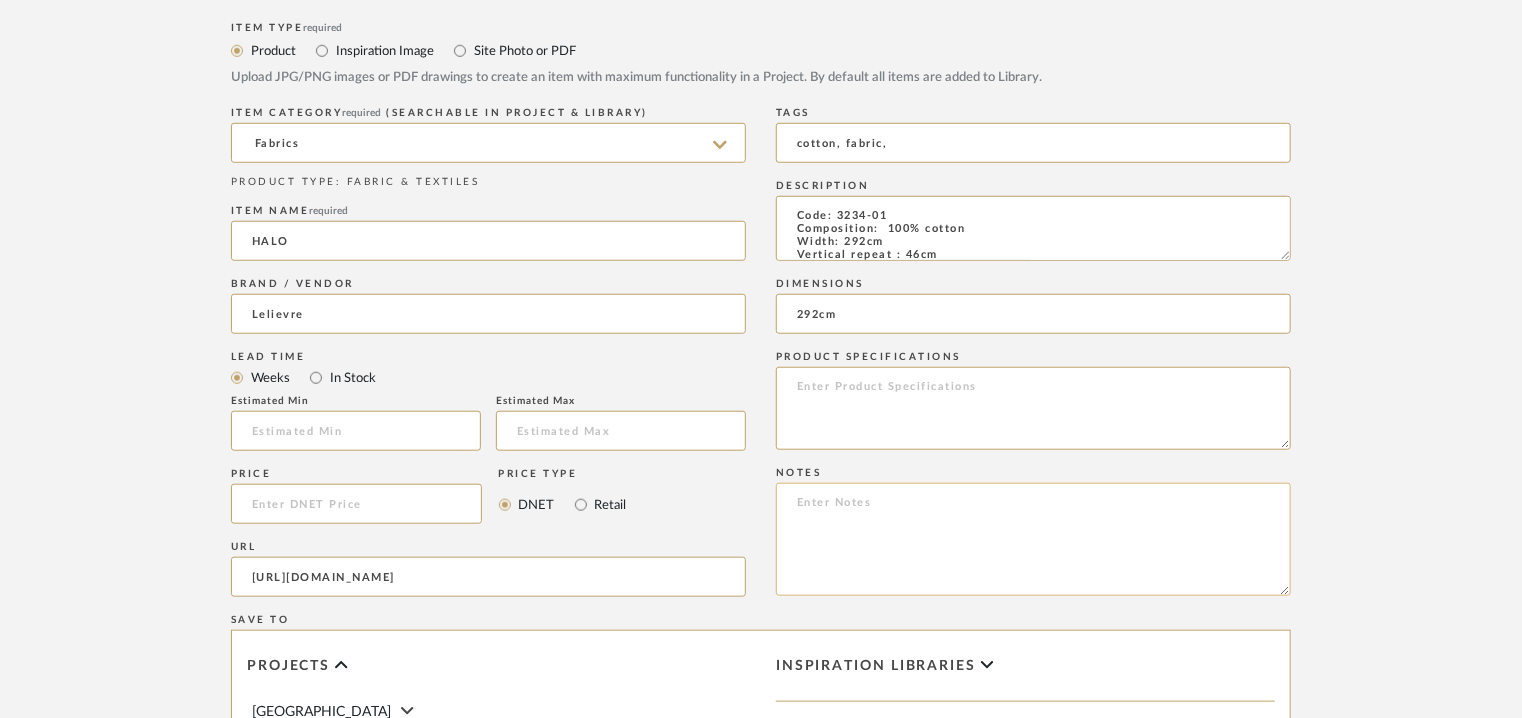 click 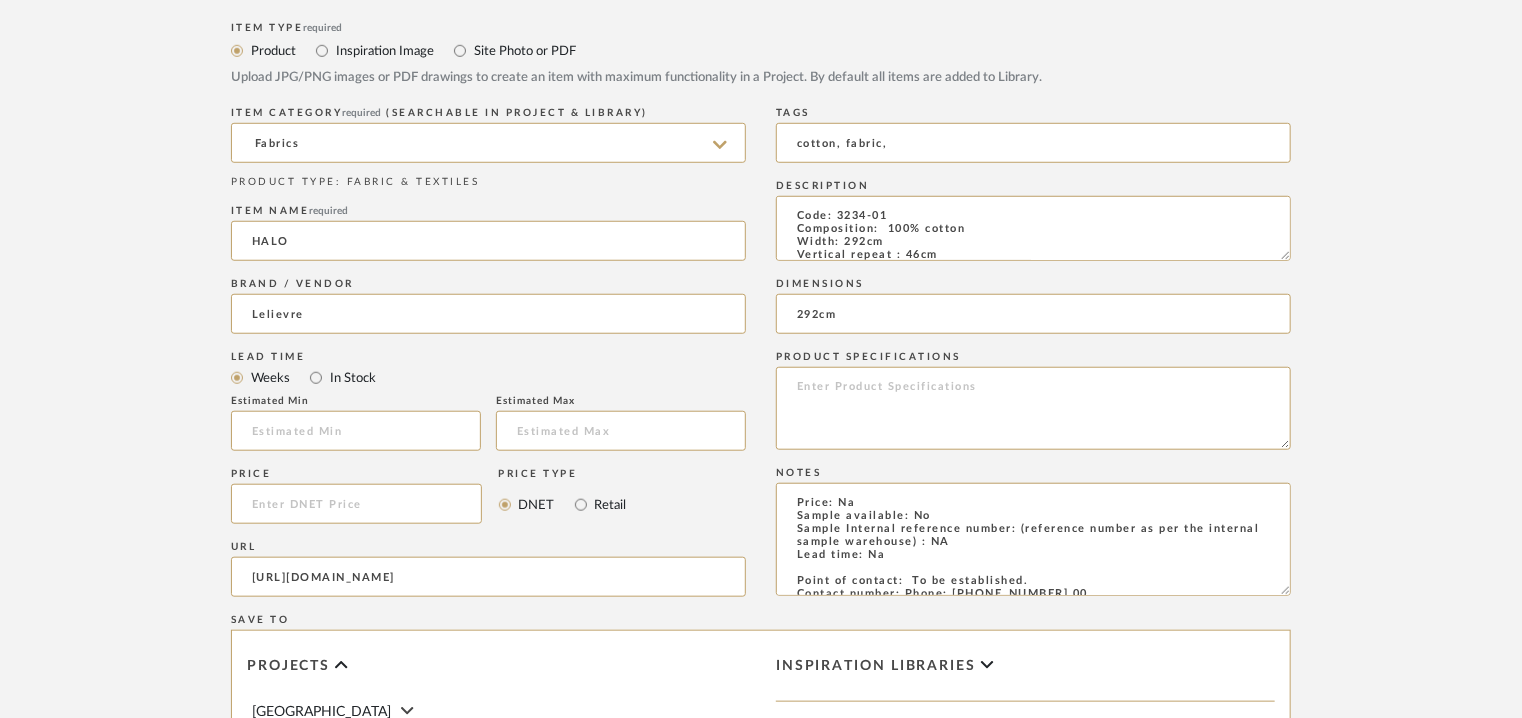 scroll, scrollTop: 212, scrollLeft: 0, axis: vertical 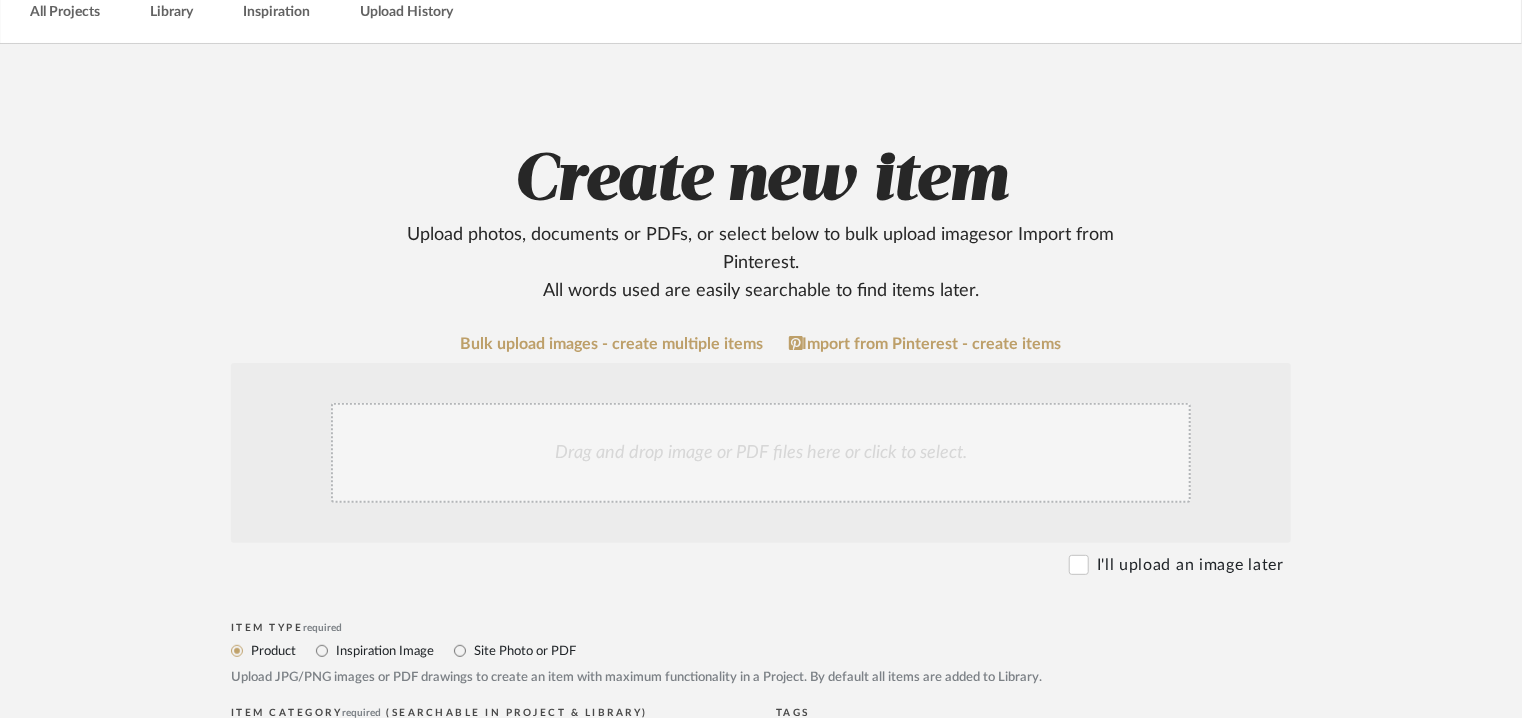type on "Price: Na
Sample available: No
Sample Internal reference number: (reference number as per the internal sample warehouse) : NA
Lead time: Na
Point of contact:  To be established.
Contact number: Phone: +33(0)1 43 16 88 00
Fax: +33(0)1 40 20 08 08
Email address: Corporate and sales information: contact@lelievreparis.com
Address: LELIEVRE : Showroom and head office
13, rue du Mail. 75002 Paris, France.
Additional contact information:
Point of contact: To be established.
Contact number: Phone: + 971 4 430 95 99
Fax: + 971 4 430 96 61
Email address:  dubai@lelievreparis.com
Address : Middle East LLC
REGAL Tower - office 1006
Business BAY. DUBAI - UAE" 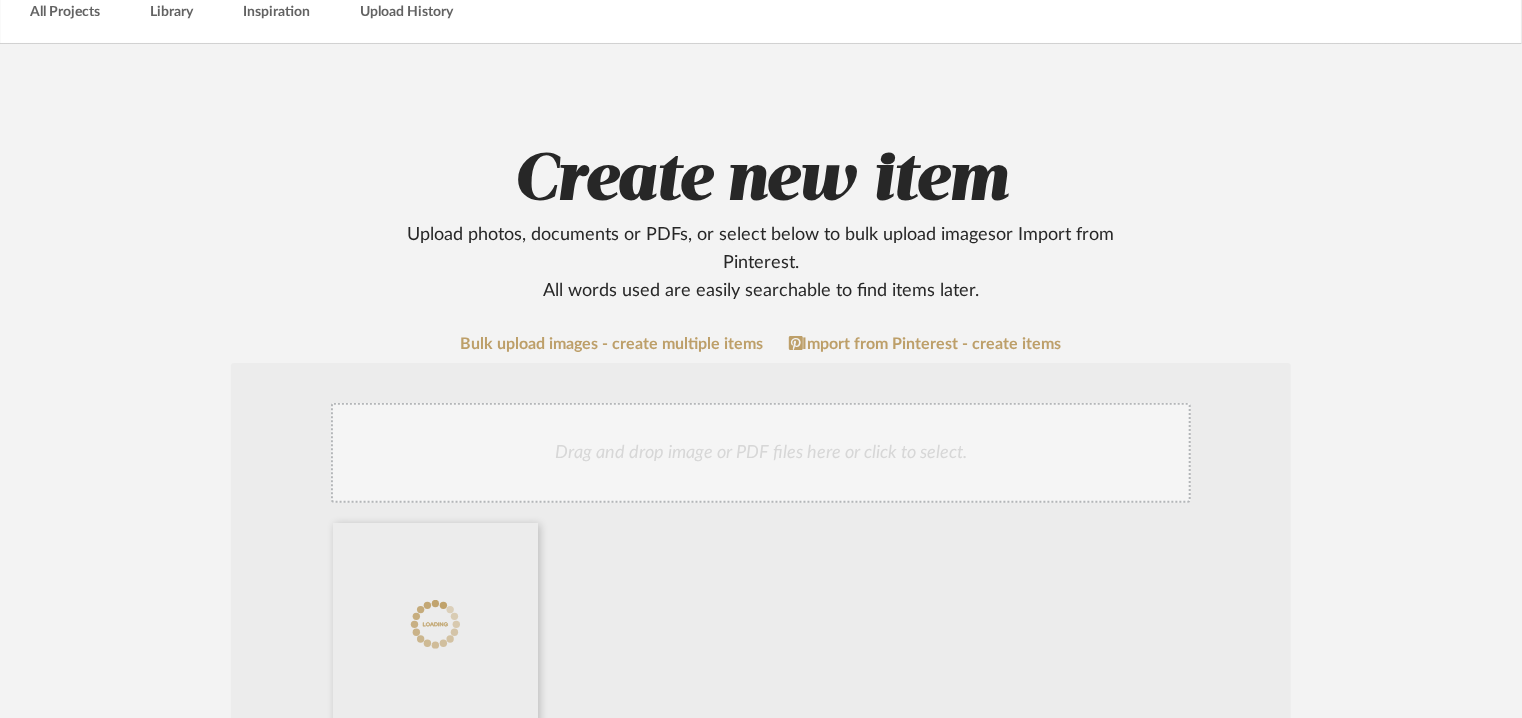 click on "Drag and drop image or PDF files here or click to select." 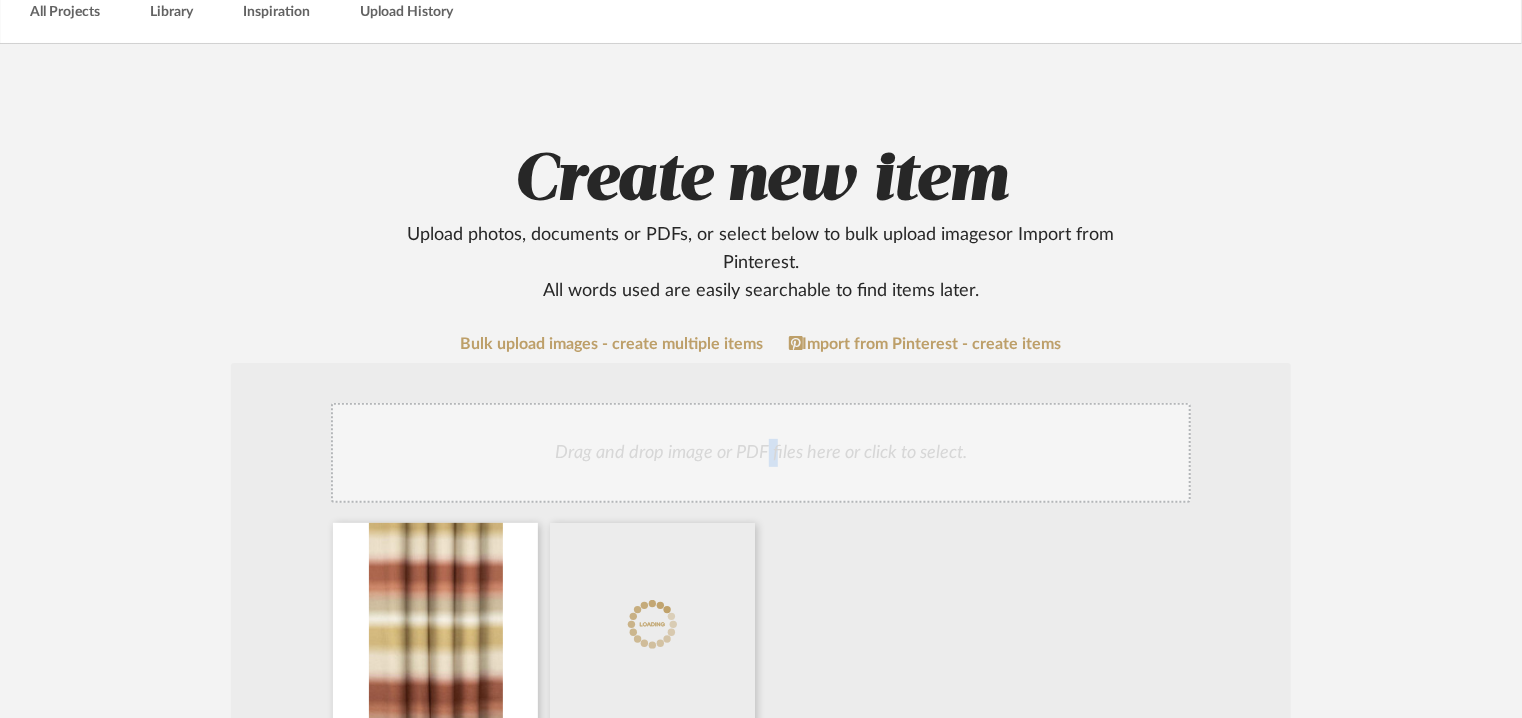drag, startPoint x: 775, startPoint y: 437, endPoint x: 735, endPoint y: 441, distance: 40.1995 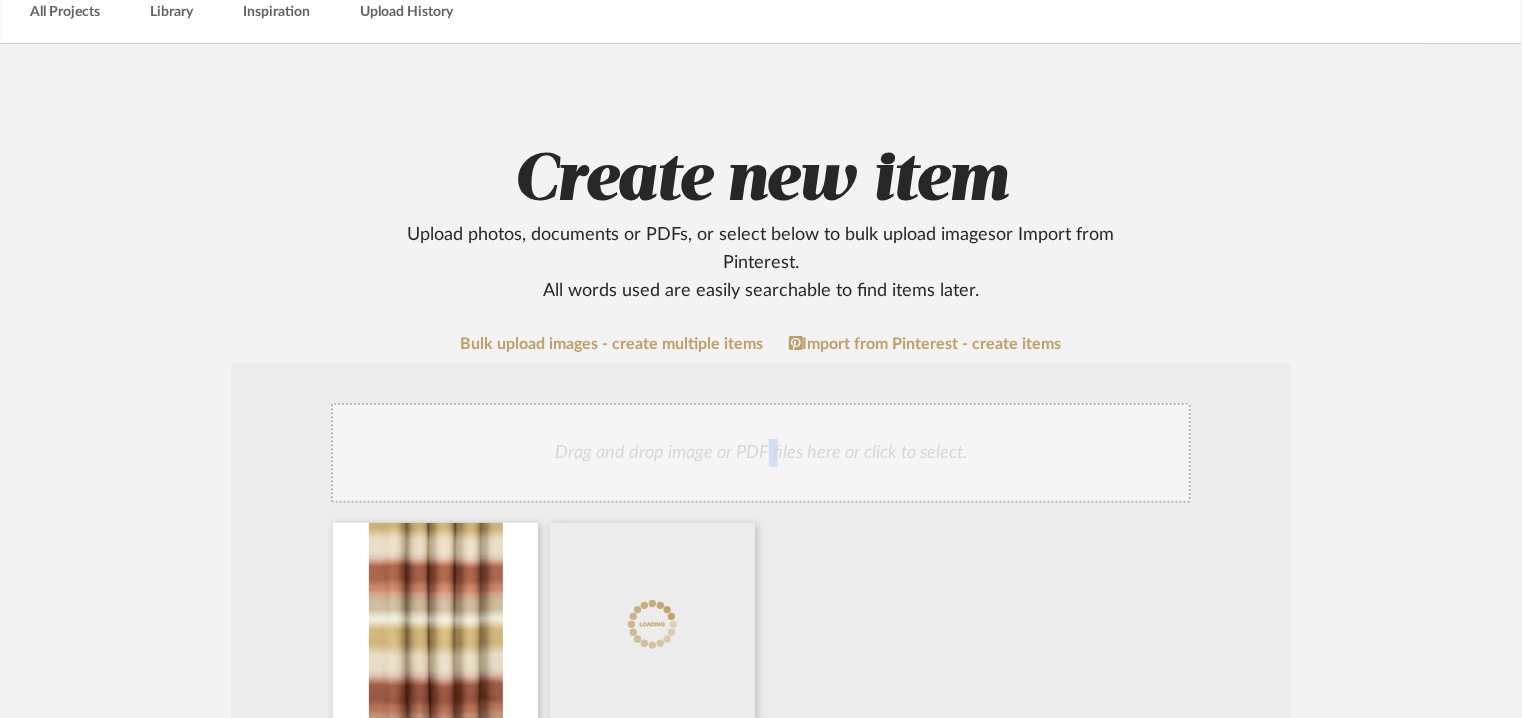 click on "Drag and drop image or PDF files here or click to select." 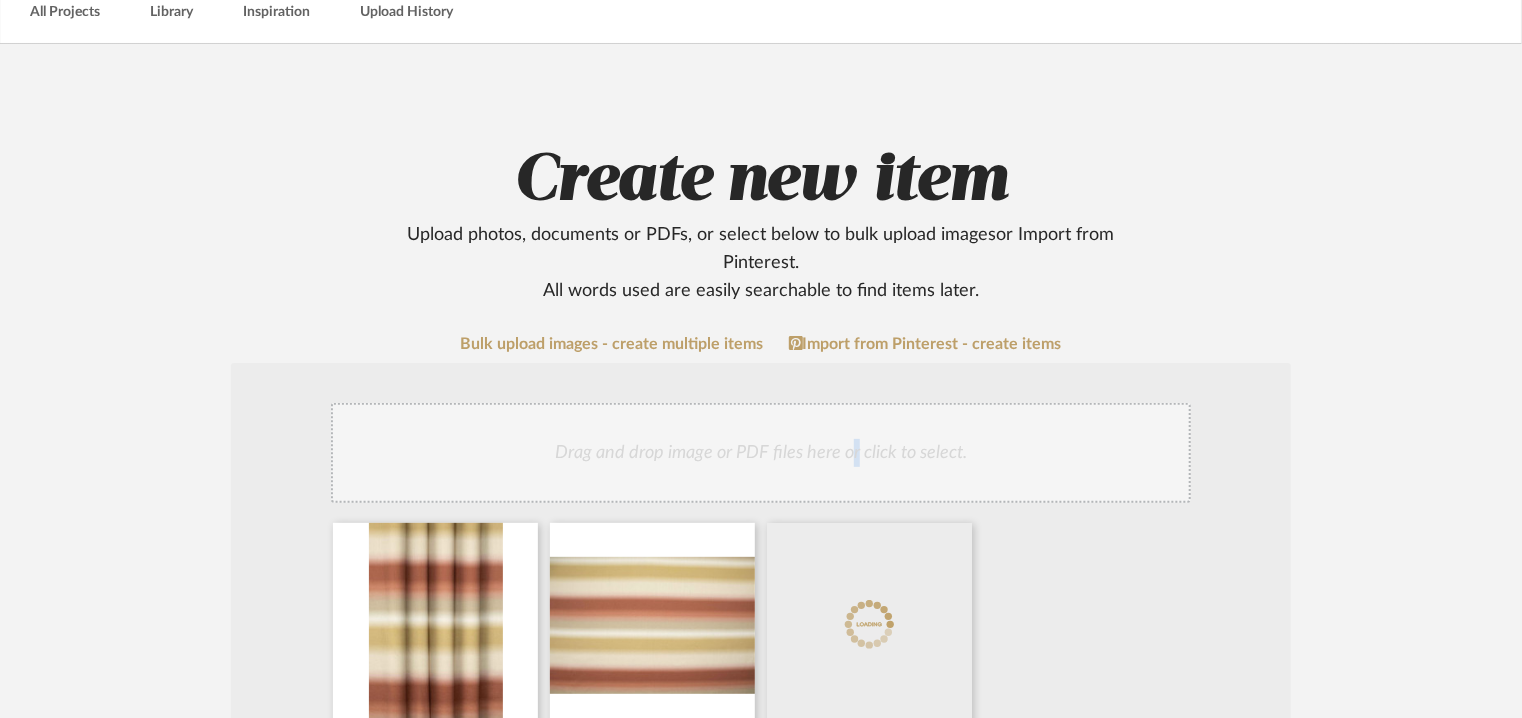 click on "Drag and drop image or PDF files here or click to select." 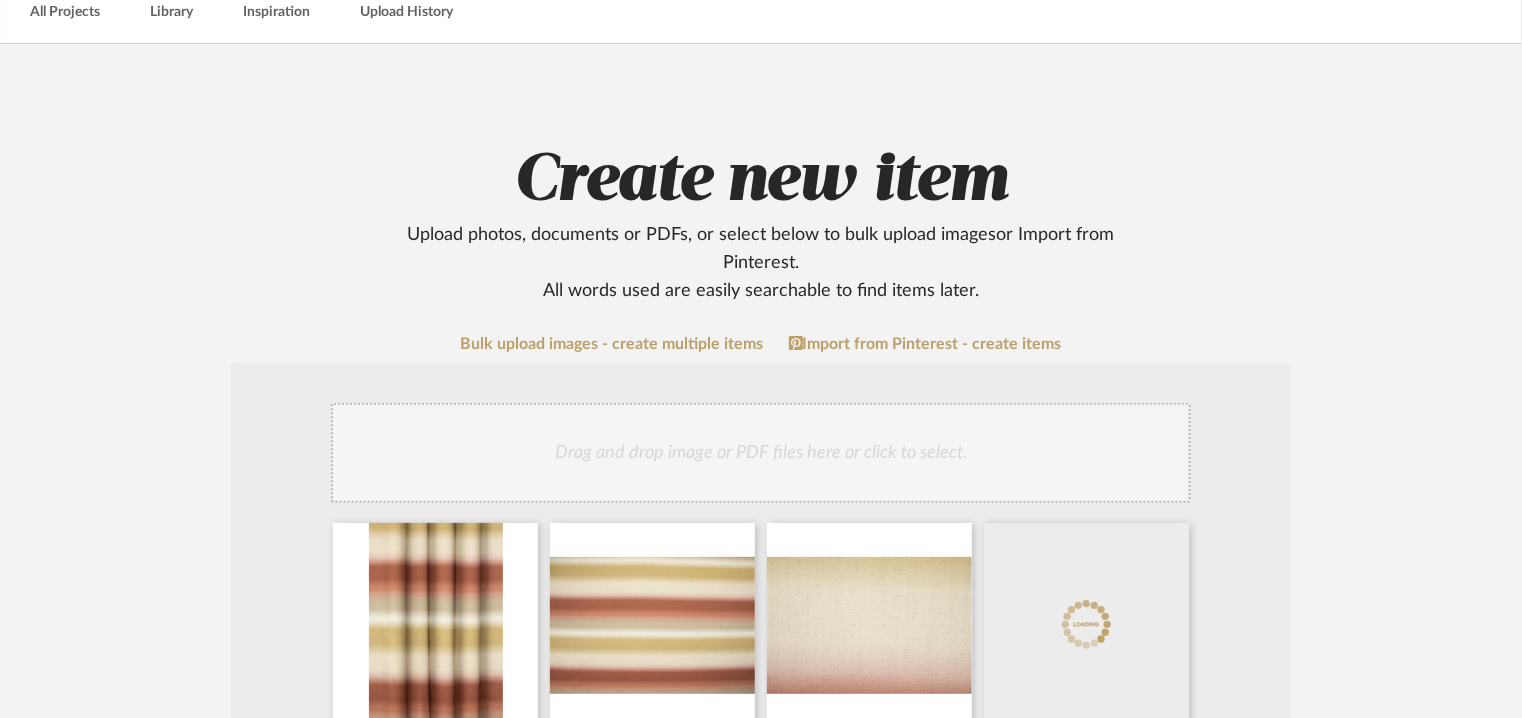 click on "Drag and drop image or PDF files here or click to select." 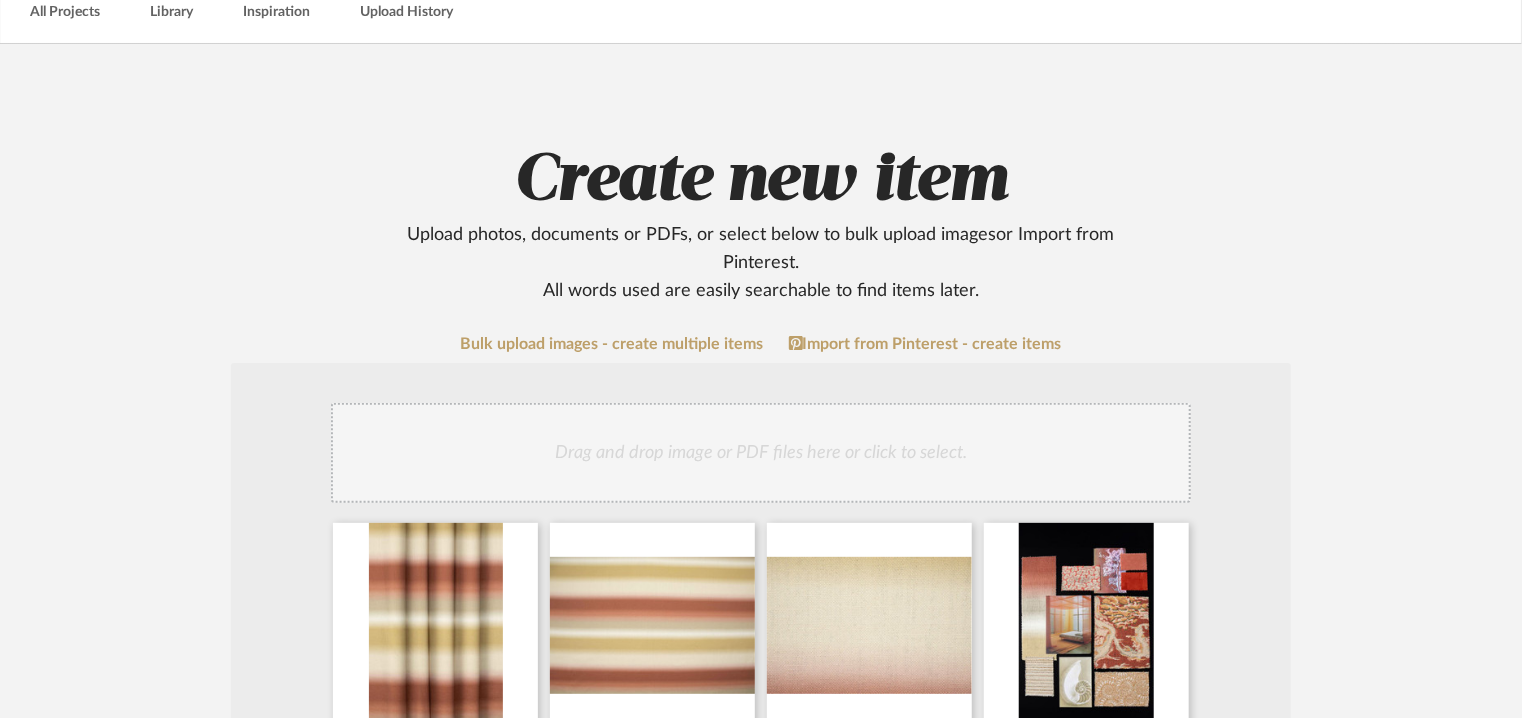 click on "Drag and drop image or PDF files here or click to select." 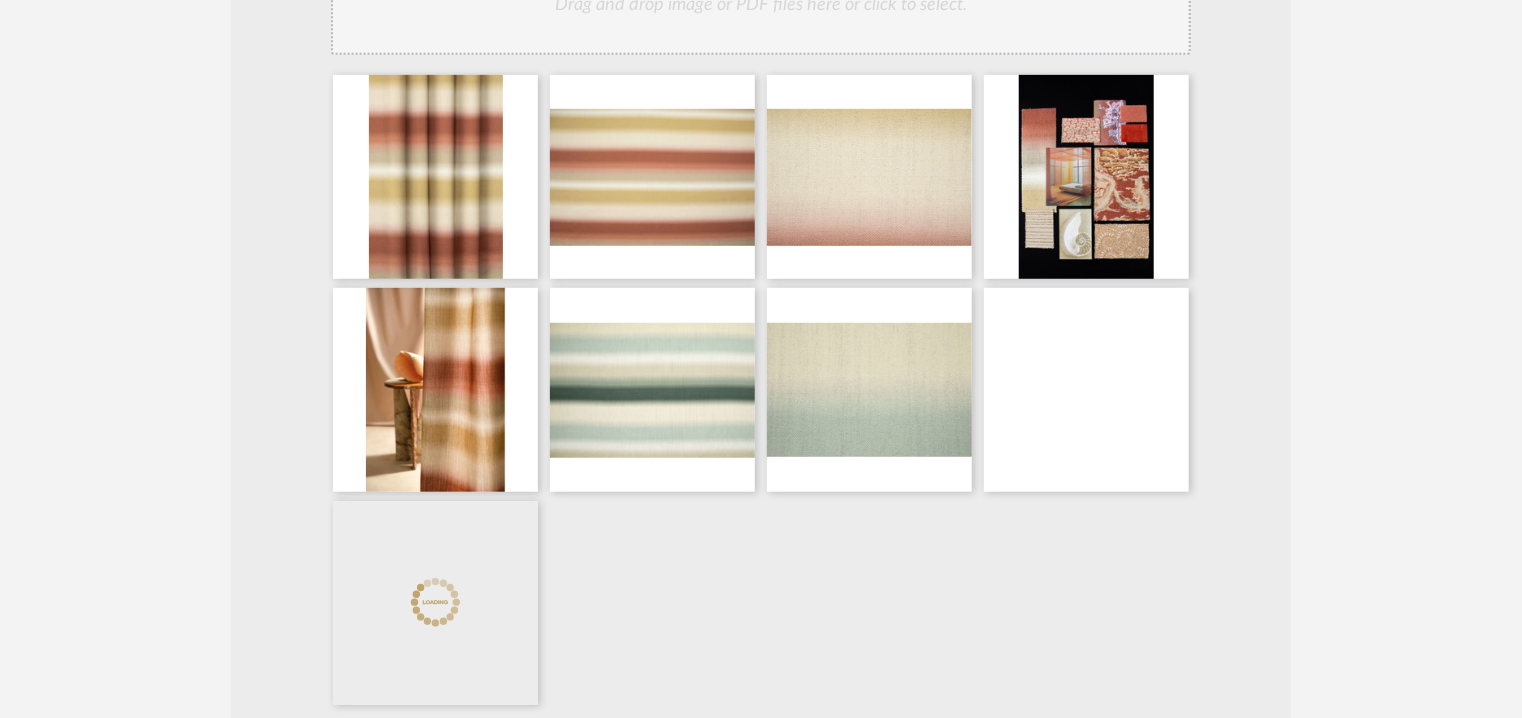 scroll, scrollTop: 500, scrollLeft: 0, axis: vertical 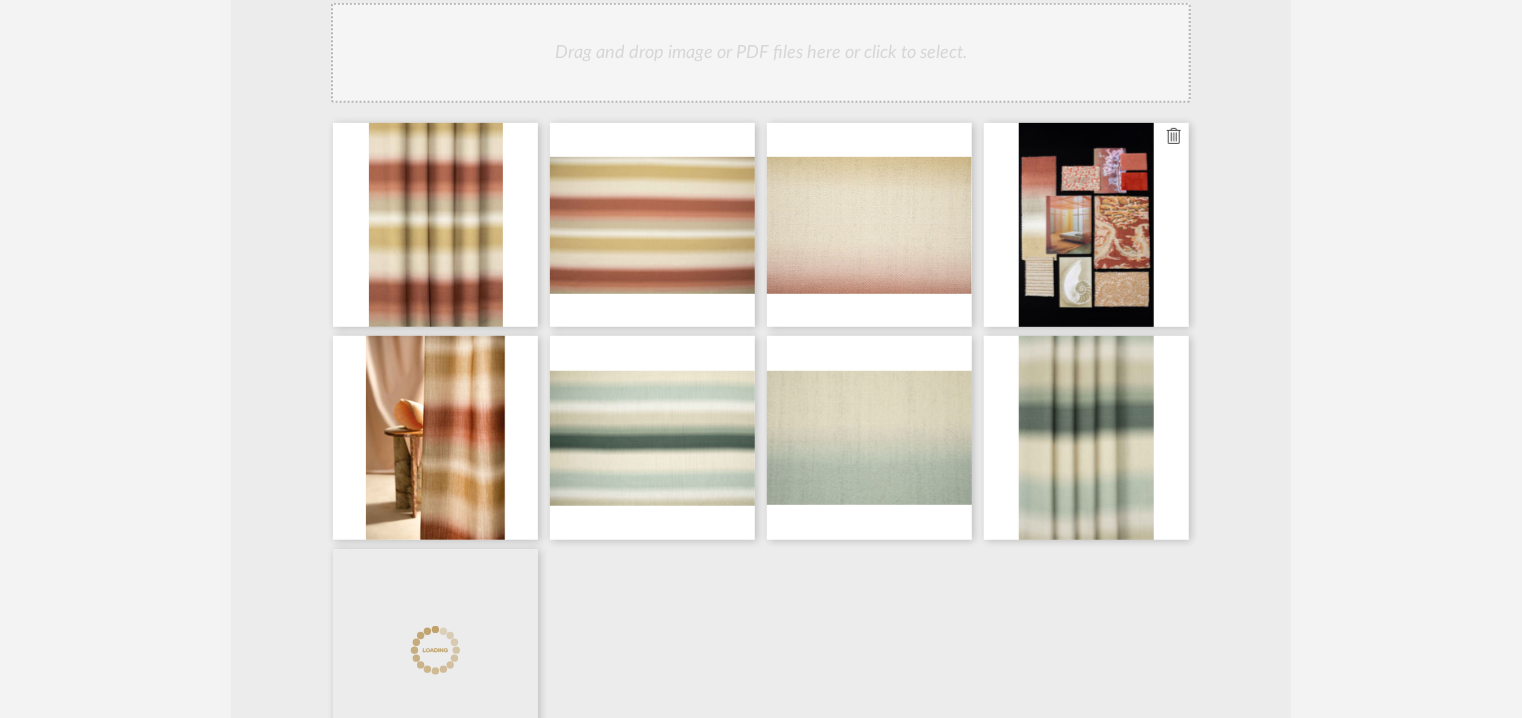 type 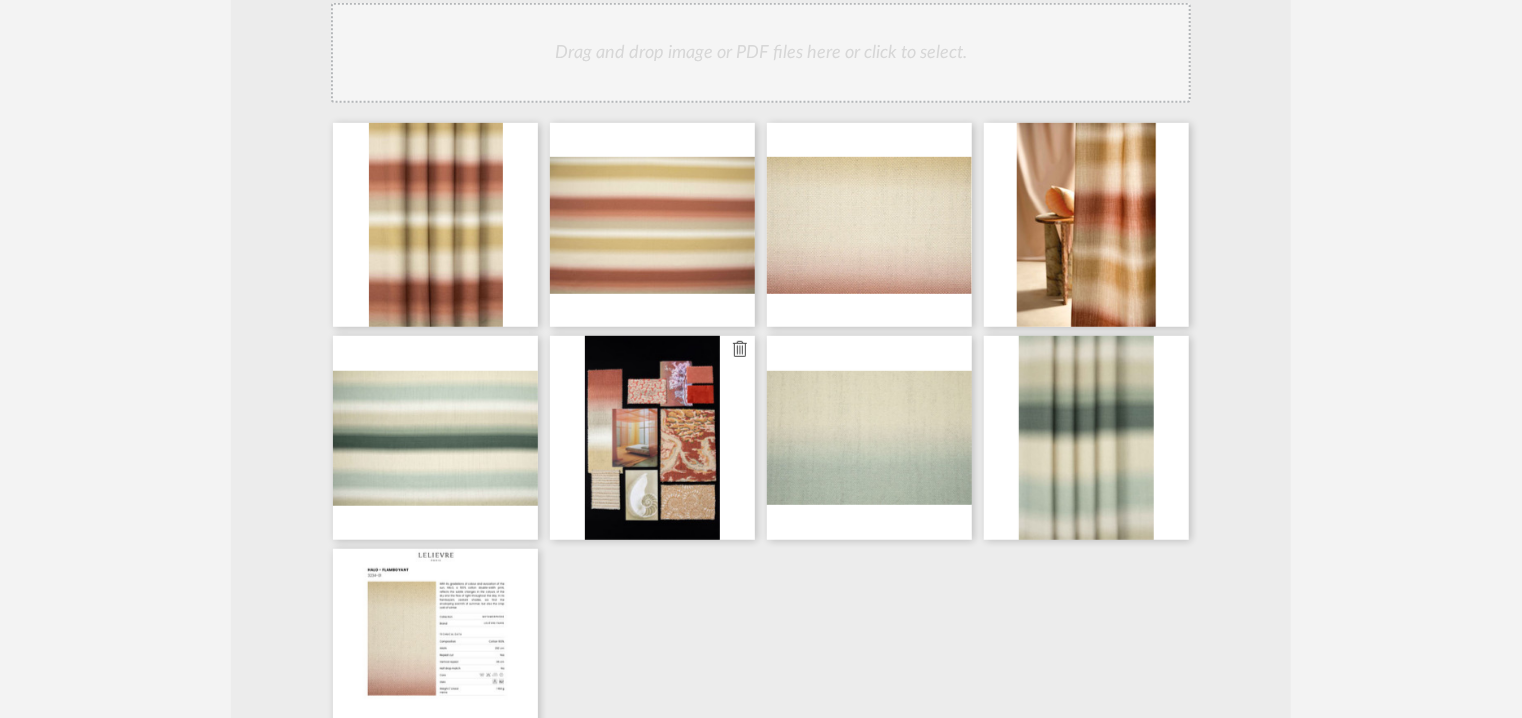 type 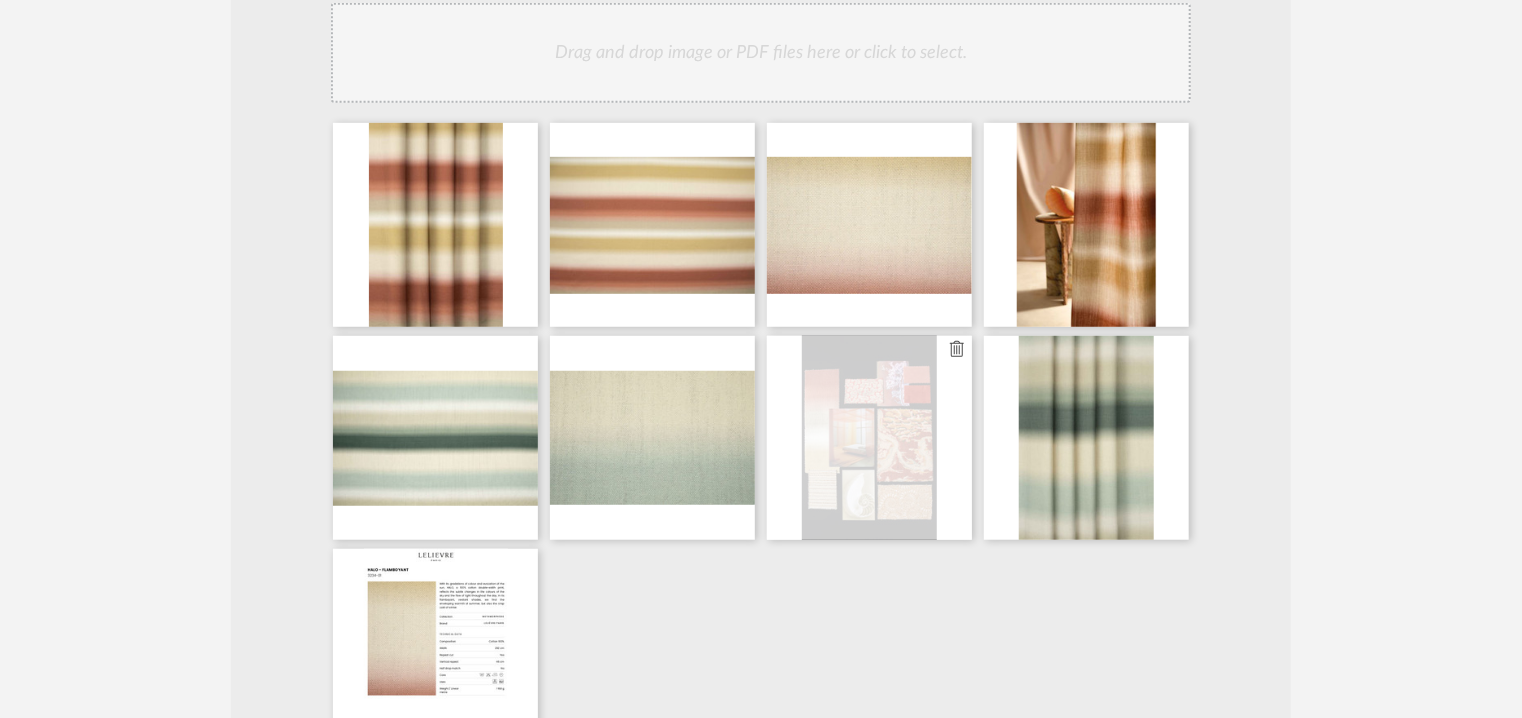 type 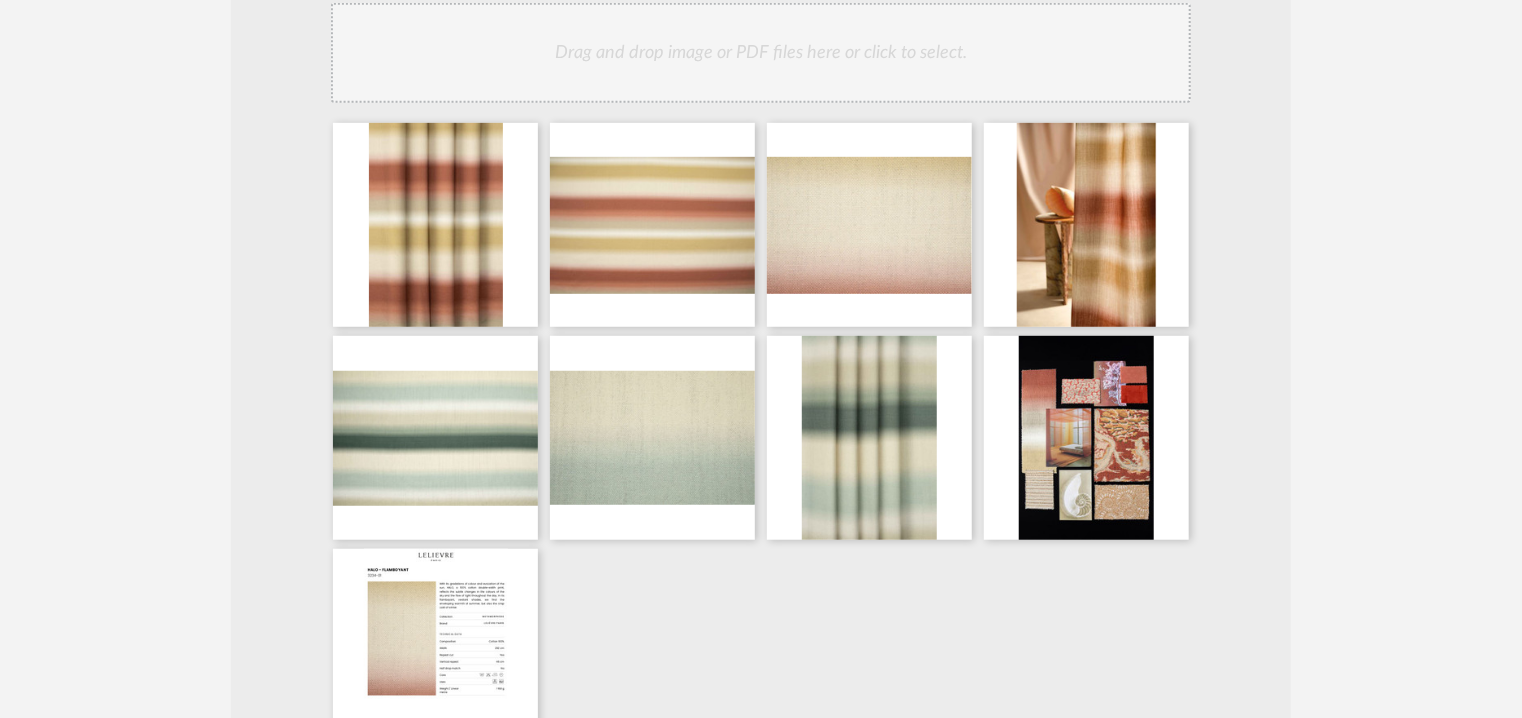 click 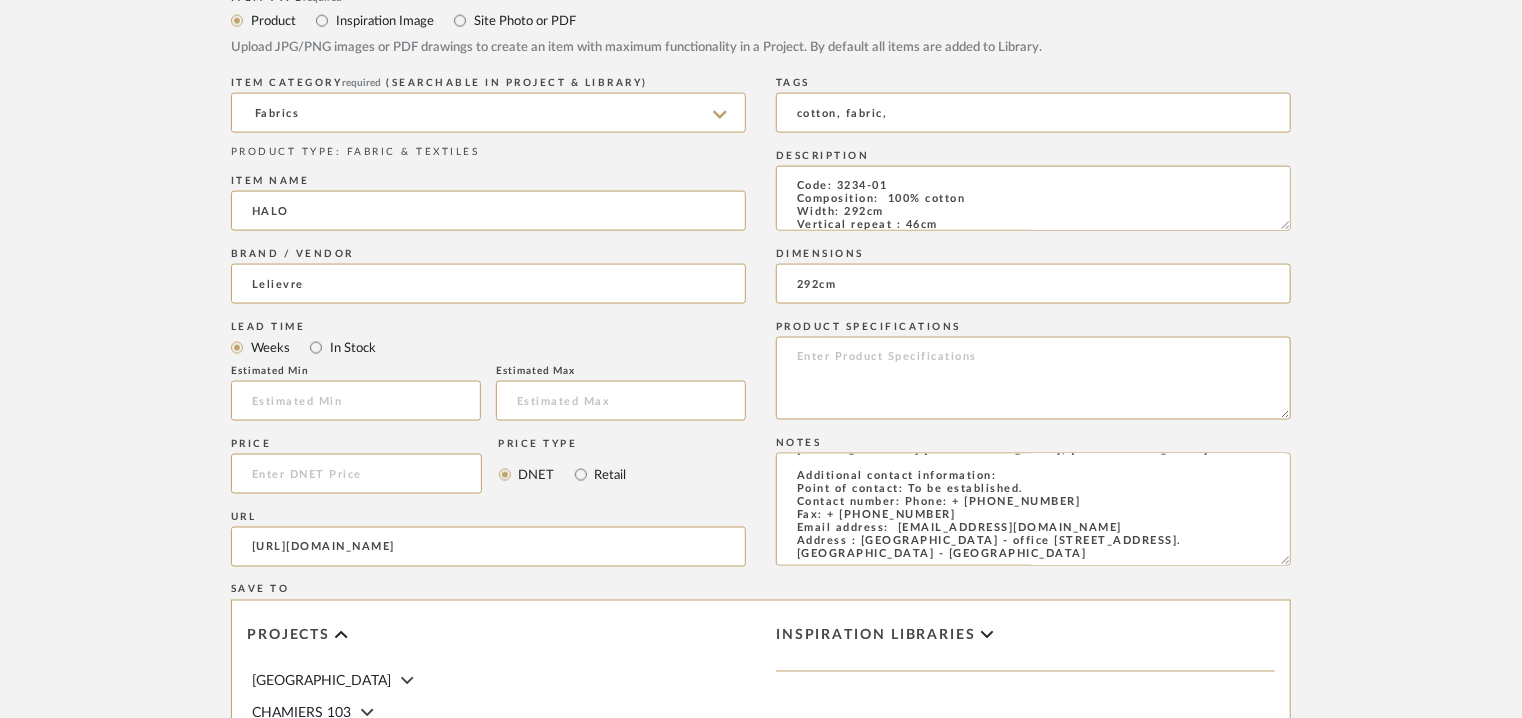 scroll, scrollTop: 1400, scrollLeft: 0, axis: vertical 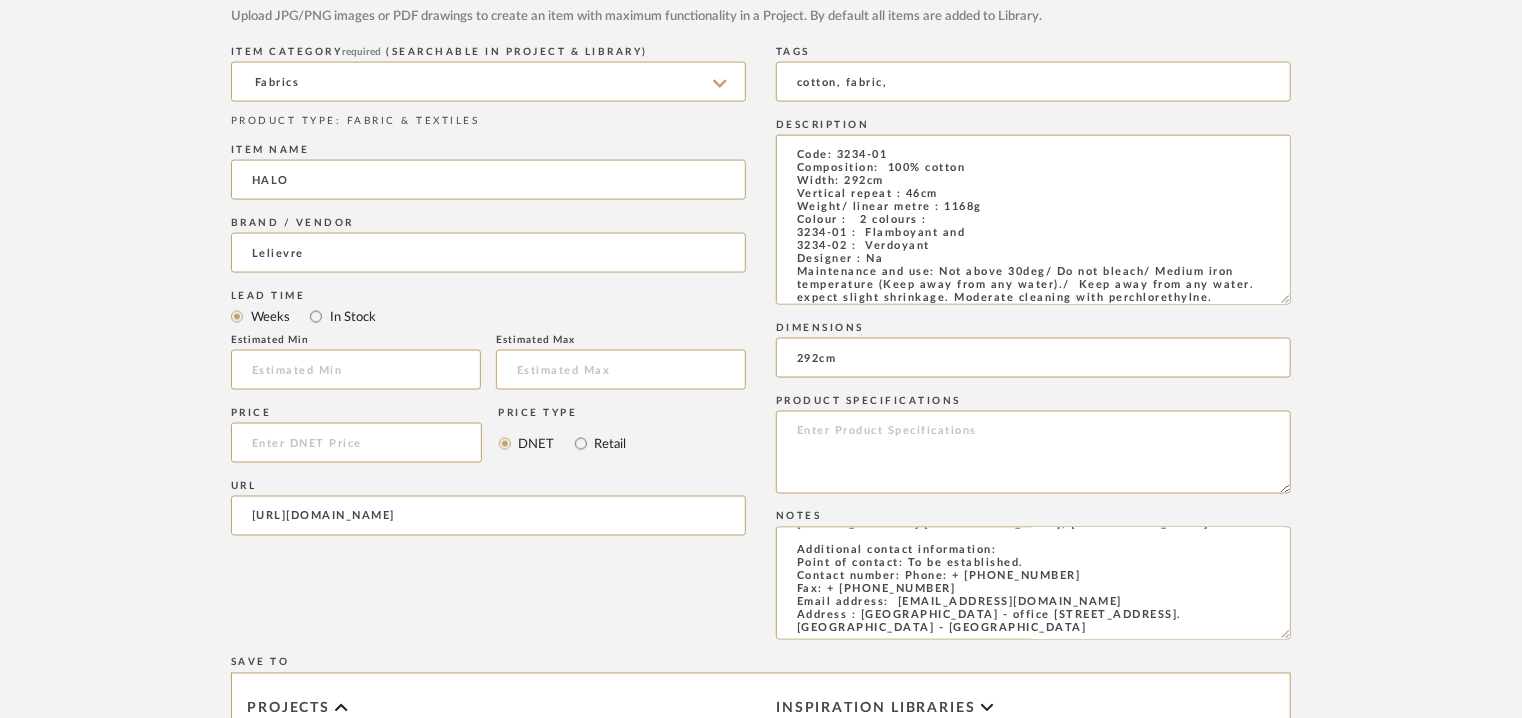 drag, startPoint x: 1280, startPoint y: 196, endPoint x: 1327, endPoint y: 361, distance: 171.5634 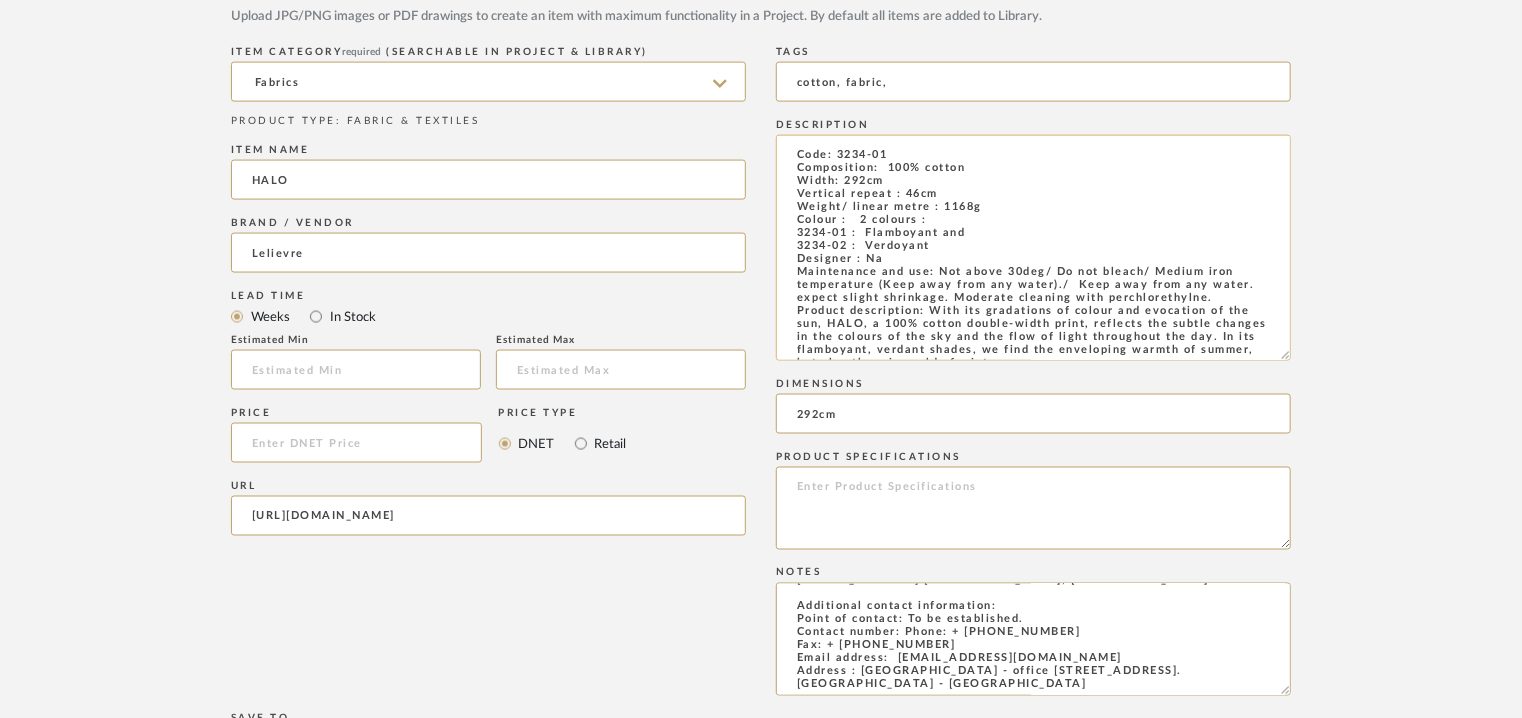 scroll, scrollTop: 77, scrollLeft: 0, axis: vertical 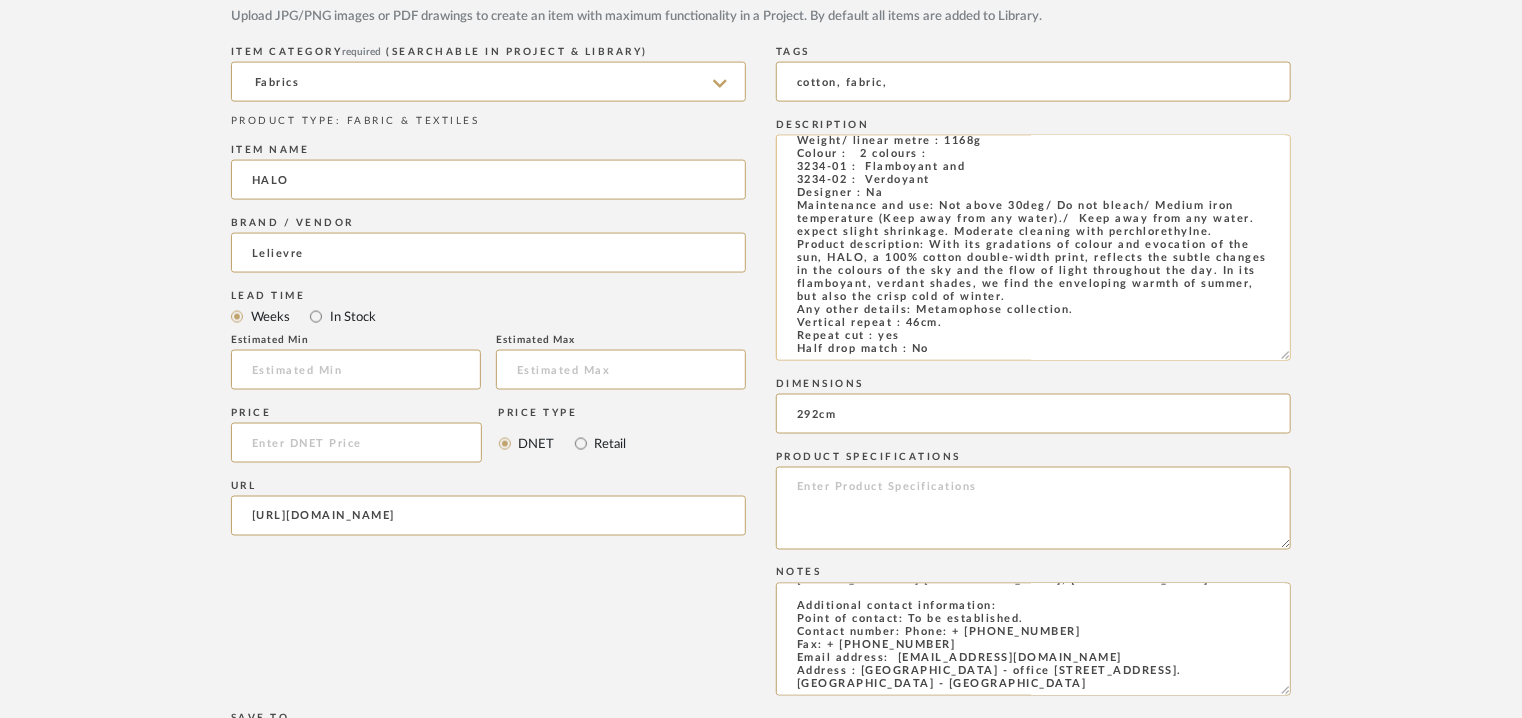 drag, startPoint x: 1071, startPoint y: 213, endPoint x: 1240, endPoint y: 207, distance: 169.10648 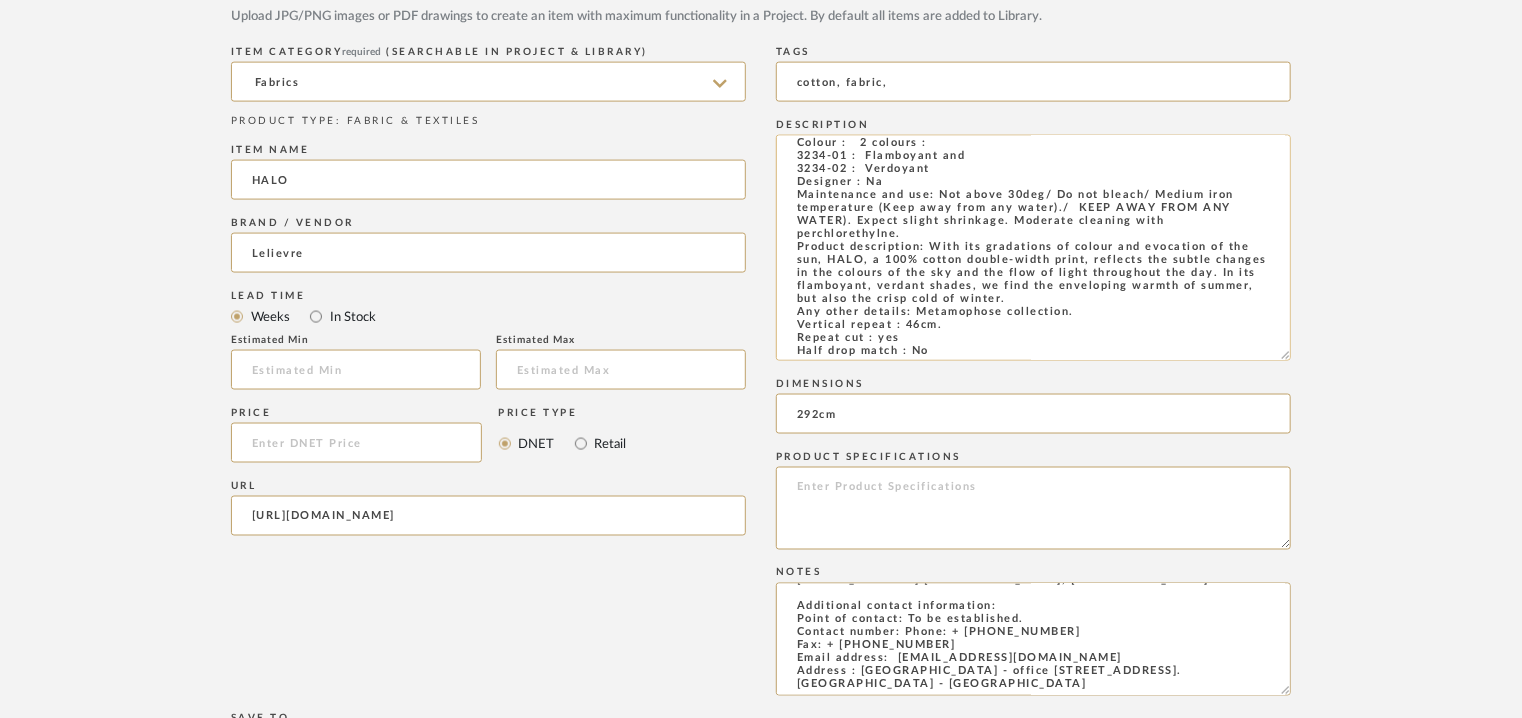 click on "Code: 3234-01                                                                                       Composition:  100% cotton
Width: 292cm
Vertical repeat : 46cm
Weight/ linear metre : 1168g
Colour :   2 colours :
3234-01 :  Flamboyant and
3234-02 :  Verdoyant
Designer : Na
Maintenance and use: Not above 30deg/ Do not bleach/ Medium iron temperature (Keep away from any water)./  KEEP AWAY FROM ANY WATER). Expect slight shrinkage. Moderate cleaning with perchlorethylne.
Product description: With its gradations of colour and evocation of the sun, HALO, a 100% cotton double-width print, reflects the subtle changes in the colours of the sky and the flow of light throughout the day. In its flamboyant, verdant shades, we find the enveloping warmth of summer, but also the crisp cold of winter.
Any other details: Metamophose collection.
Vertical repeat : 46cm.
Repeat cut : yes
Half drop match : No" 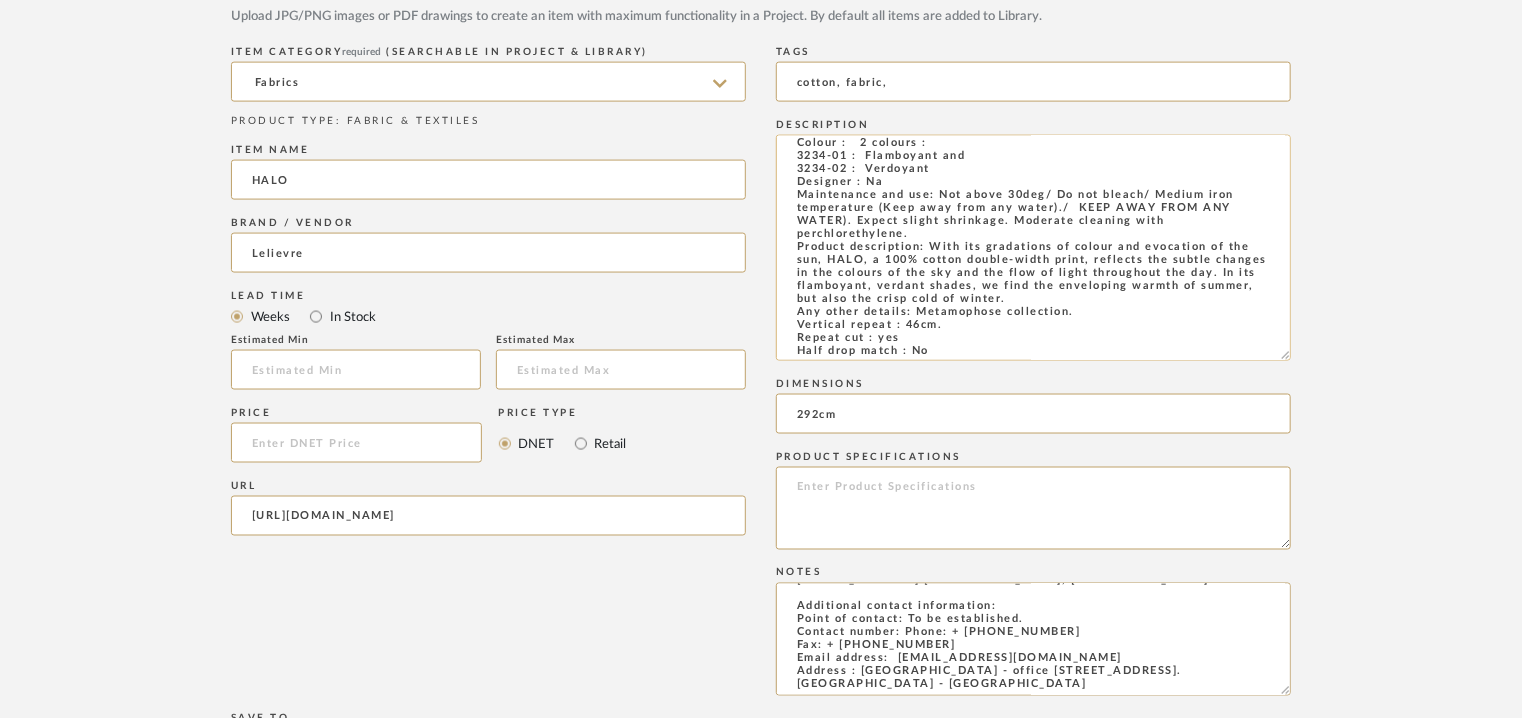 scroll, scrollTop: 0, scrollLeft: 0, axis: both 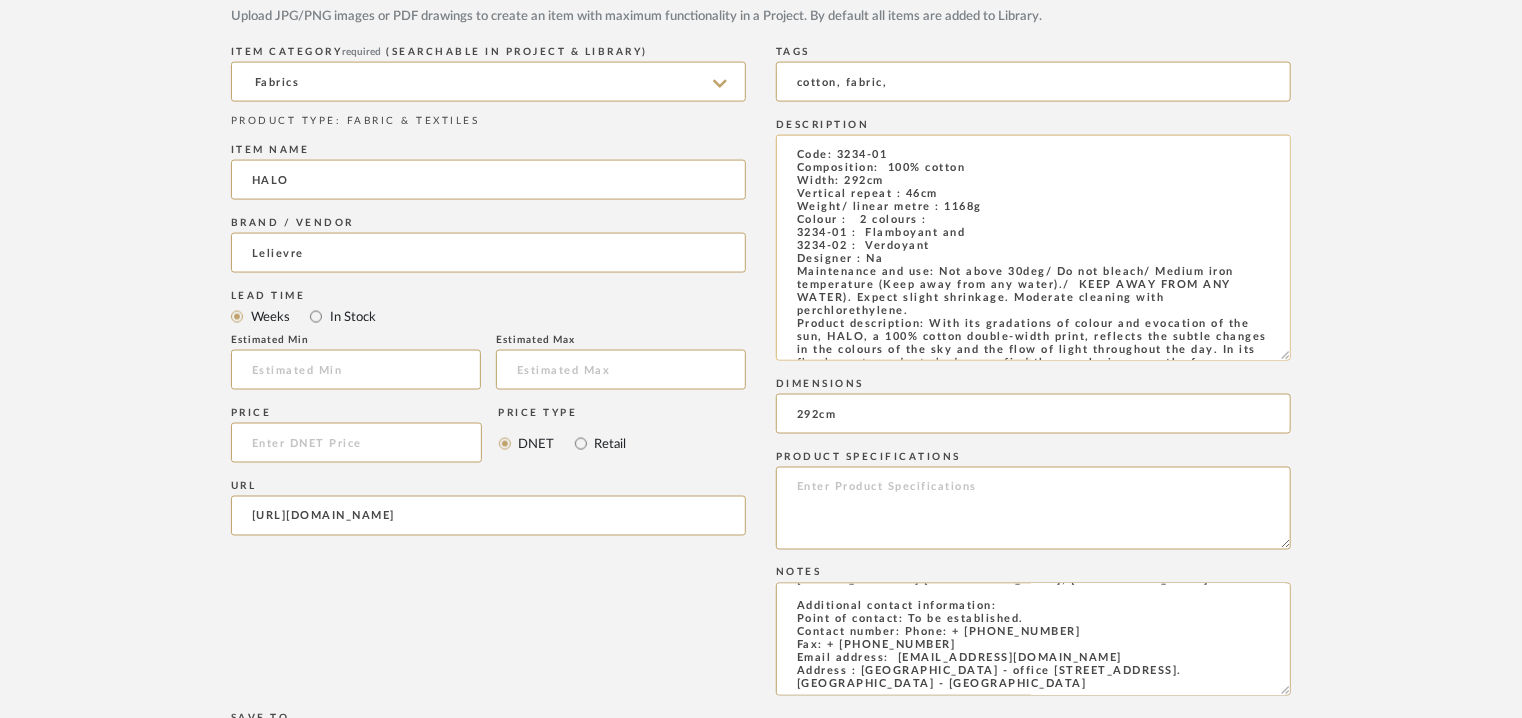 click on "Code: 3234-01                                                                                       Composition:  100% cotton
Width: 292cm
Vertical repeat : 46cm
Weight/ linear metre : 1168g
Colour :   2 colours :
3234-01 :  Flamboyant and
3234-02 :  Verdoyant
Designer : Na
Maintenance and use: Not above 30deg/ Do not bleach/ Medium iron temperature (Keep away from any water)./  KEEP AWAY FROM ANY WATER). Expect slight shrinkage. Moderate cleaning with perchlorethylene.
Product description: With its gradations of colour and evocation of the sun, HALO, a 100% cotton double-width print, reflects the subtle changes in the colours of the sky and the flow of light throughout the day. In its flamboyant, verdant shades, we find the enveloping warmth of summer, but also the crisp cold of winter.
Any other details: Metamophose collection.
Vertical repeat : 46cm.
Repeat cut : yes
Half drop match : No" 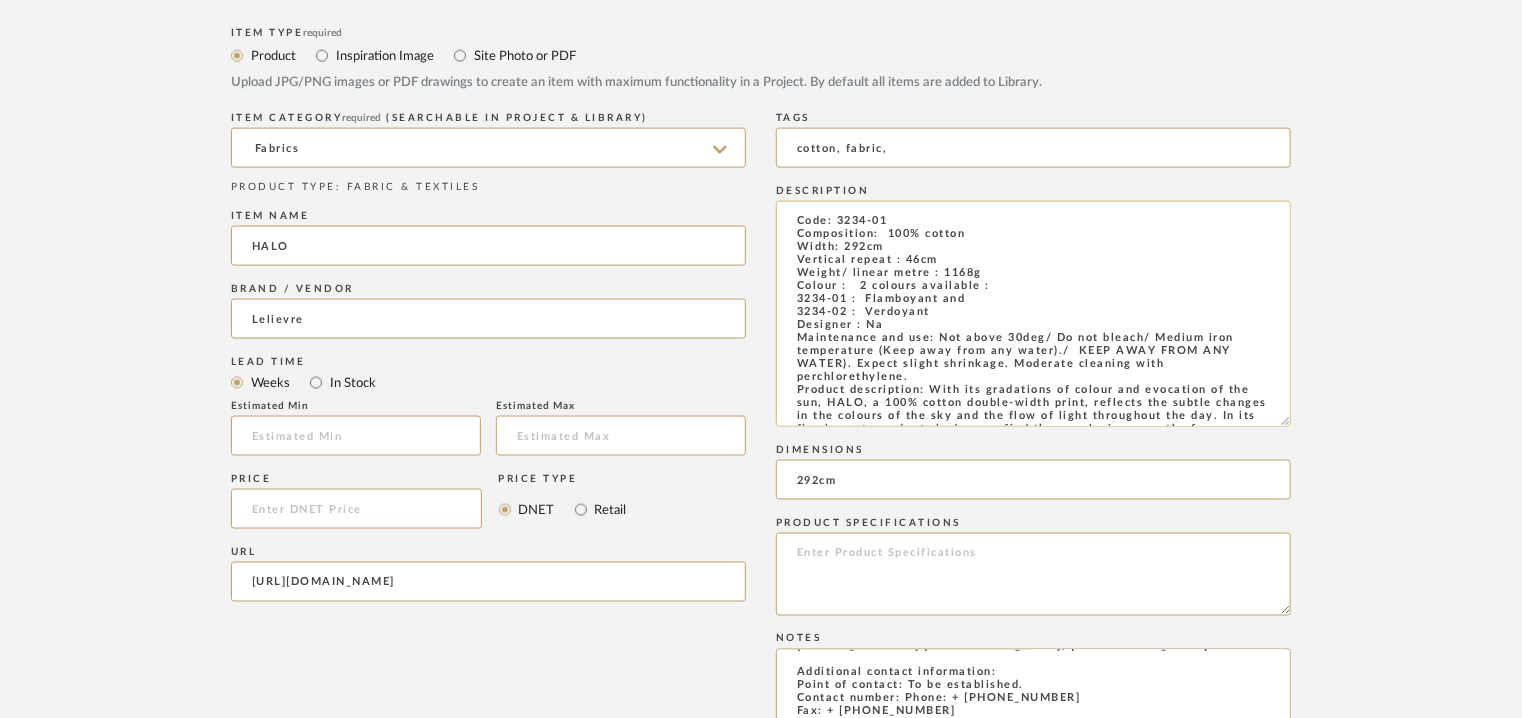 scroll, scrollTop: 1300, scrollLeft: 0, axis: vertical 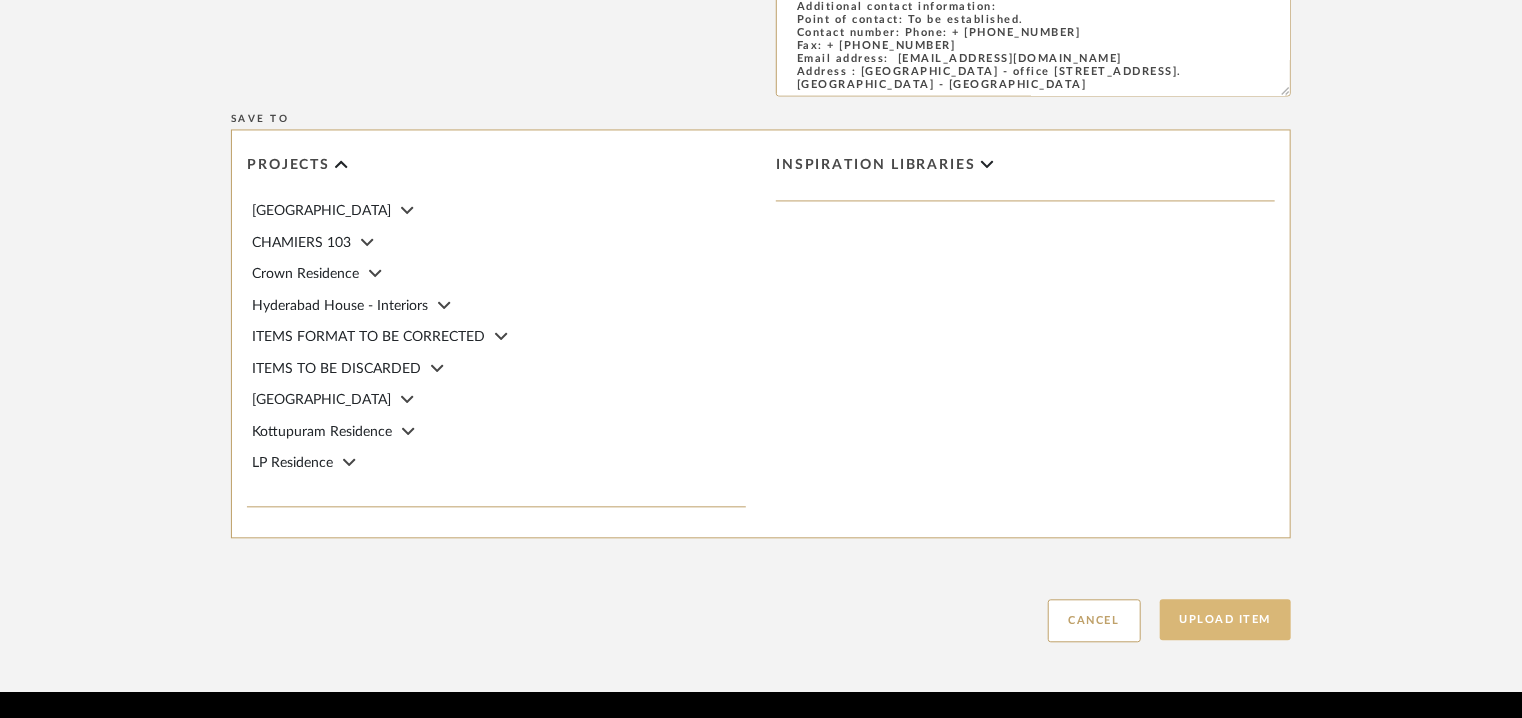 type on "Code: 3234-01                                                                                       Composition:  100% cotton
Width: 292cm
Vertical repeat : 46cm
Weight/ linear metre : 1168g
Colour :   2 colours available :
3234-01 :  Flamboyant and
3234-02 :  Verdoyant
Designer : Na
Maintenance and use: Not above 30deg/ Do not bleach/ Medium iron temperature (Keep away from any water)./  KEEP AWAY FROM ANY WATER). Expect slight shrinkage. Moderate cleaning with perchlorethylene.
Product description: With its gradations of colour and evocation of the sun, HALO, a 100% cotton double-width print, reflects the subtle changes in the colours of the sky and the flow of light throughout the day. In its flamboyant, verdant shades, we find the enveloping warmth of summer, but also the crisp cold of winter.
Any other details: Metamophose collection.
Vertical repeat : 46cm.
Repeat cut : yes
Half drop match : No" 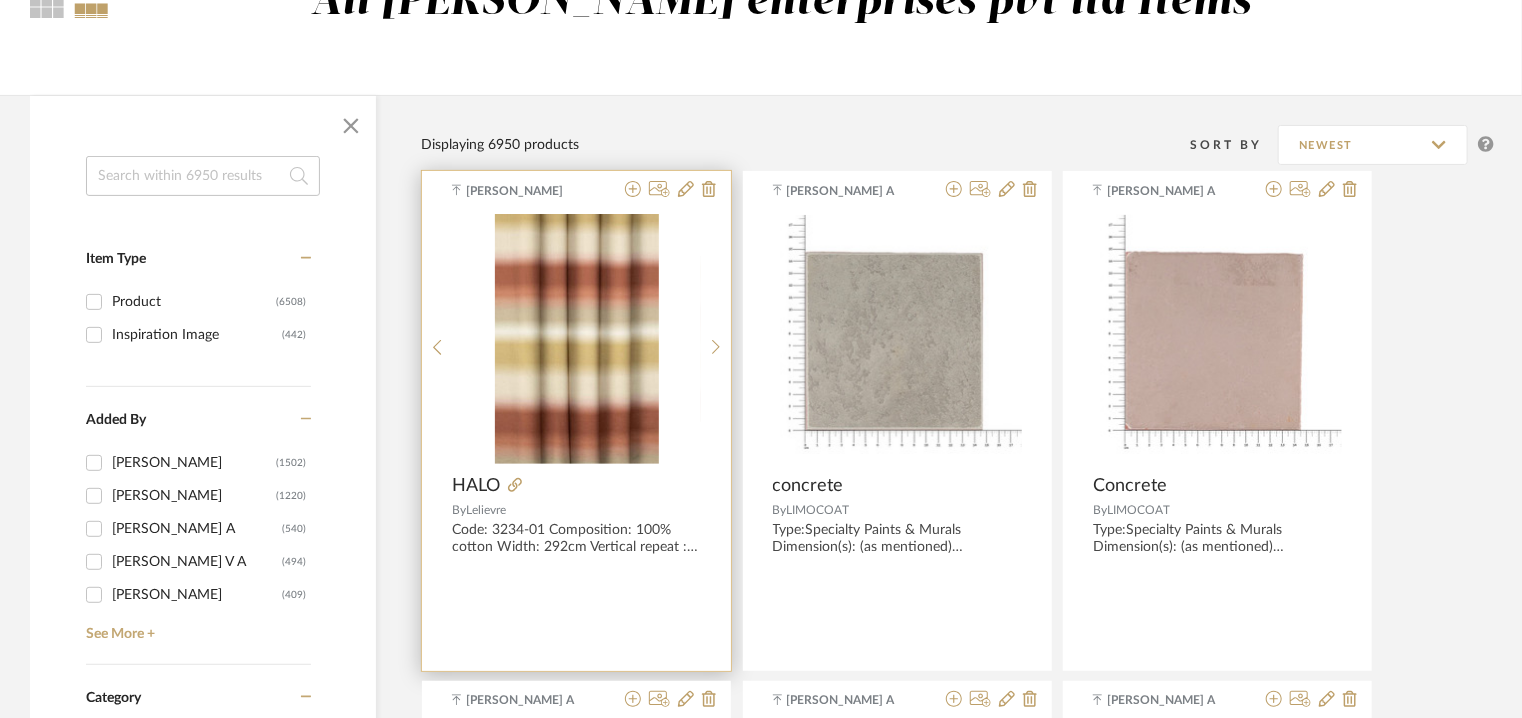 scroll, scrollTop: 400, scrollLeft: 0, axis: vertical 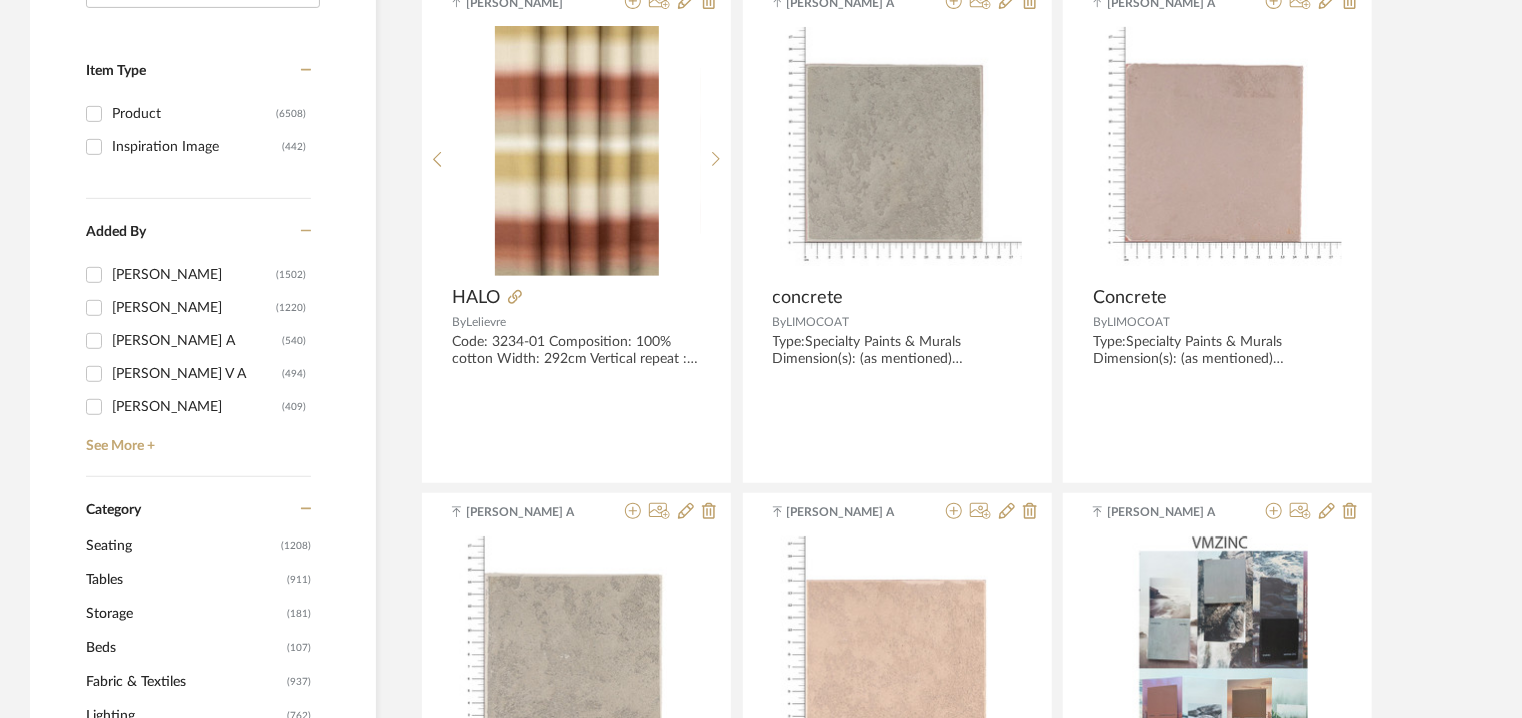 click 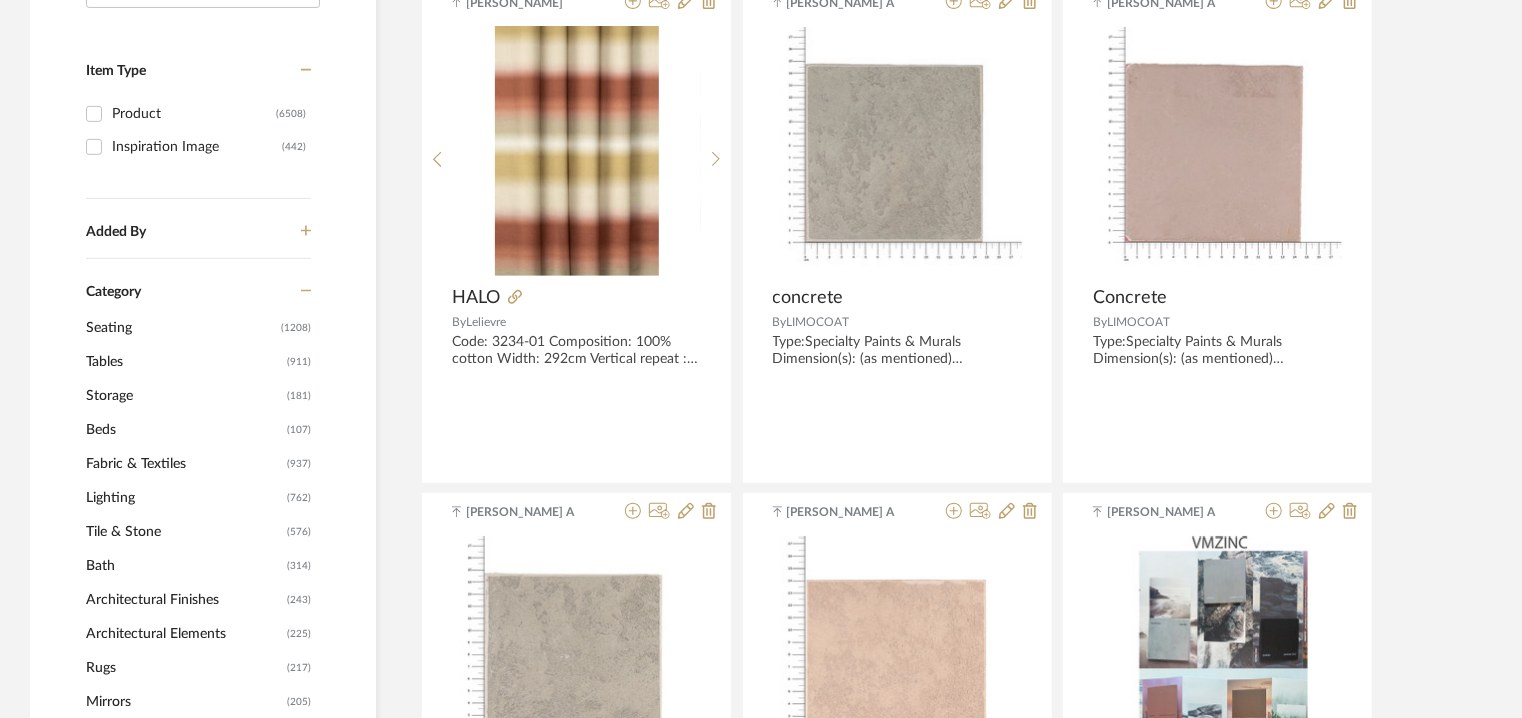 click on "Category  Seating   (1208)   Tables   (911)   Storage   (181)   Beds    (107)   Fabric & Textiles   (937)   Lighting   (762)   Tile & Stone   (576)   Bath   (314)   Architectural Finishes   (243)   Architectural Elements   (225)   Rugs   (217)   Mirrors   (205)   Accessories    (185)   Outdoor   (146)   Art   (62)   Hardware   (43)   Housewares   (43)   Wallcoverings   (29)   Flooring   (28)   Bedding   (23)   Appliances   (21)   Home Gym Equipment   (12)   Kitchen   (11)   Closets   (9)   Children's Furniture   (2)   Electronics   (2)   Paint   (2)   Uncategorized   (2)   Window Coverings   (2)" 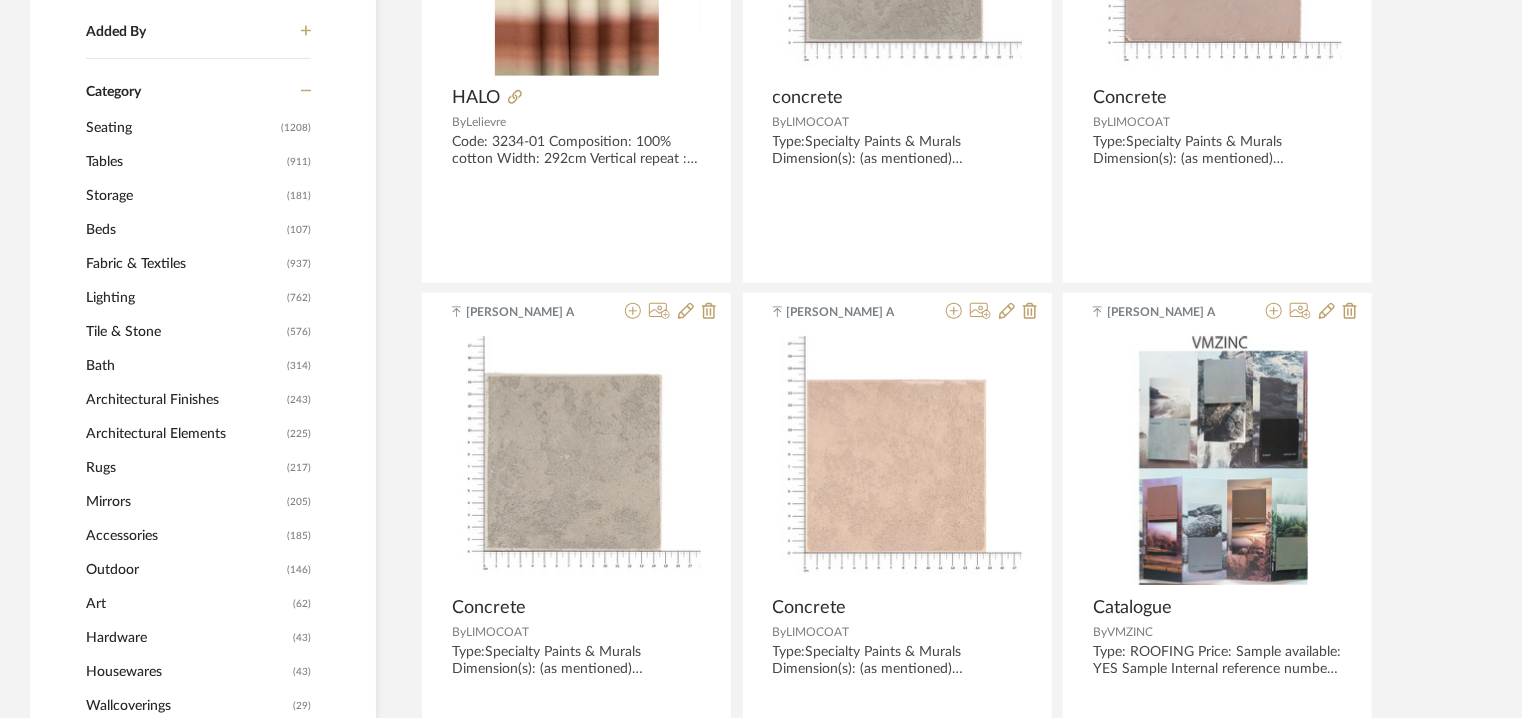 scroll, scrollTop: 600, scrollLeft: 0, axis: vertical 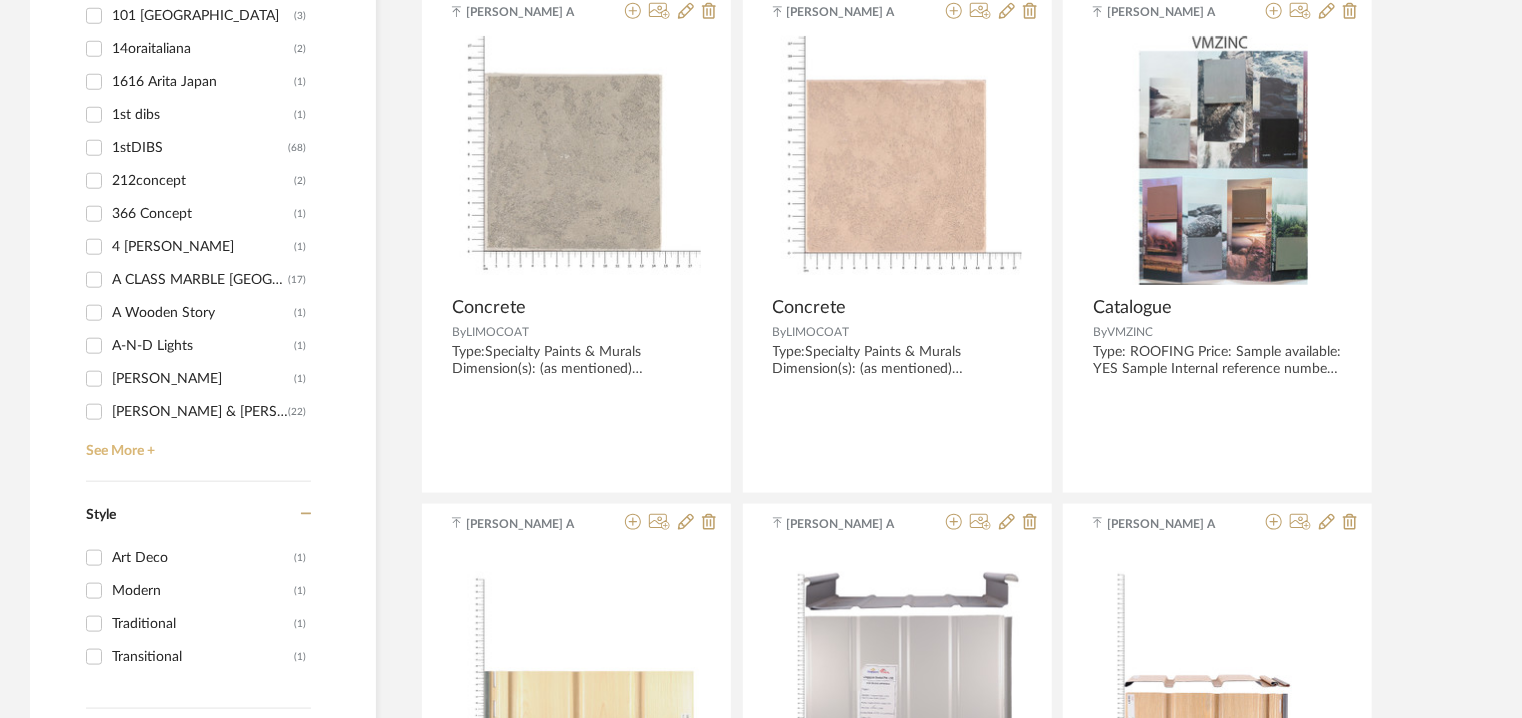 click on "See More +" 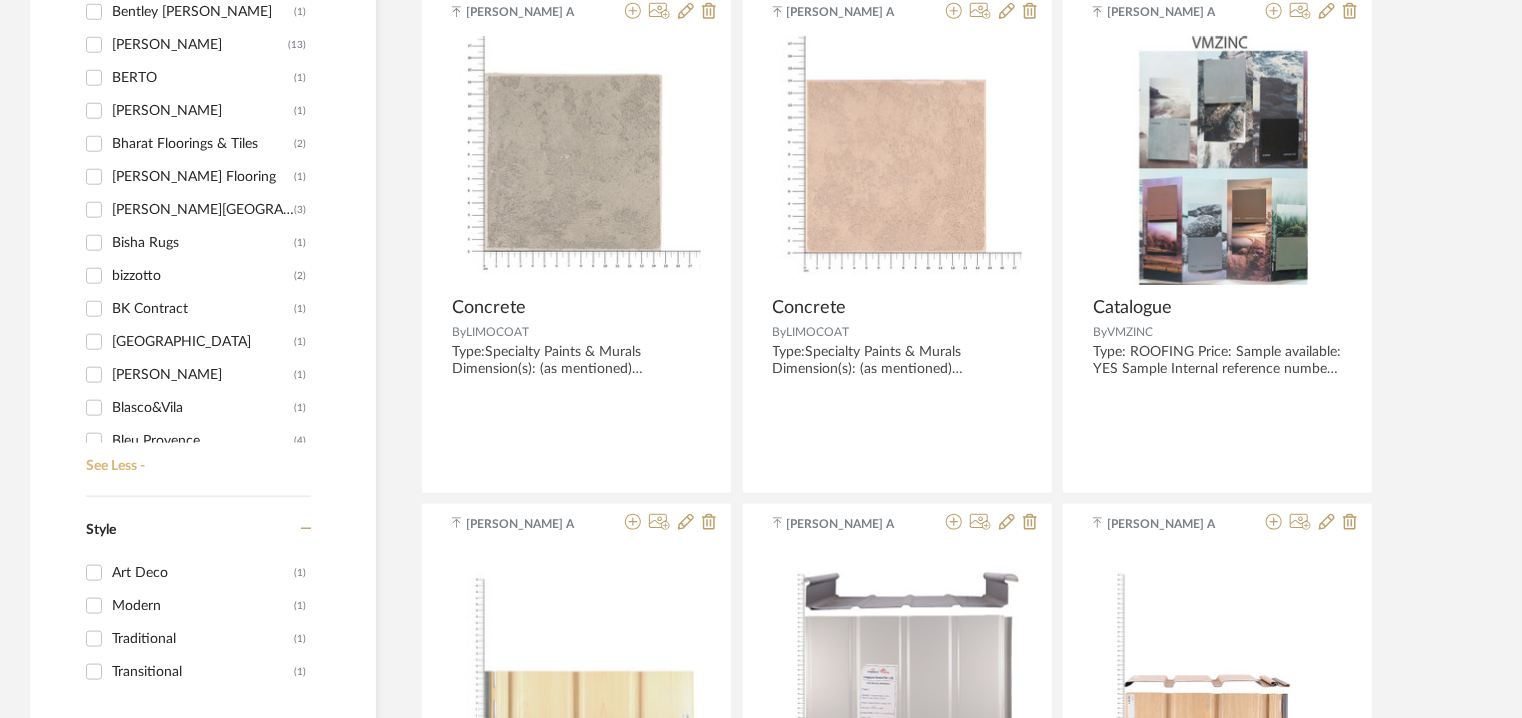 scroll, scrollTop: 3600, scrollLeft: 0, axis: vertical 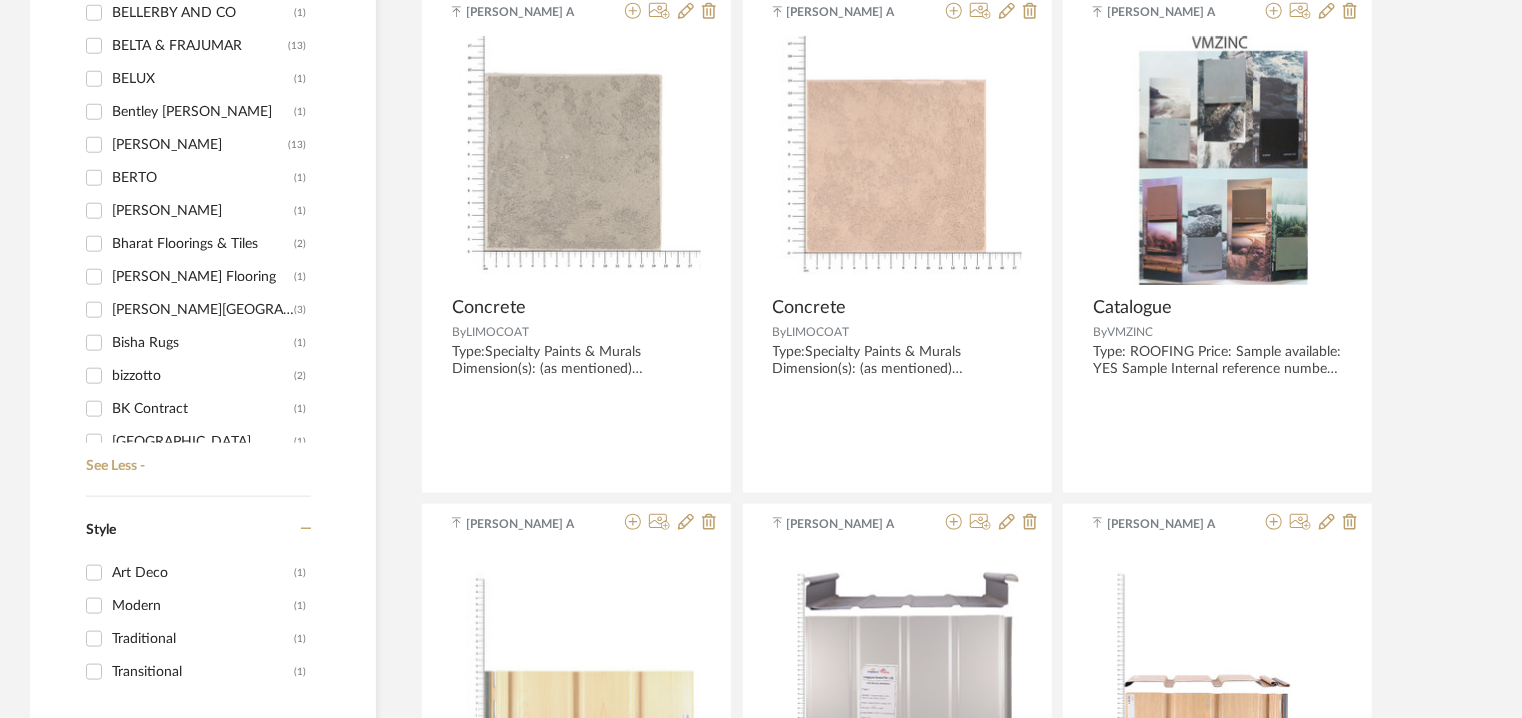 click on "BELTA & FRAJUMAR" at bounding box center [200, 46] 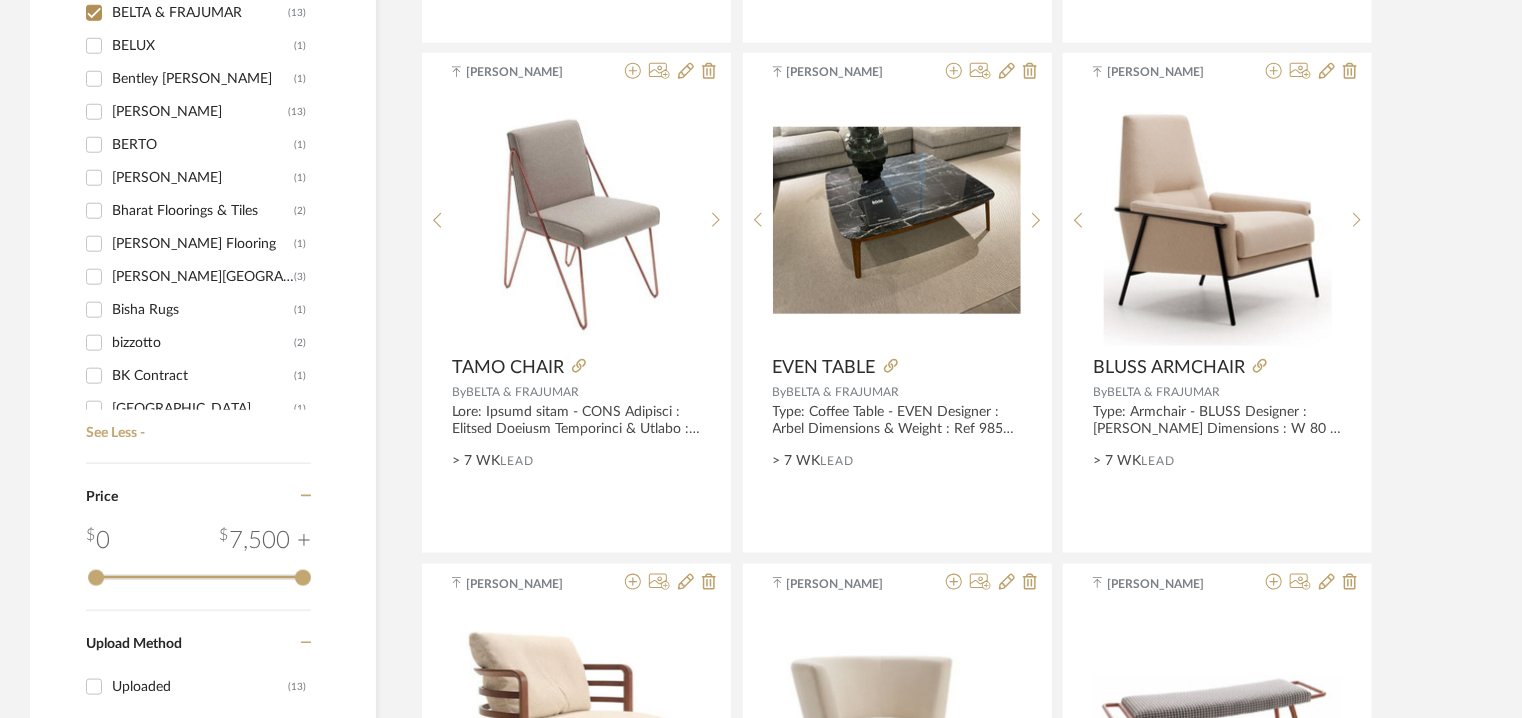 scroll, scrollTop: 867, scrollLeft: 0, axis: vertical 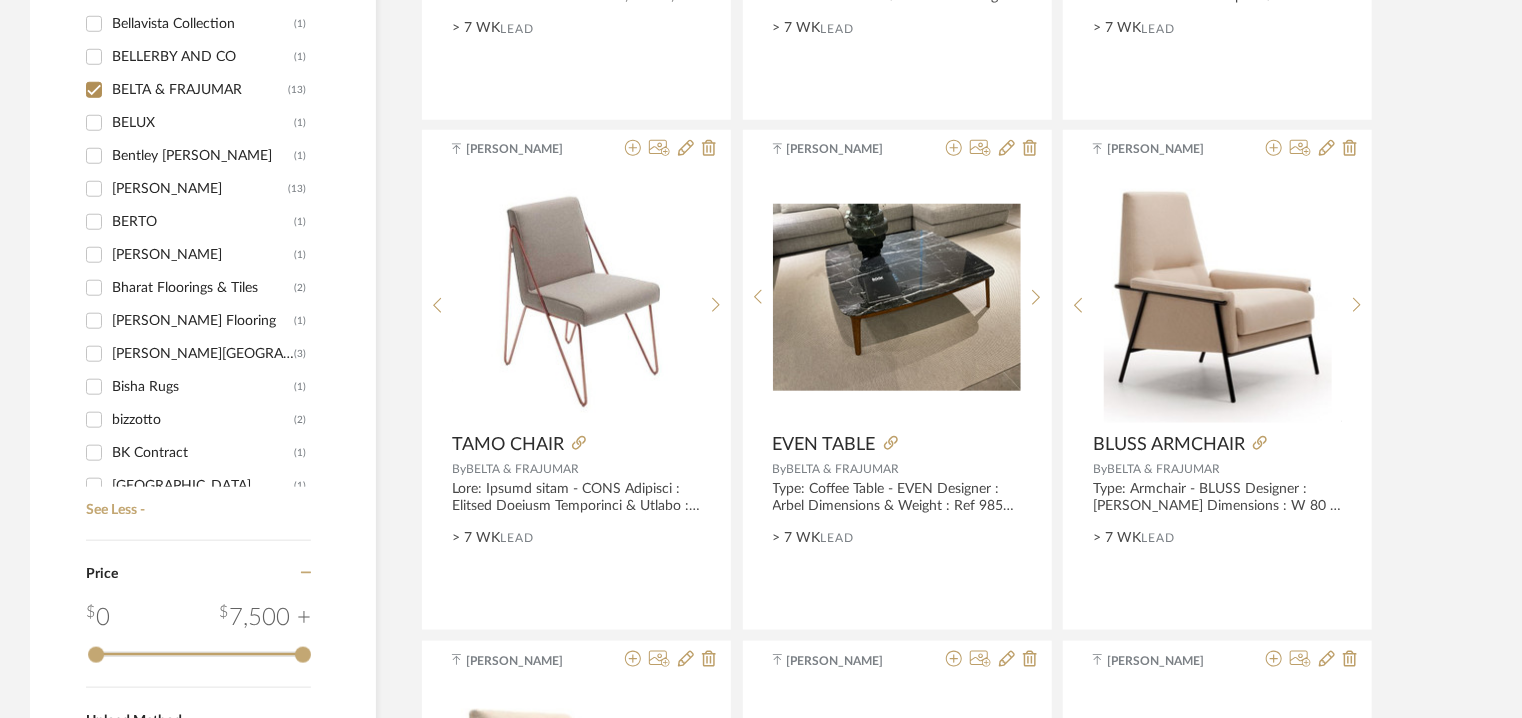 click on "BELTA & FRAJUMAR  (13)" at bounding box center [94, 90] 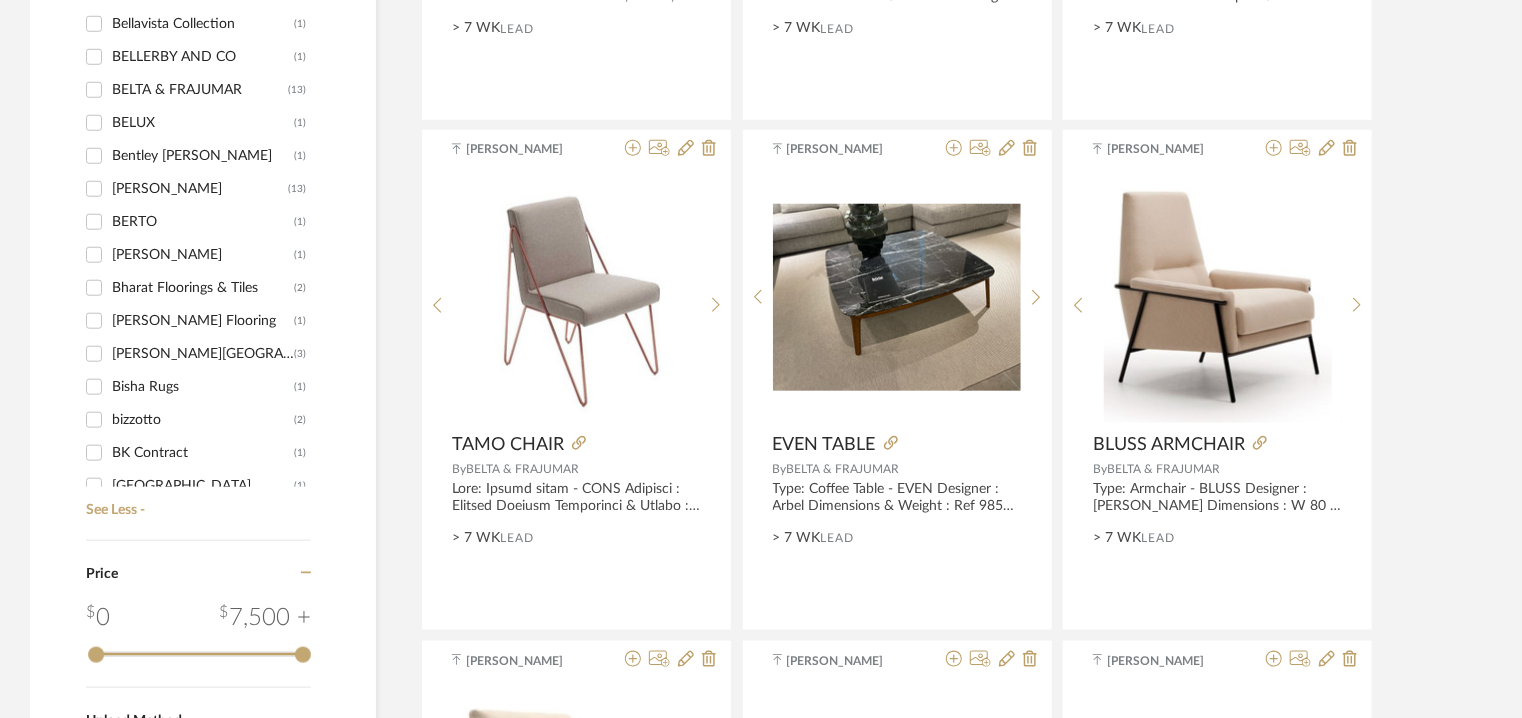 checkbox on "false" 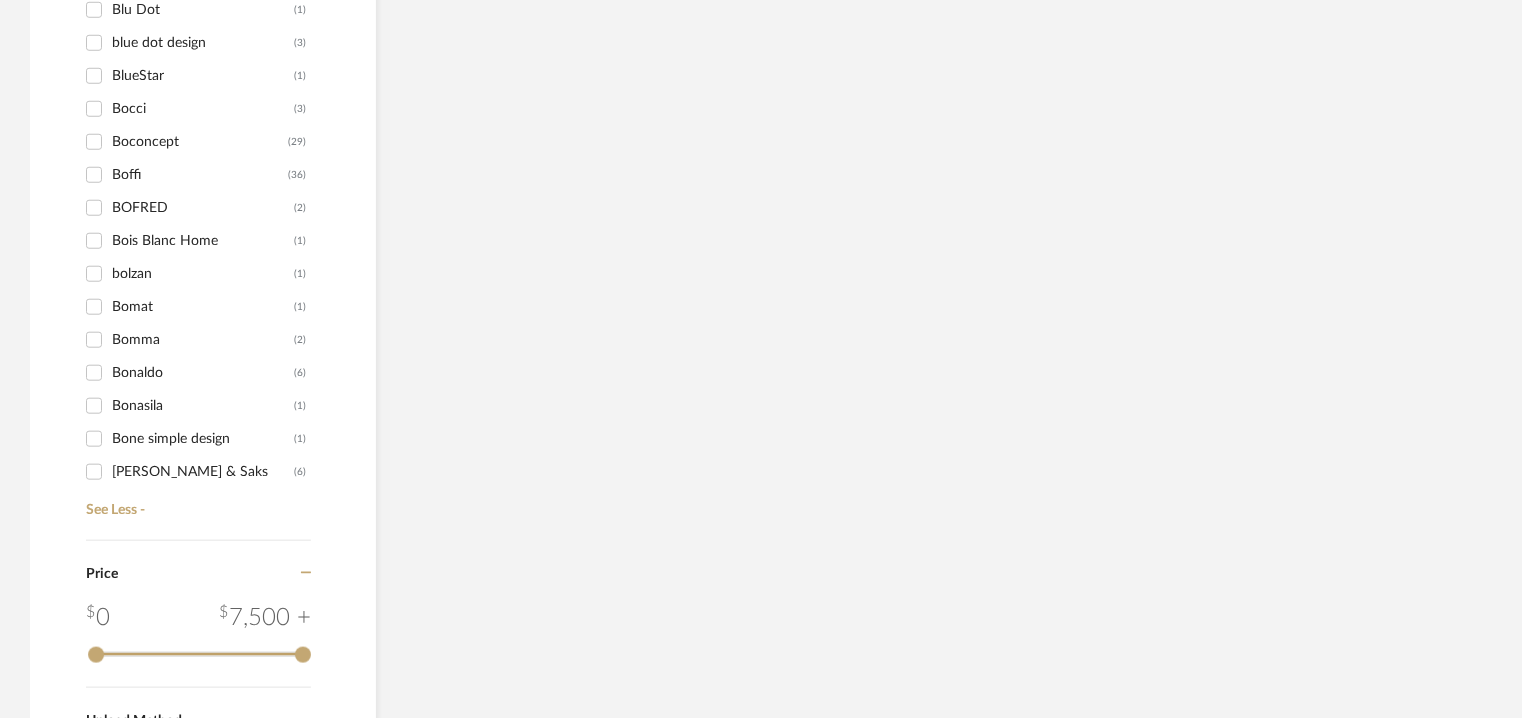 scroll, scrollTop: 4300, scrollLeft: 0, axis: vertical 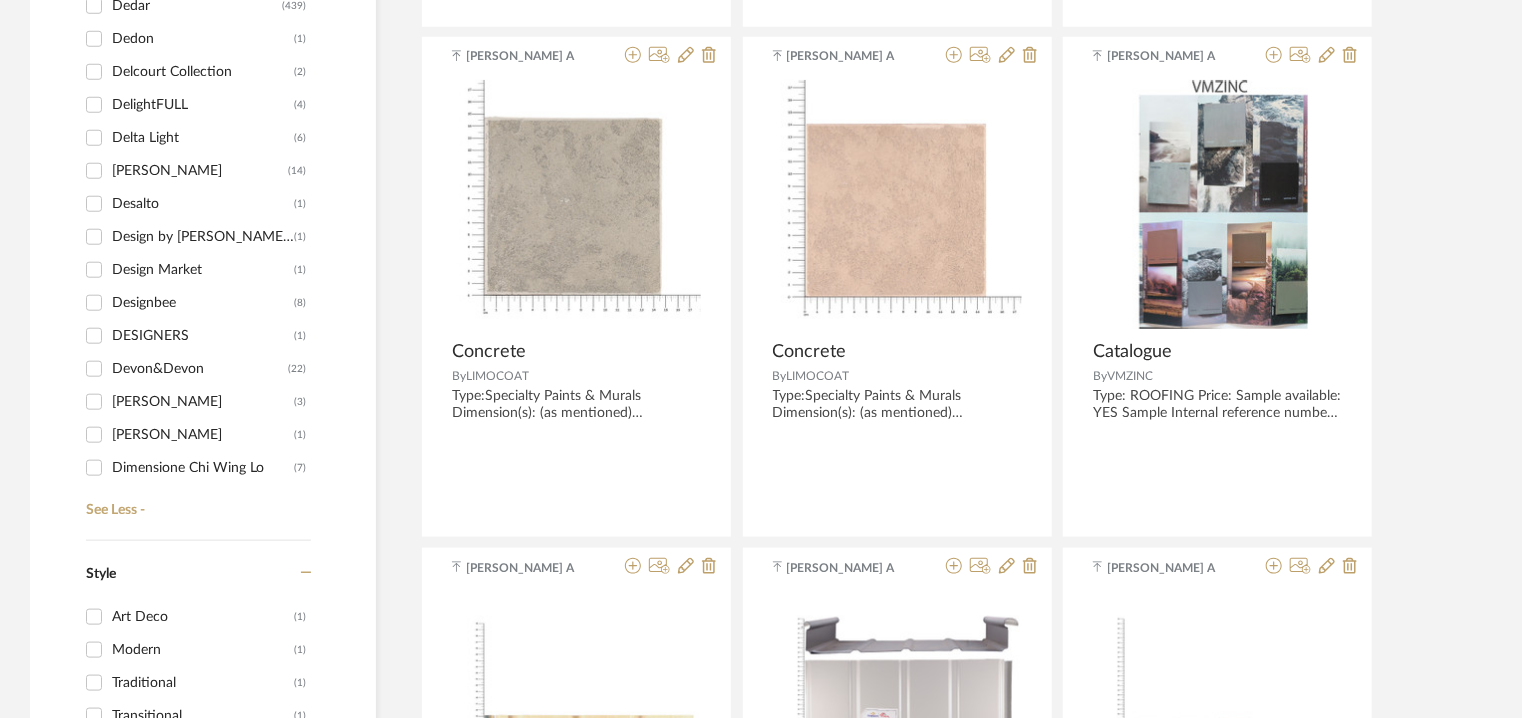 click on "DeMuro Das" at bounding box center [200, 171] 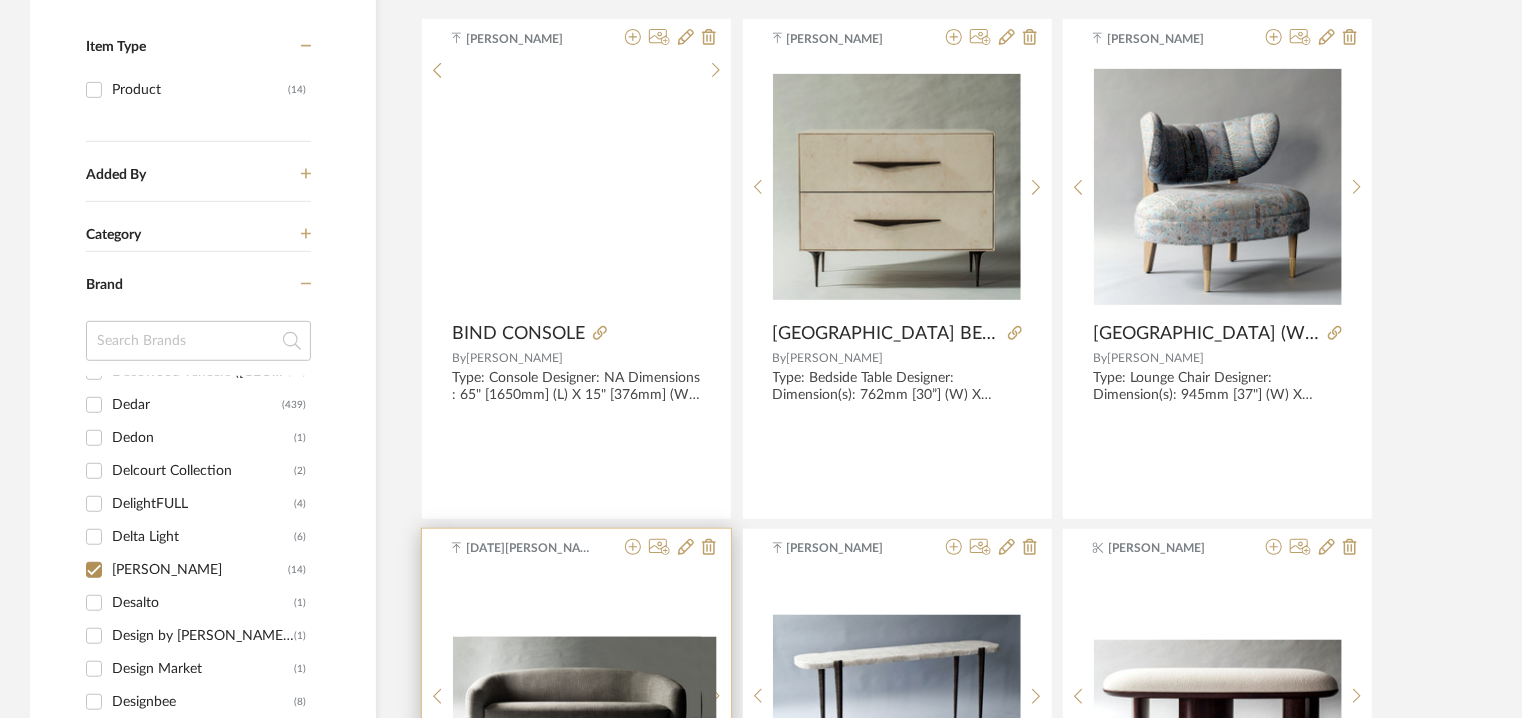 scroll, scrollTop: 423, scrollLeft: 0, axis: vertical 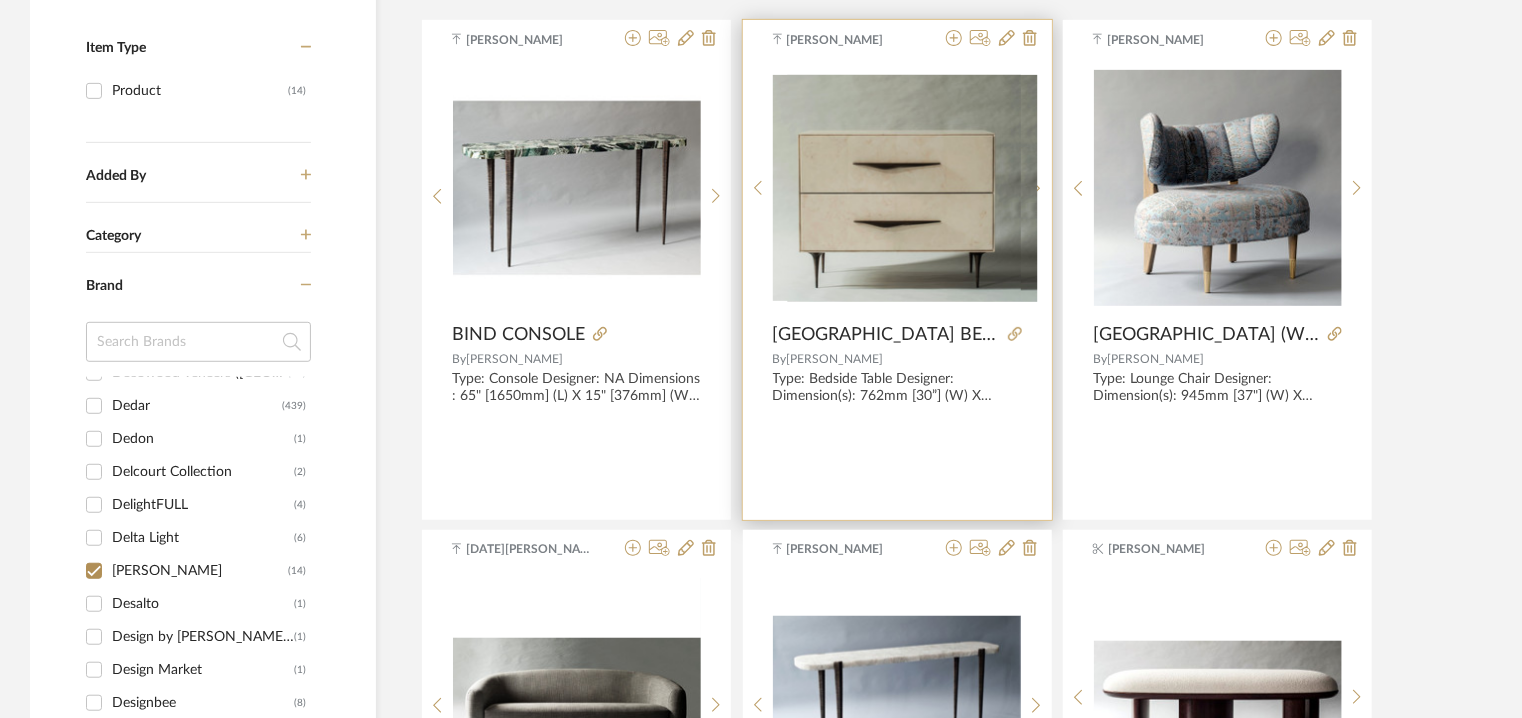 click at bounding box center [912, 188] 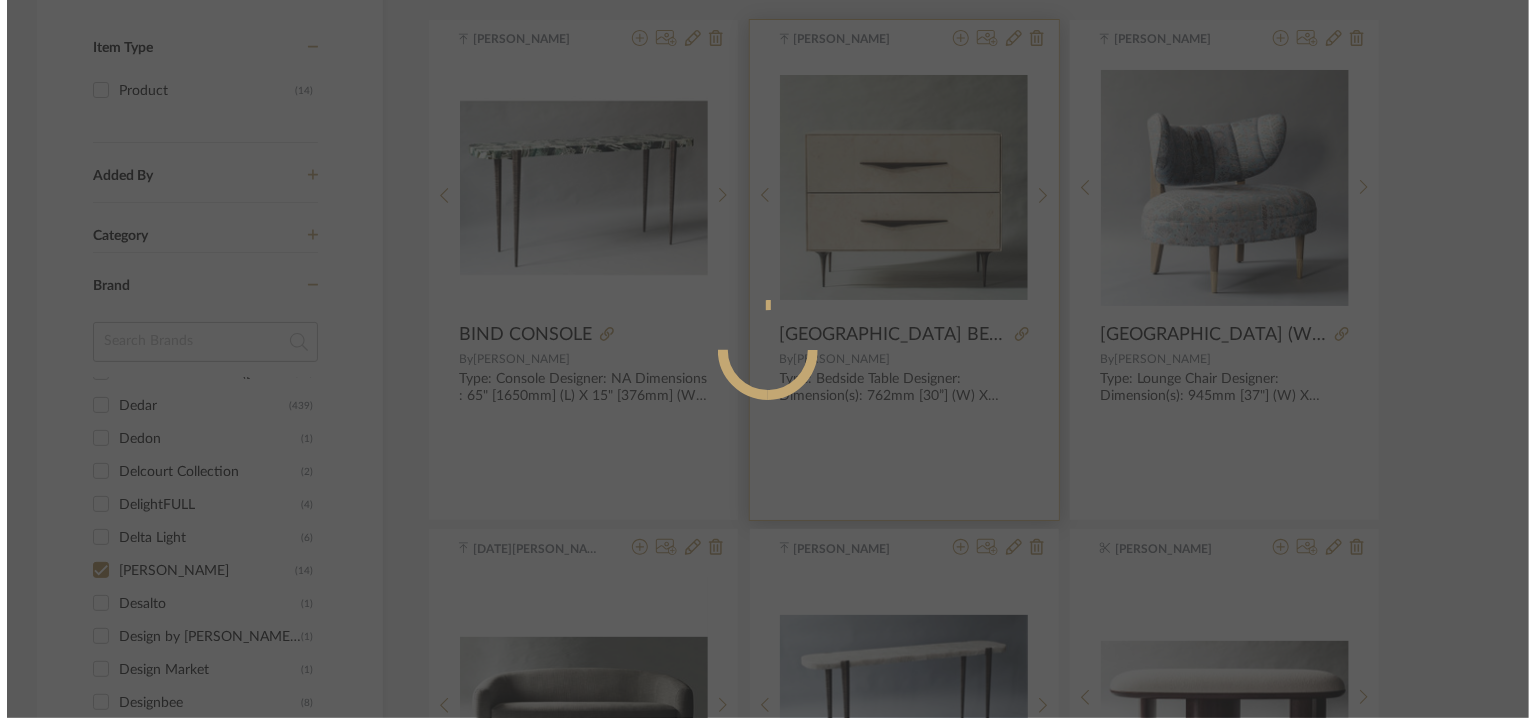 scroll, scrollTop: 0, scrollLeft: 0, axis: both 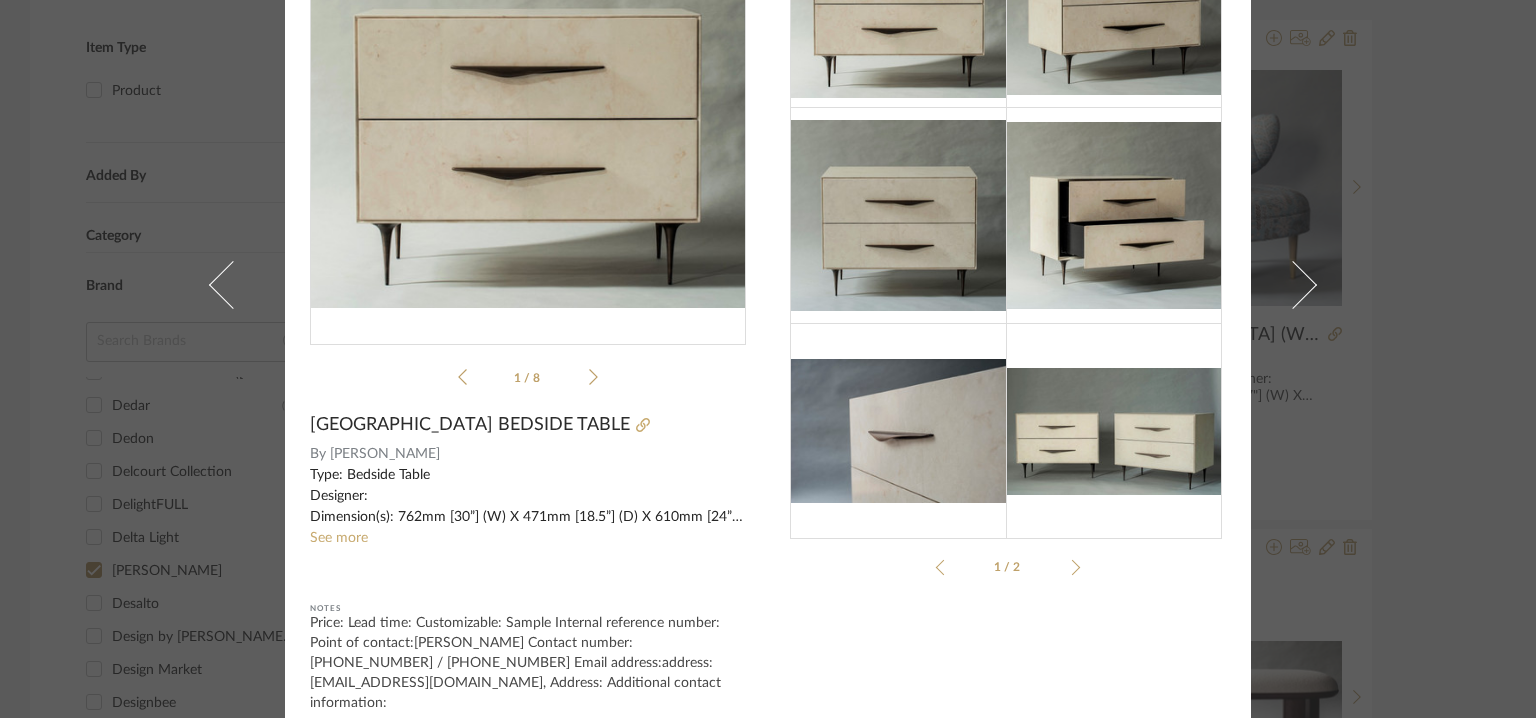 click on "See more" 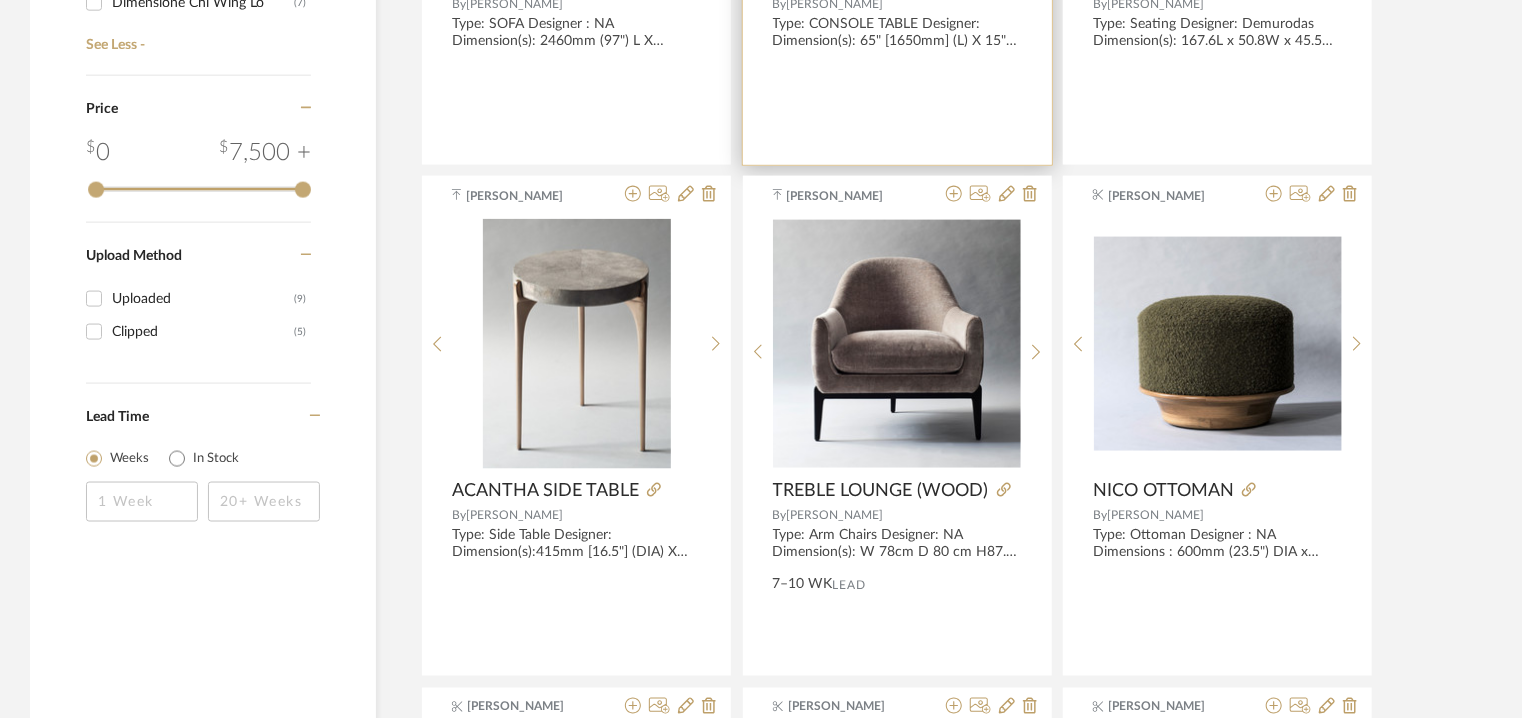 scroll, scrollTop: 1323, scrollLeft: 0, axis: vertical 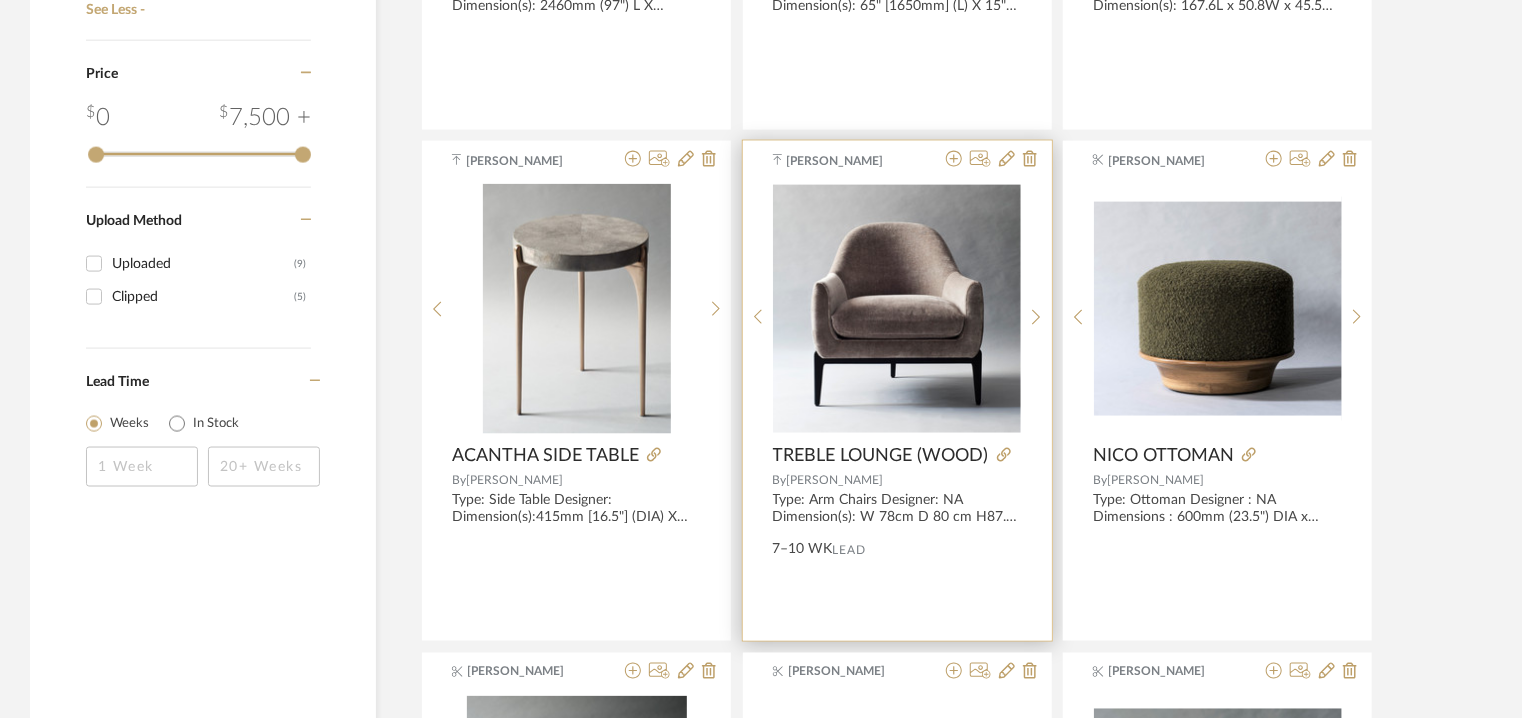 click at bounding box center [897, 309] 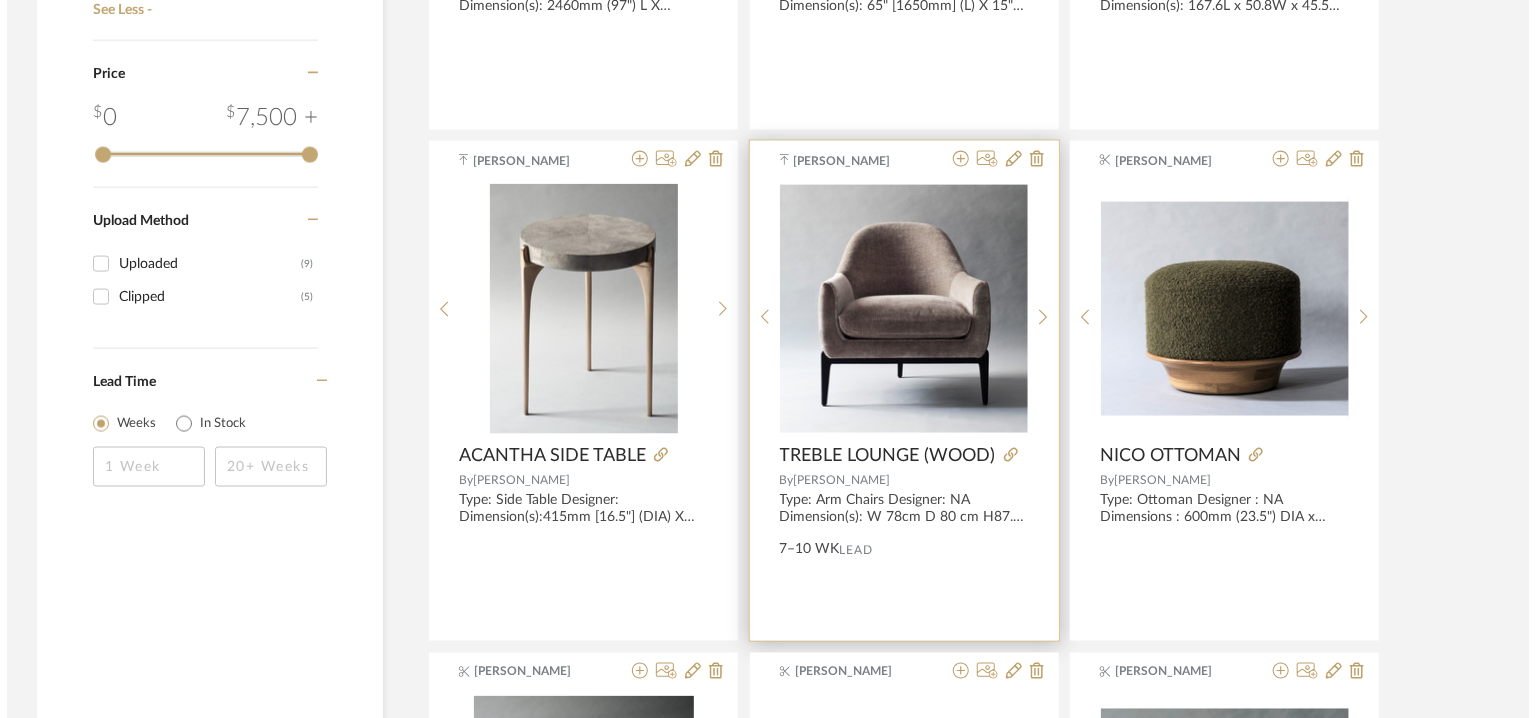 scroll, scrollTop: 0, scrollLeft: 0, axis: both 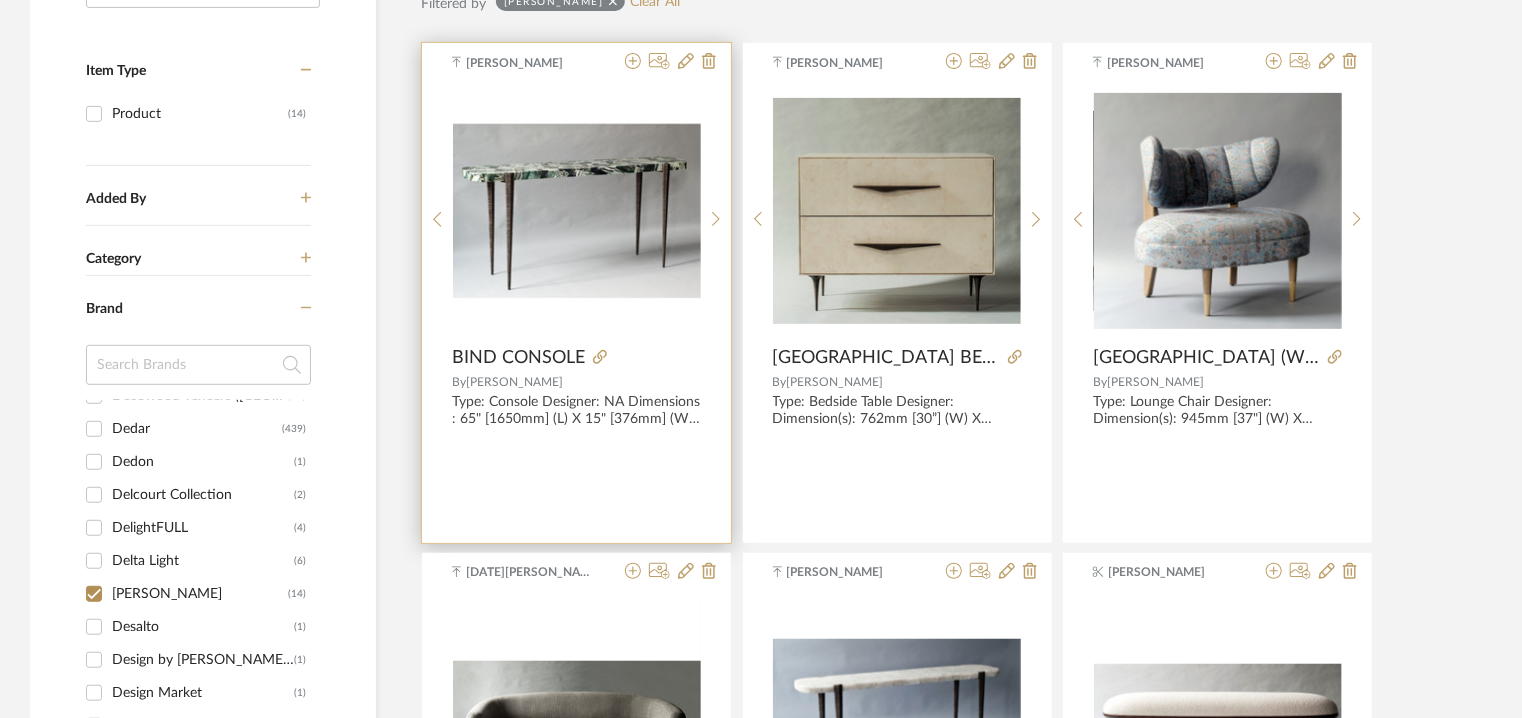 click at bounding box center (577, 211) 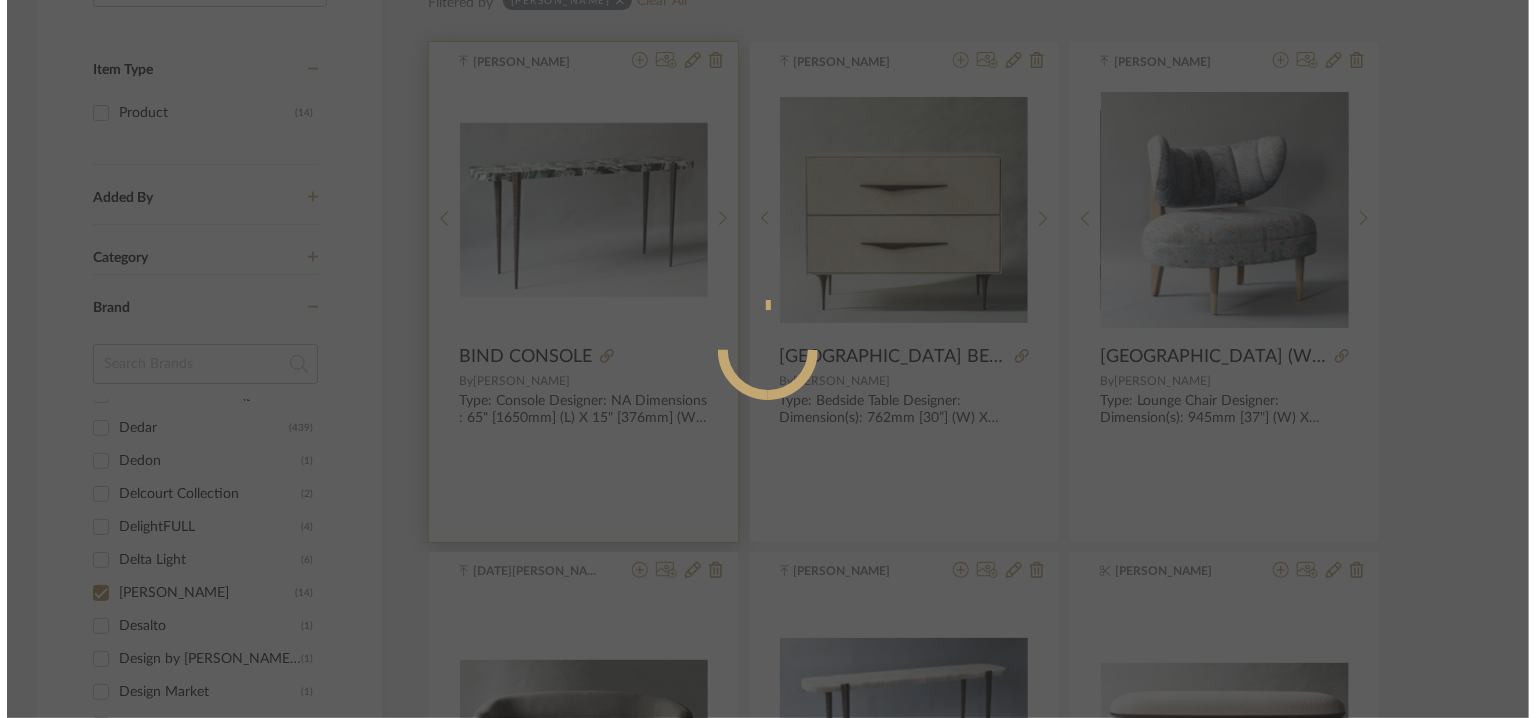 scroll, scrollTop: 0, scrollLeft: 0, axis: both 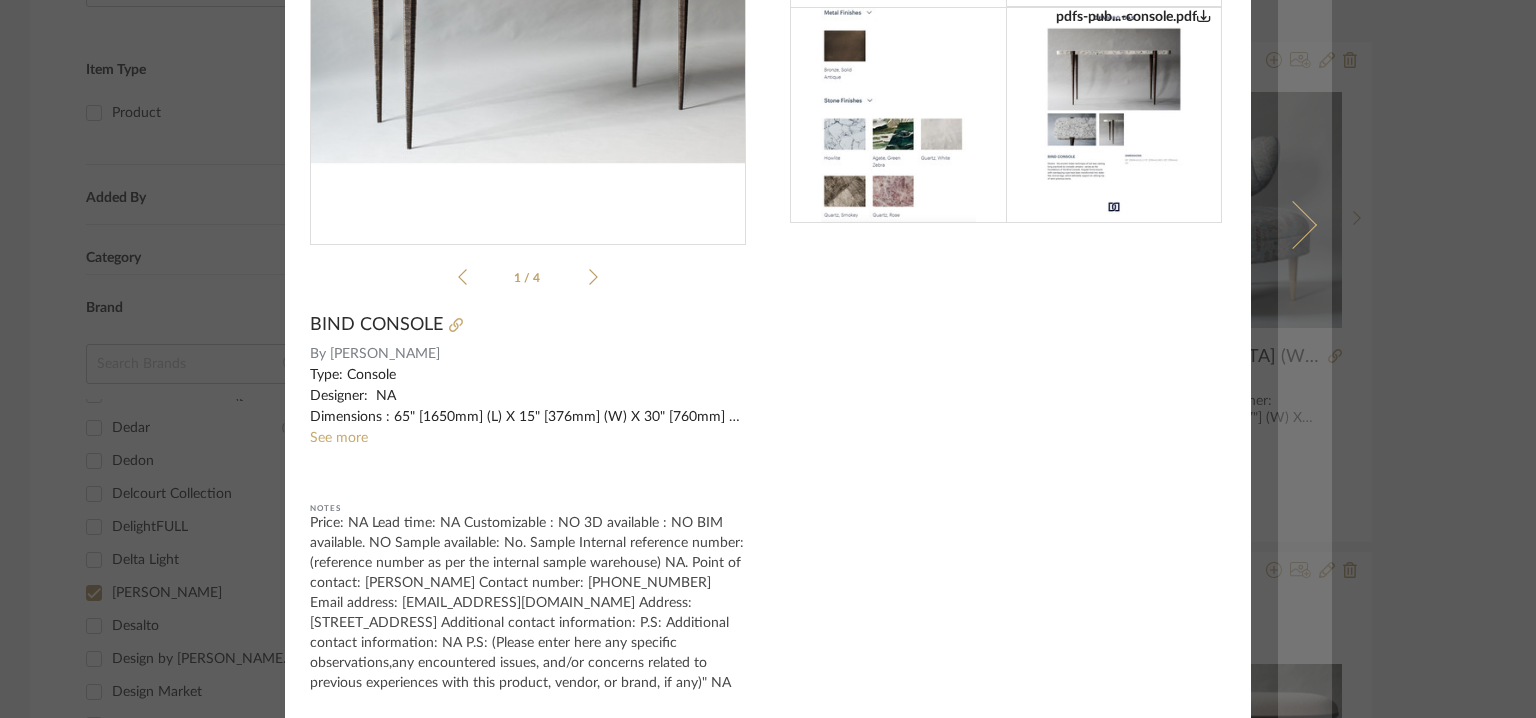 click at bounding box center [1293, 225] 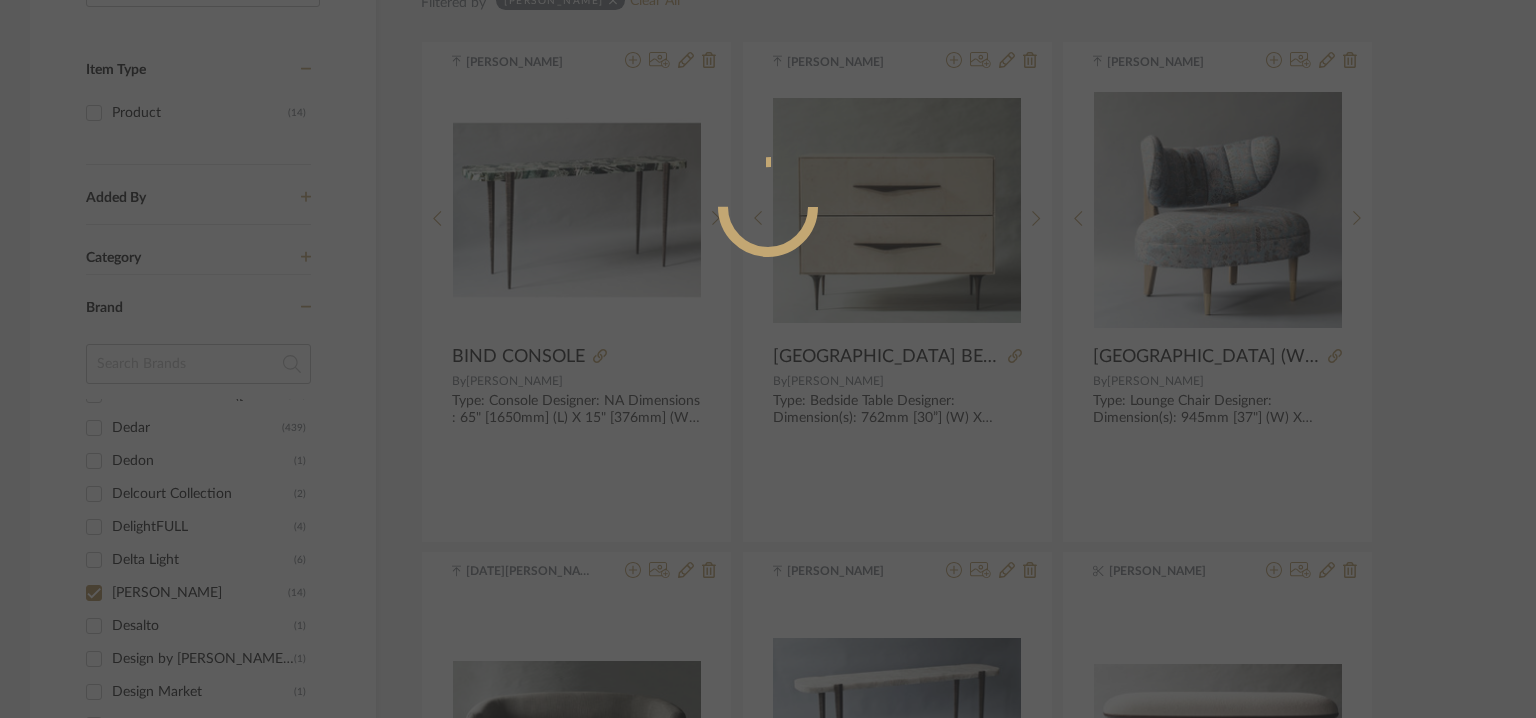scroll, scrollTop: 168, scrollLeft: 0, axis: vertical 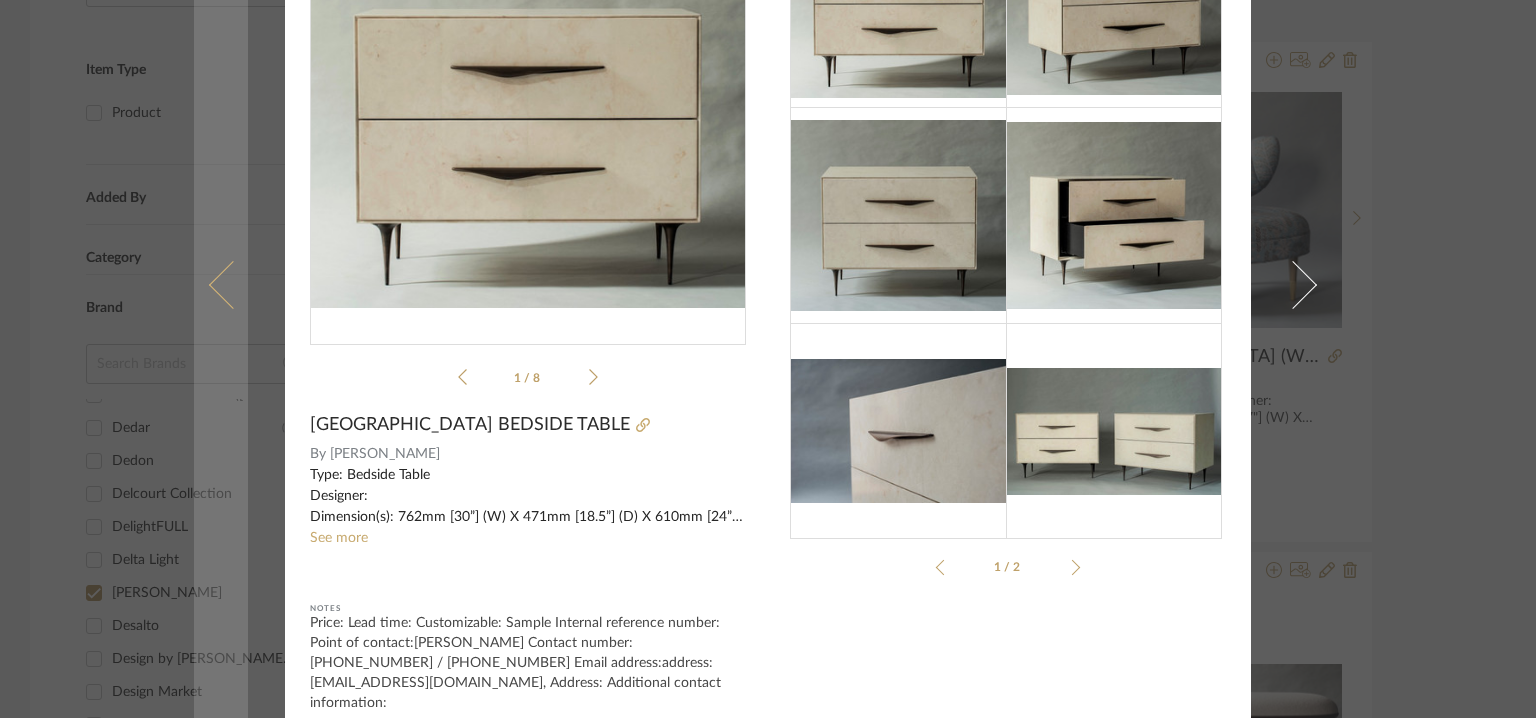 click at bounding box center (233, 285) 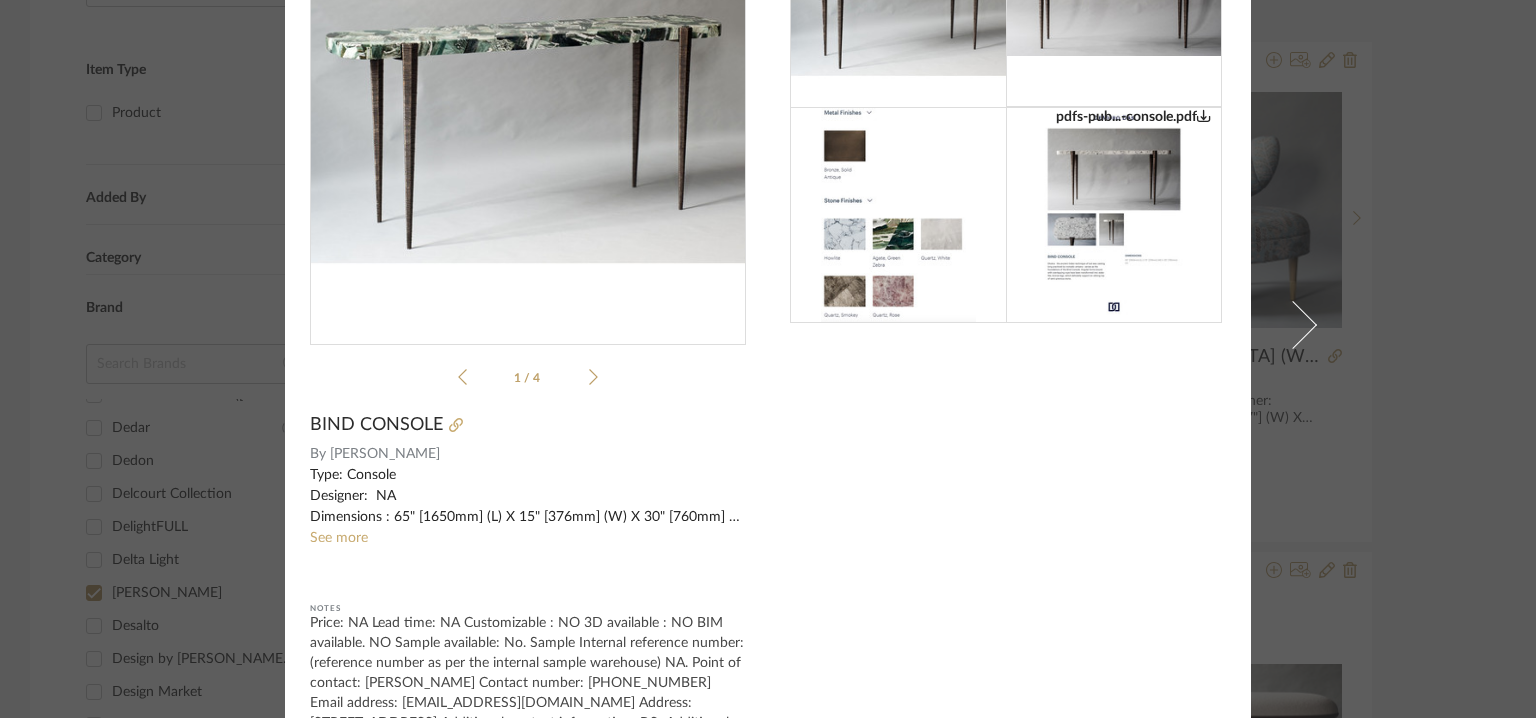 scroll, scrollTop: 288, scrollLeft: 0, axis: vertical 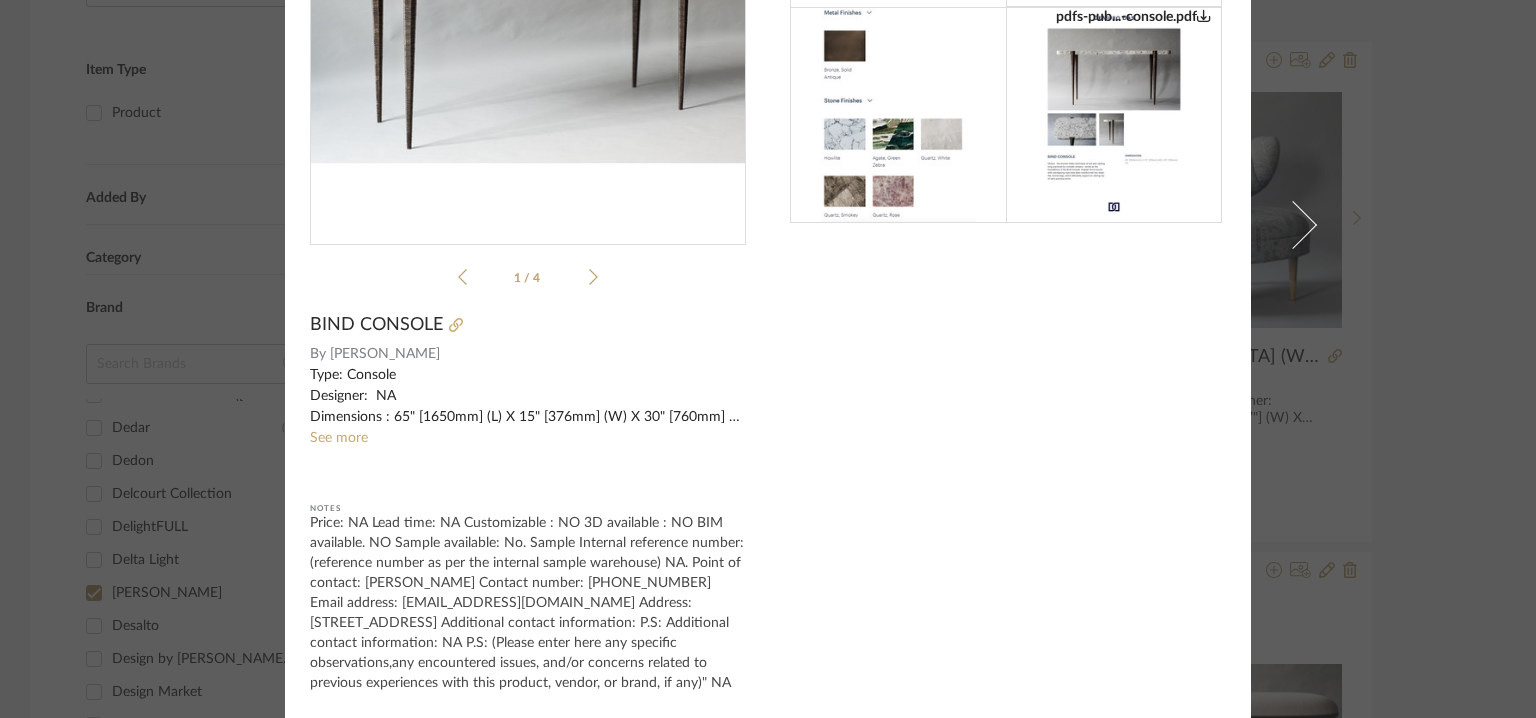 drag, startPoint x: 431, startPoint y: 681, endPoint x: 293, endPoint y: 505, distance: 223.65152 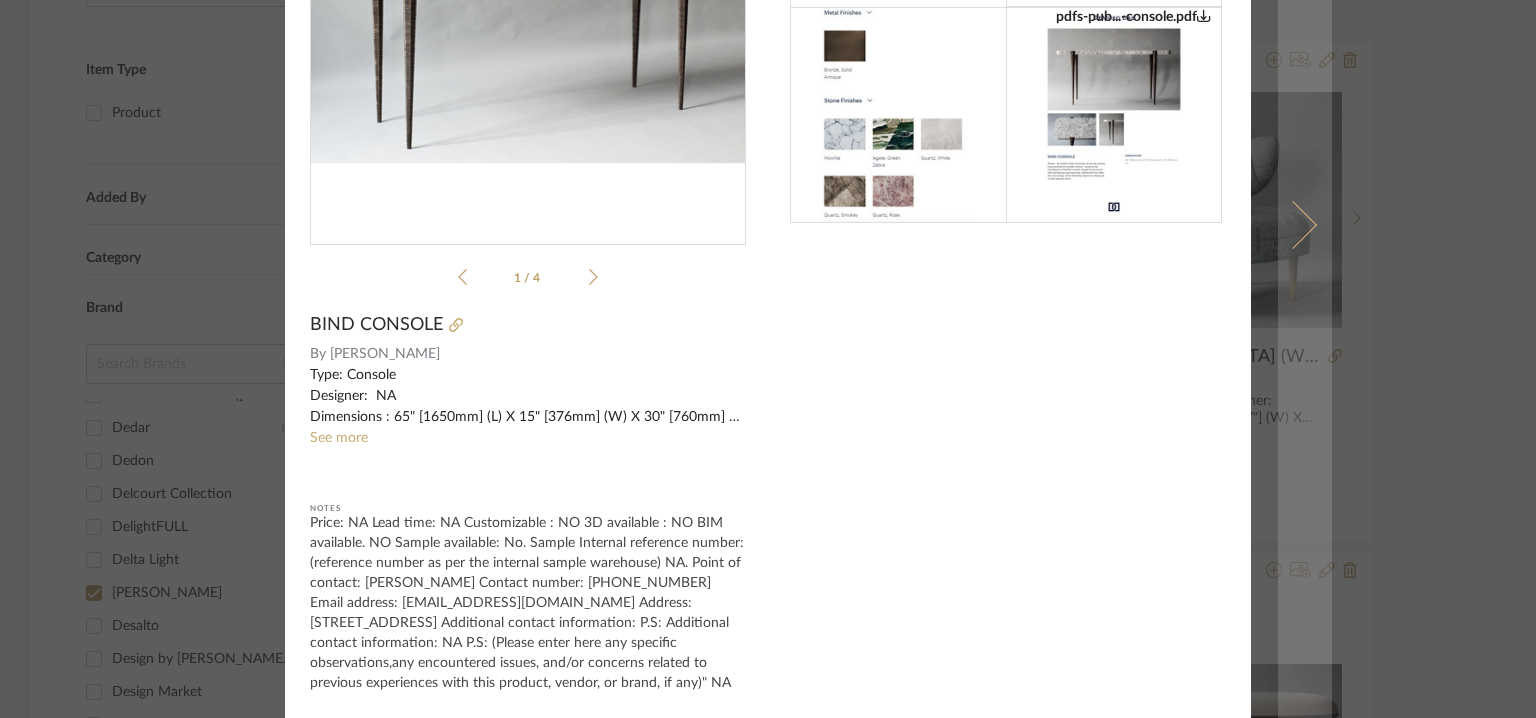 click at bounding box center (1293, 225) 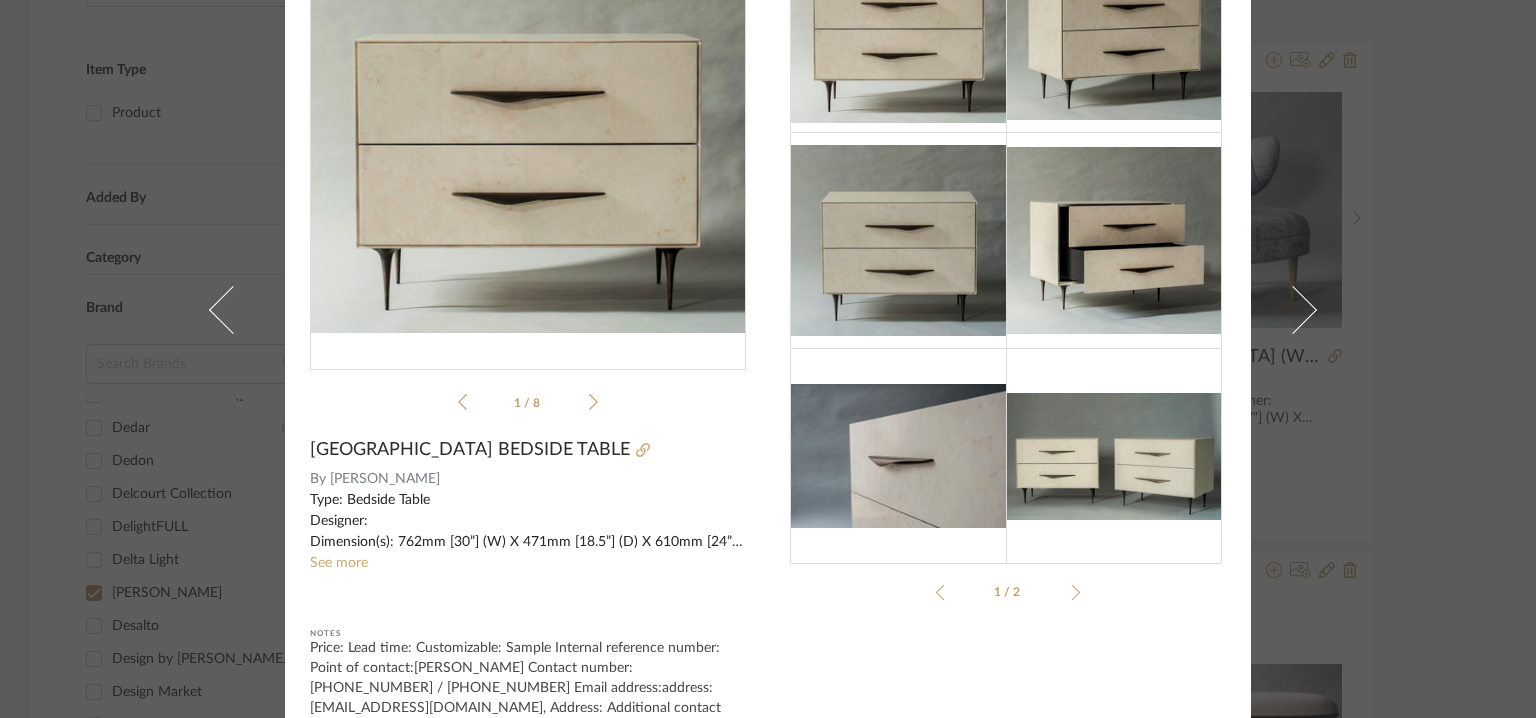 scroll, scrollTop: 168, scrollLeft: 0, axis: vertical 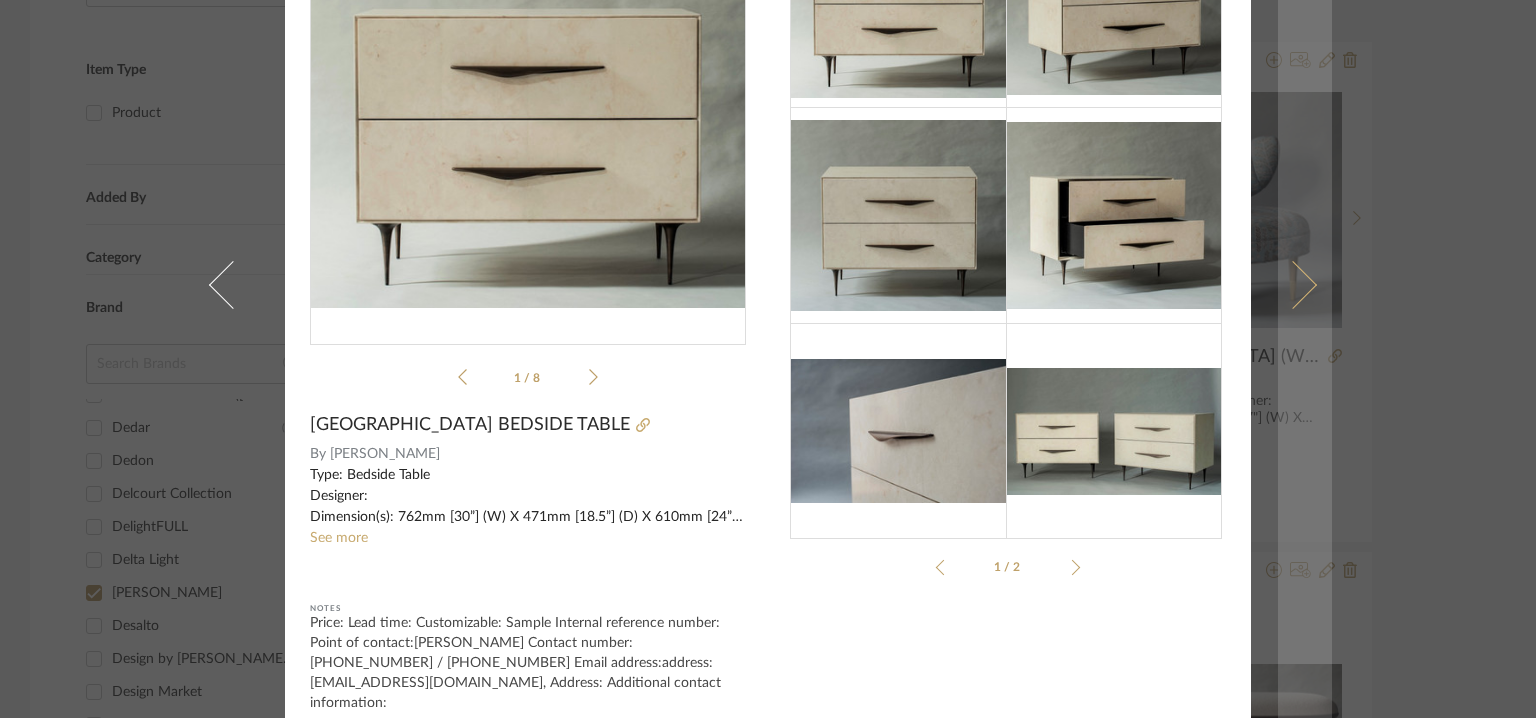 click at bounding box center (1293, 285) 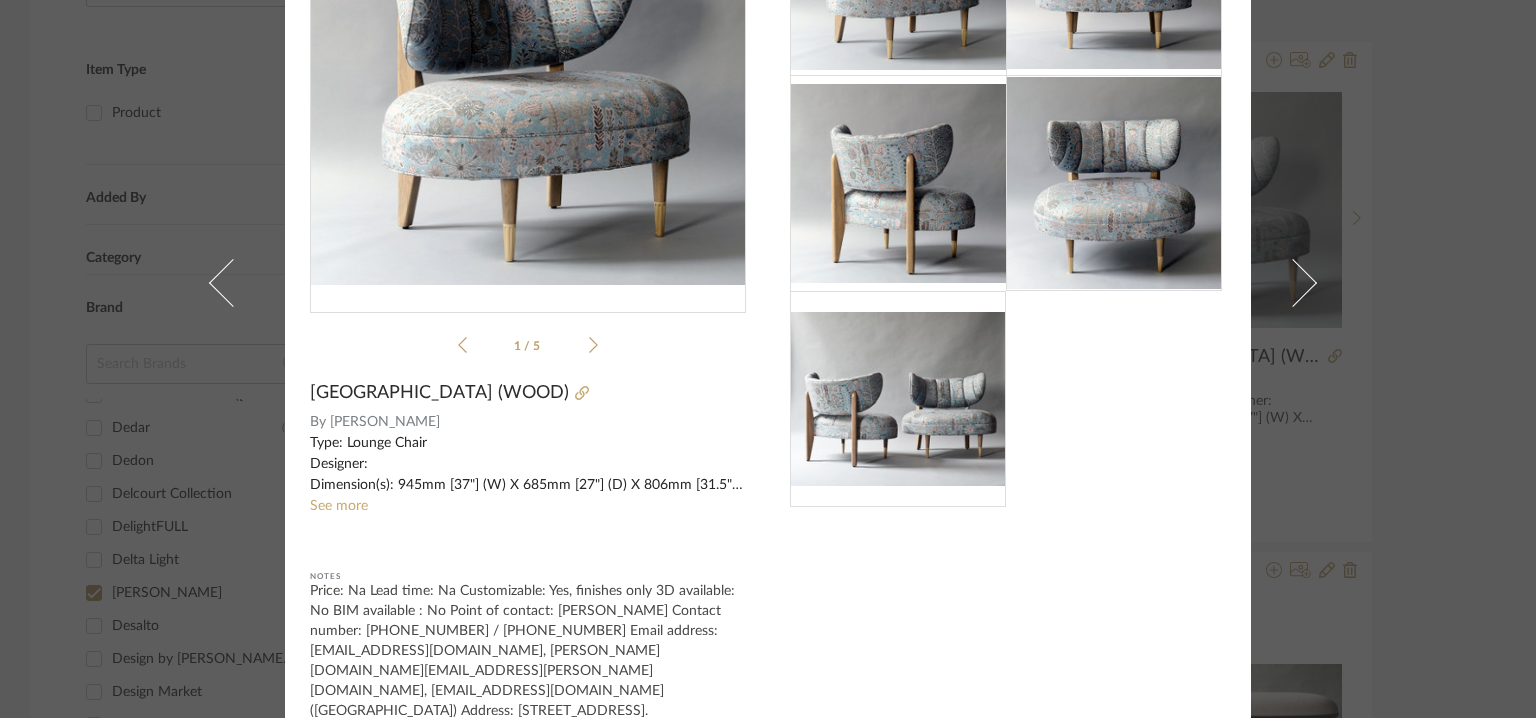 scroll, scrollTop: 228, scrollLeft: 0, axis: vertical 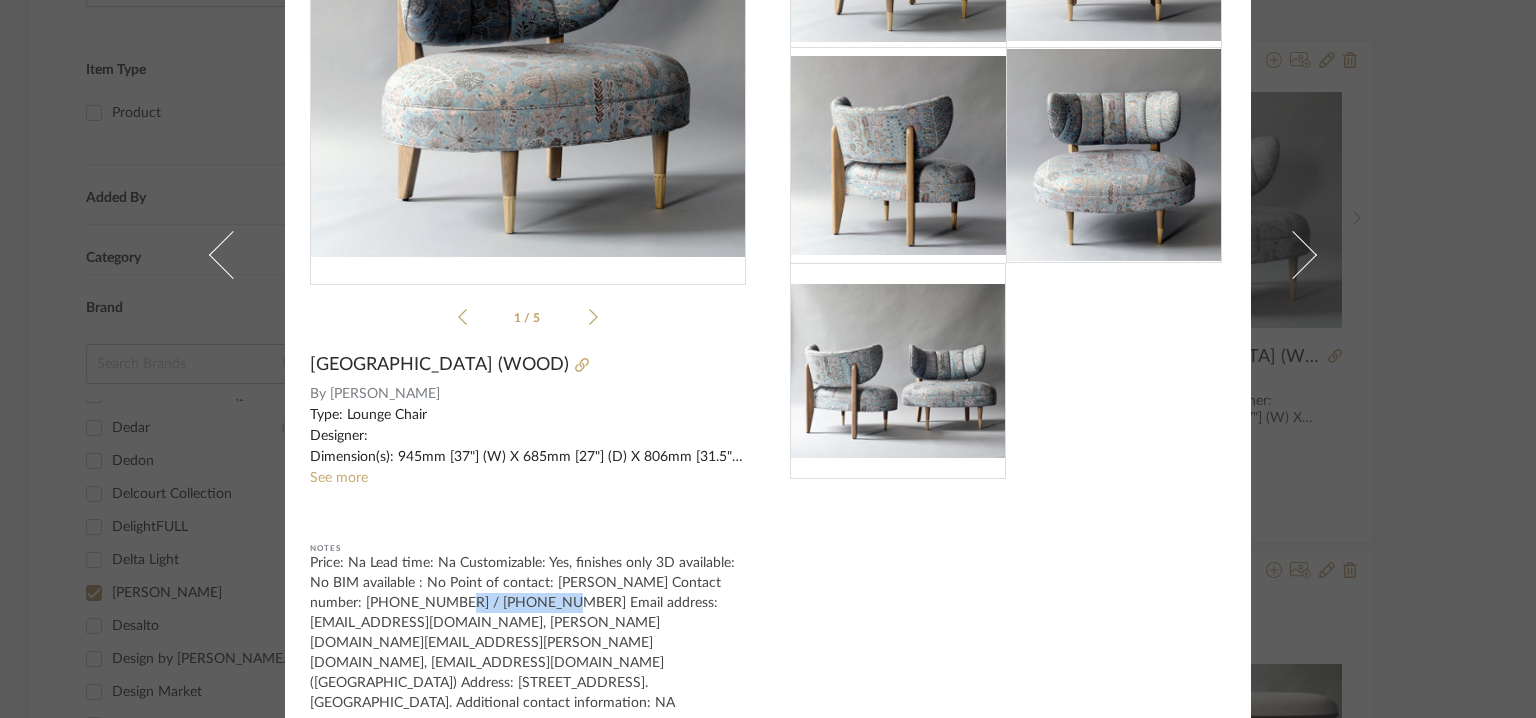 drag, startPoint x: 397, startPoint y: 597, endPoint x: 508, endPoint y: 595, distance: 111.01801 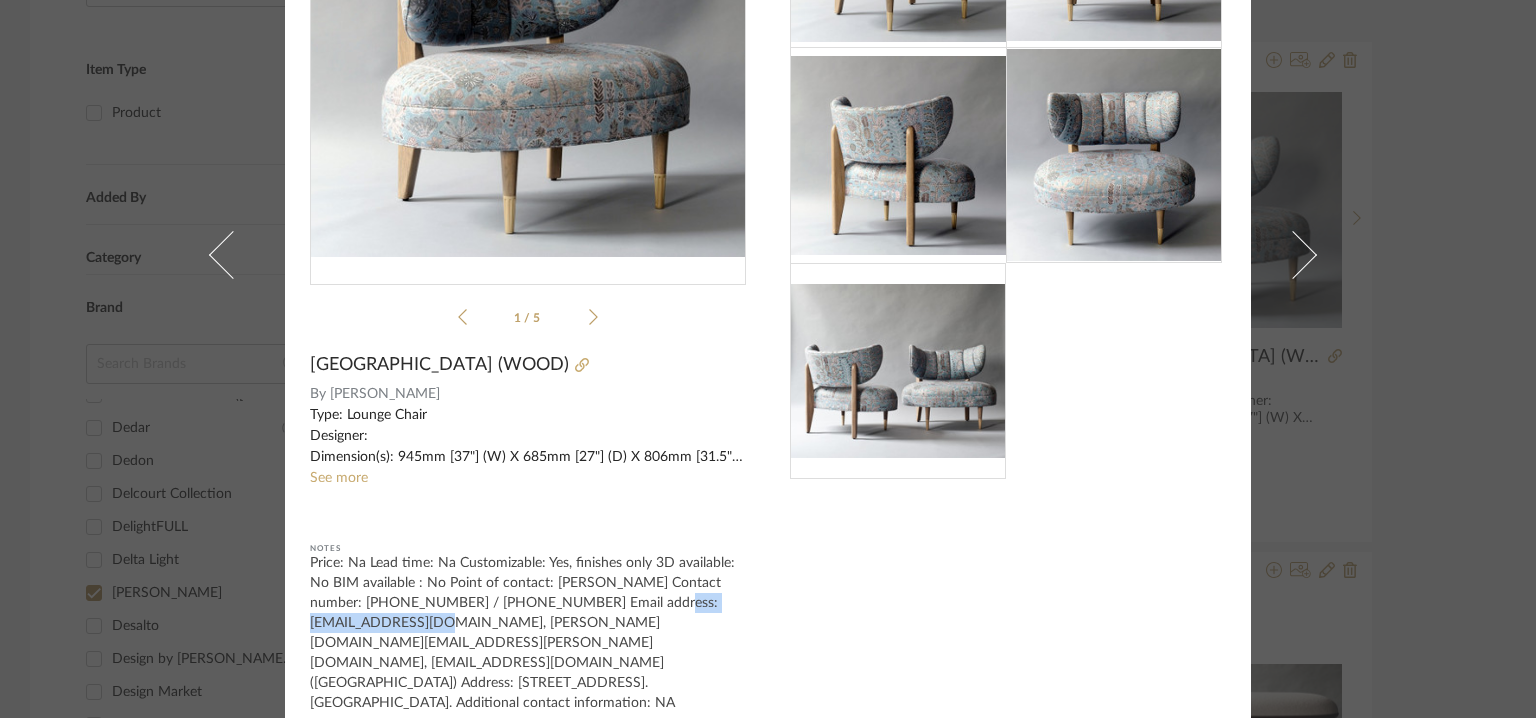 drag, startPoint x: 468, startPoint y: 620, endPoint x: 300, endPoint y: 629, distance: 168.2409 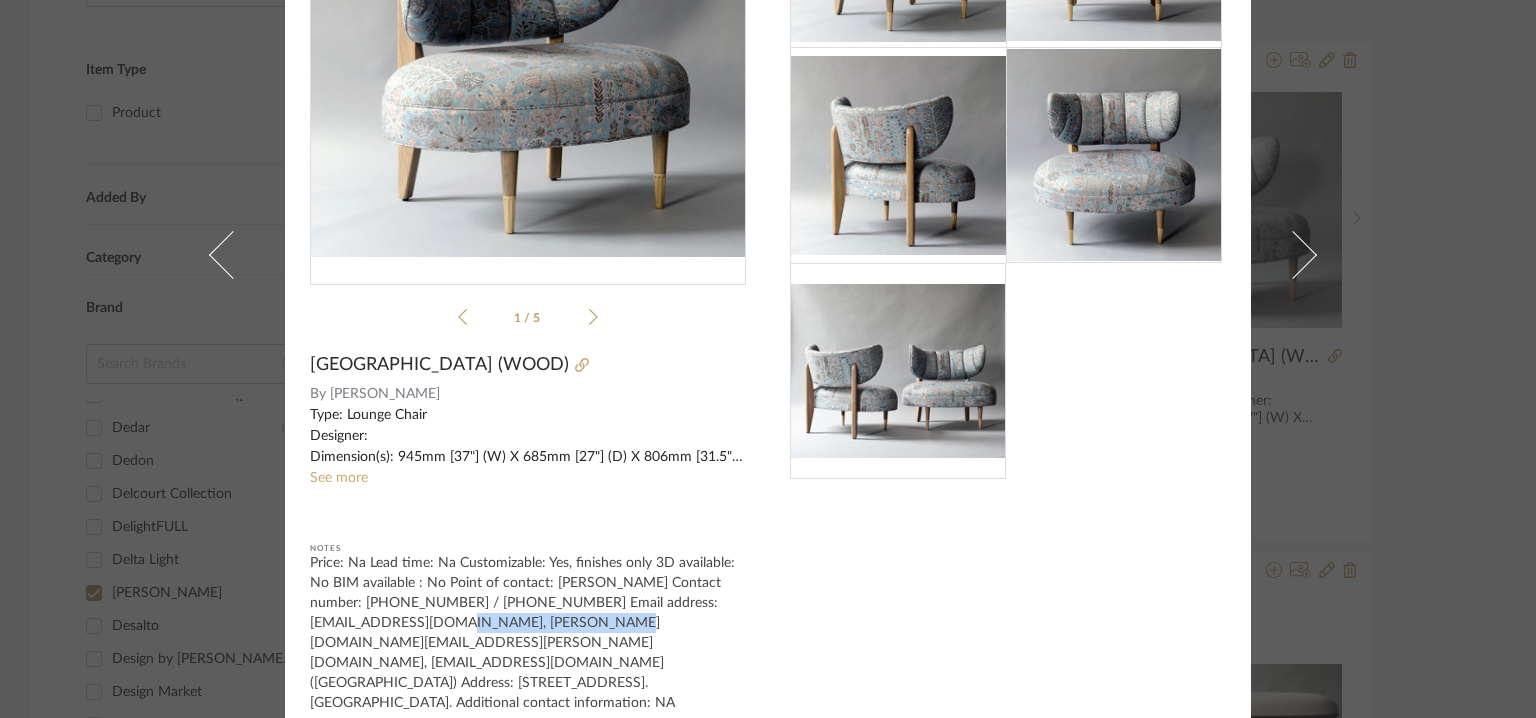 drag, startPoint x: 639, startPoint y: 621, endPoint x: 476, endPoint y: 626, distance: 163.07668 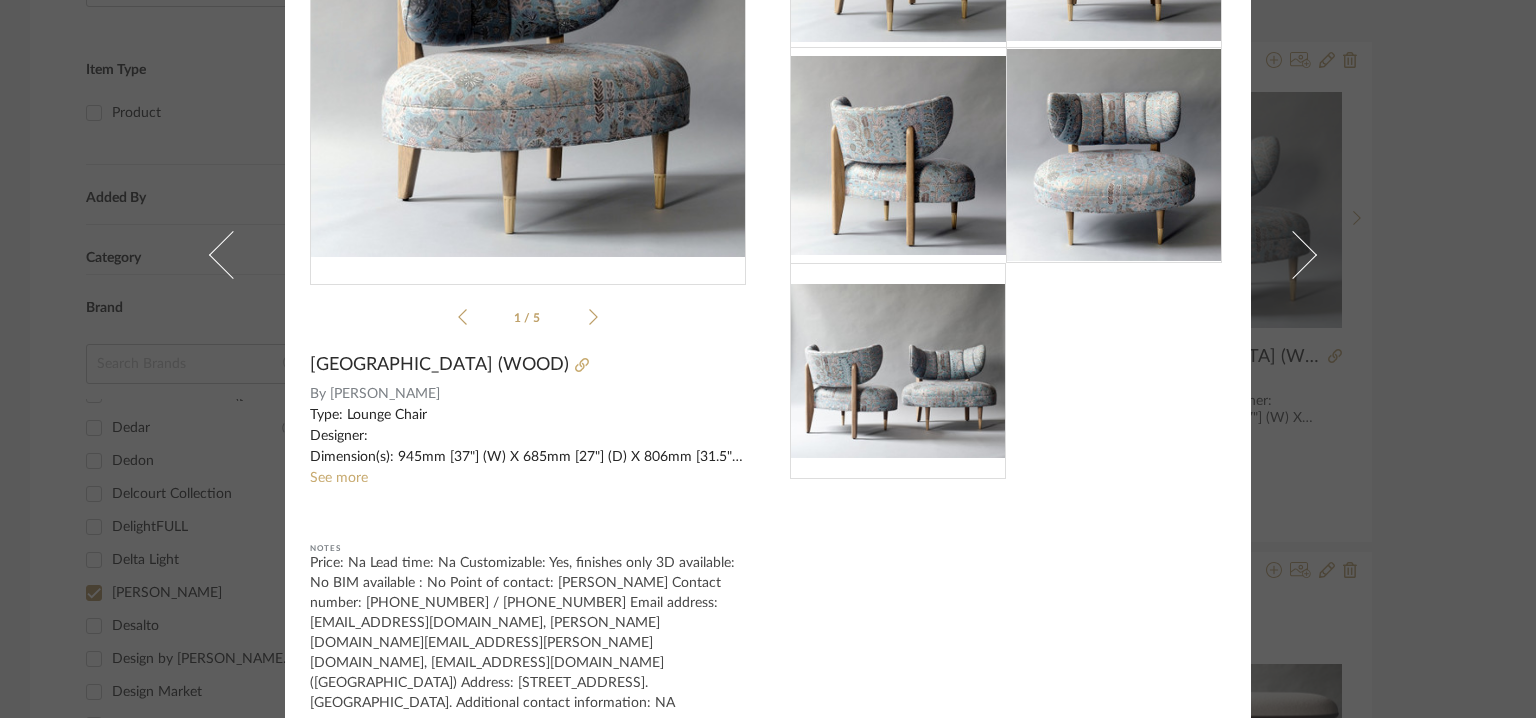 click on "Nivedhitha Sekar × 1 / 5 RUE LOUNGE (WOOD) By DeMuro Das Type: Lounge Chair
Designer:
Dimension(s): 945mm [37"] (W) X 685mm [27"] (D) X 806mm [31.5"] (H)
Material/Finishes: Wood, Metal and Fabric
Product description: Melding high style with architectural rigor, the Rue Lounge connects a fitted elliptical seat to a curved, channel-tufted back using exposed supports of solid wood. Fluted solid metal caps on the front two legs add touches of glamour.
Additional features:
Any other details: See more Notes Price: Na
Lead time: Na
Customizable: Yes, finishes only
3D available: No
BIM available : No
Point of contact: Rajkumar
Contact number: +91 8130848630 / +91 9350910547
Email address: raj.kumar@demurodas.com, amy.lee@demurodas.com, info@demurodas.com (Uttar Pradesh)
Address:  Plot No. 72
Ecotech Extension I, Greater Noida, Uttar Pradesh 201308. India.
Additional contact information: NA" at bounding box center [768, 359] 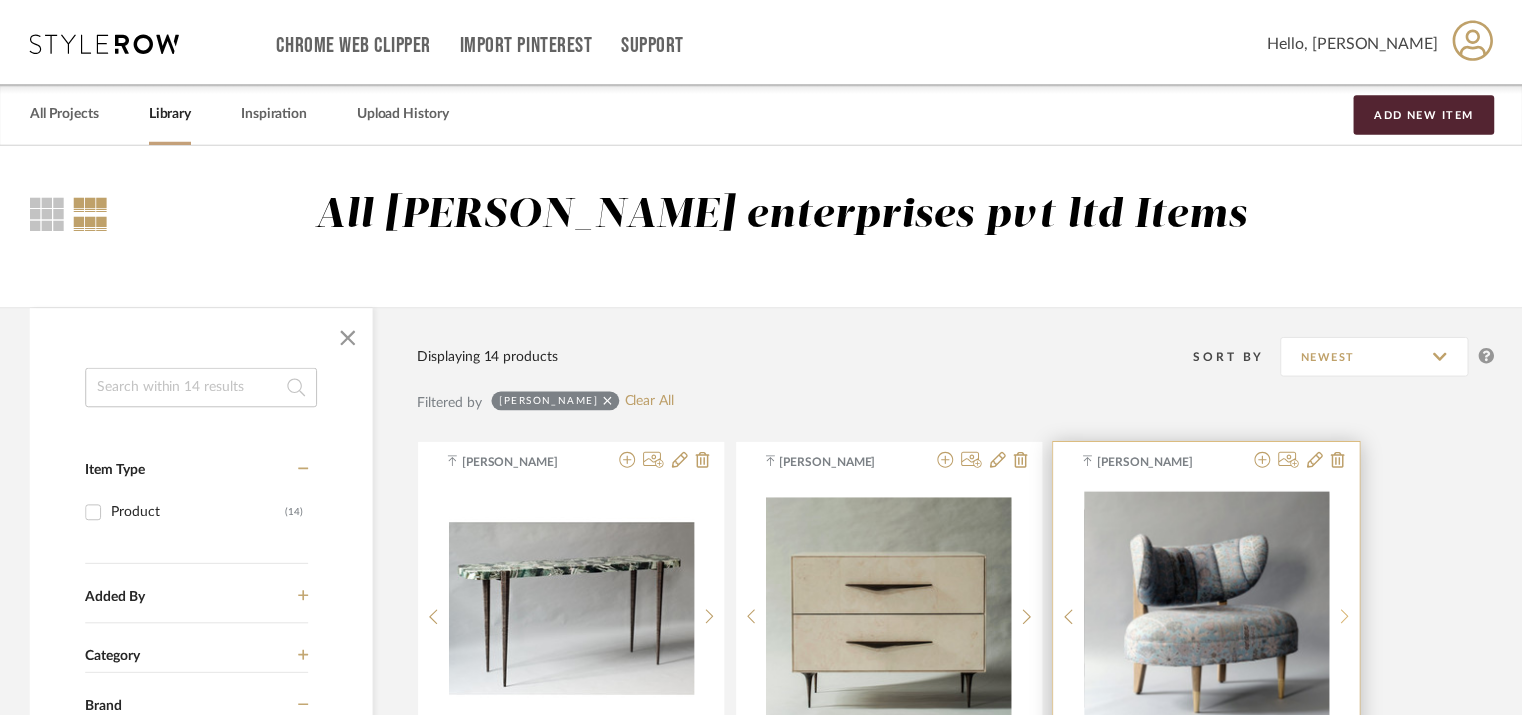 scroll, scrollTop: 400, scrollLeft: 0, axis: vertical 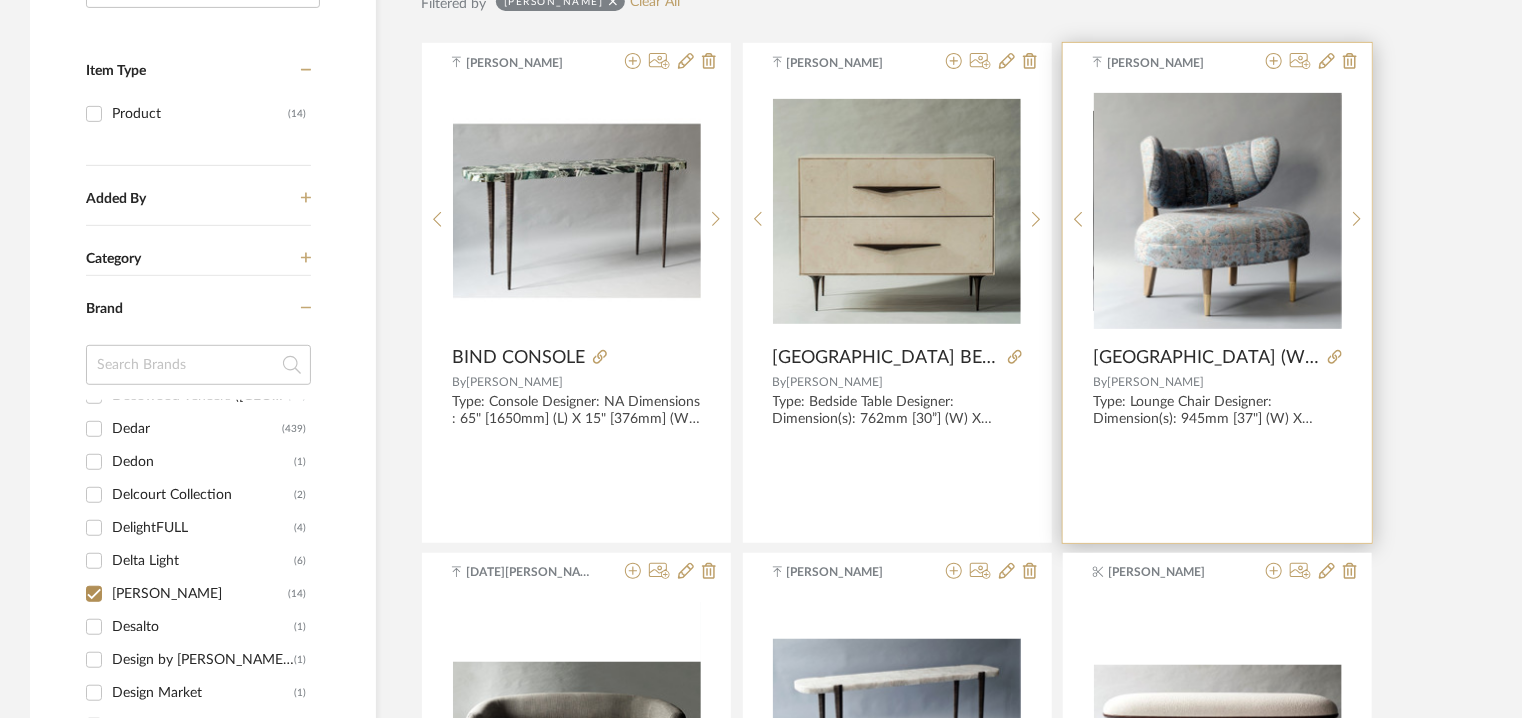drag, startPoint x: 1360, startPoint y: 208, endPoint x: 1298, endPoint y: 242, distance: 70.71068 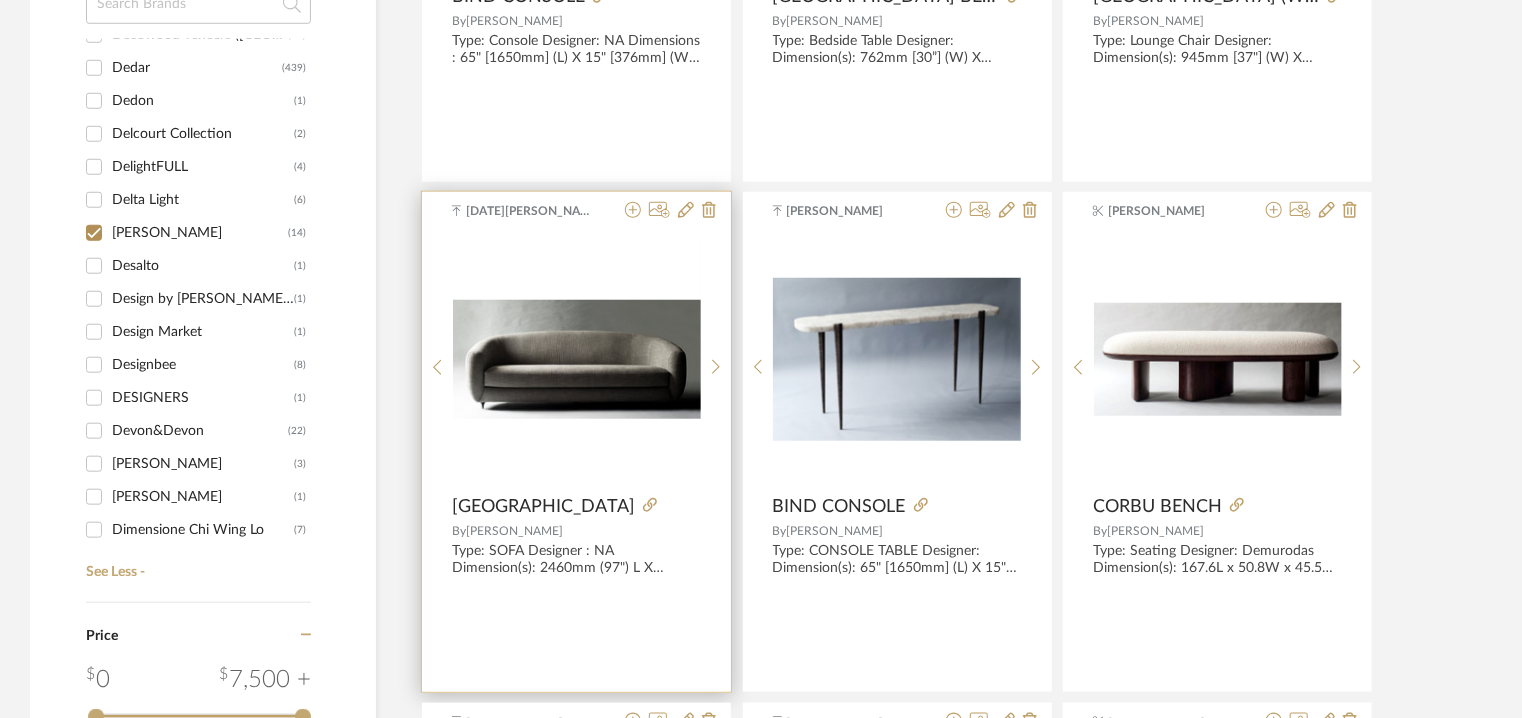 scroll, scrollTop: 1100, scrollLeft: 0, axis: vertical 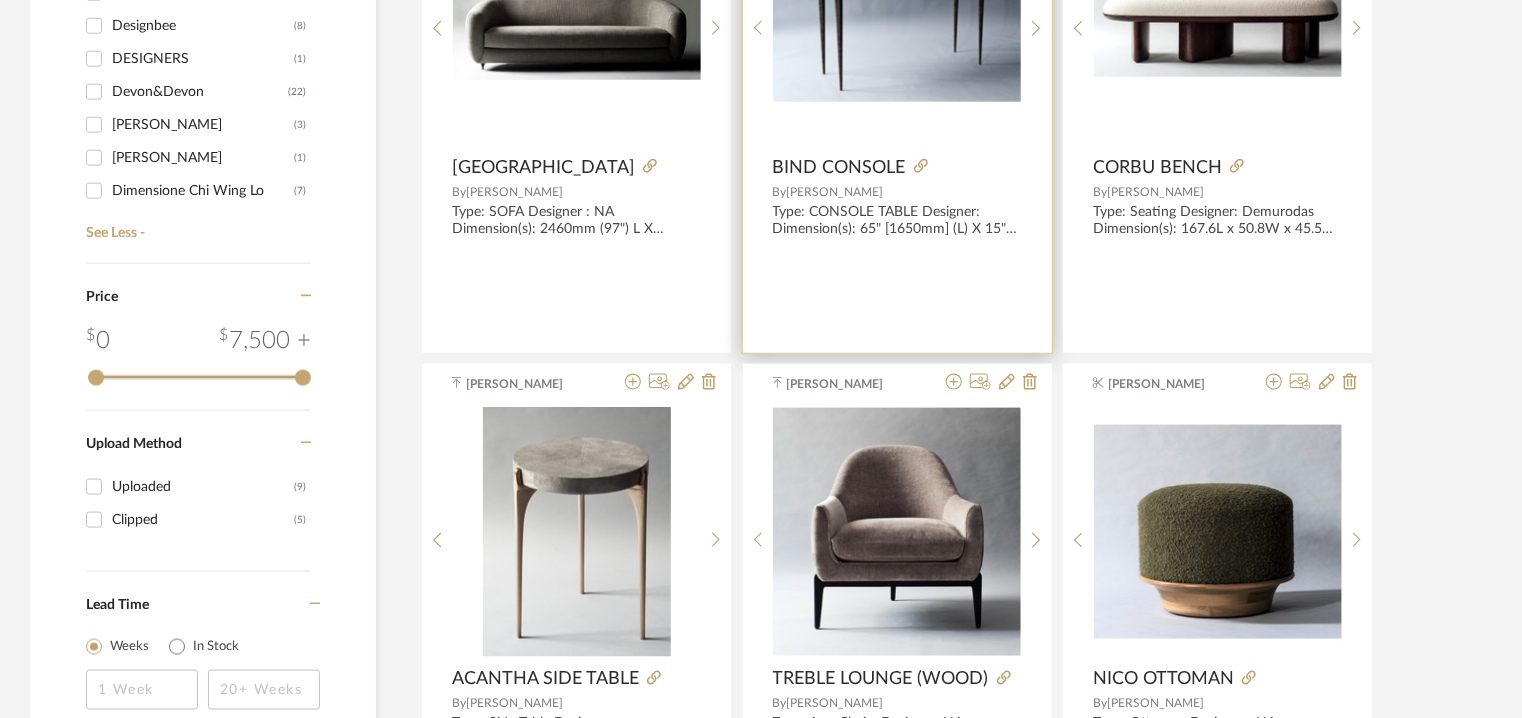 click at bounding box center [897, 21] 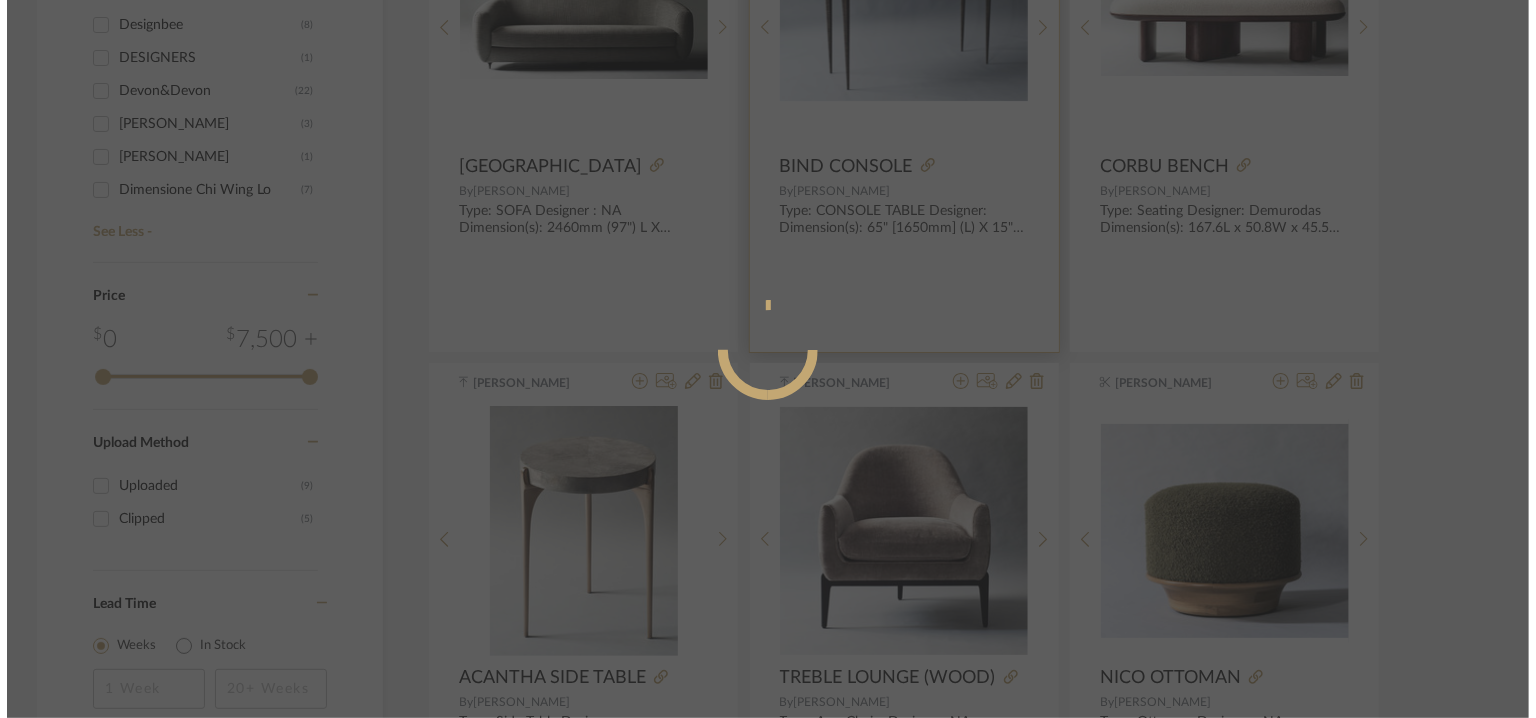 scroll, scrollTop: 0, scrollLeft: 0, axis: both 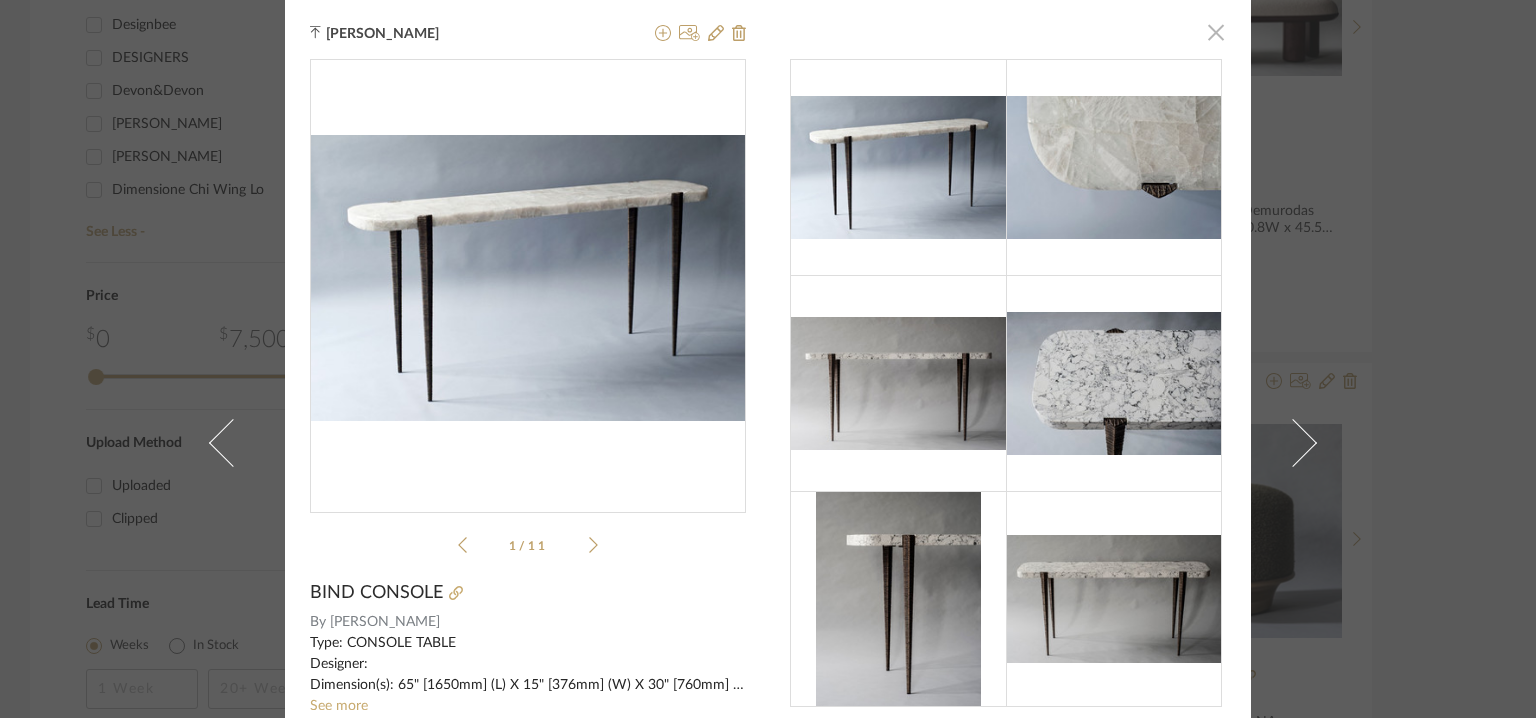 click 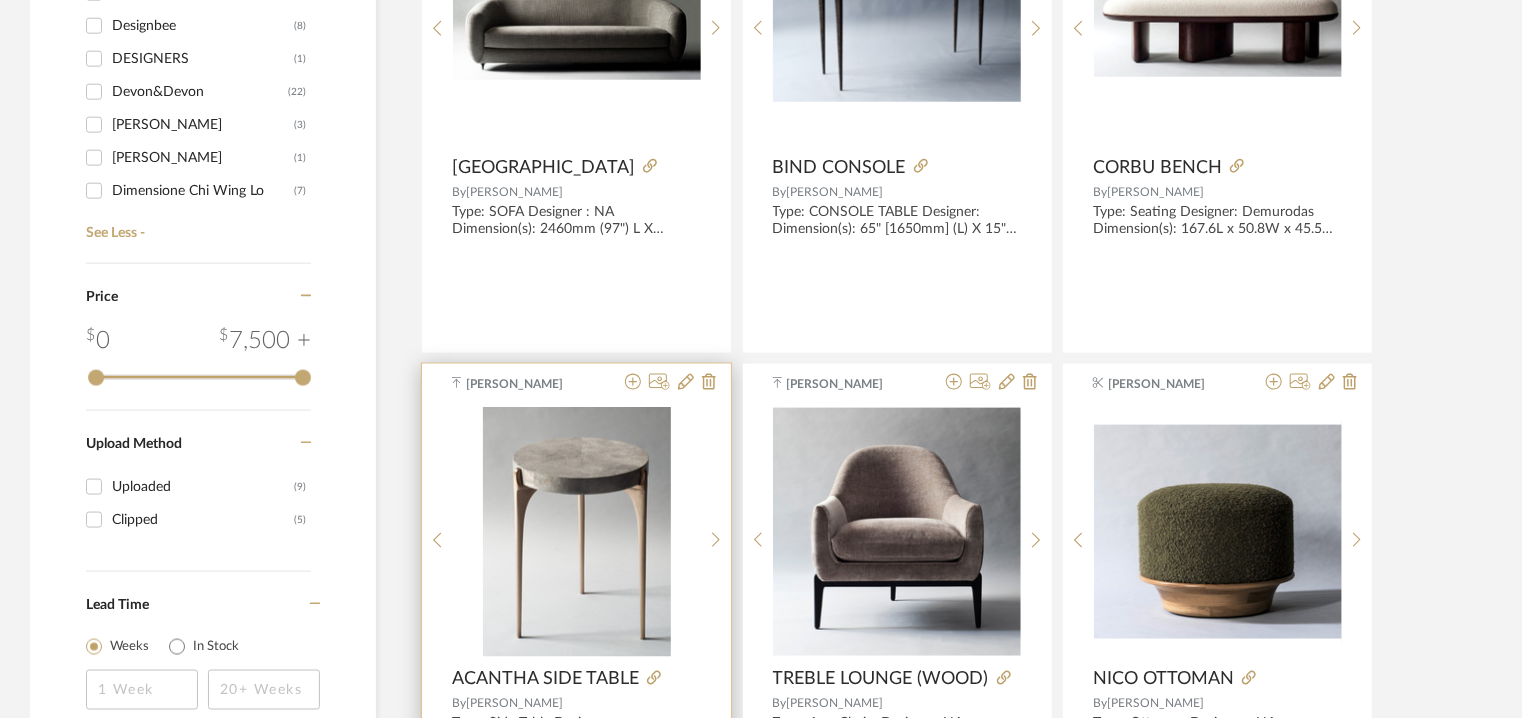 scroll, scrollTop: 0, scrollLeft: 0, axis: both 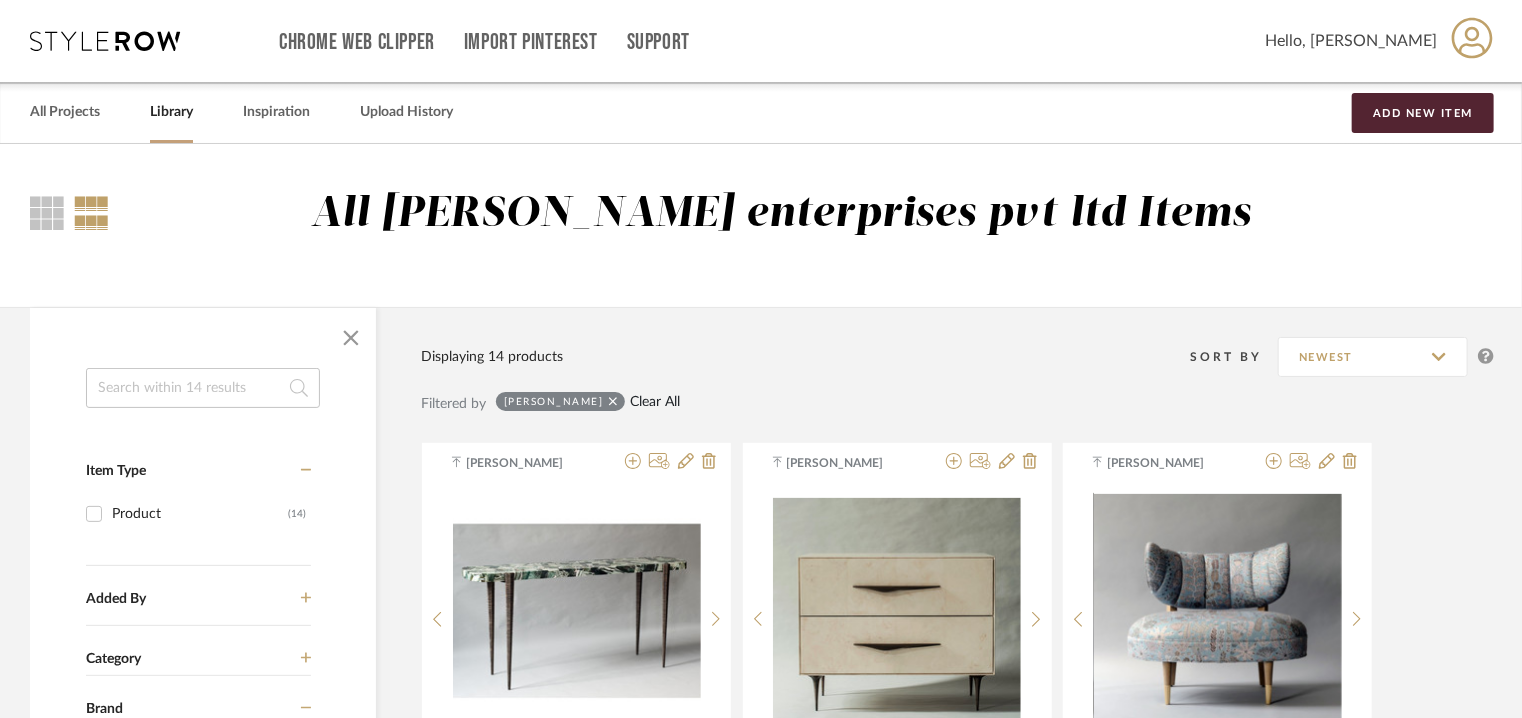 click on "Clear All" 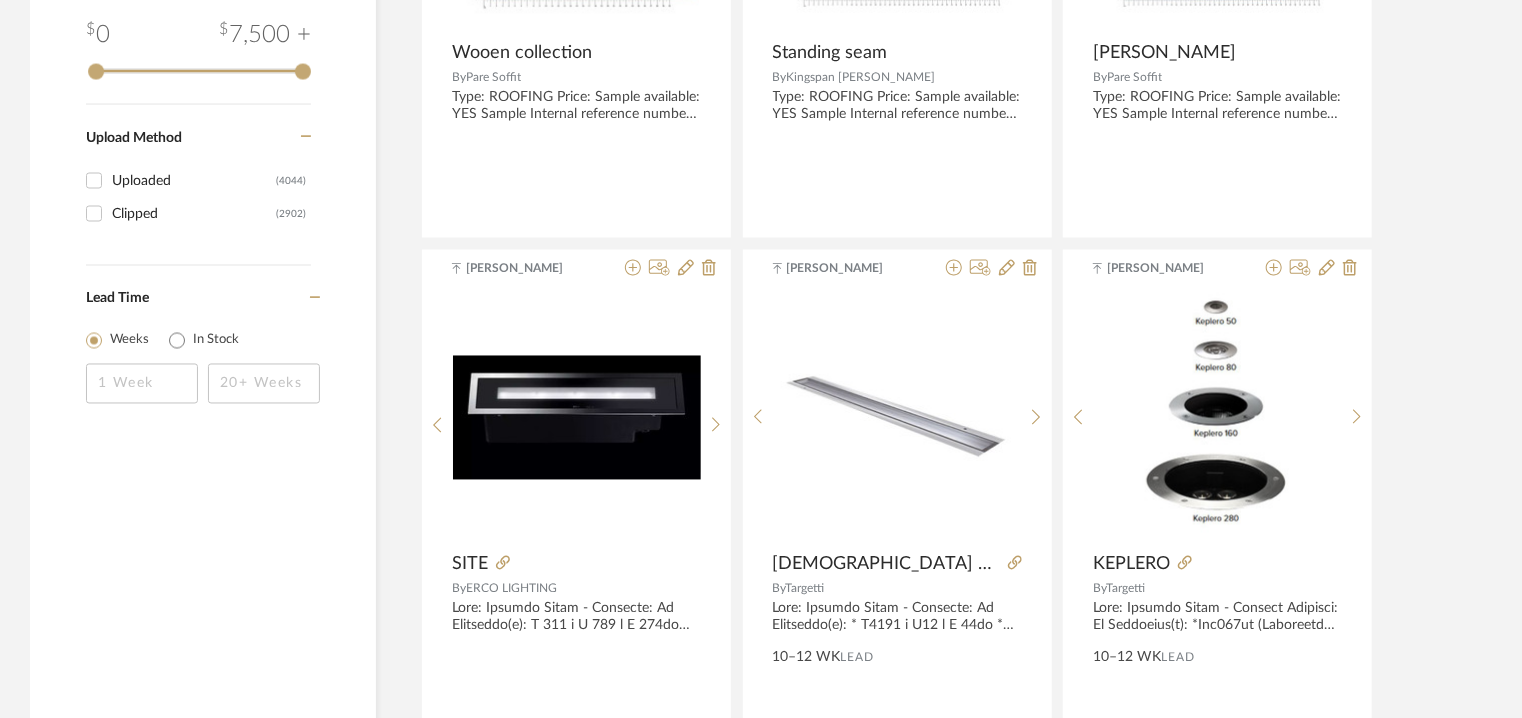 scroll, scrollTop: 1700, scrollLeft: 0, axis: vertical 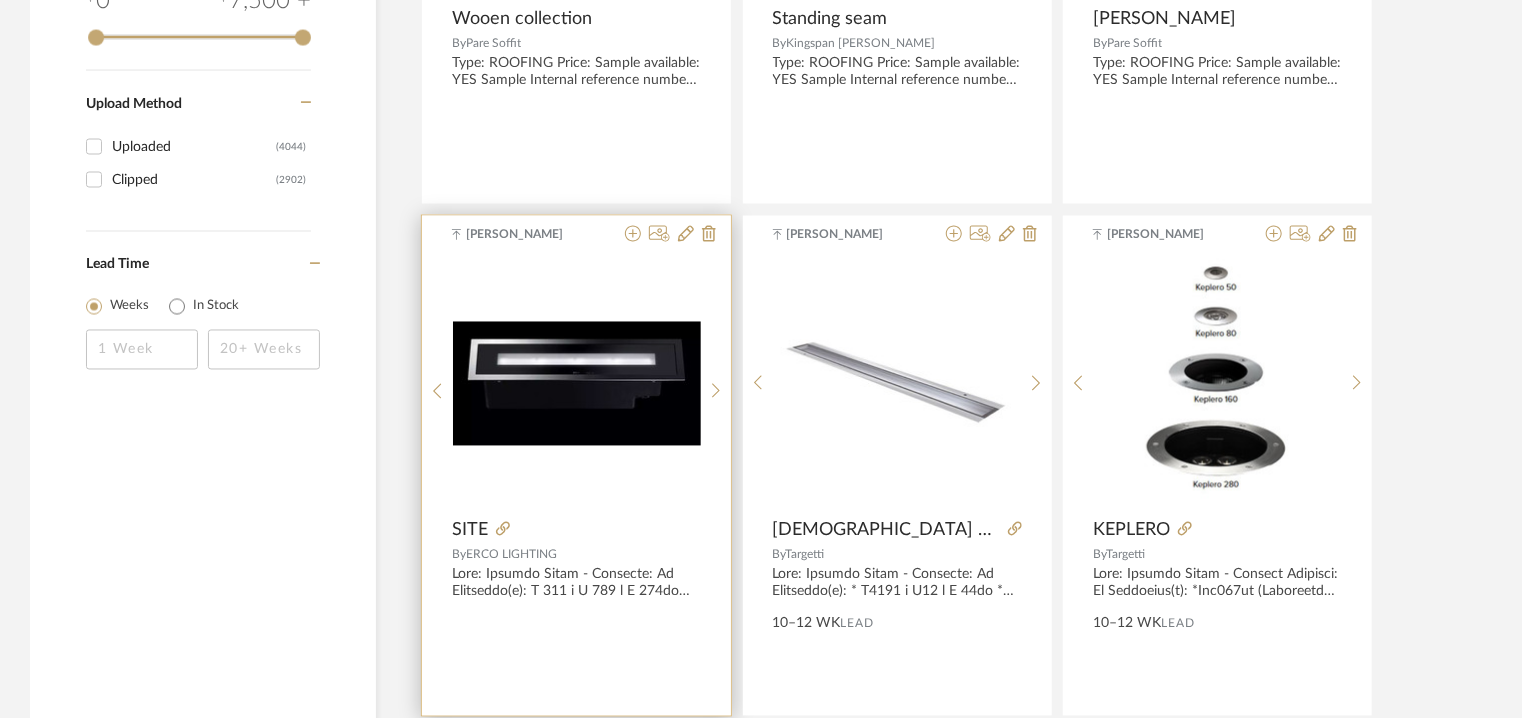 click at bounding box center (577, 384) 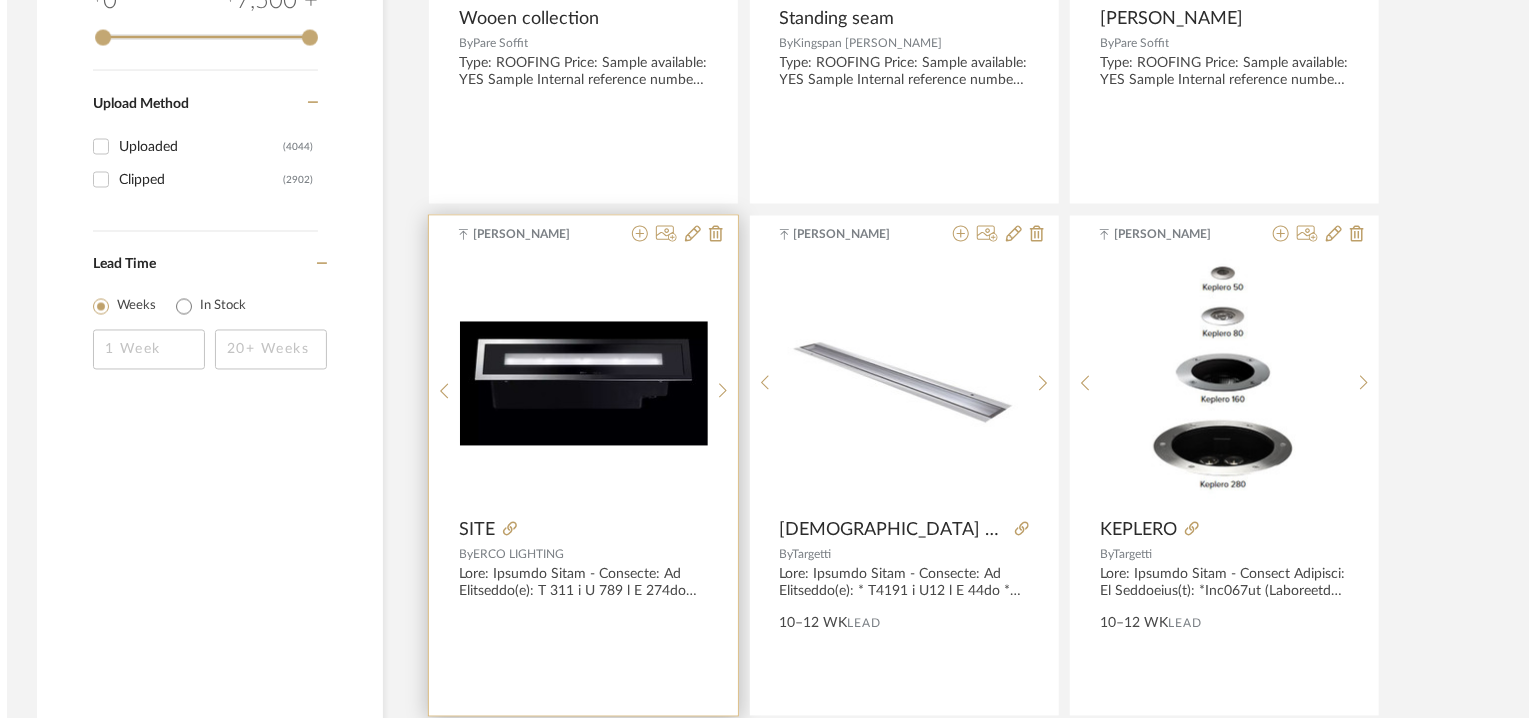 scroll, scrollTop: 0, scrollLeft: 0, axis: both 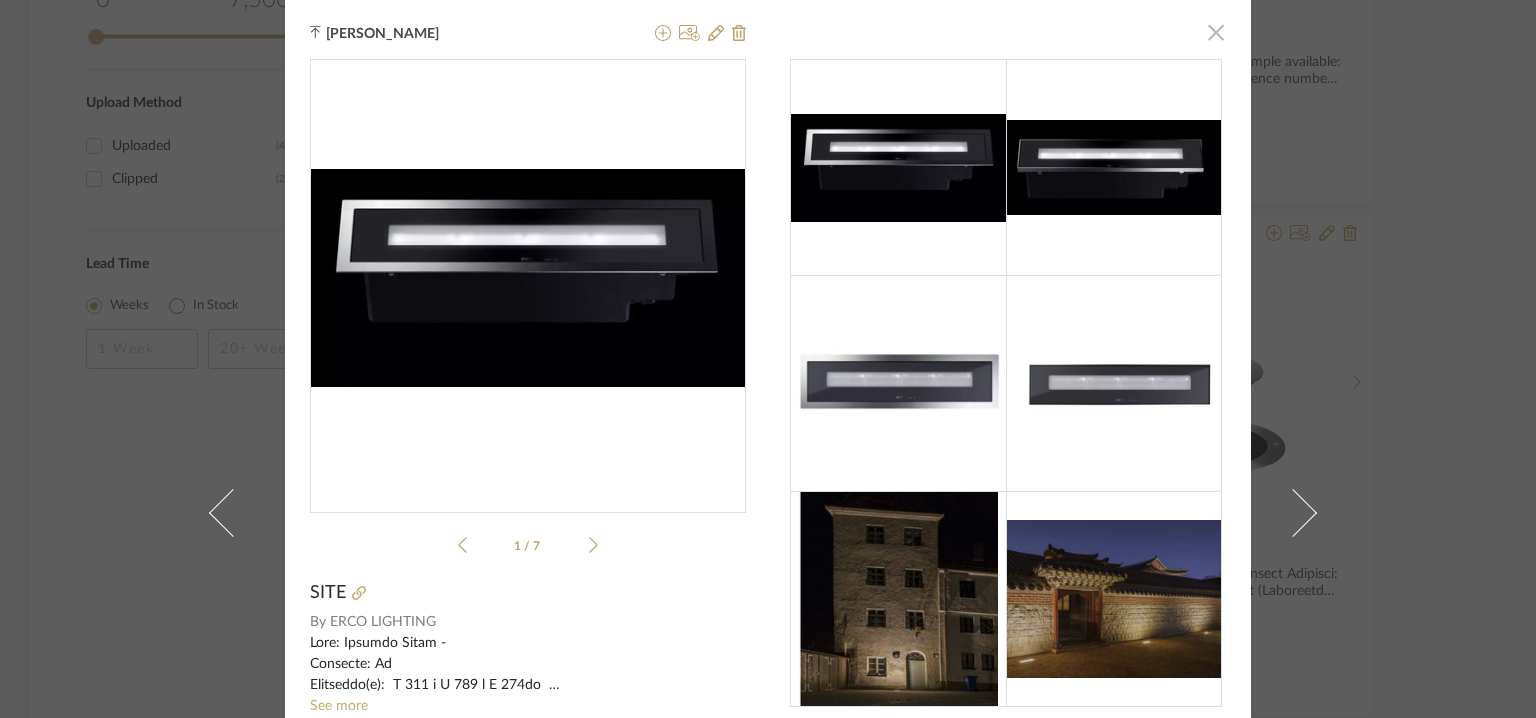 click 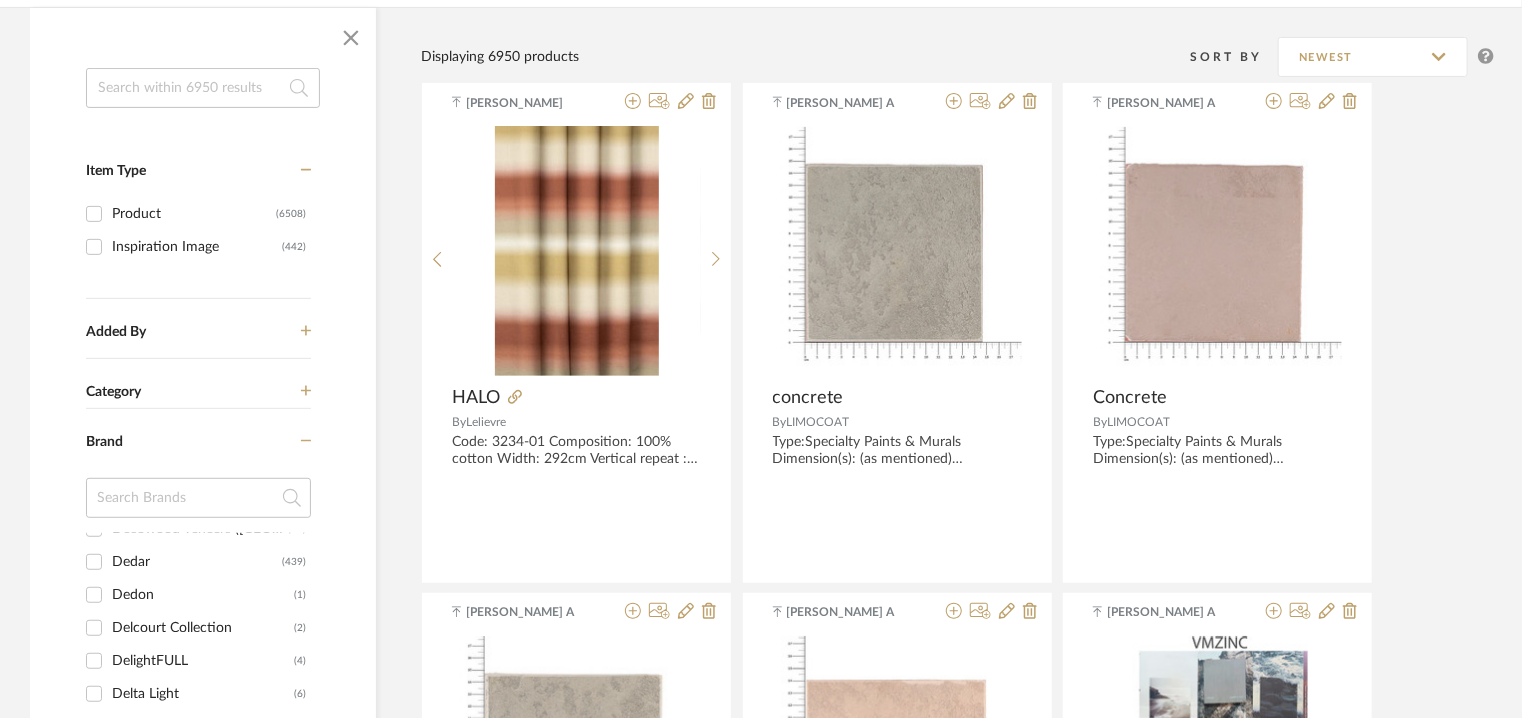 scroll, scrollTop: 0, scrollLeft: 0, axis: both 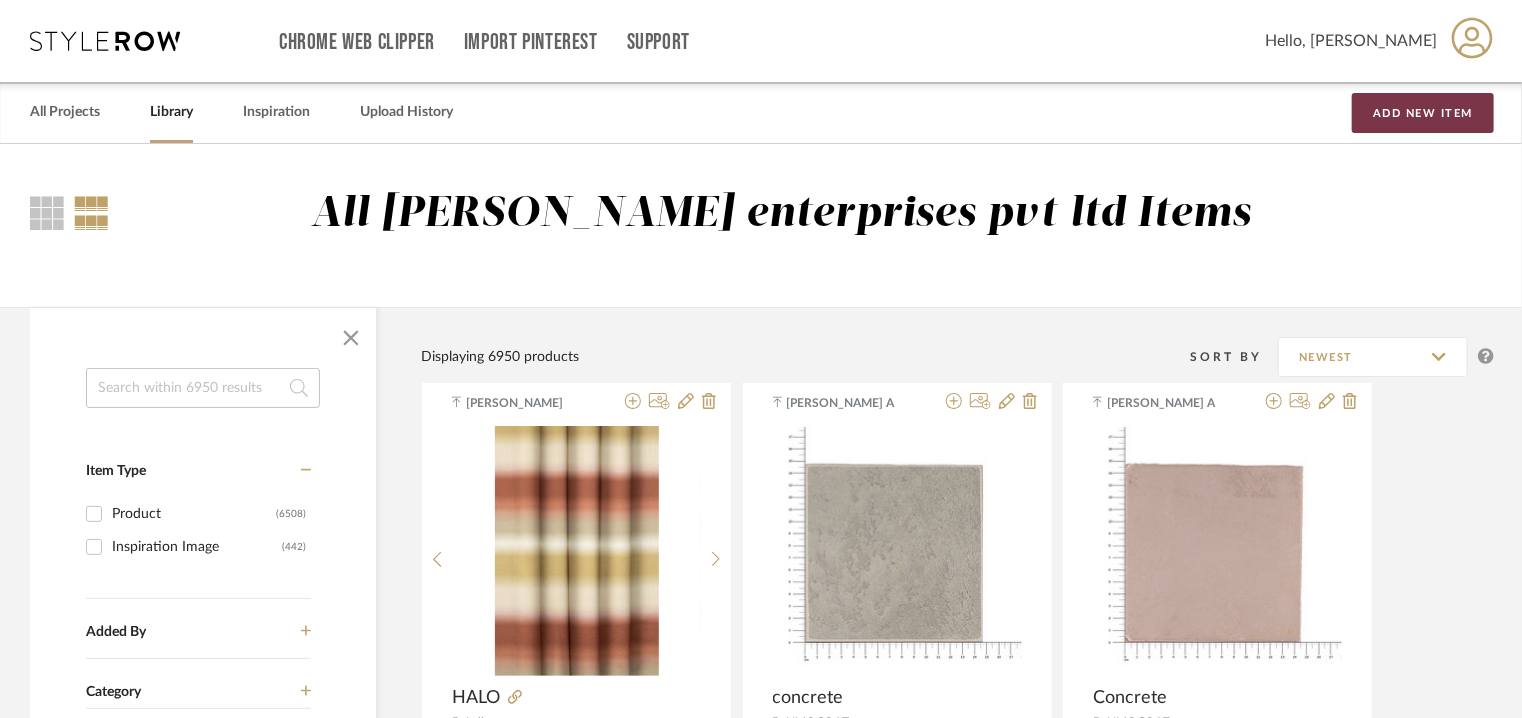 click on "Add New Item" at bounding box center [1423, 113] 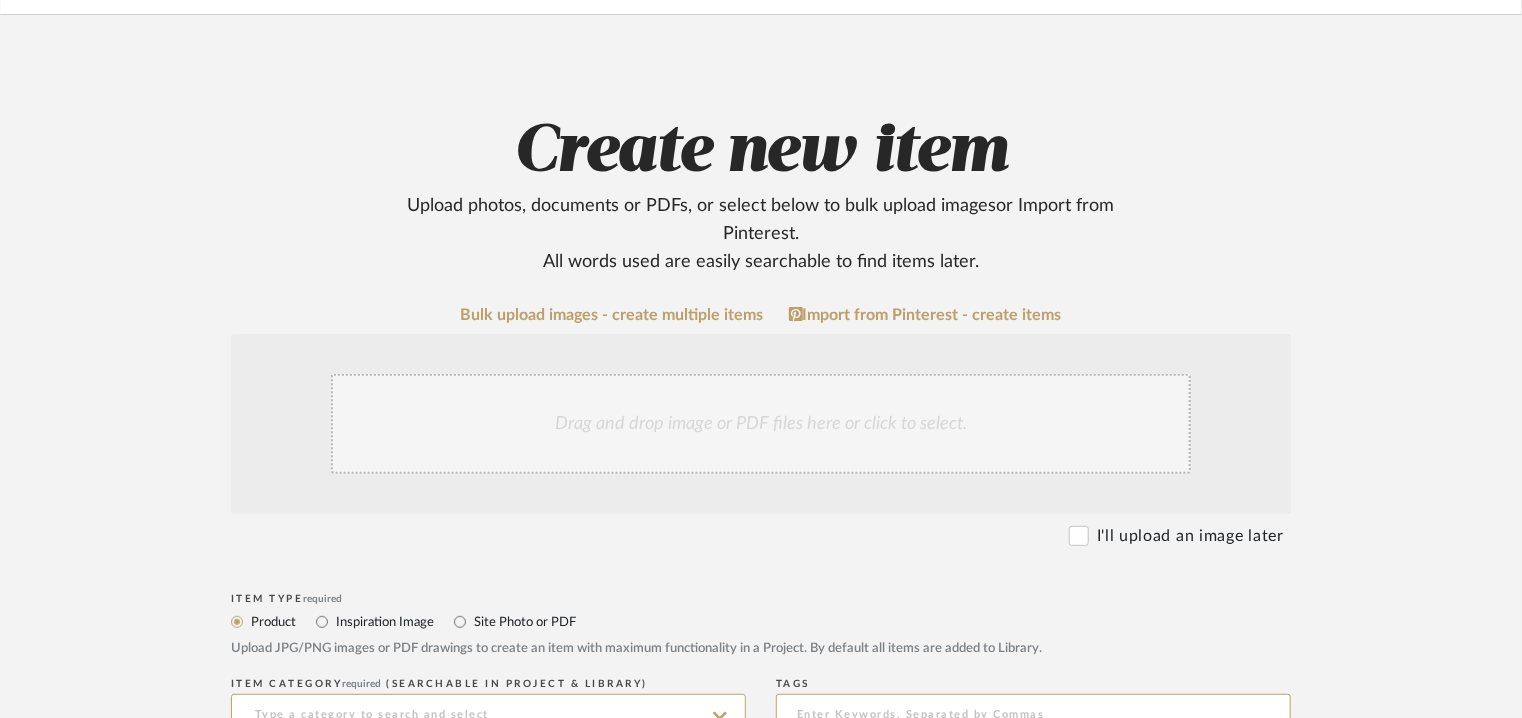 scroll, scrollTop: 600, scrollLeft: 0, axis: vertical 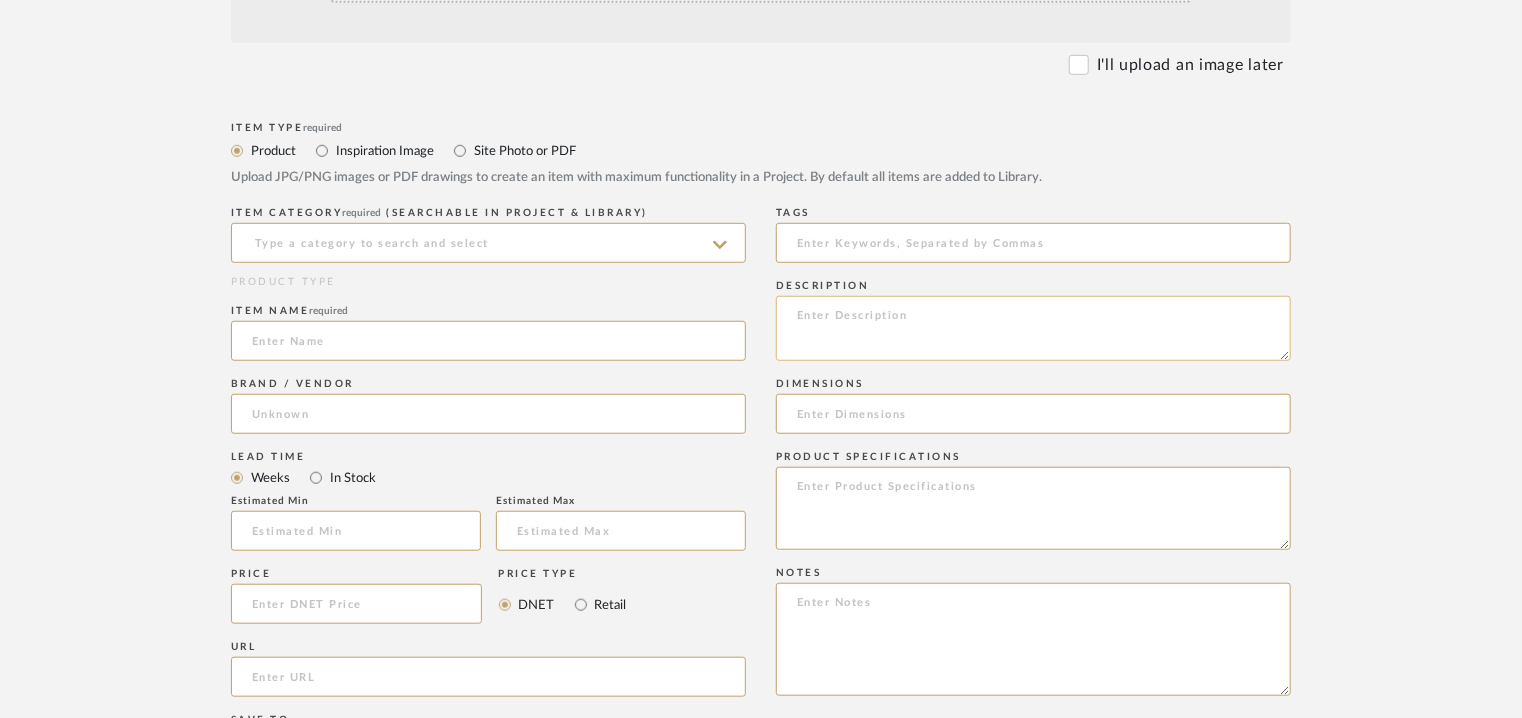 click 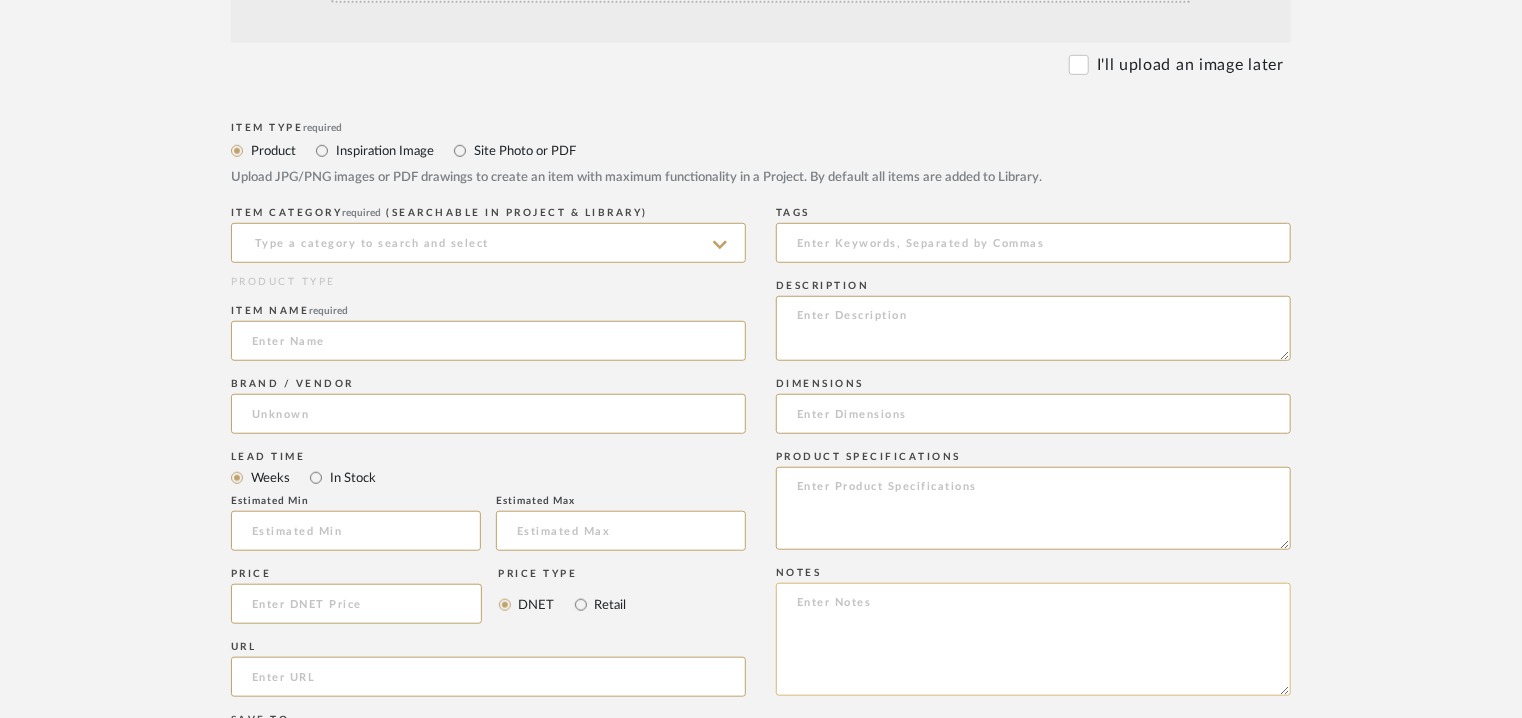 click 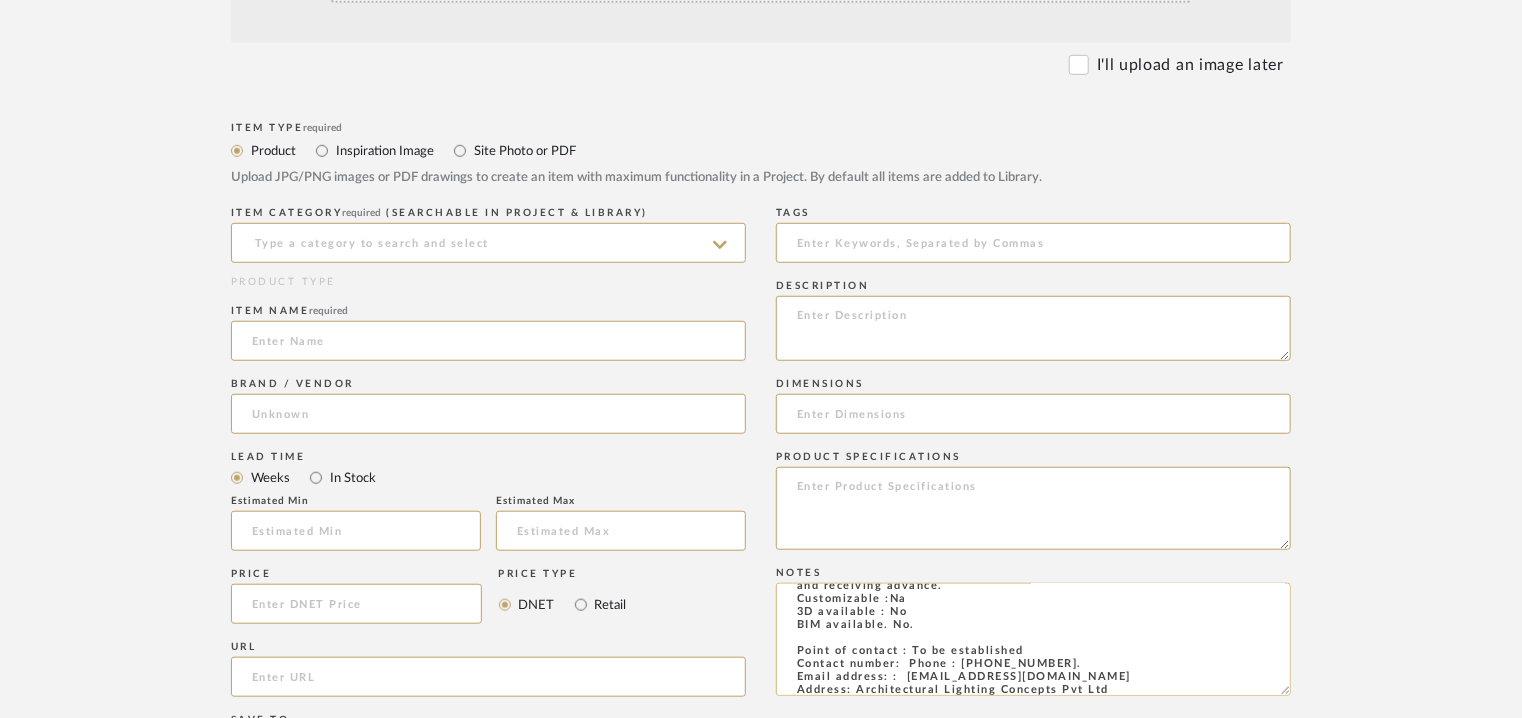 scroll, scrollTop: 0, scrollLeft: 0, axis: both 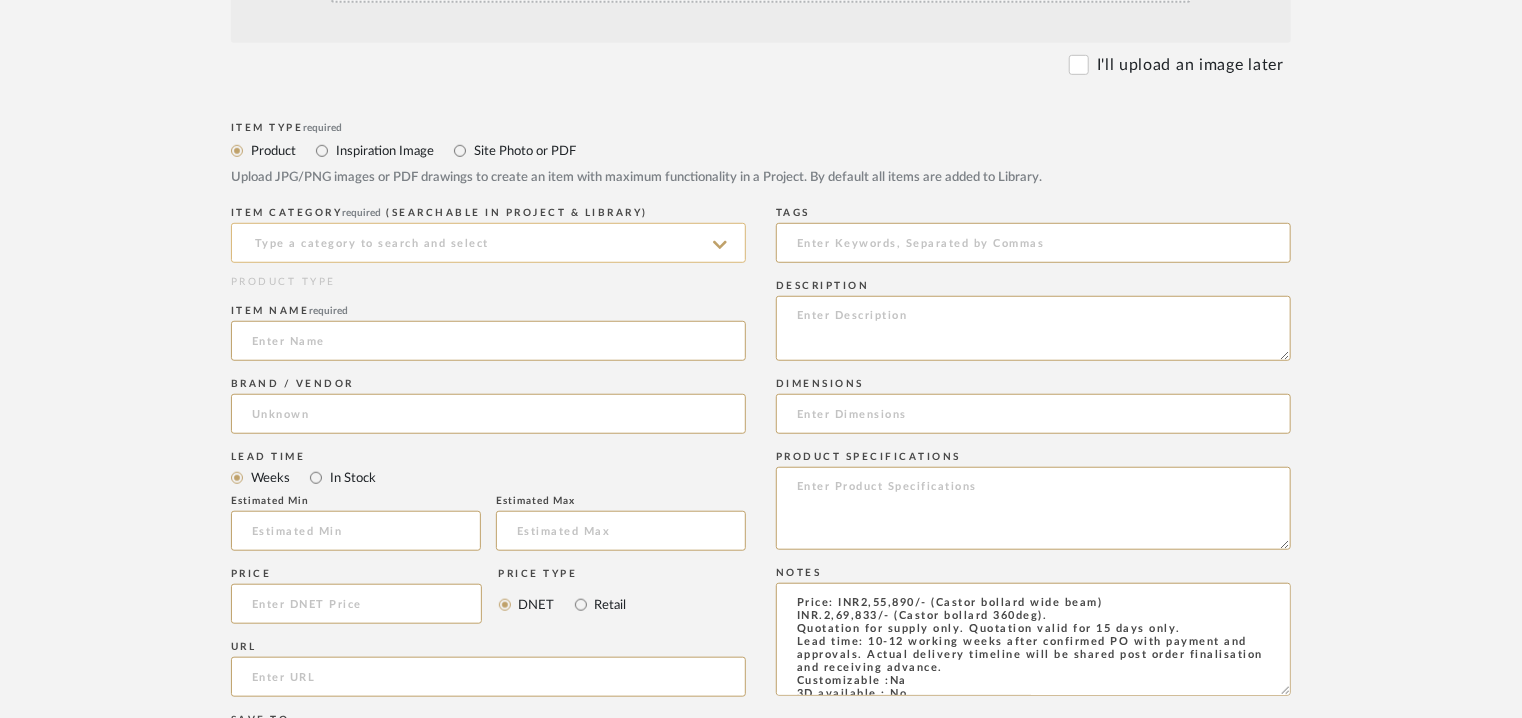 type on "Price: INR2,55,890/- (Castor bollard wide beam)
INR.2,69,833/- (Castor bollard 360deg).
Quotation for supply only. Quotation valid for 15 days only.
Lead time: 10-12 working weeks after confirmed PO with payment and approvals. Actual delivery timeline will be shared post order finalisation and receiving advance.
Customizable :Na
3D available : No
BIM available. No.
Point of contact : To be established
Contact number:  Phone : +91-73580 53923.
Email address: :  info@alclighting.com
Address: Architectural Lighting Concepts Pvt Ltd
No:47, Flat A, Ashram Avenue, Phase I
Maximus Apartment , Manapakkam , Chennai-600125.
Additional contact information :
Point of Contact : Mashaaraa Bhatia
Email address : mashaaraa@alclighting.com
mashaaraa@alclighting.com" 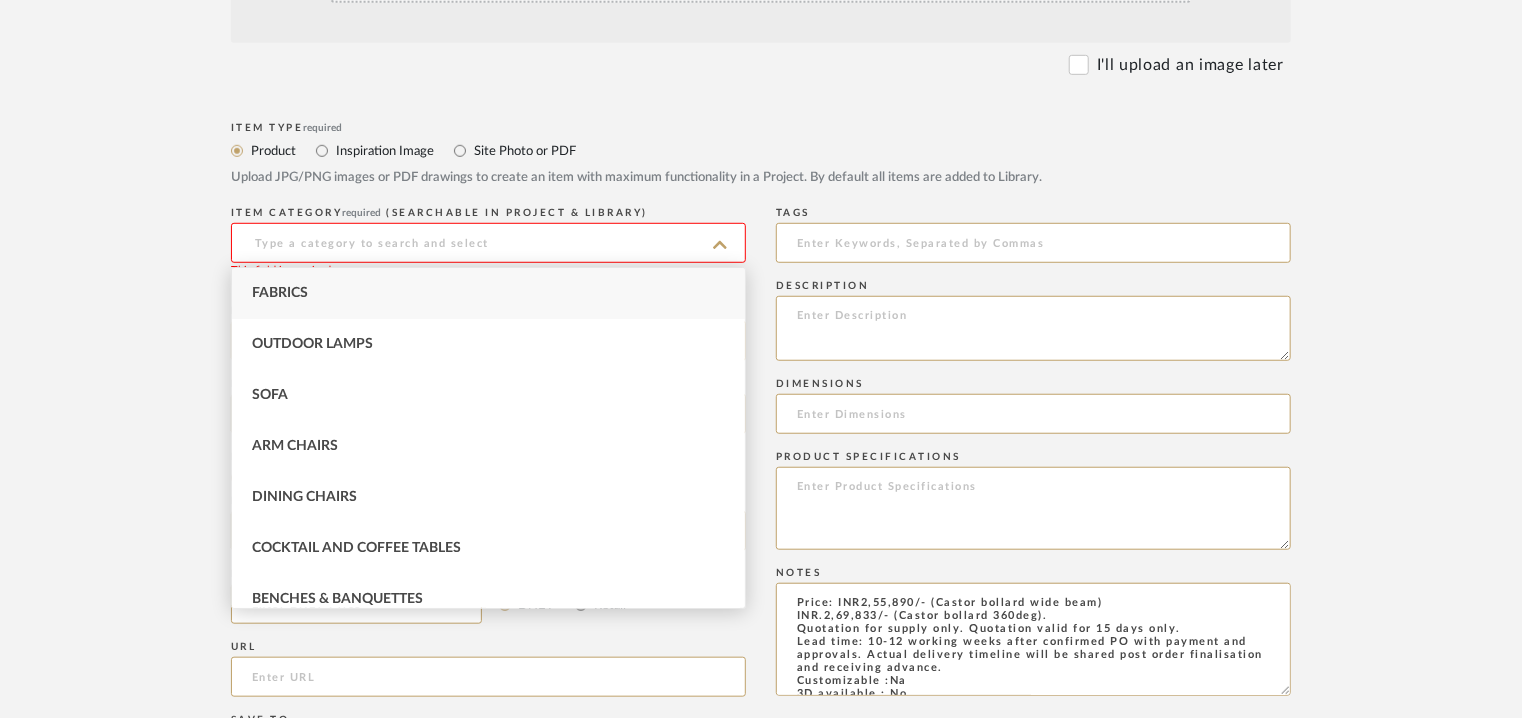 click on "Outdoor Lamps" at bounding box center [312, 344] 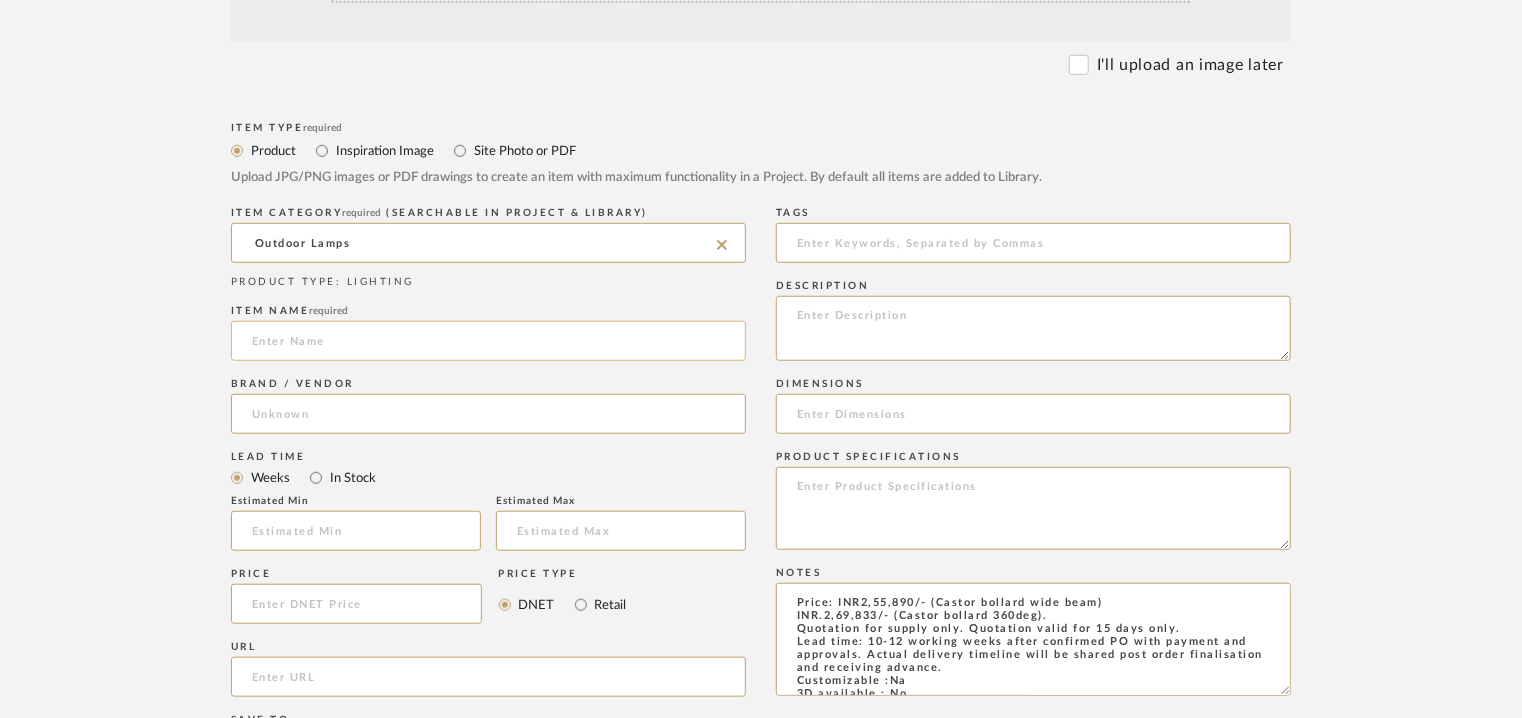click 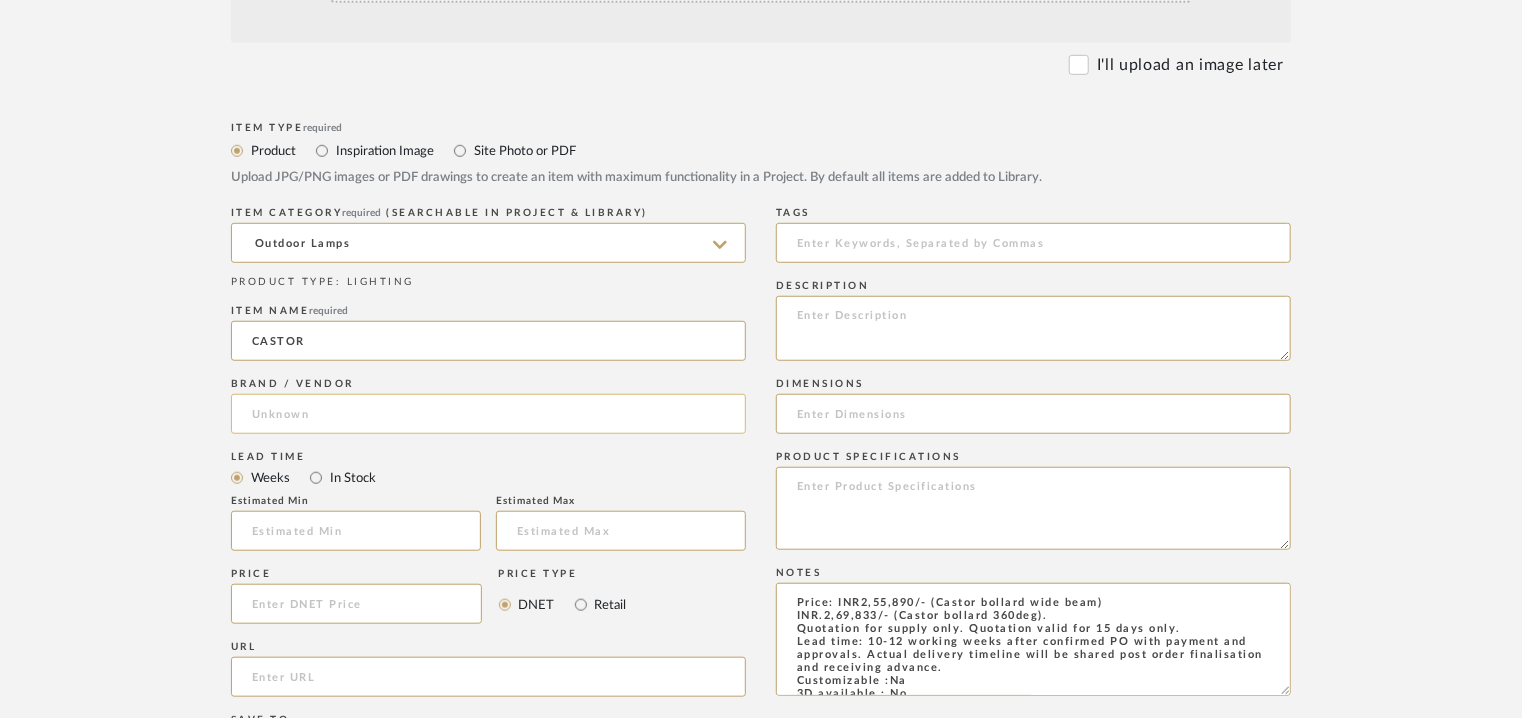 type on "CASTOR" 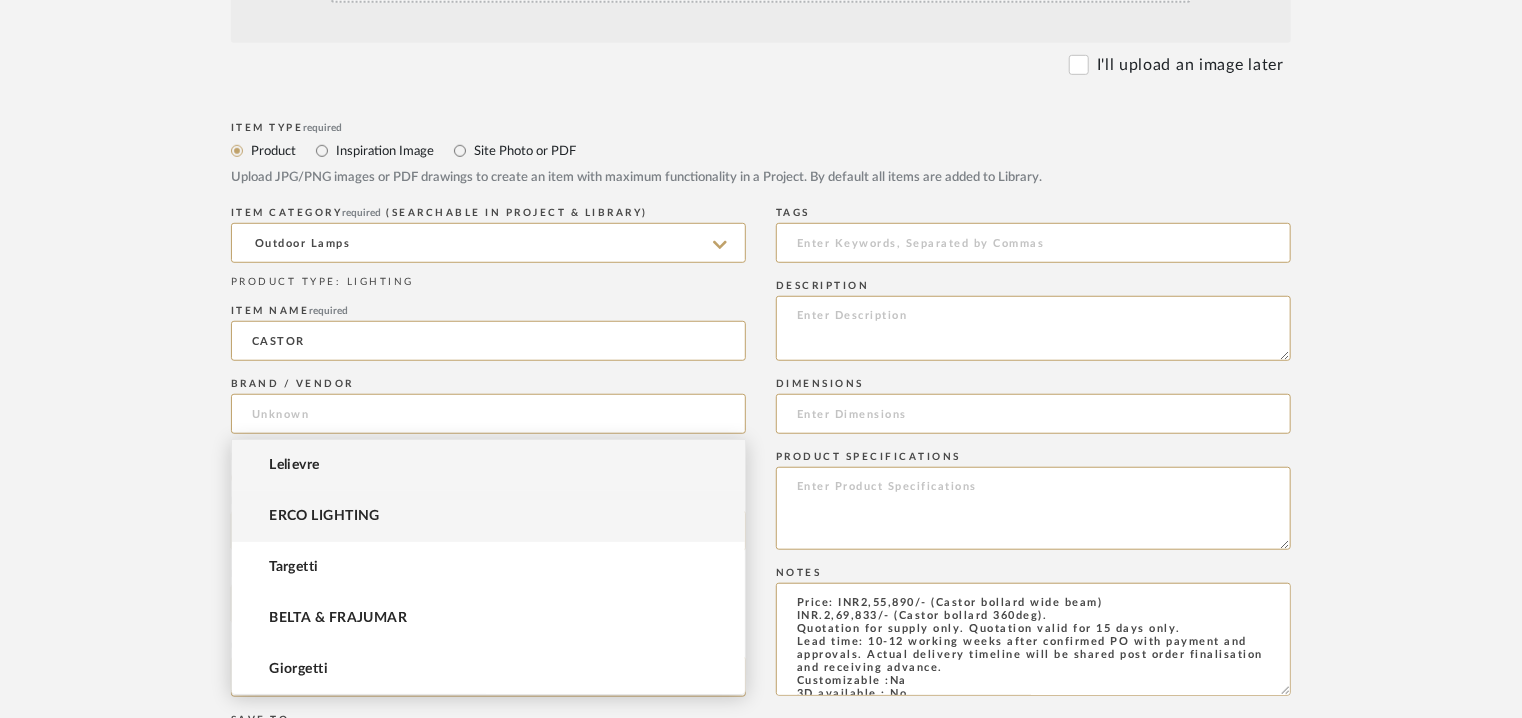 click on "ERCO LIGHTING" at bounding box center (324, 516) 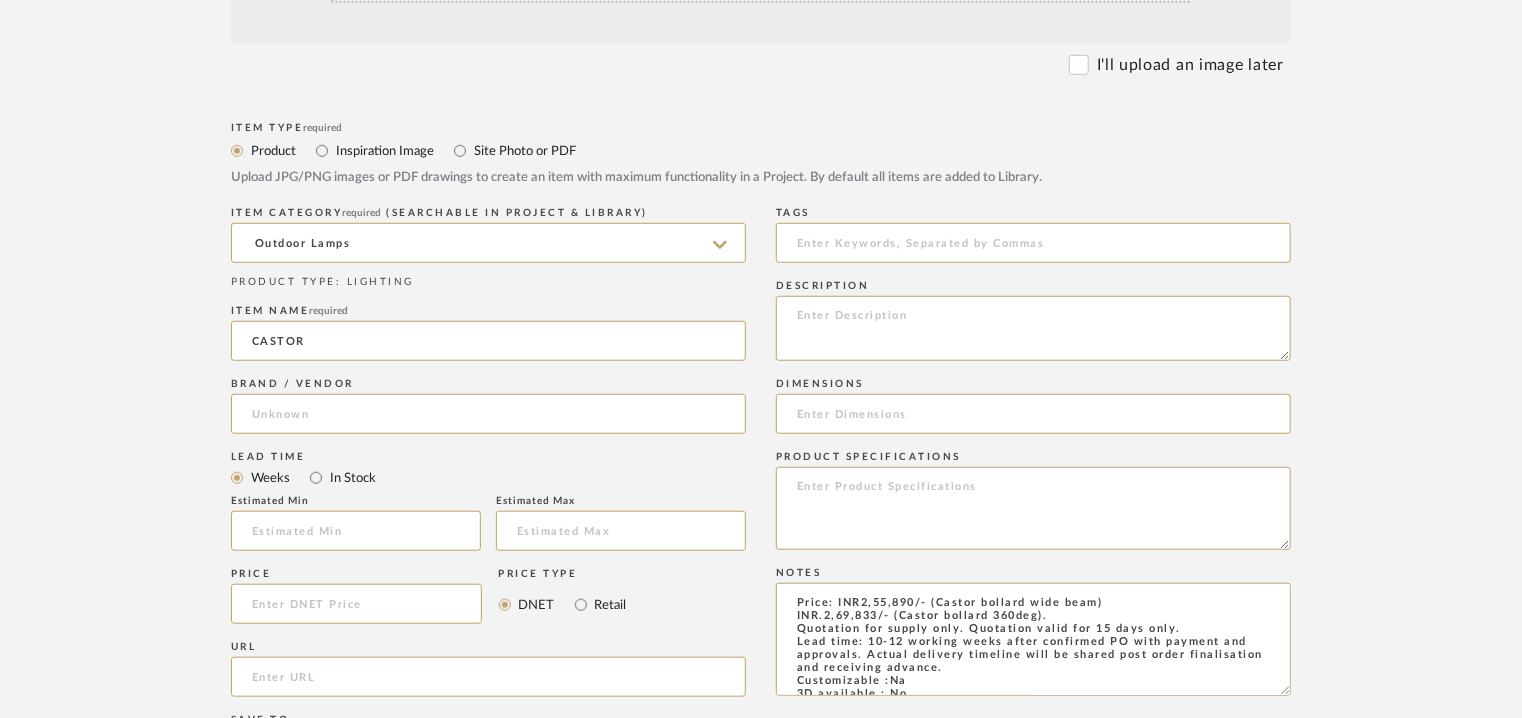 type on "ERCO LIGHTING" 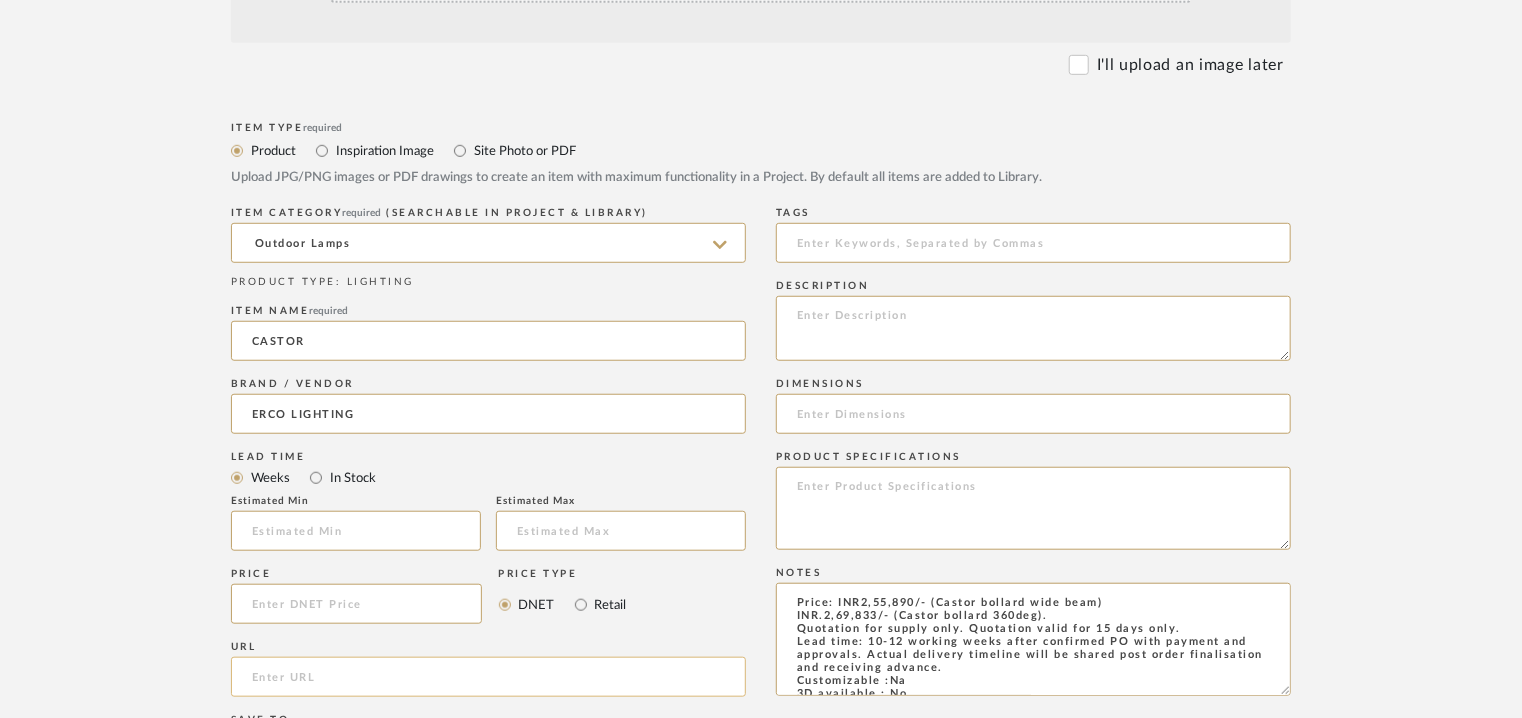 click 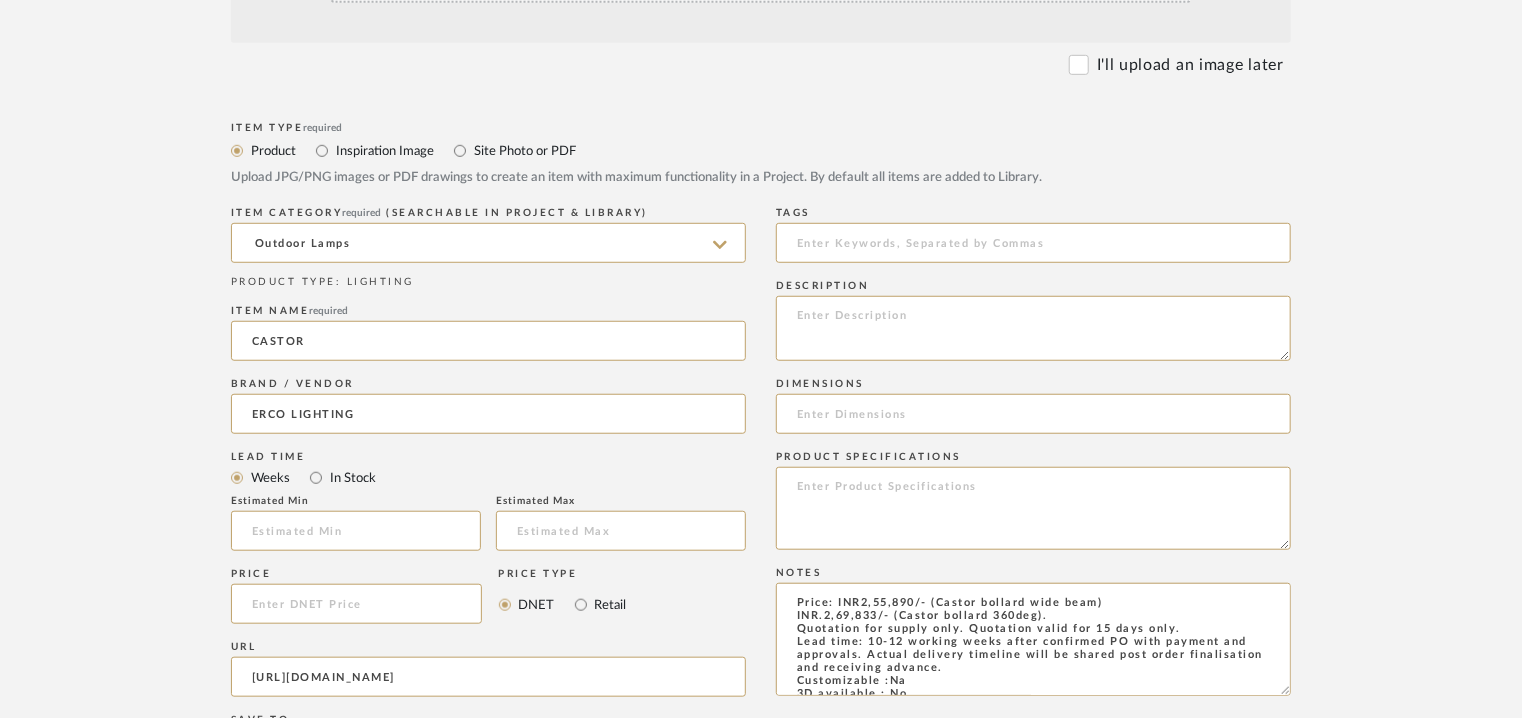 scroll, scrollTop: 0, scrollLeft: 15, axis: horizontal 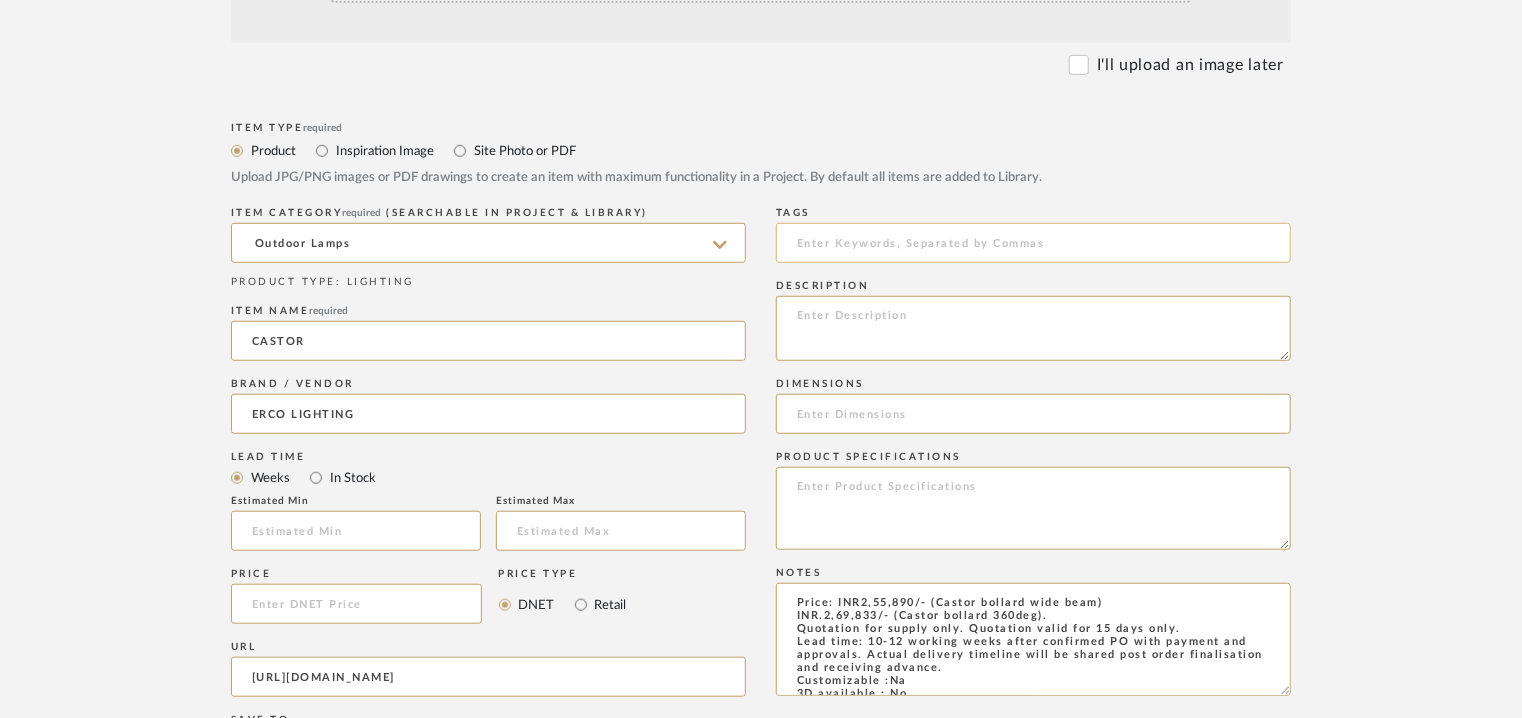 type on "https://www.erco.com/en/products/outdoor/bollard-luminaires/castor-6229/" 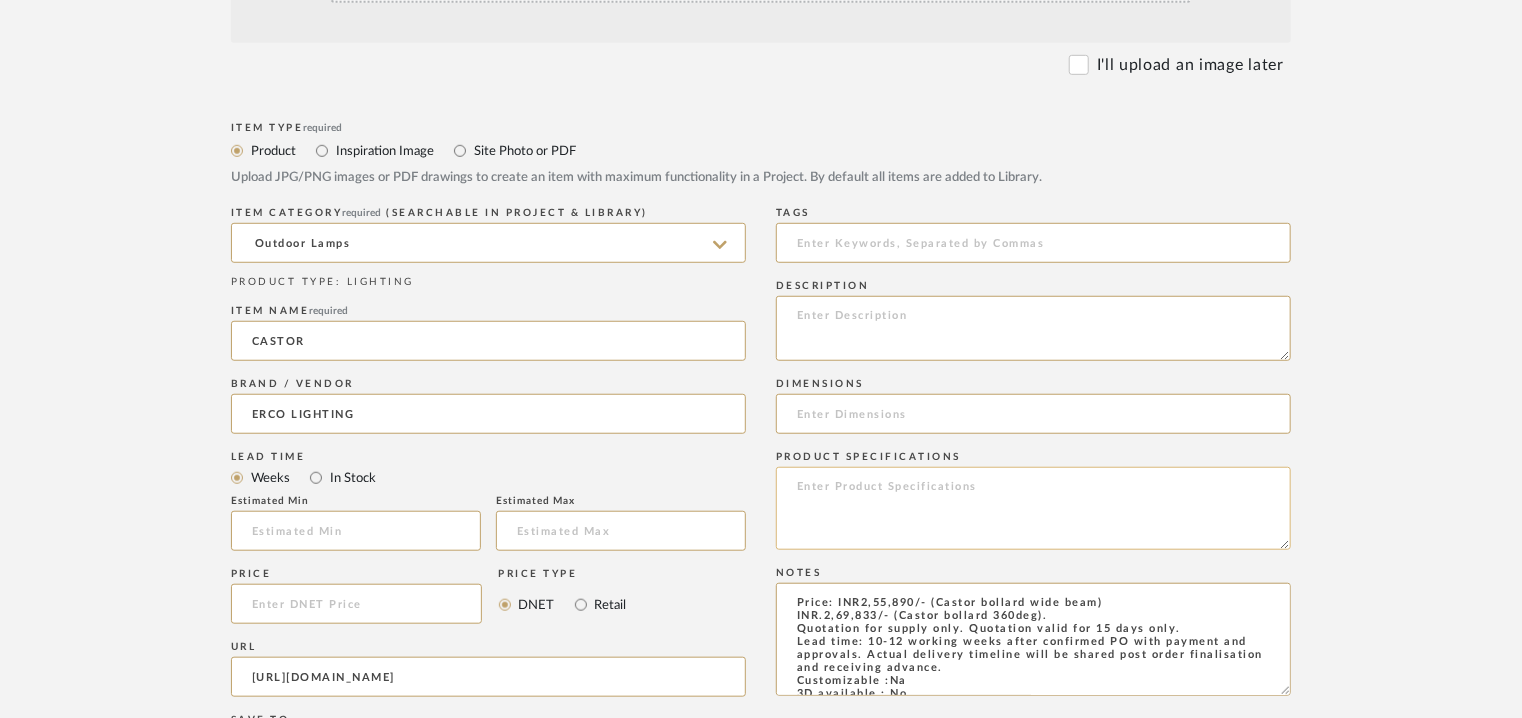 click 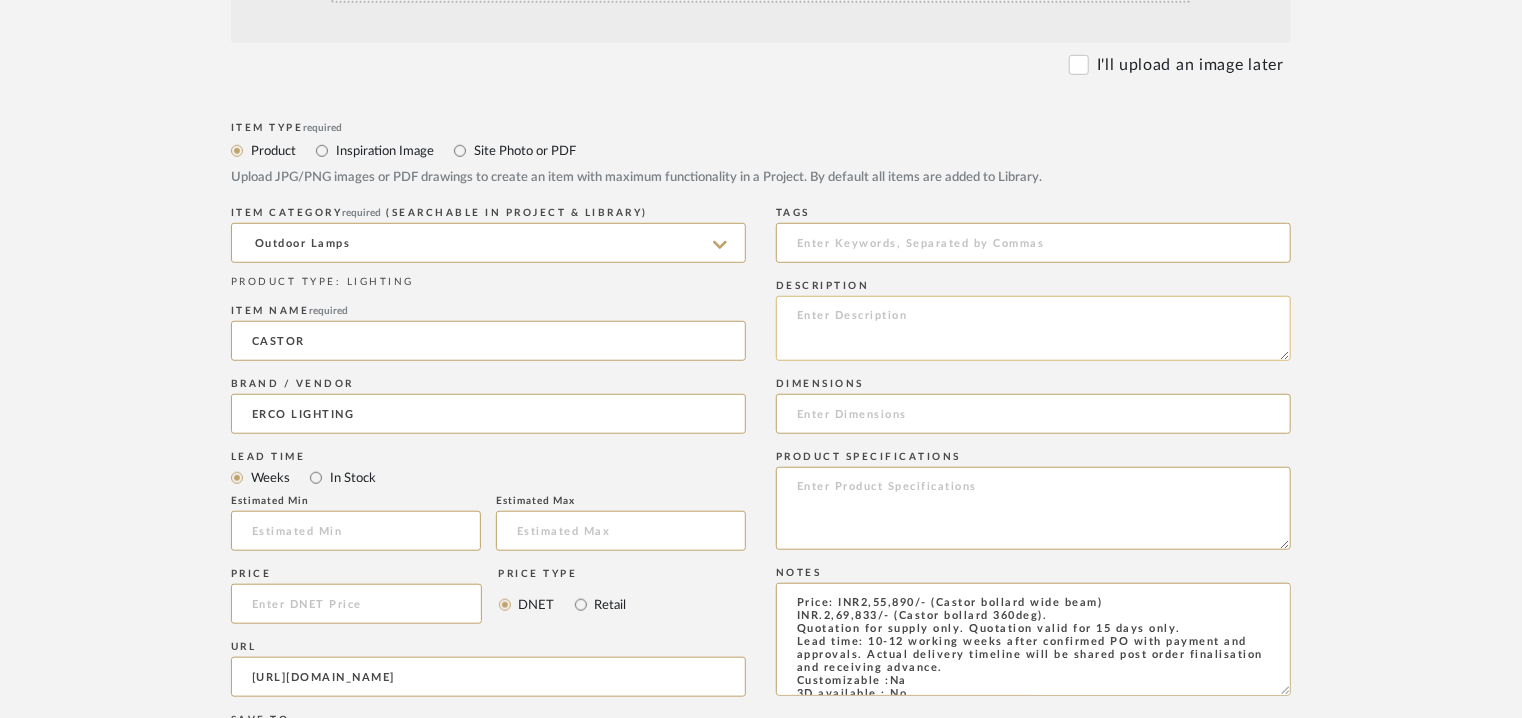 click 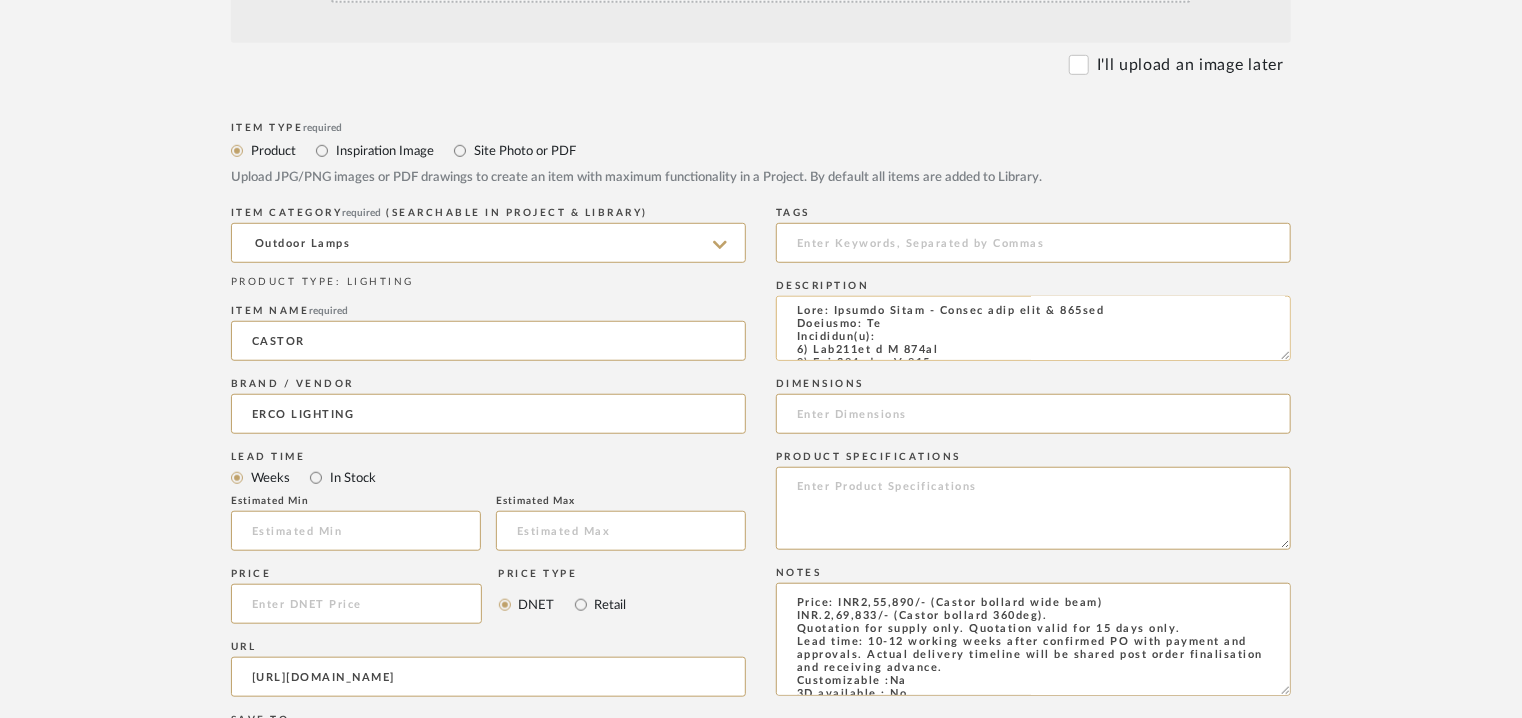 scroll, scrollTop: 0, scrollLeft: 0, axis: both 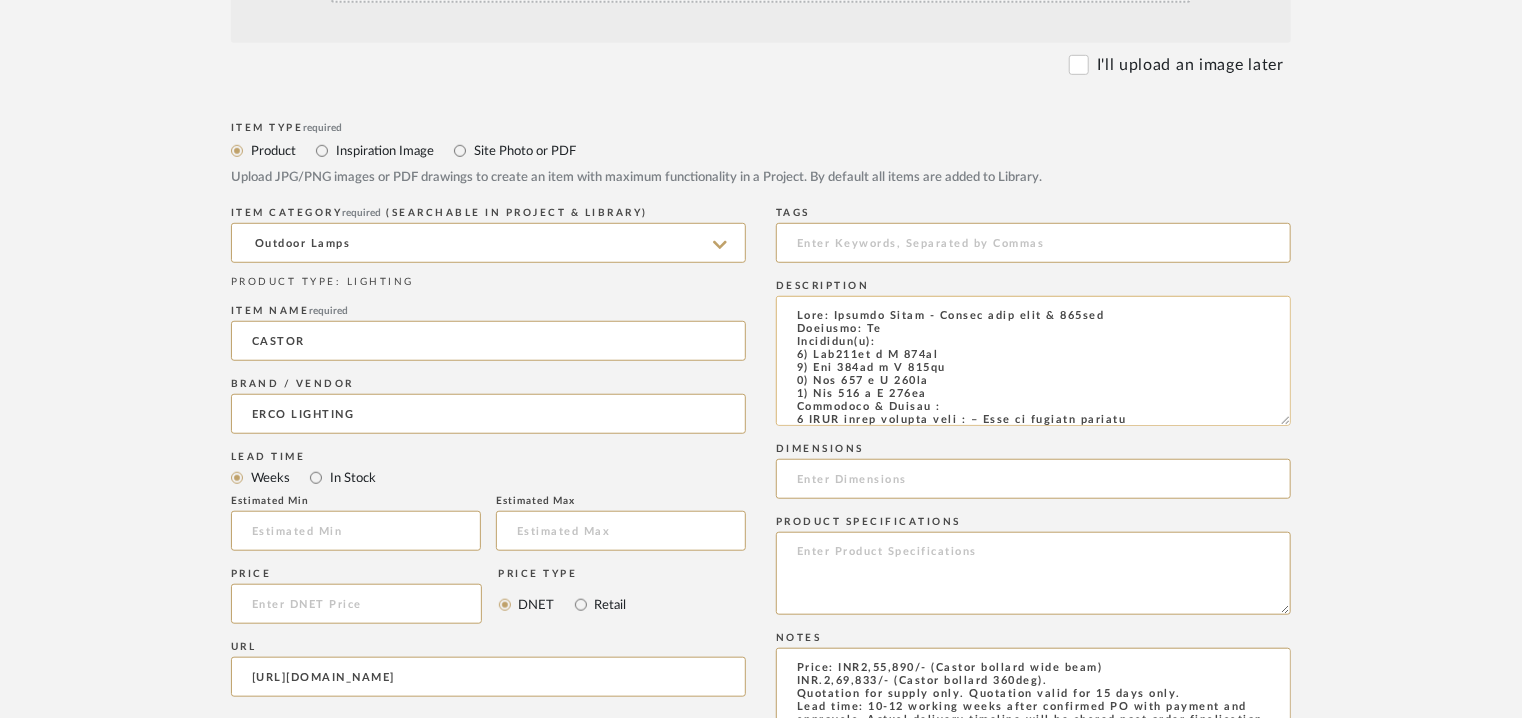 drag, startPoint x: 1282, startPoint y: 357, endPoint x: 1289, endPoint y: 421, distance: 64.381676 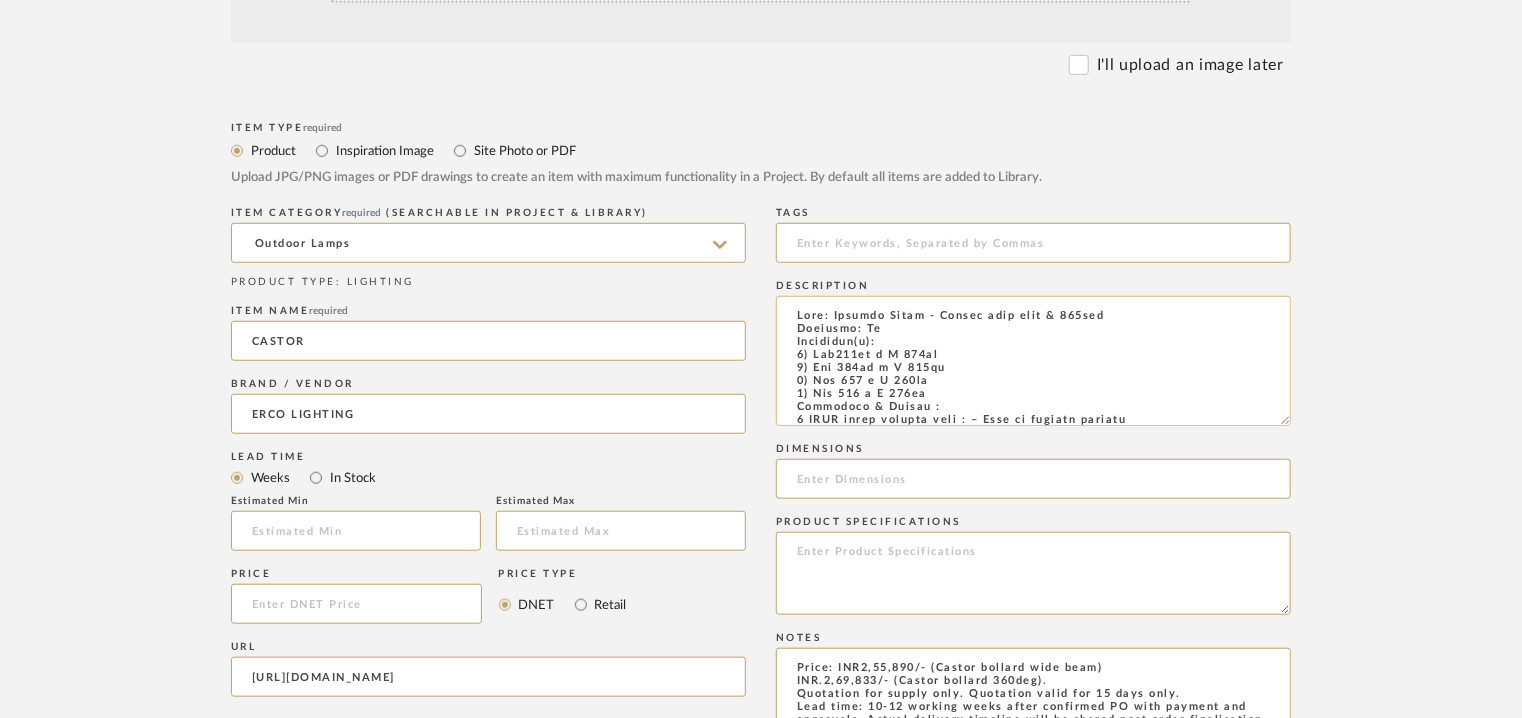 drag, startPoint x: 966, startPoint y: 369, endPoint x: 848, endPoint y: 373, distance: 118.06778 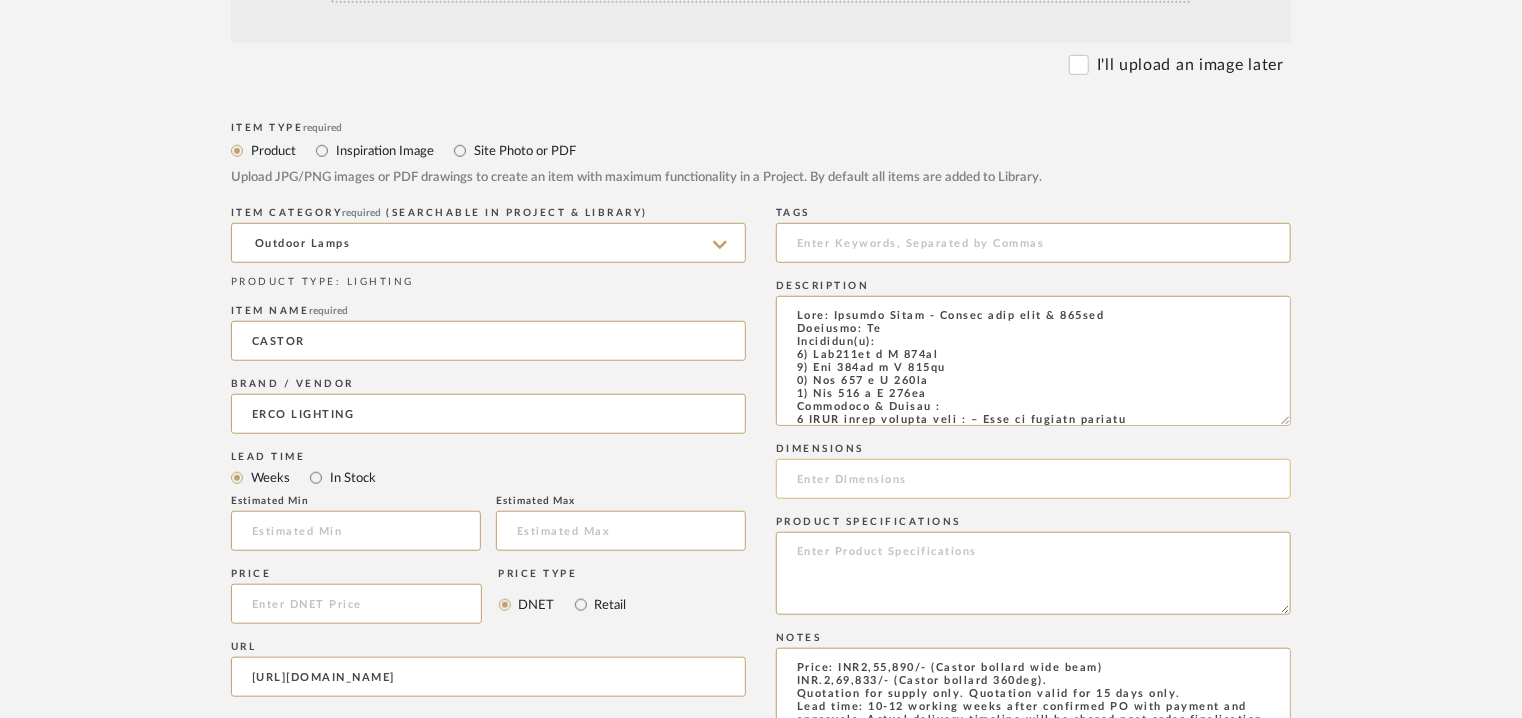 type on "Type: Outdoor Light - Castor wide beam & 360deg
Designer: Na
Dimension(s):
1) Dia115mm x H 500mm
2) Dia 115mm x H 800mm
3) Dia 169 x H 500mm
4) Dia 169 x H 900mm
Materials & Finish :
1 ERCO light guiding ring : – Made of optical polymer
2 ERCO LED-module : – High-power LEDs: warm white
(3000K) or neutral white (4000K)
3 Anti-glare cone : – Corrosion-resistant cast aluminium,
No-Rinse surface treatment
– Double powder-coated and black
lacquered.
– Glare-free above the light aperture
4 Upper cover : – Corrosion-resistant cast aluminium,
No-Rinse surface treatment
– Graphit m, double powder-coated
5 Bollard : – Graphit
– Corrosion-resistant aluminium
profile, No-Rinse surface treatment
– Double powder-coated
– Optimised surface for reduced accumulation of d
Weight: --
Light Source : 8.1W - 24.3W
956lm - 3144lm
Floor washlights
Colour temperature : 3000K  CRI 97 or 2700K, 3500K, 4000K with CRI 92.
Voltage : --
Cord length :  Na
Installation requirements, if any: (such as mounting options, electrical wirin..." 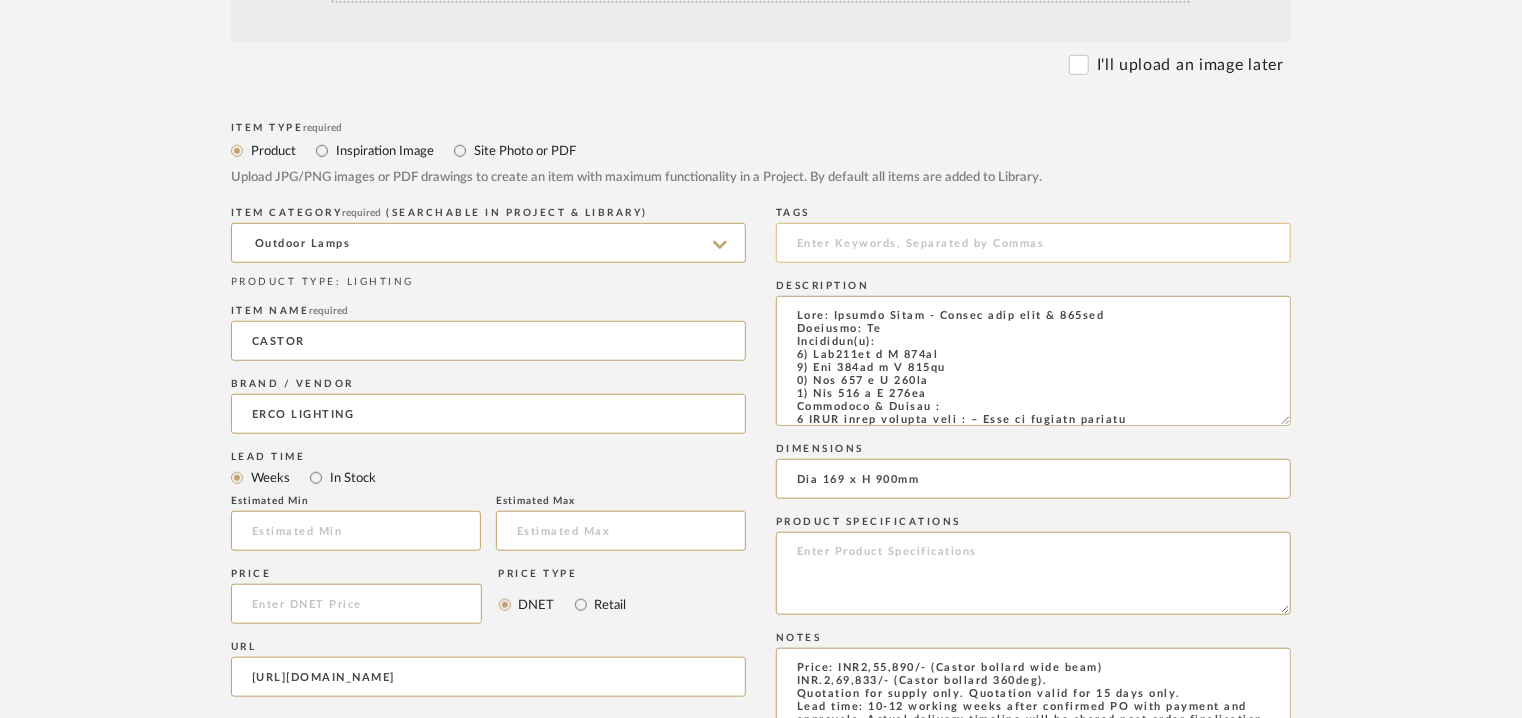 type on "Dia 169 x H 900mm" 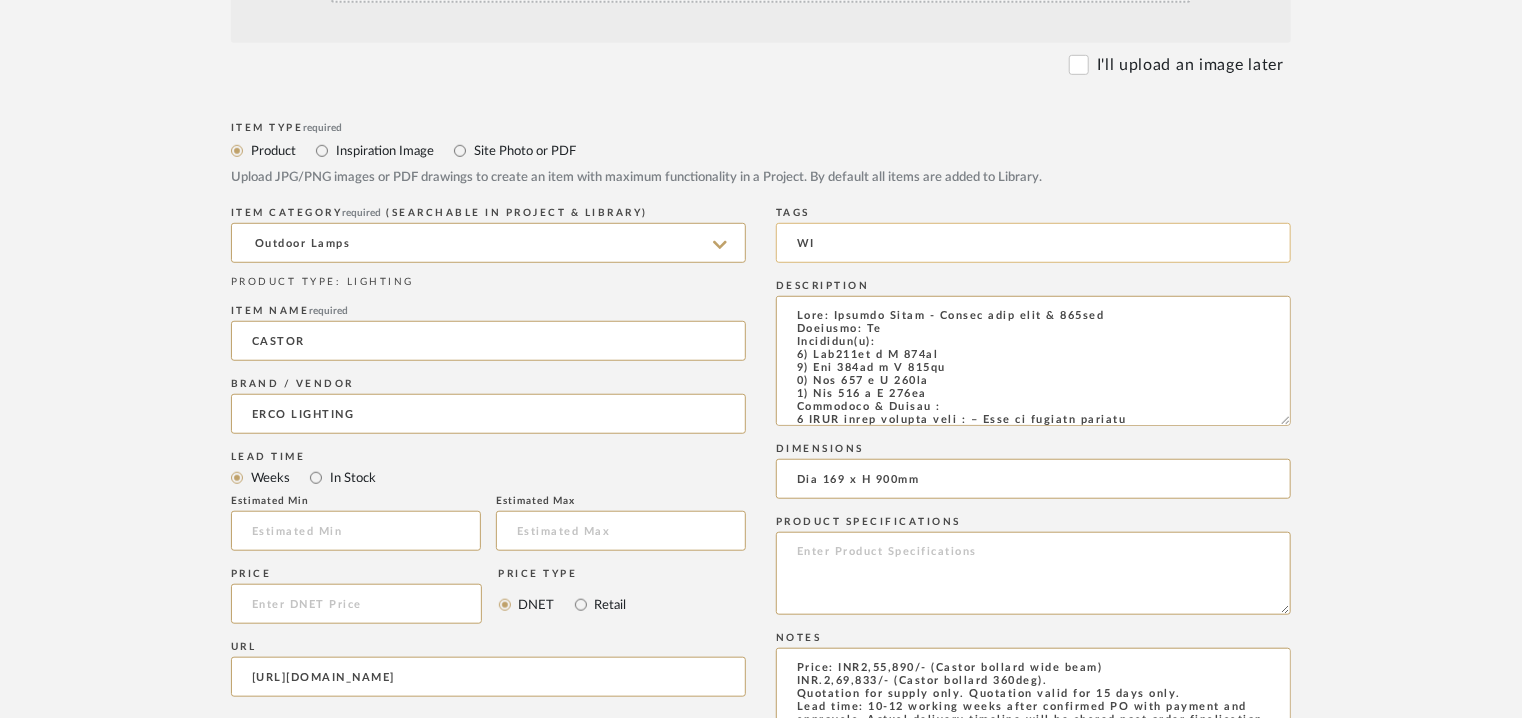 type on "W" 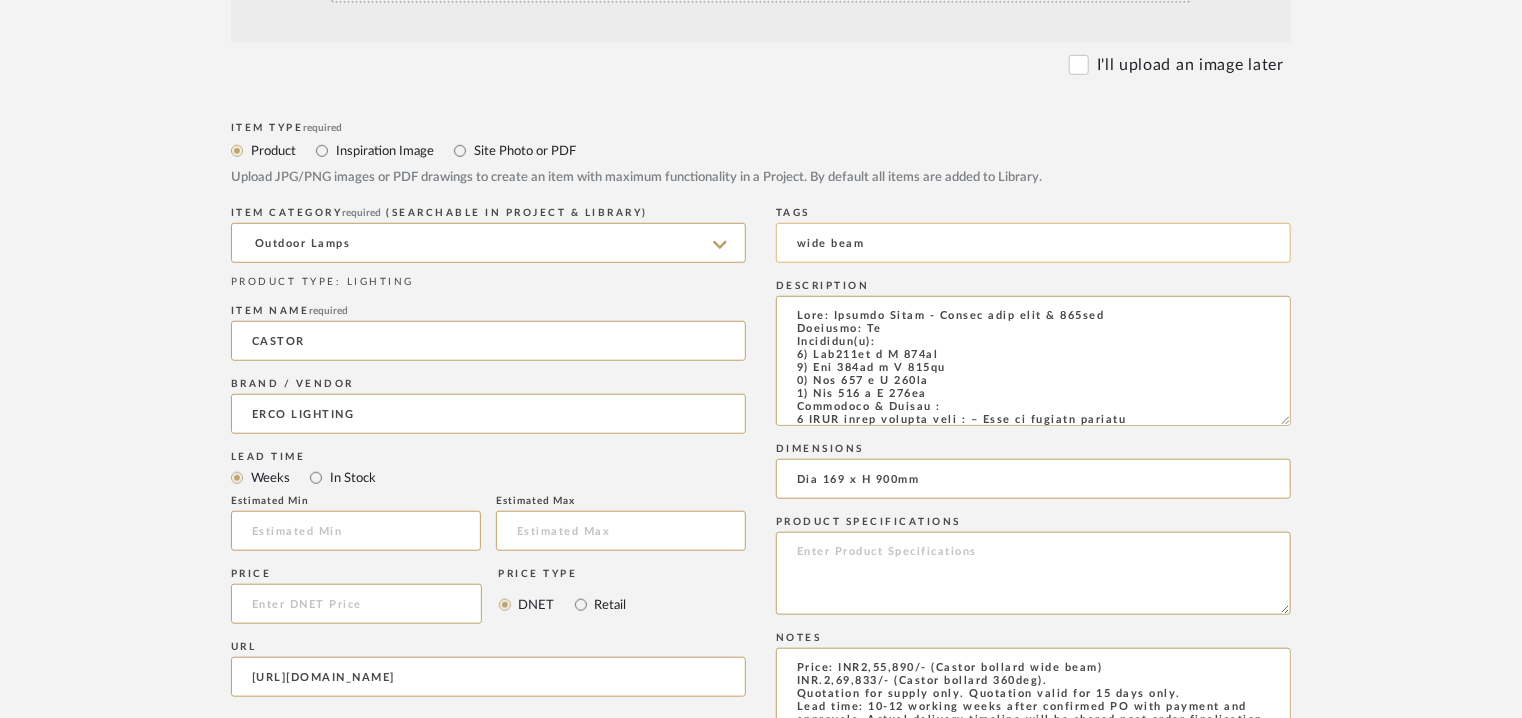 type on "wide beam" 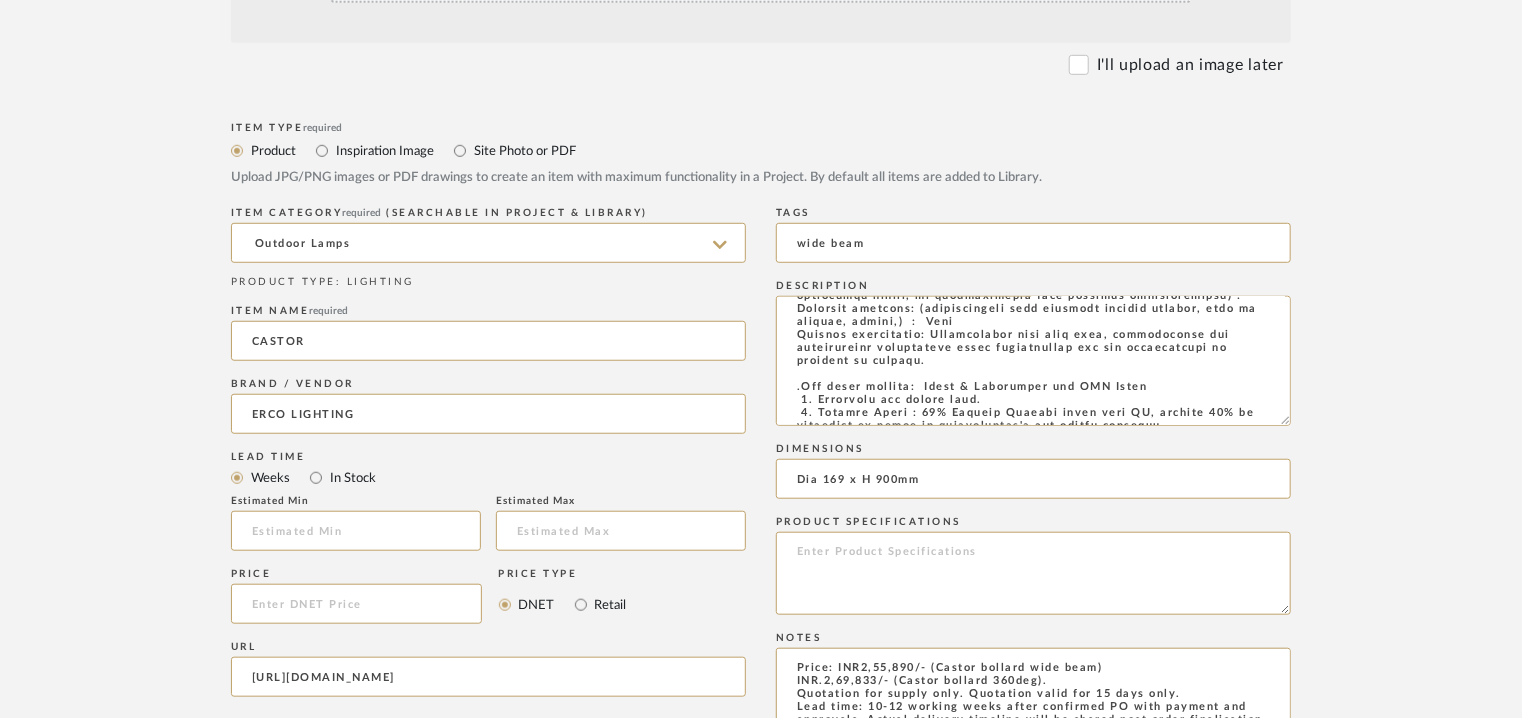 scroll, scrollTop: 744, scrollLeft: 0, axis: vertical 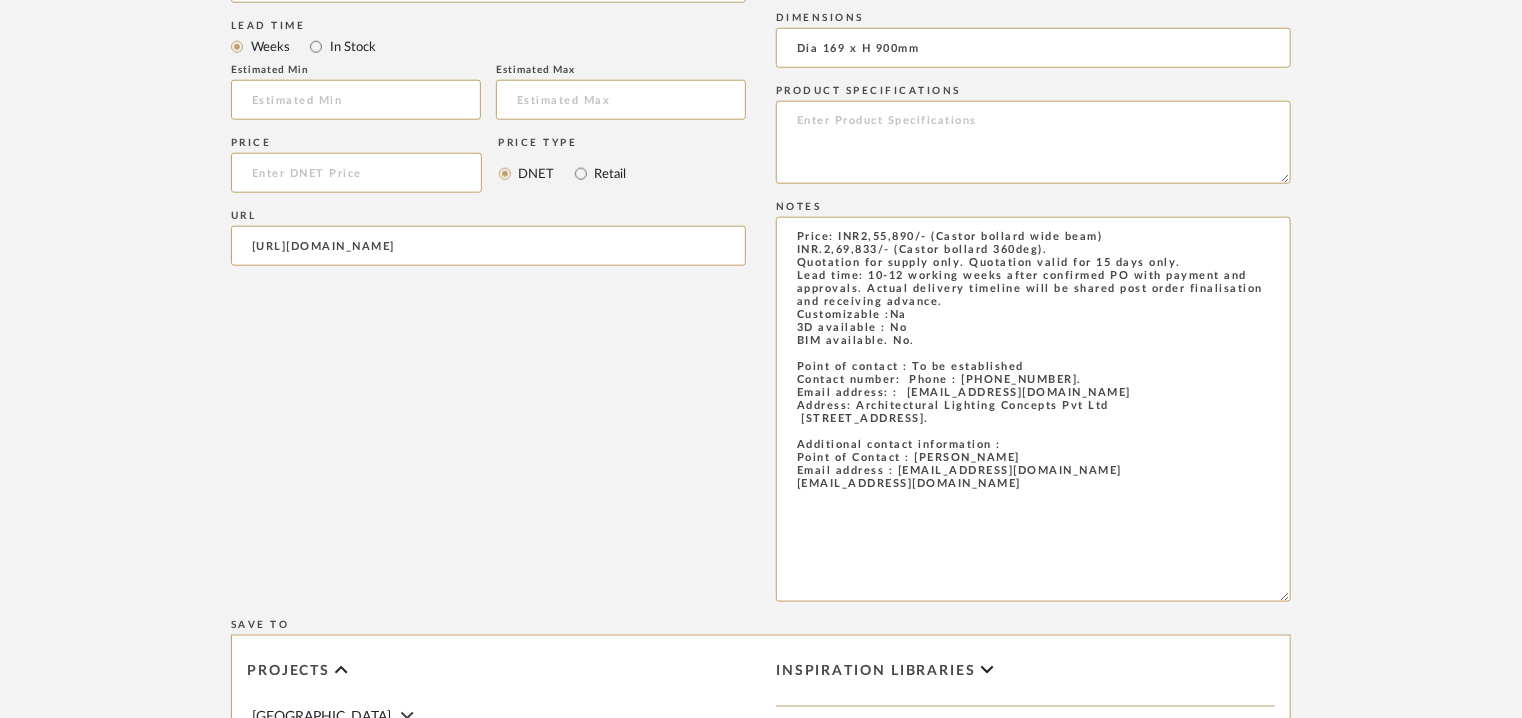 drag, startPoint x: 1286, startPoint y: 321, endPoint x: 1344, endPoint y: 614, distance: 298.68546 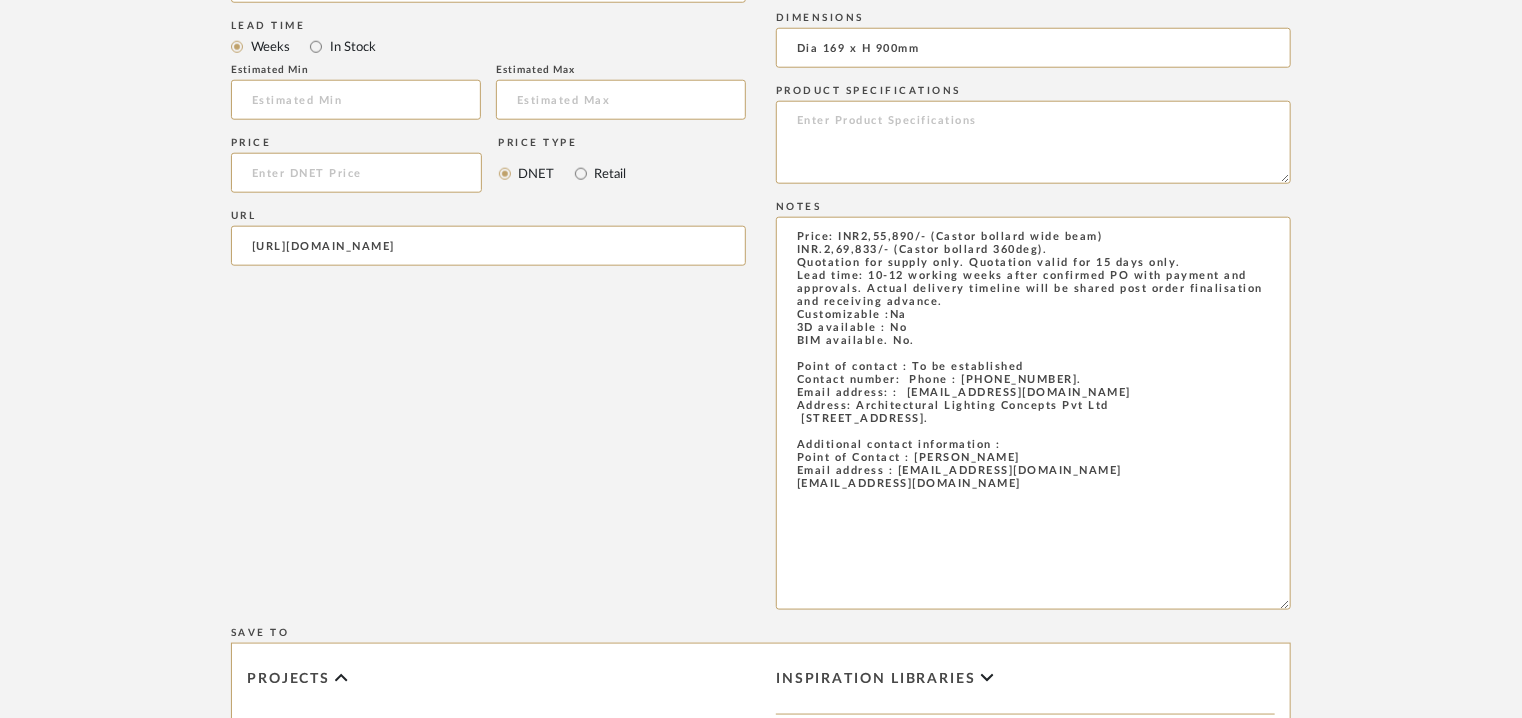 drag, startPoint x: 874, startPoint y: 467, endPoint x: 753, endPoint y: 234, distance: 262.54523 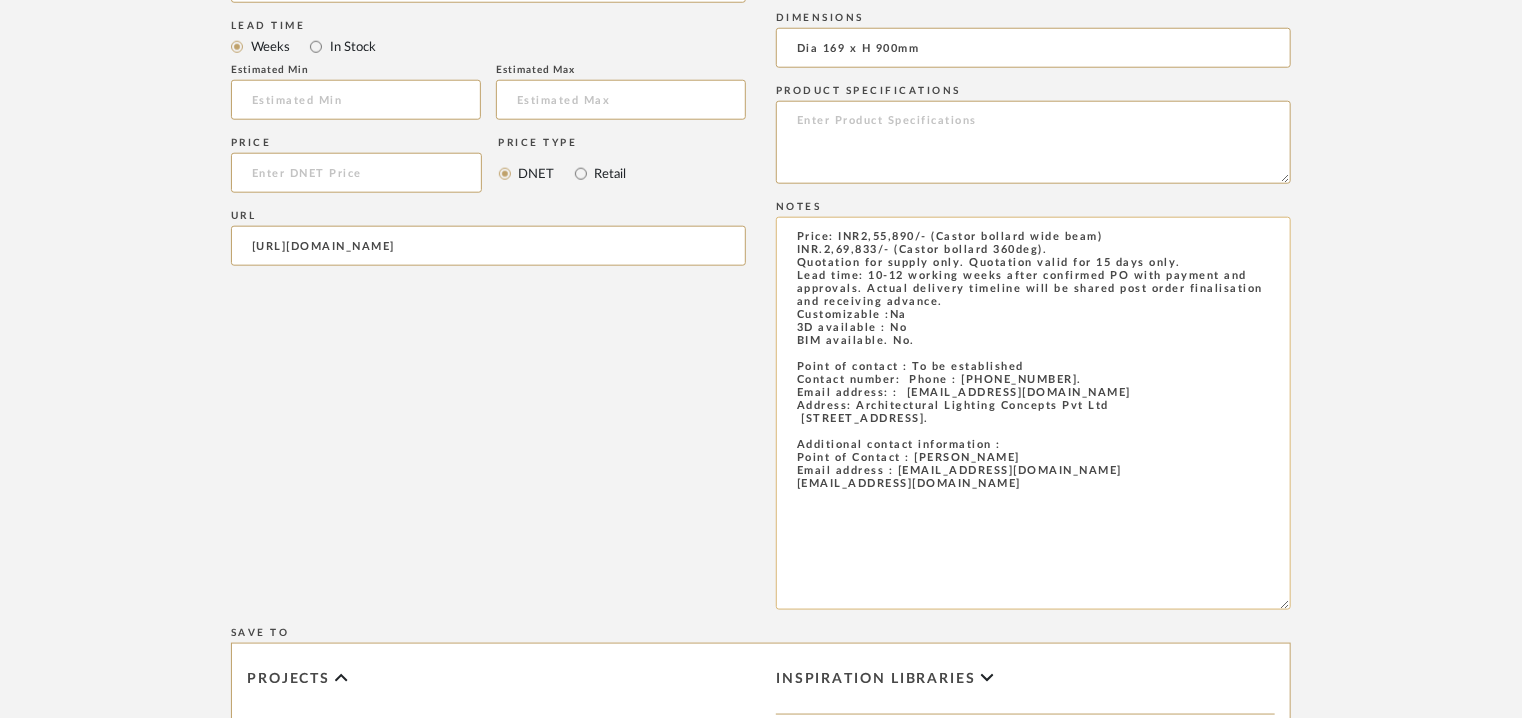 paste on "- 900mm)
INR.2,69,833/- (Castor bollard 360deg - 900mm" 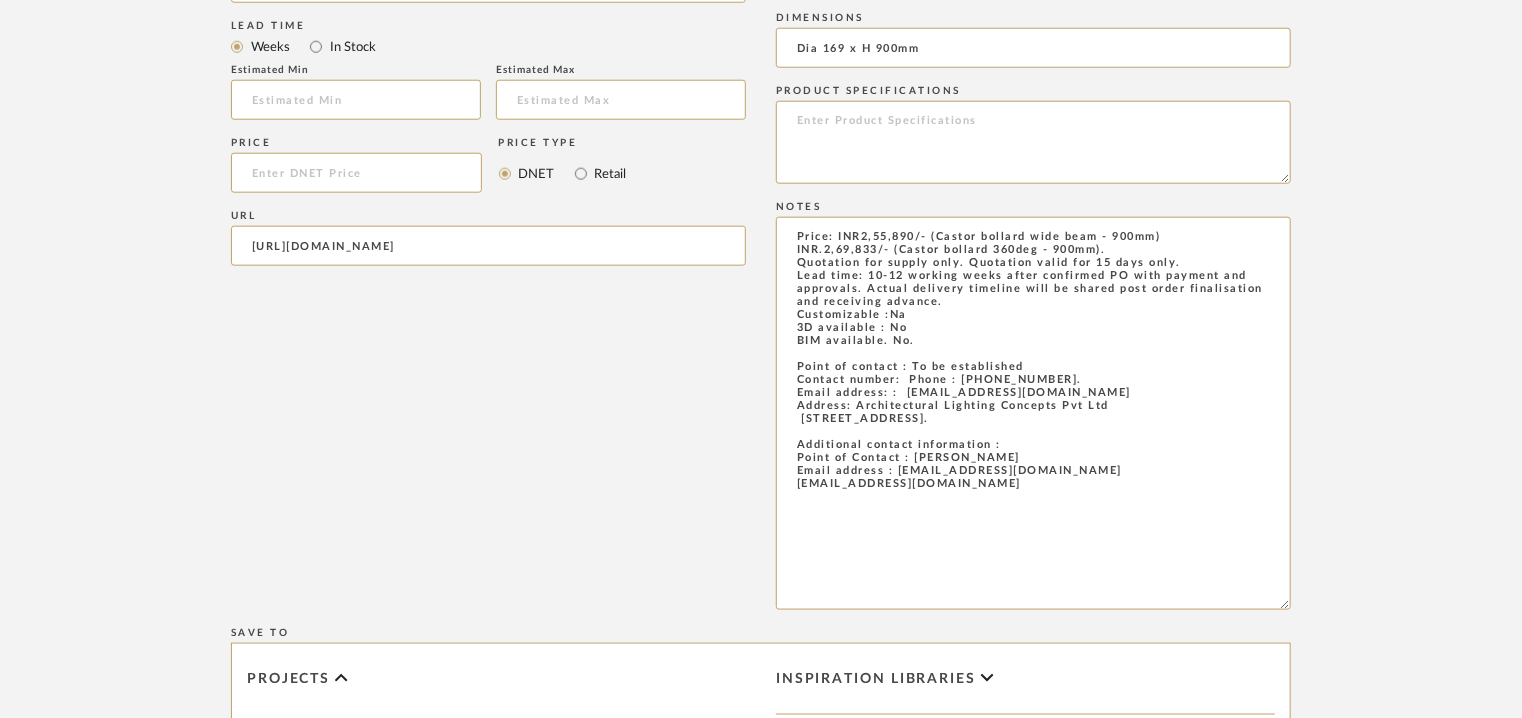 type on "Price: INR2,55,890/- (Castor bollard wide beam - 900mm)
INR.2,69,833/- (Castor bollard 360deg - 900mm).
Quotation for supply only. Quotation valid for 15 days only.
Lead time: 10-12 working weeks after confirmed PO with payment and approvals. Actual delivery timeline will be shared post order finalisation and receiving advance.
Customizable :Na
3D available : No
BIM available. No.
Point of contact : To be established
Contact number:  Phone : +91-73580 53923.
Email address: :  info@alclighting.com
Address: Architectural Lighting Concepts Pvt Ltd
No:47, Flat A, Ashram Avenue, Phase I
Maximus Apartment , Manapakkam , Chennai-600125.
Additional contact information :
Point of Contact : Mashaaraa Bhatia
Email address : mashaaraa@alclighting.com
mashaaraa@alclighting.com" 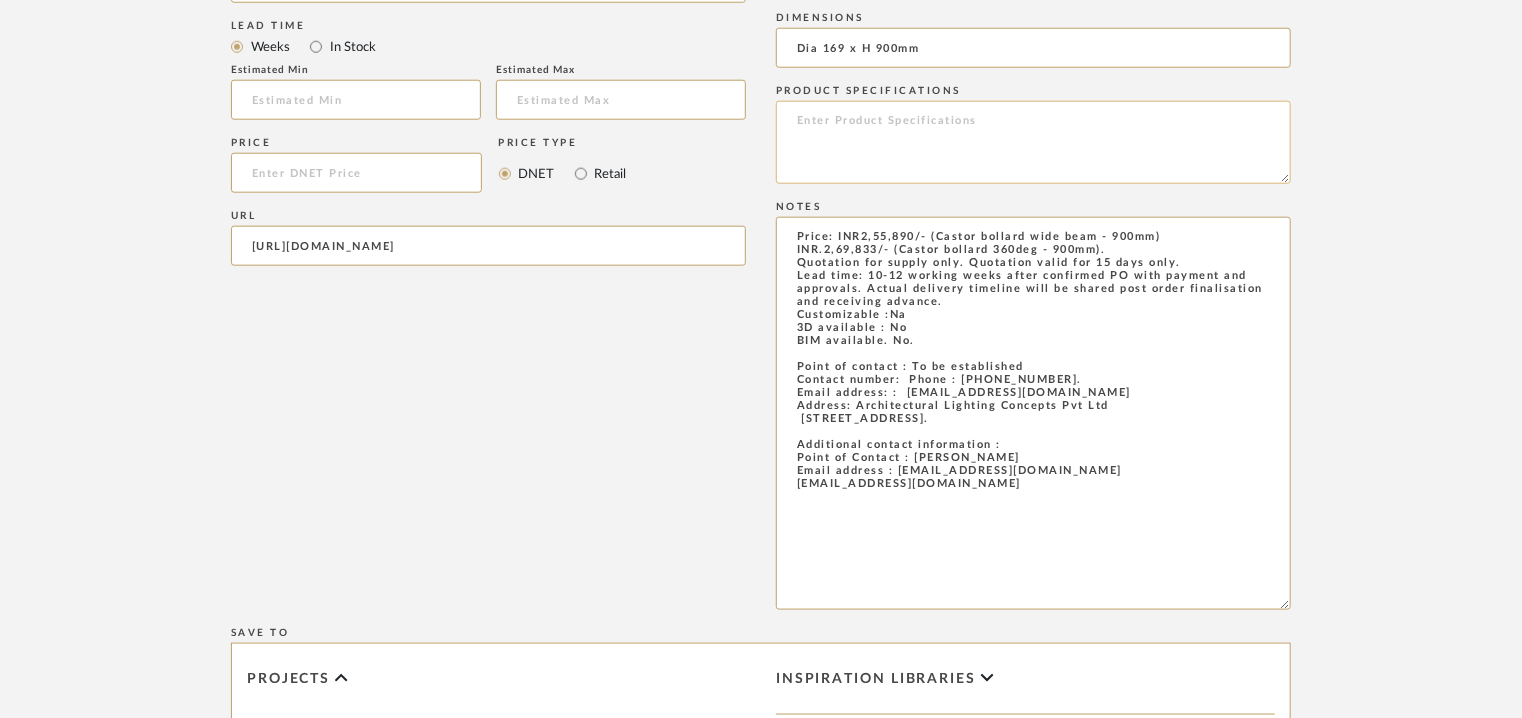 click 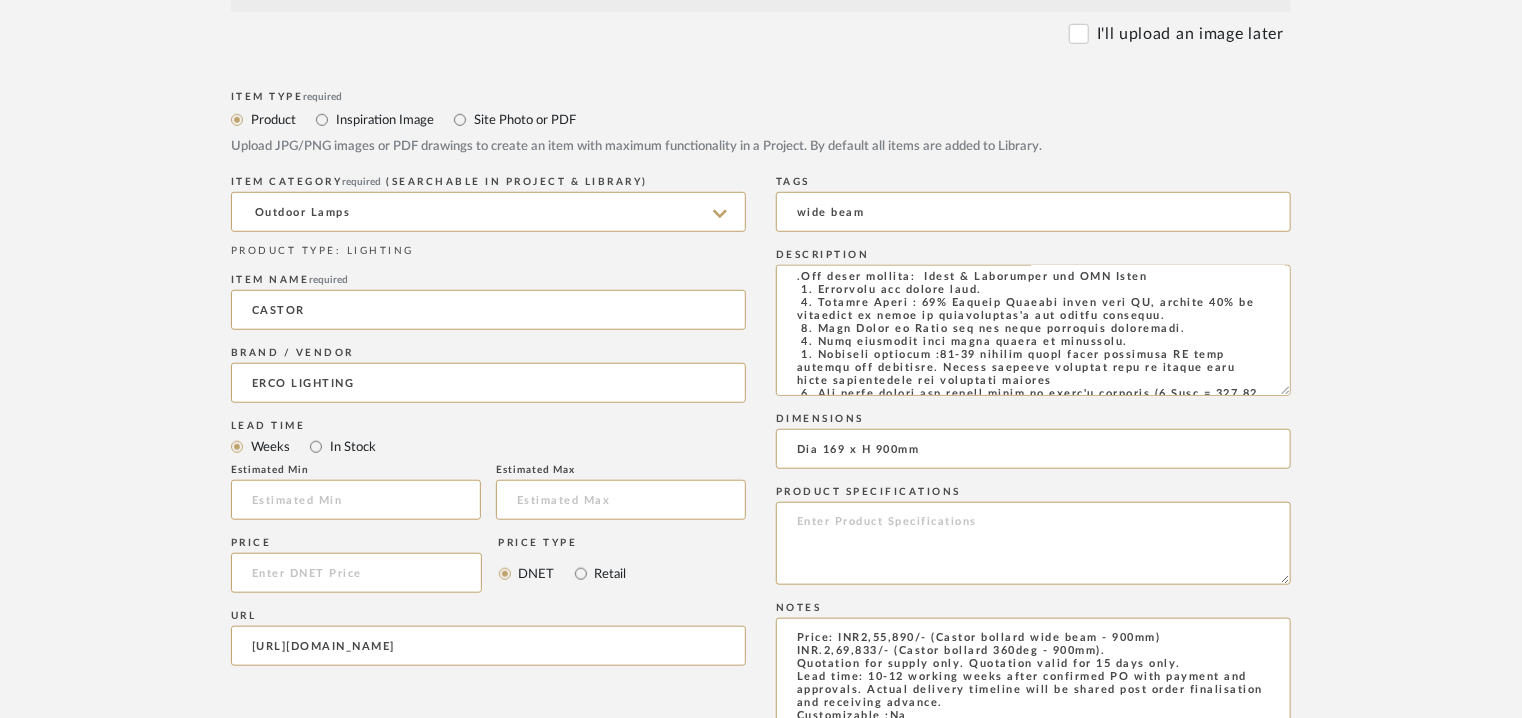 drag, startPoint x: 1286, startPoint y: 390, endPoint x: 1324, endPoint y: 646, distance: 258.80493 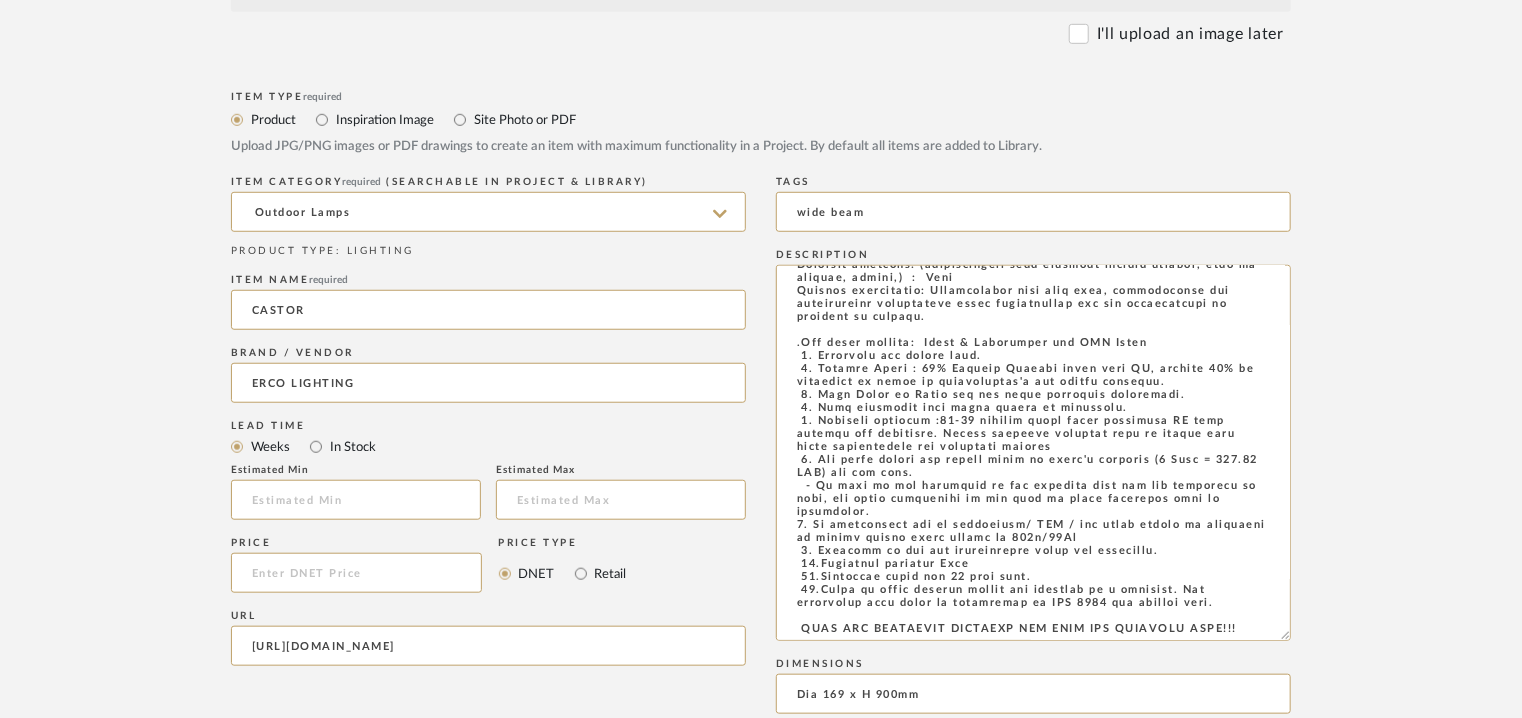 scroll, scrollTop: 499, scrollLeft: 0, axis: vertical 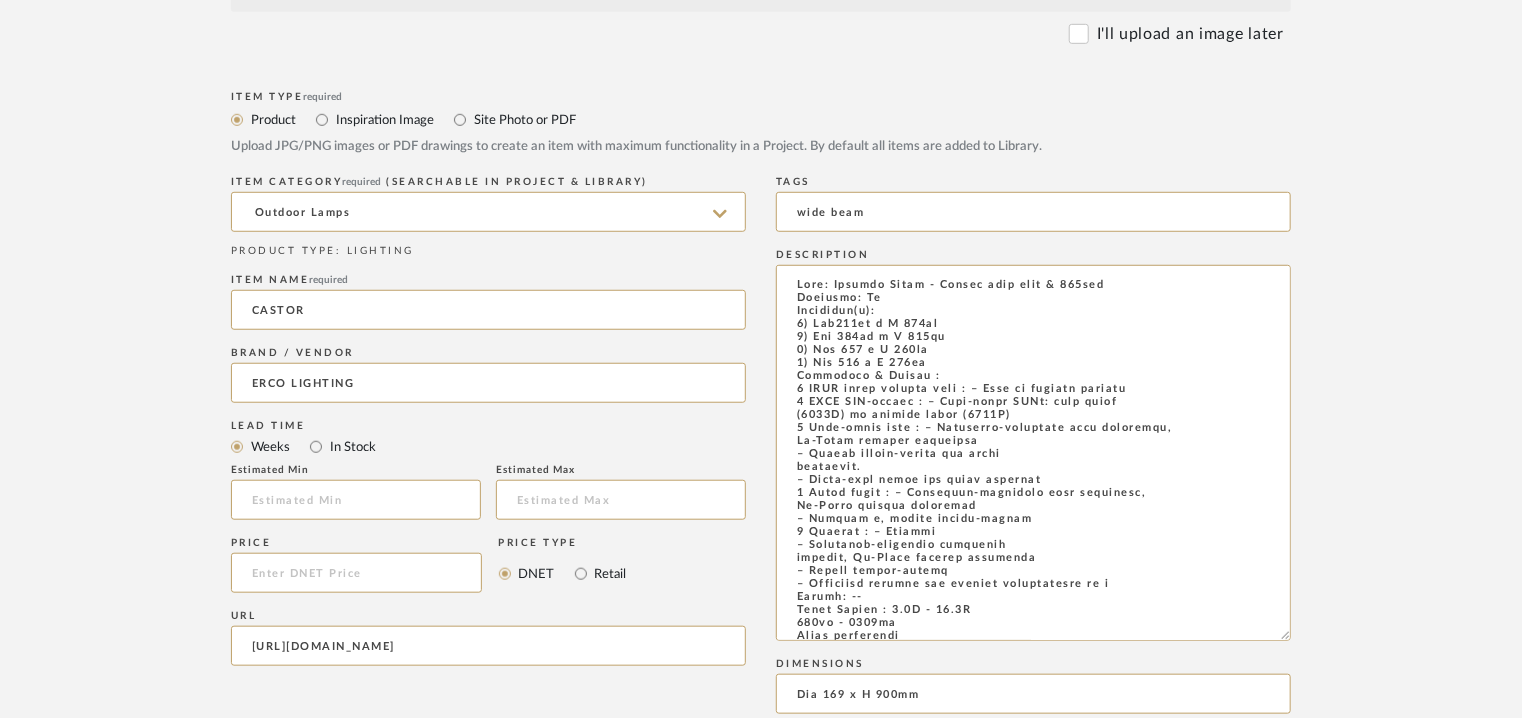 drag, startPoint x: 1256, startPoint y: 629, endPoint x: 565, endPoint y: 115, distance: 861.2067 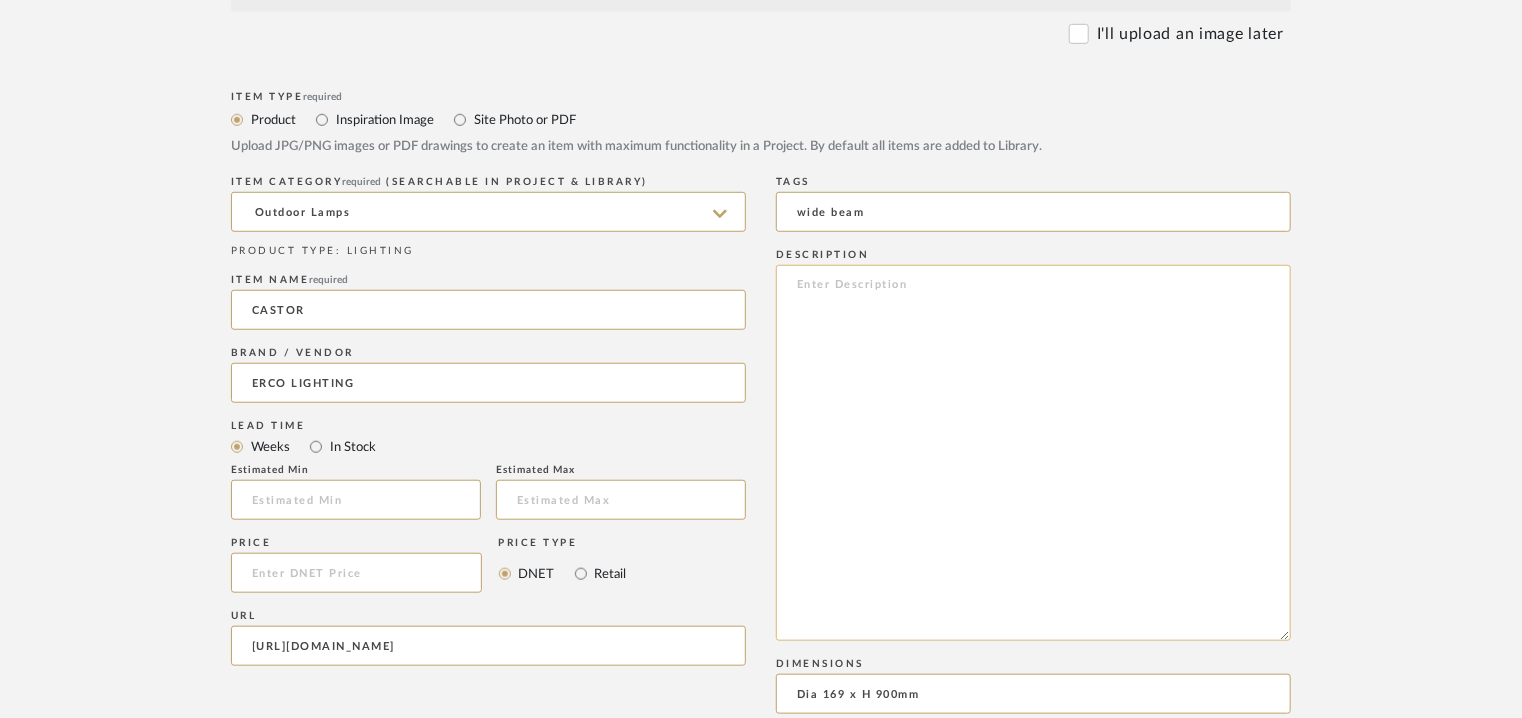 paste on "Type: Outdoor Light - Castor wide beam & 360deg
Designer: Na
Dimension(s):
1) Dia115mm x H 500mm
2) Dia 115mm x H 800mm
3) Dia 169 x H 500mm
4) Dia 169 x H 900mm
Materials & Finish :
1 ERCO light guiding ring : – Made of optical polymer
2 ERCO LED-module : – High-power LEDs: warm white
(3000K) or neutral white (4000K)
3 Anti-glare cone : – Corrosion-resistant cast aluminium,
No-Rinse surface treatment
– Double powder-coated and black
lacquered.
– Glare-free above the light aperture
4 Upper cover : – Corrosion-resistant cast aluminium,
No-Rinse surface treatment
– Graphit m, double powder-coated
5 Bollard : – Graphit
– Corrosion-resistant aluminium
profile, No-Rinse surface treatment
– Double powder-coated
– Optimised surface for reduced accumulation of d
Weight: --
Light Source : 8.1W - 24.3W
956lm - 3144lm
Floor washlights
Colour temperature : 3000K  CRI 97 or 2700K, 3500K, 4000K with CRI 92.
Voltage : --
Cord length :  Na
Installation requirements, if any: (such as mounting options, electrical wirin..." 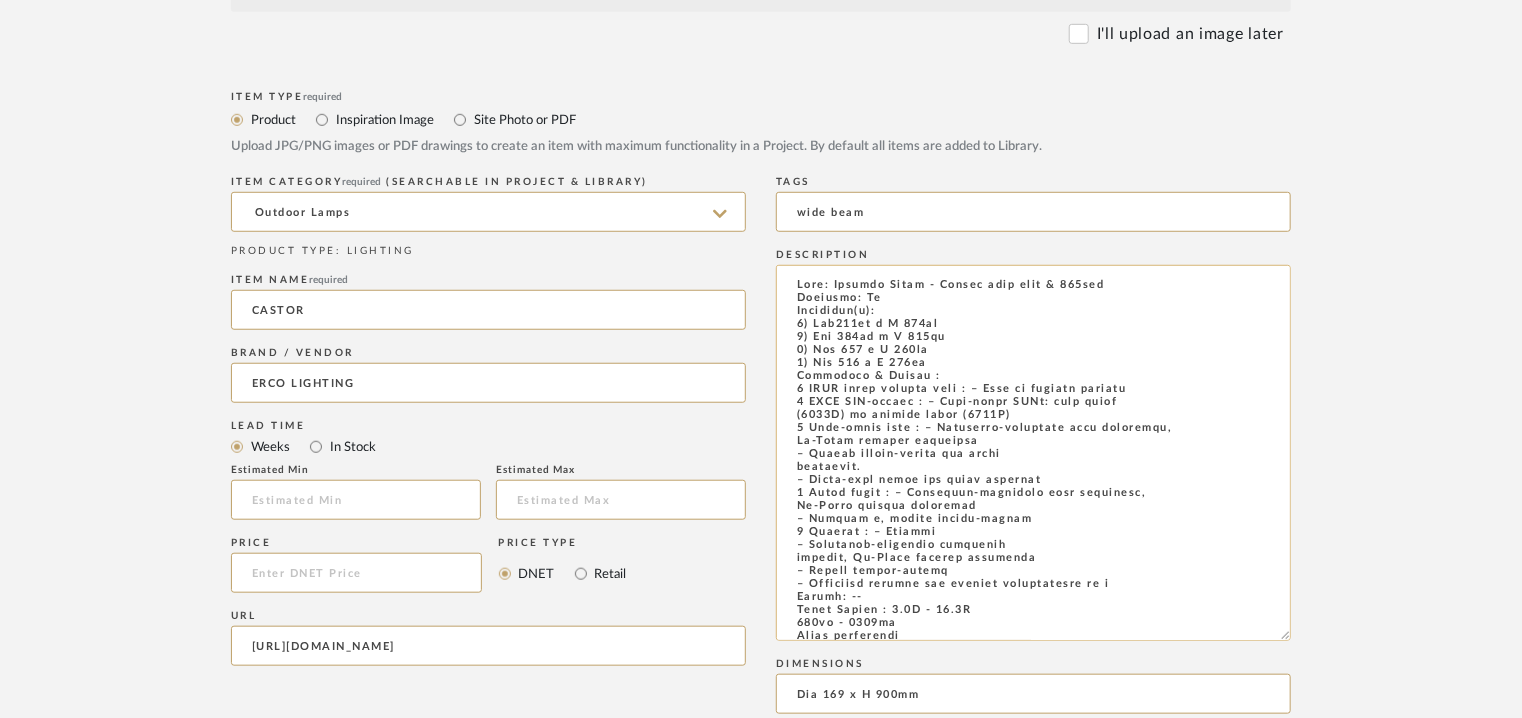 scroll, scrollTop: 506, scrollLeft: 0, axis: vertical 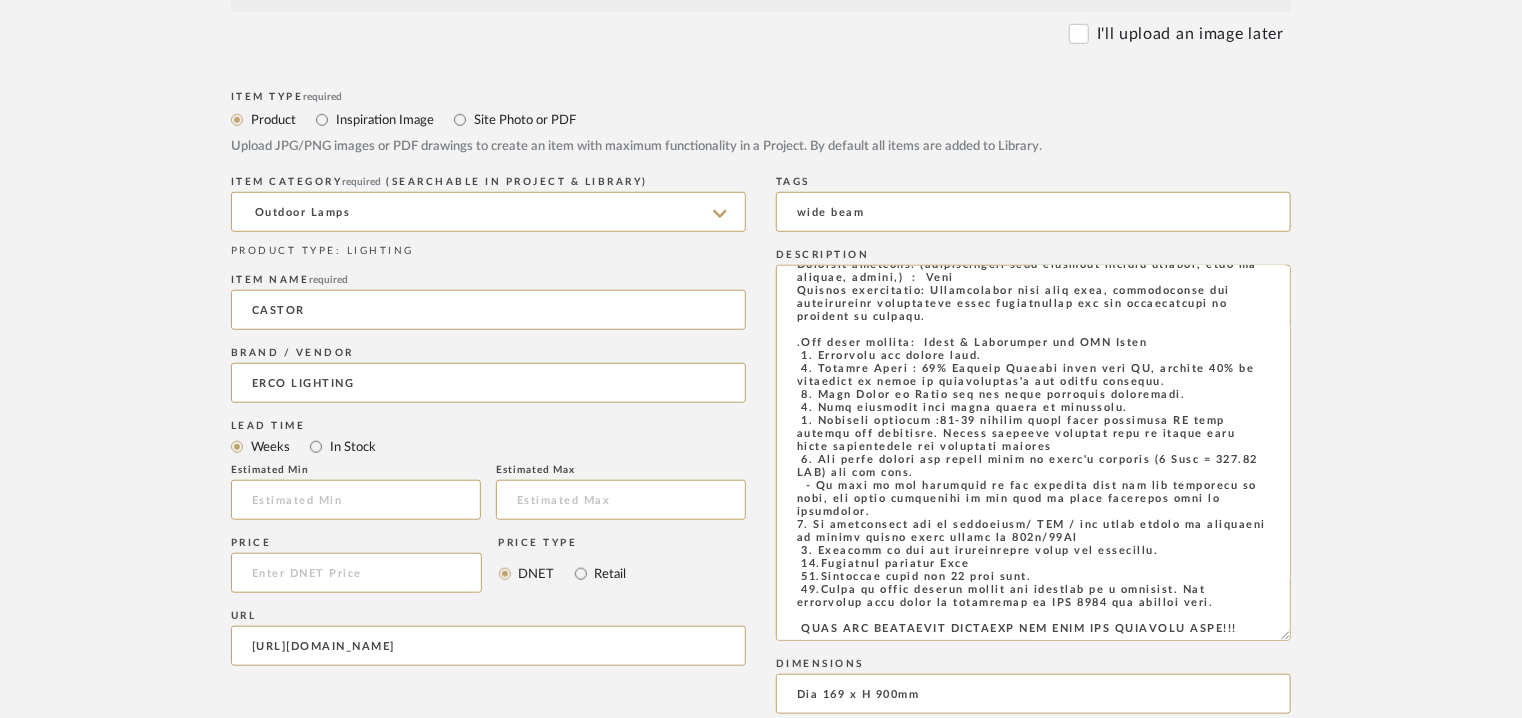 drag, startPoint x: 800, startPoint y: 622, endPoint x: 1298, endPoint y: 615, distance: 498.0492 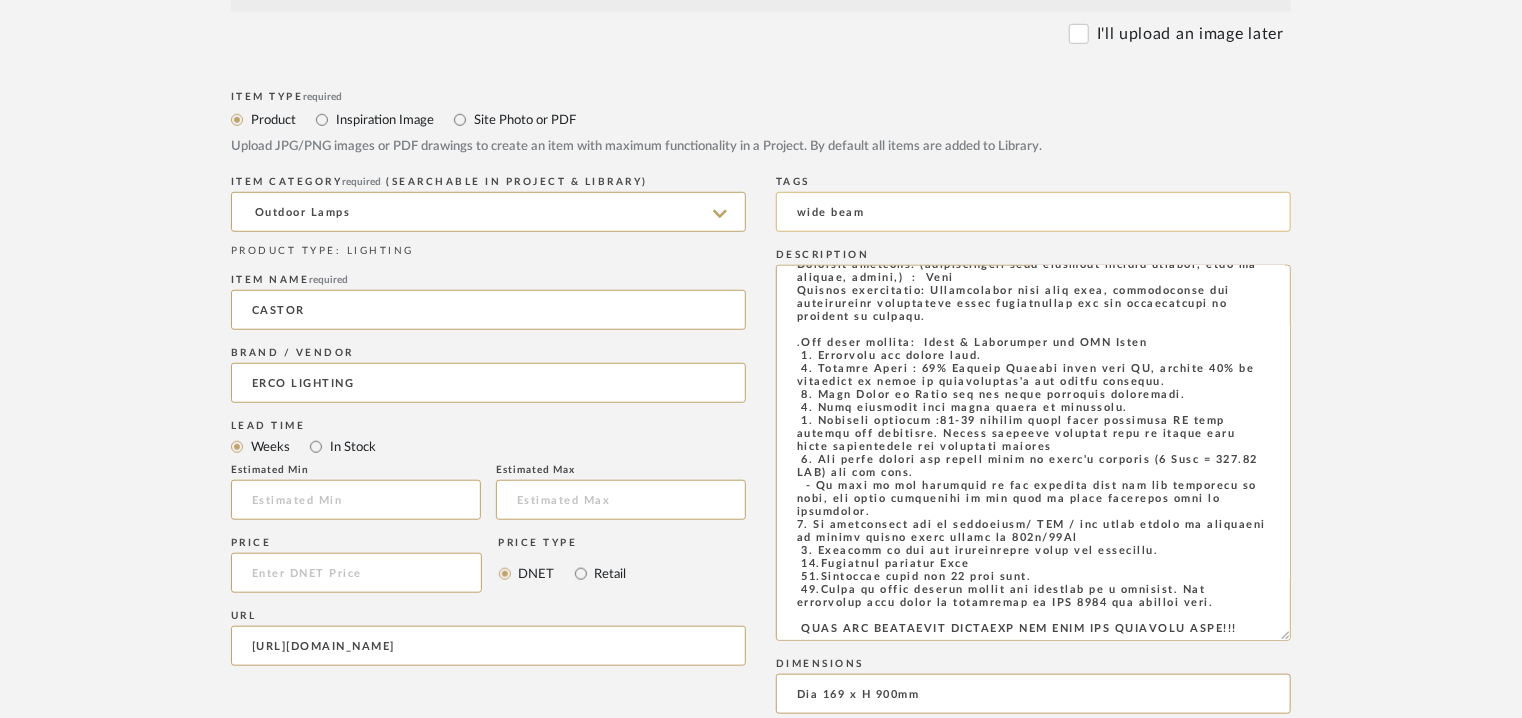 type on "Type: Outdoor Light - Castor wide beam & 360deg
Designer: Na
Dimension(s):
1) Dia115mm x H 500mm
2) Dia 115mm x H 800mm
3) Dia 169 x H 500mm
4) Dia 169 x H 900mm
Materials & Finish :
1 ERCO light guiding ring : – Made of optical polymer
2 ERCO LED-module : – High-power LEDs: warm white
(3000K) or neutral white (4000K)
3 Anti-glare cone : – Corrosion-resistant cast aluminium,
No-Rinse surface treatment
– Double powder-coated and black
lacquered.
– Glare-free above the light aperture
4 Upper cover : – Corrosion-resistant cast aluminium,
No-Rinse surface treatment
– Graphit m, double powder-coated
5 Bollard : – Graphit
– Corrosion-resistant aluminium
profile, No-Rinse surface treatment
– Double powder-coated
– Optimised surface for reduced accumulation of d
Weight: --
Light Source : 8.1W - 24.3W
956lm - 3144lm
Floor washlights
Colour temperature : 3000K  CRI 97 or 2700K, 3500K, 4000K with CRI 92.
Voltage : --
Cord length :  Na
Installation requirements, if any: (such as mounting options, electrical wirin..." 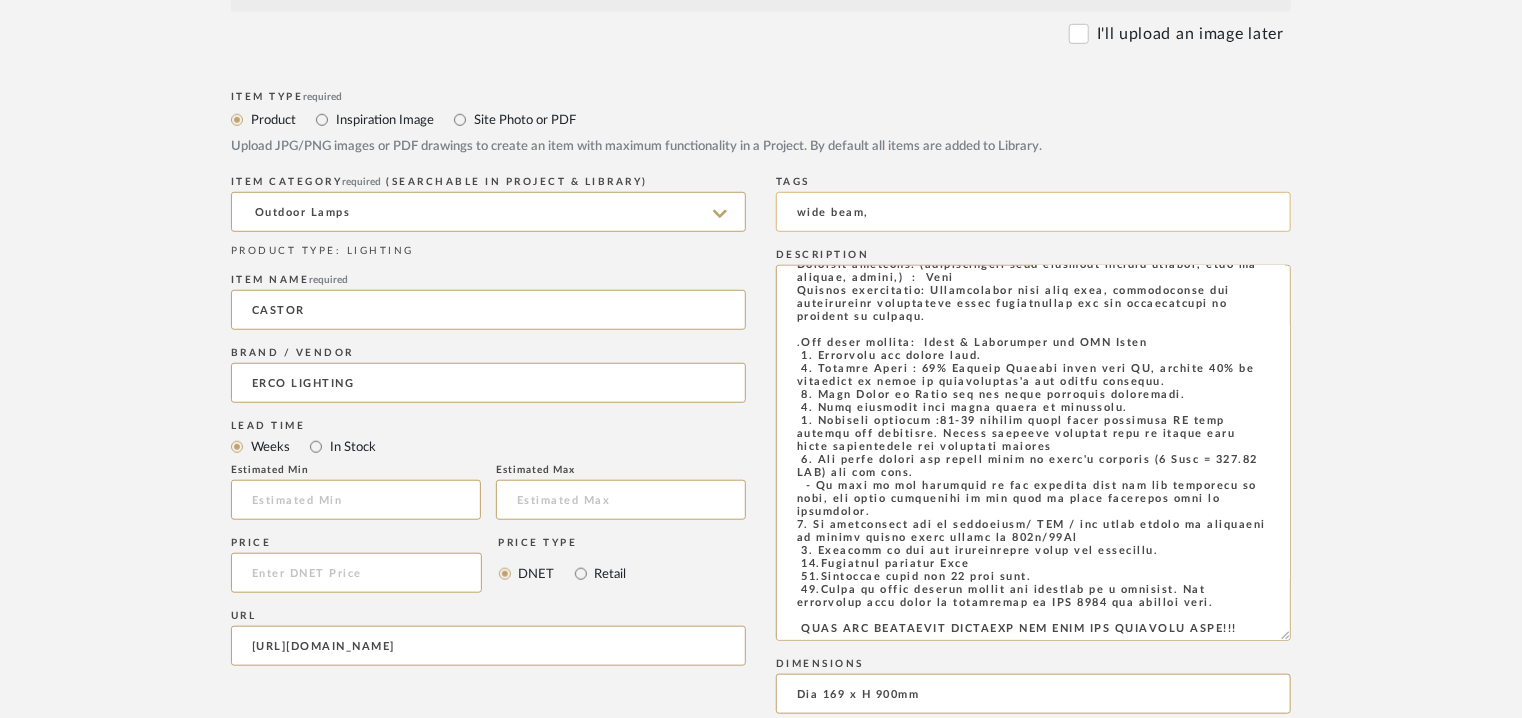 type on "wide beam," 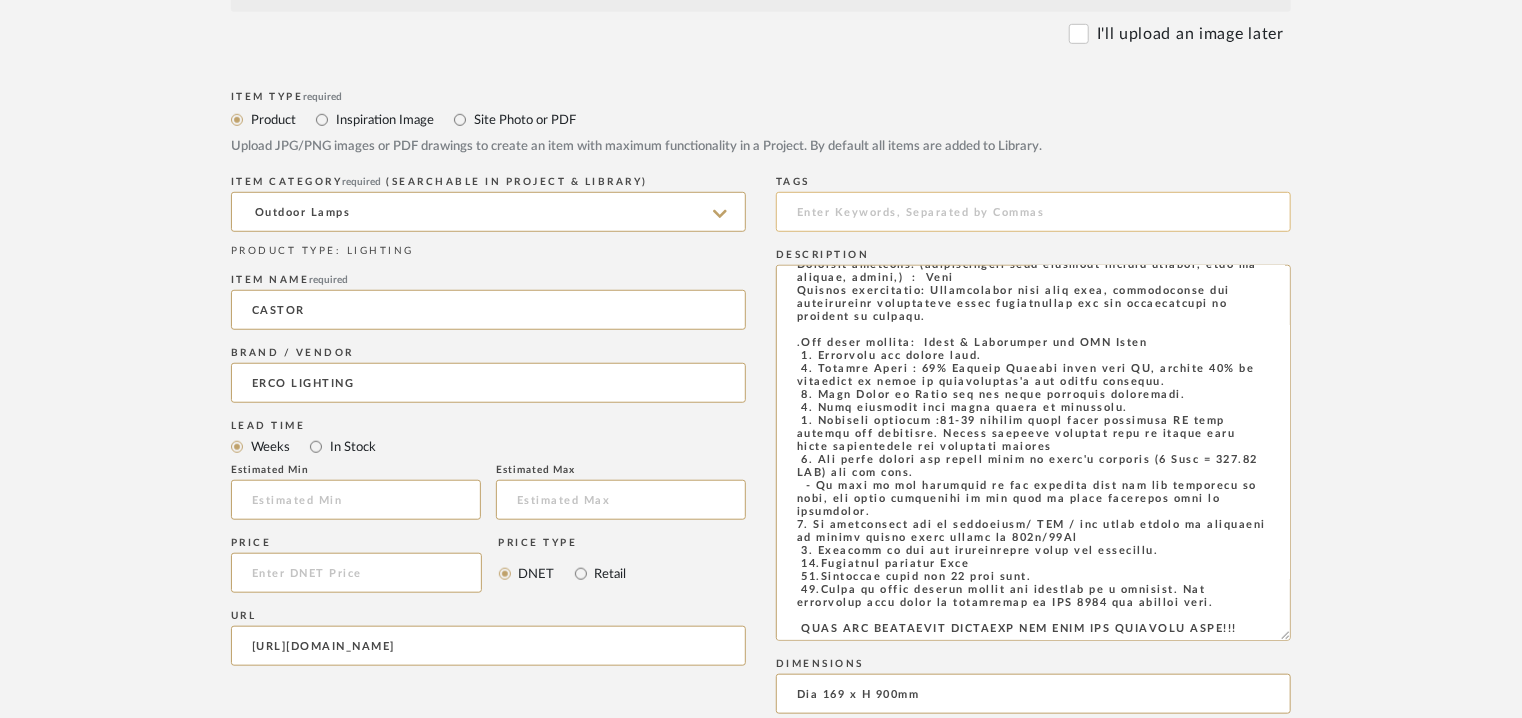 paste on "HIGH END LANDSCAPE LIGHTING FOR HIGH END PROJECTS ONLY!!!" 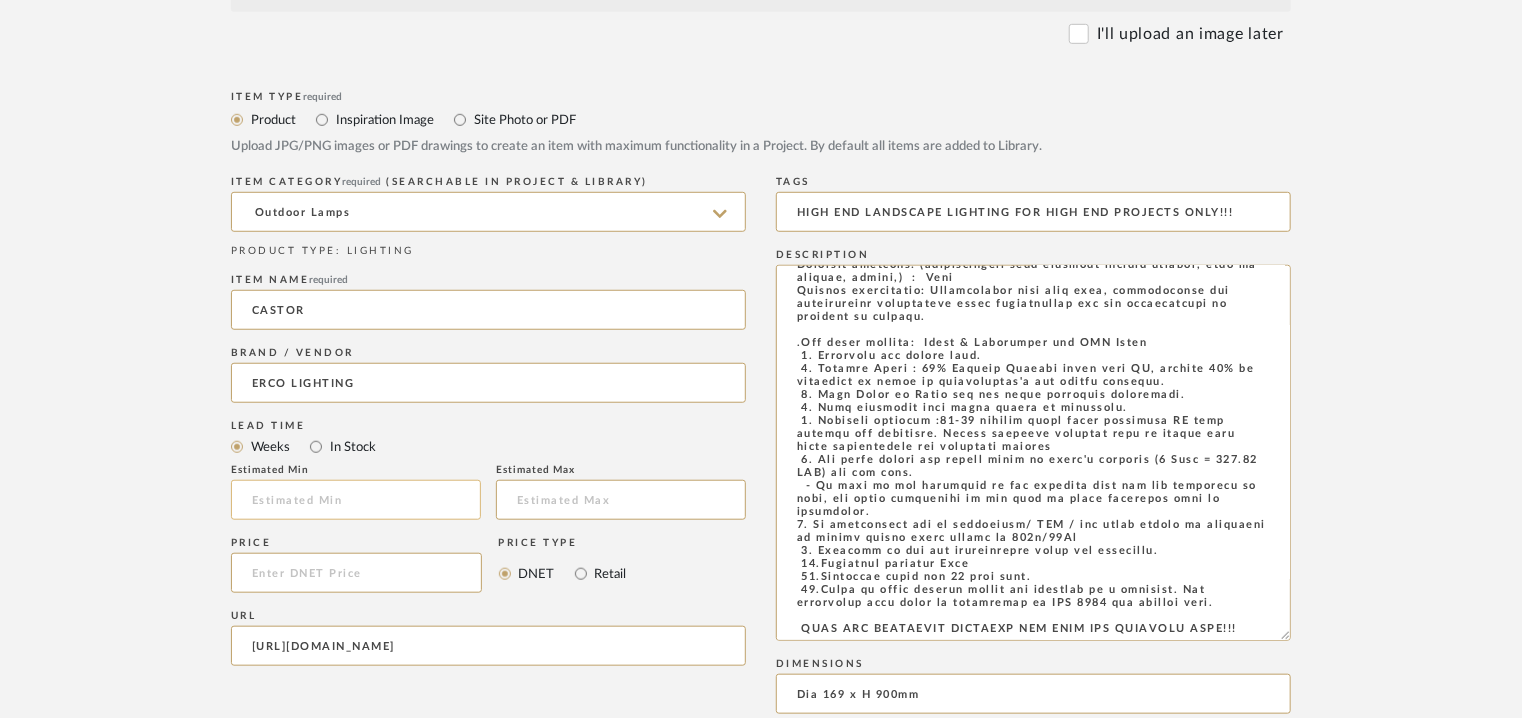 type on "HIGH END LANDSCAPE LIGHTING FOR HIGH END PROJECTS ONLY!!!" 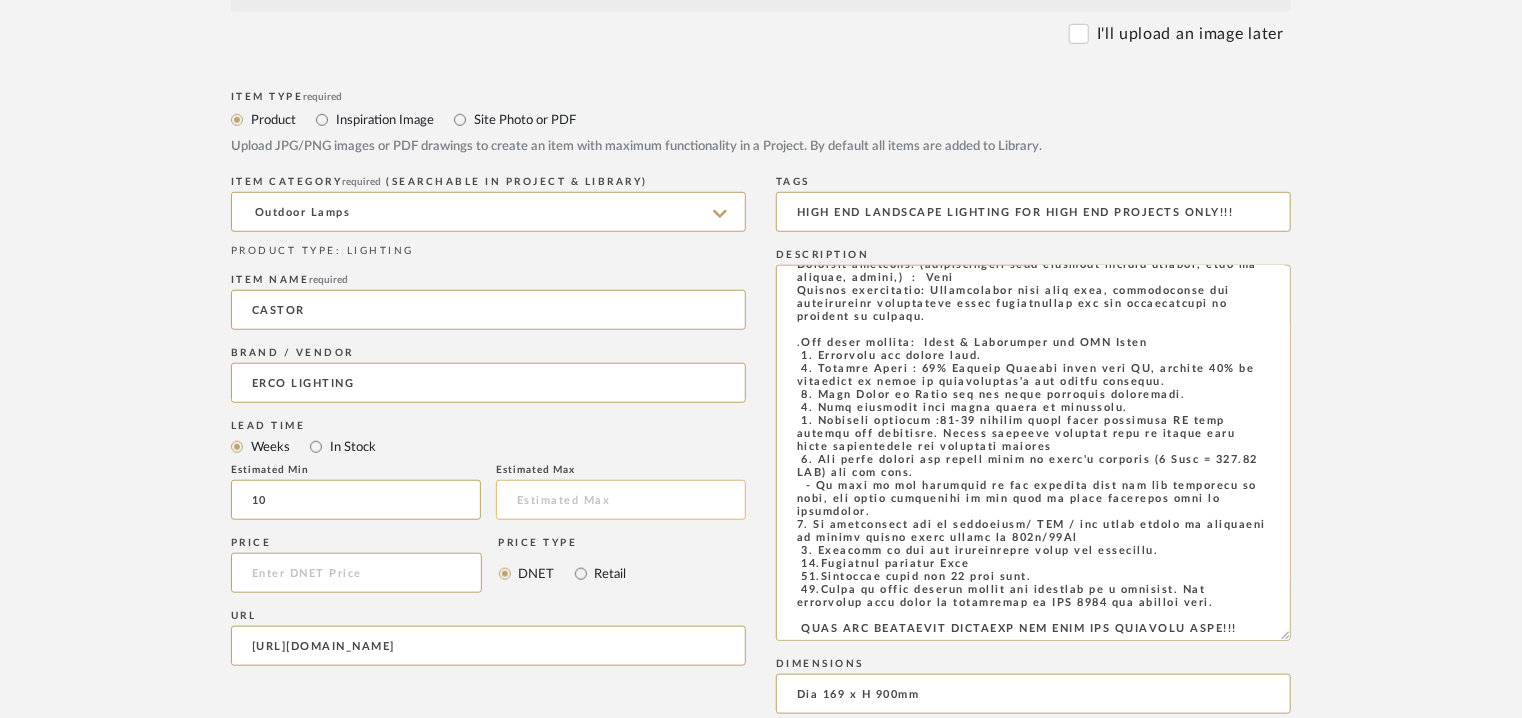 type on "10" 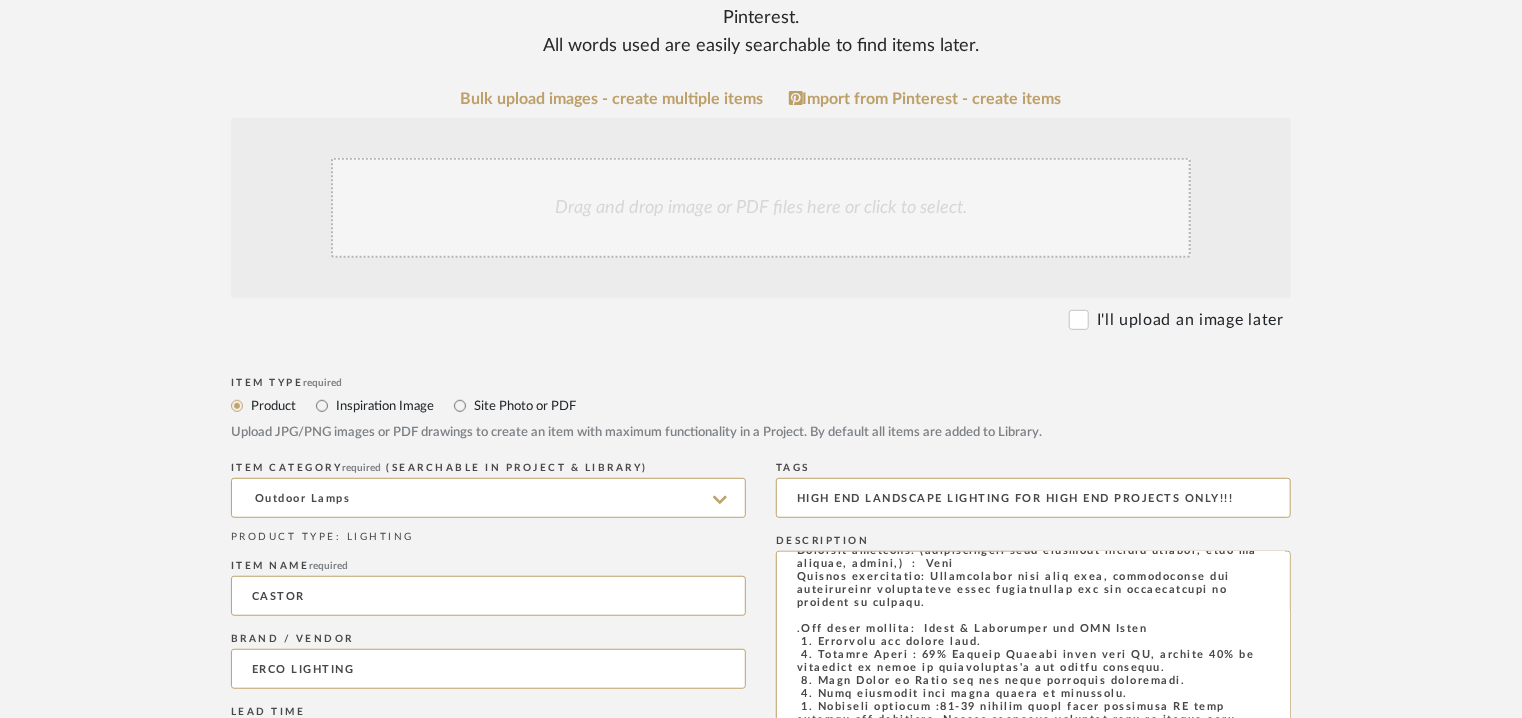 scroll, scrollTop: 331, scrollLeft: 0, axis: vertical 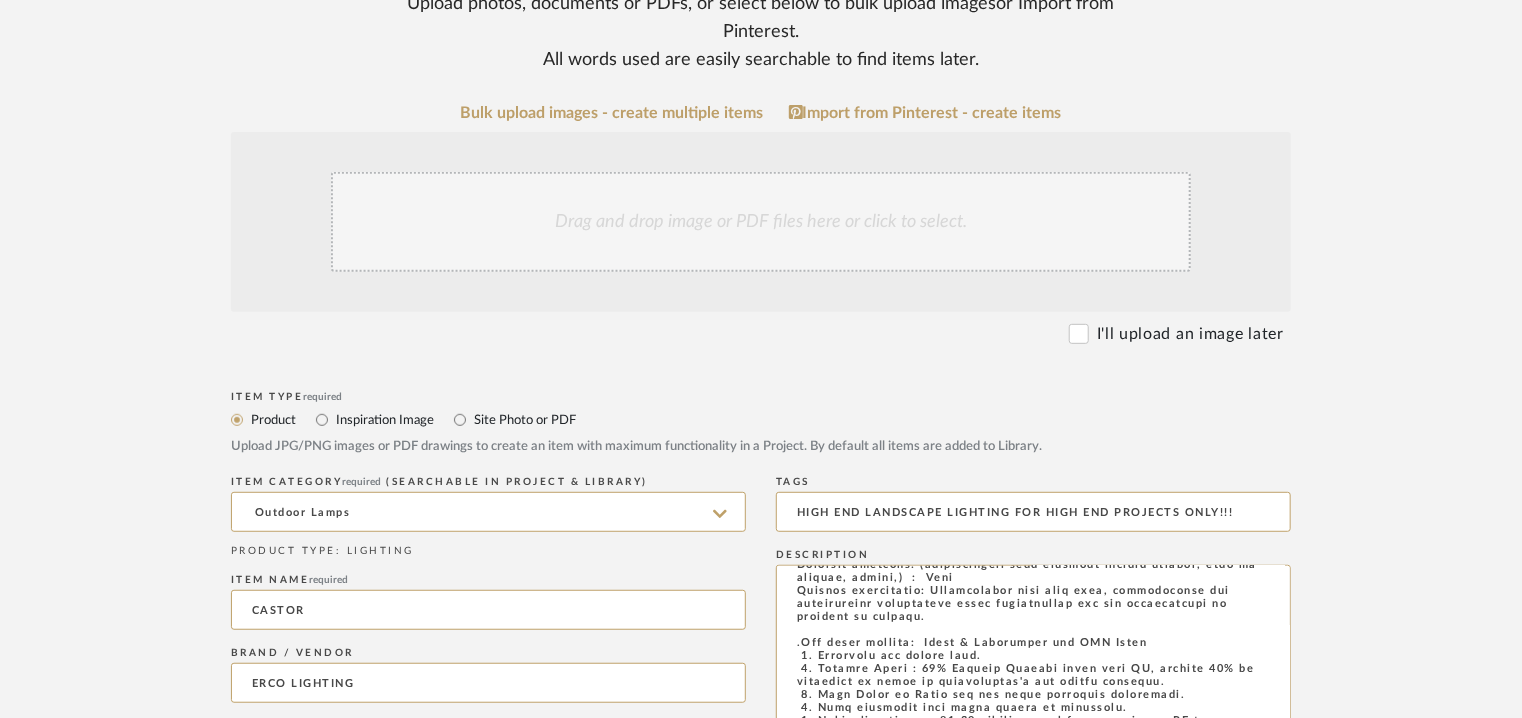 type on "12" 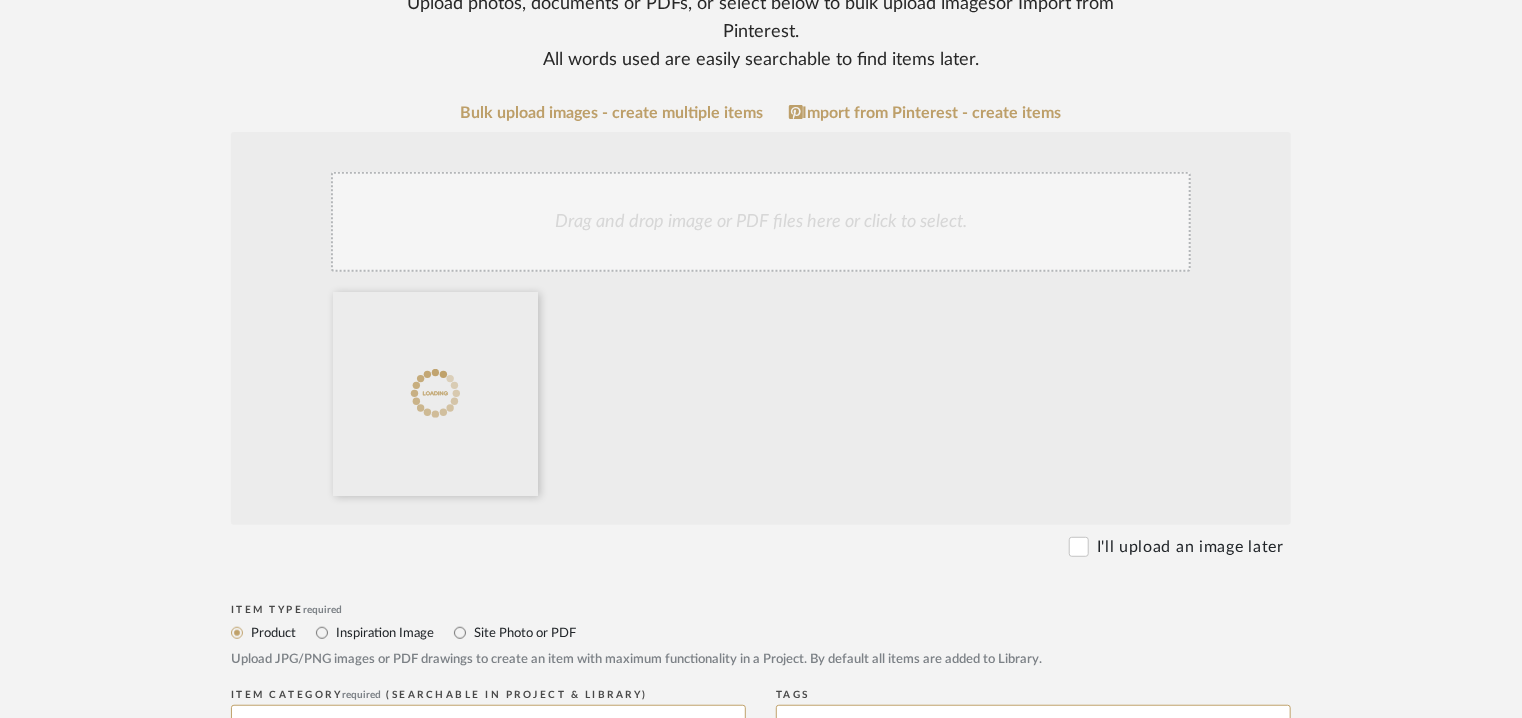 click on "Drag and drop image or PDF files here or click to select." 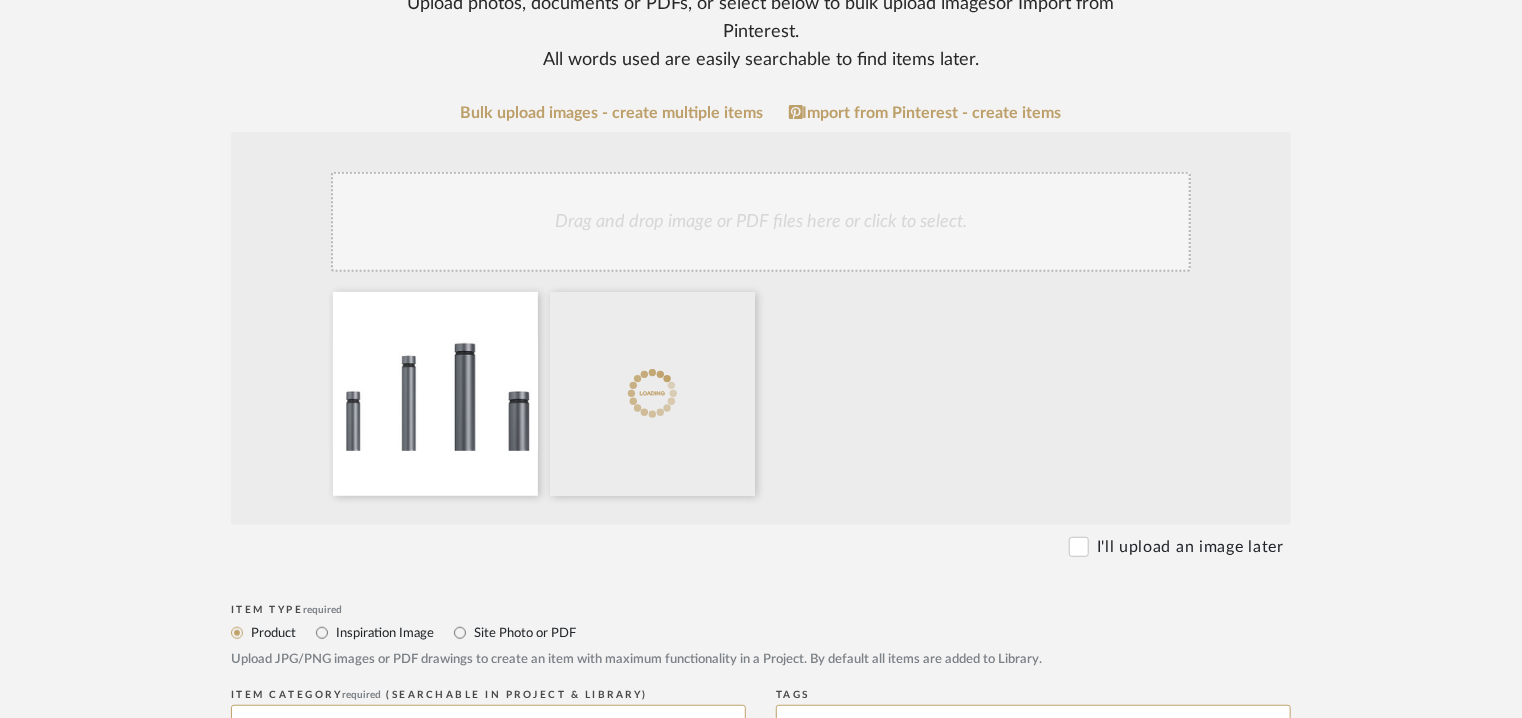 click on "Drag and drop image or PDF files here or click to select." 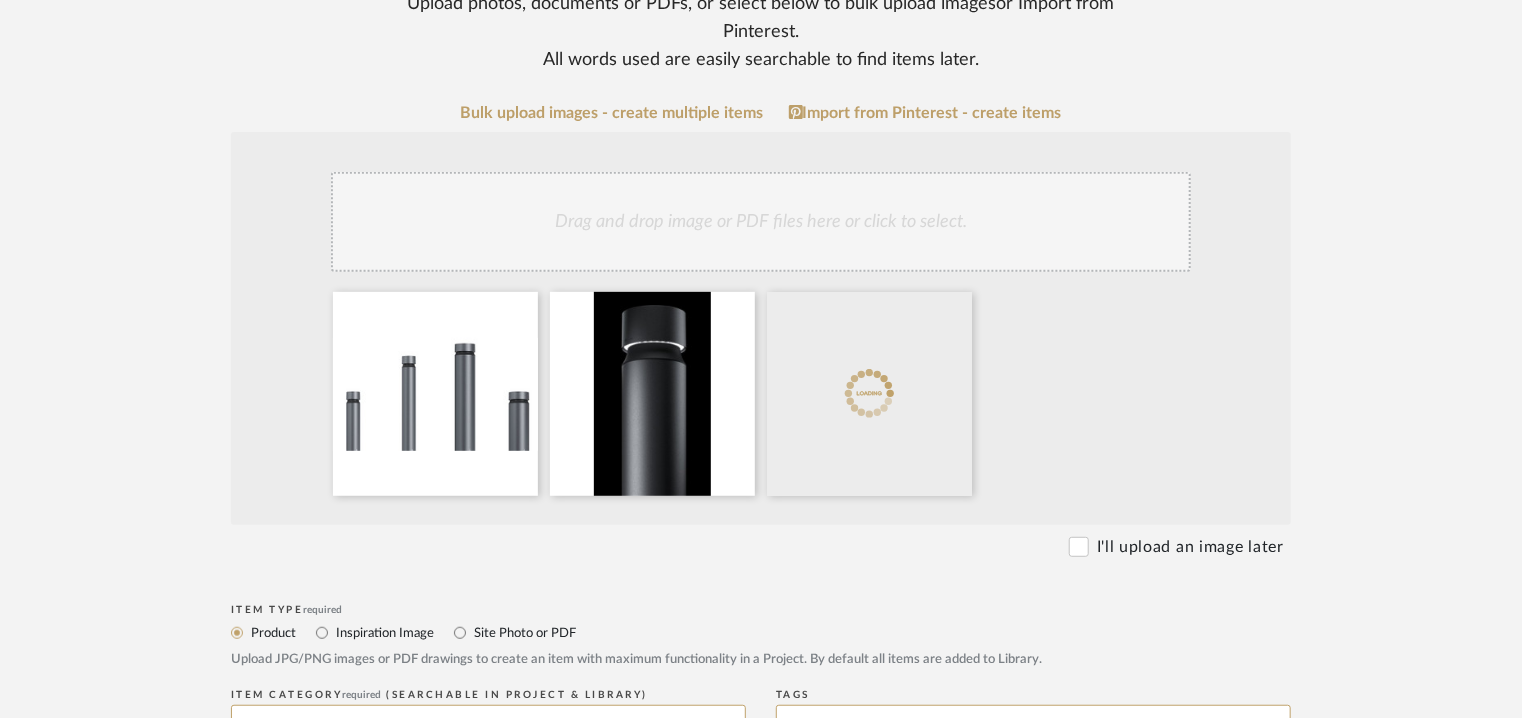 click on "Drag and drop image or PDF files here or click to select." 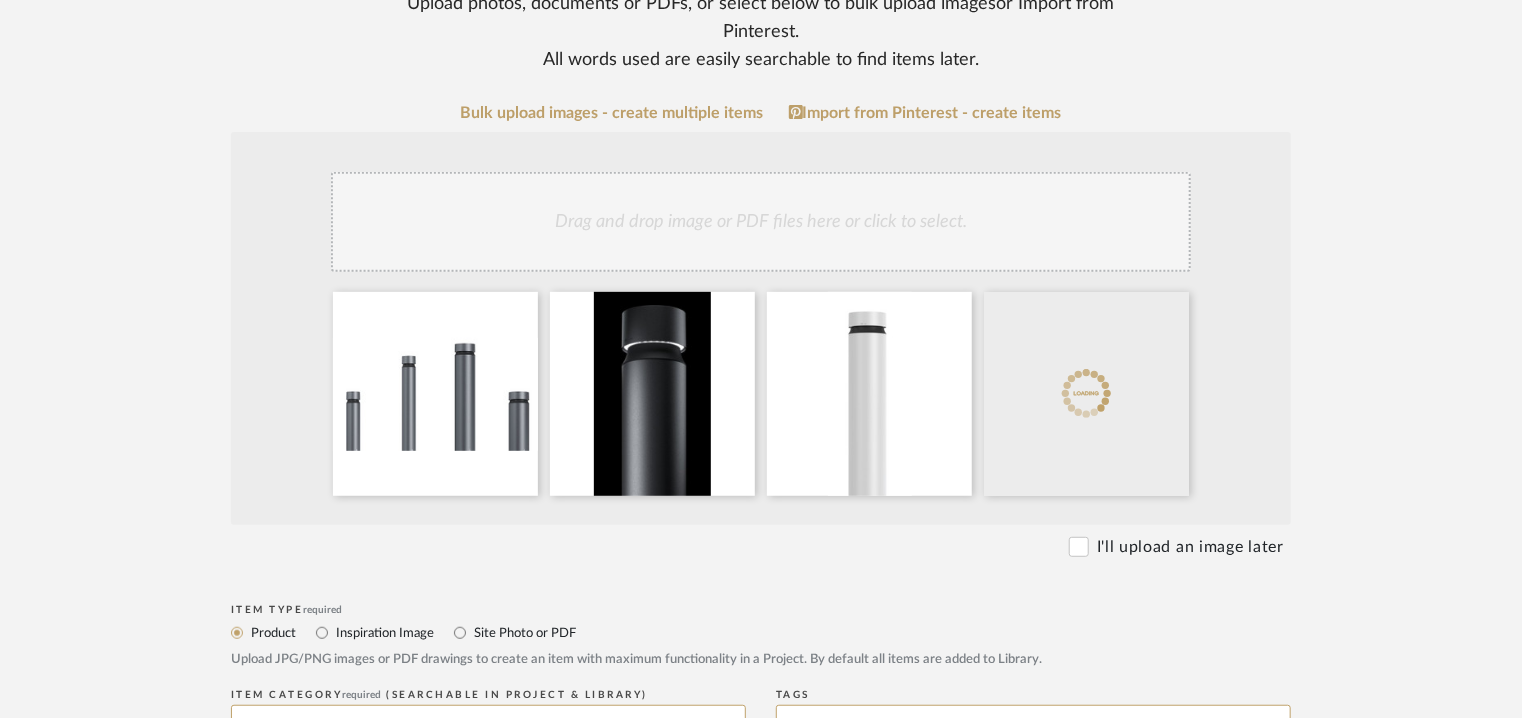 click on "Drag and drop image or PDF files here or click to select." 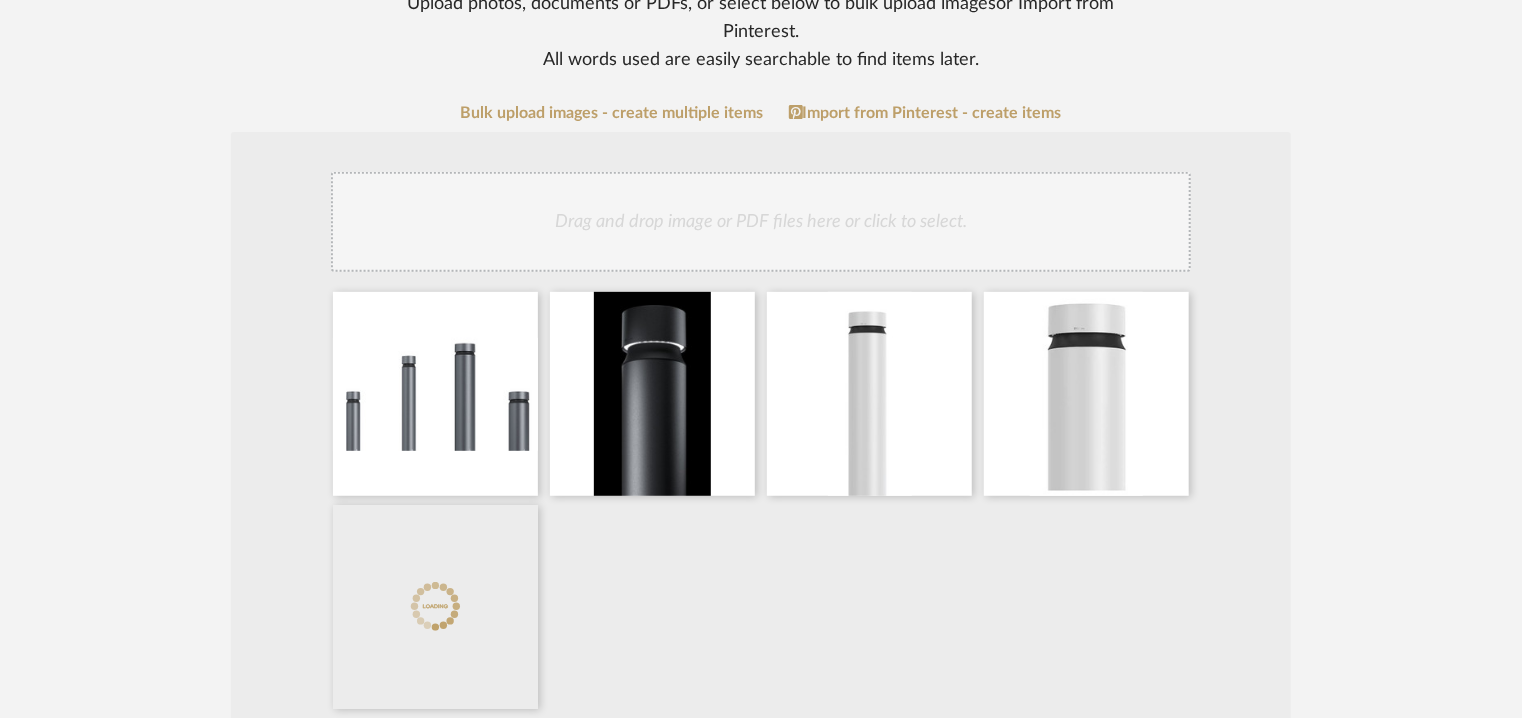 click on "Drag and drop image or PDF files here or click to select." 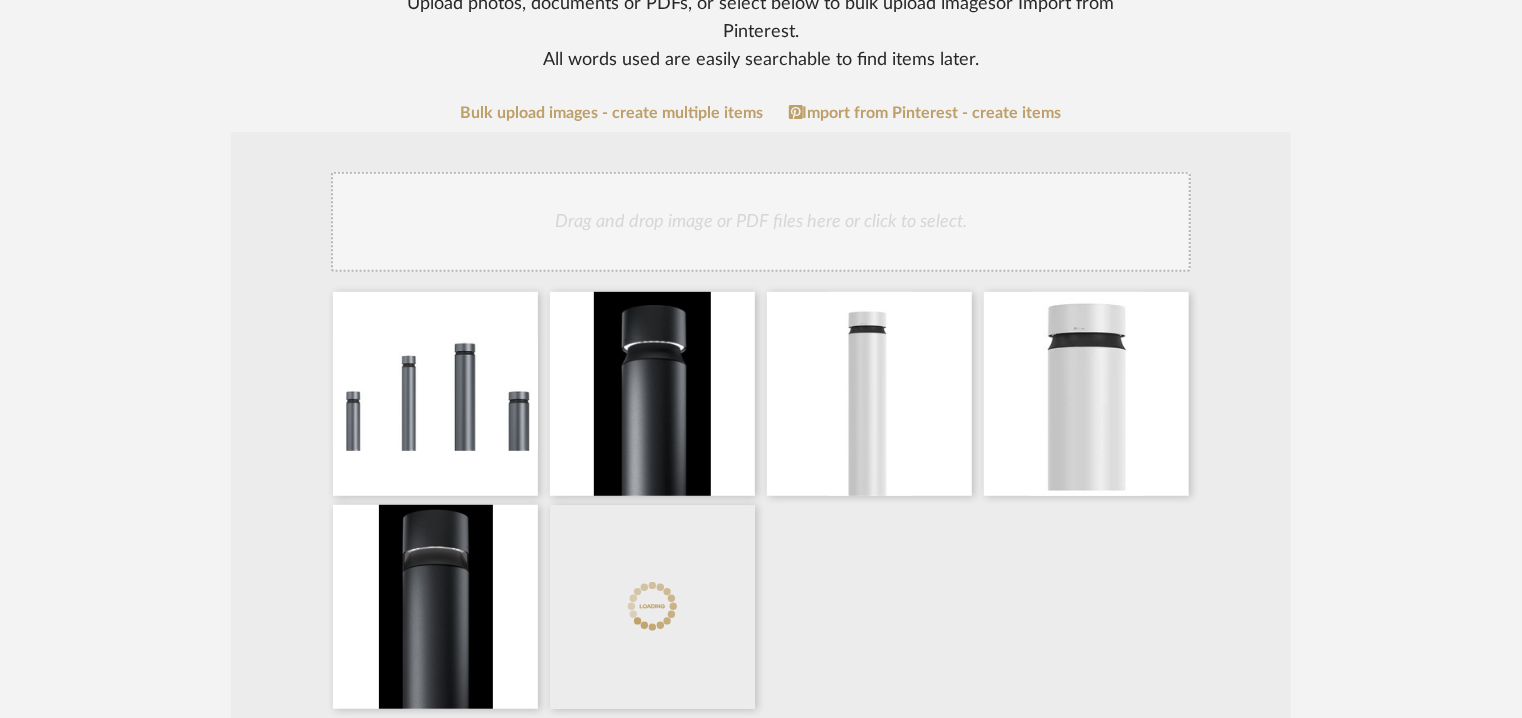 click on "Drag and drop image or PDF files here or click to select." 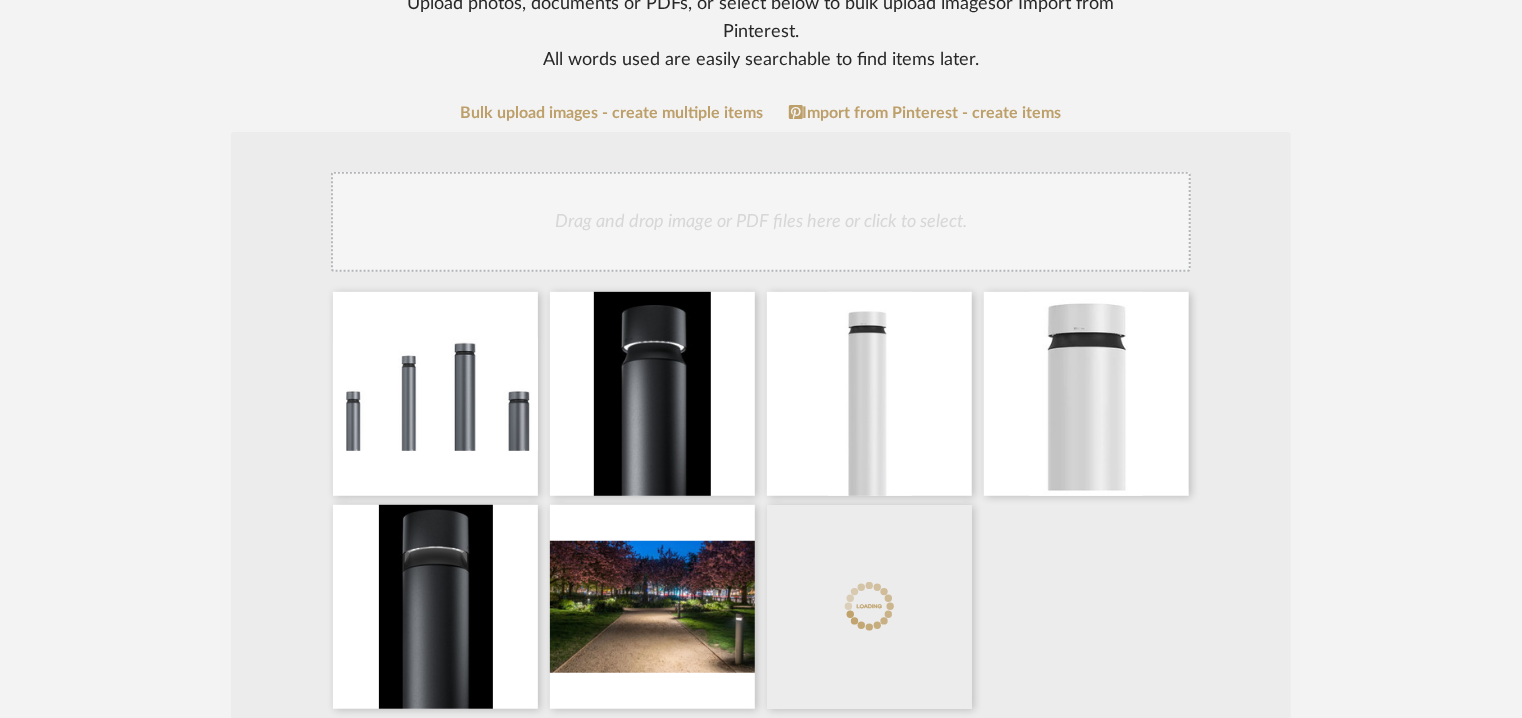 click on "Drag and drop image or PDF files here or click to select." 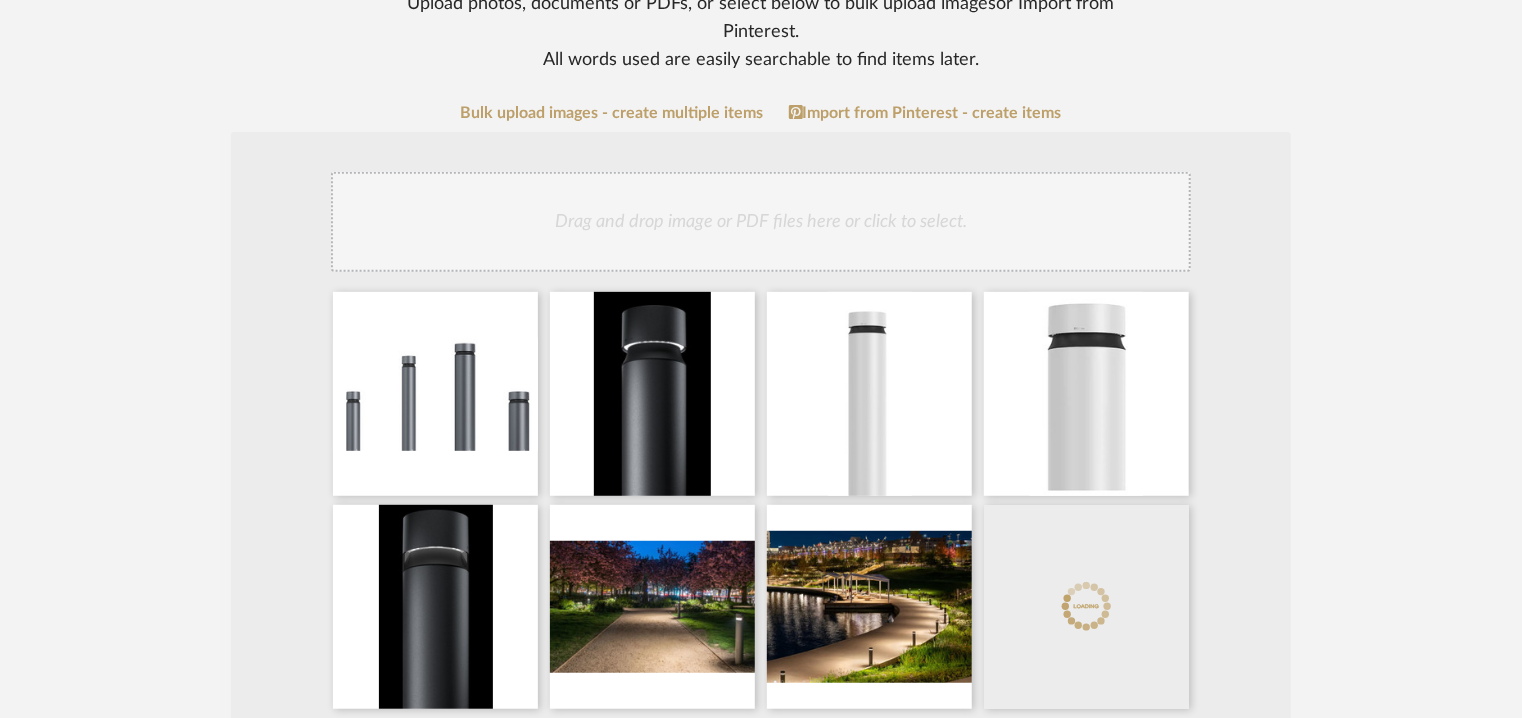 click on "Drag and drop image or PDF files here or click to select." 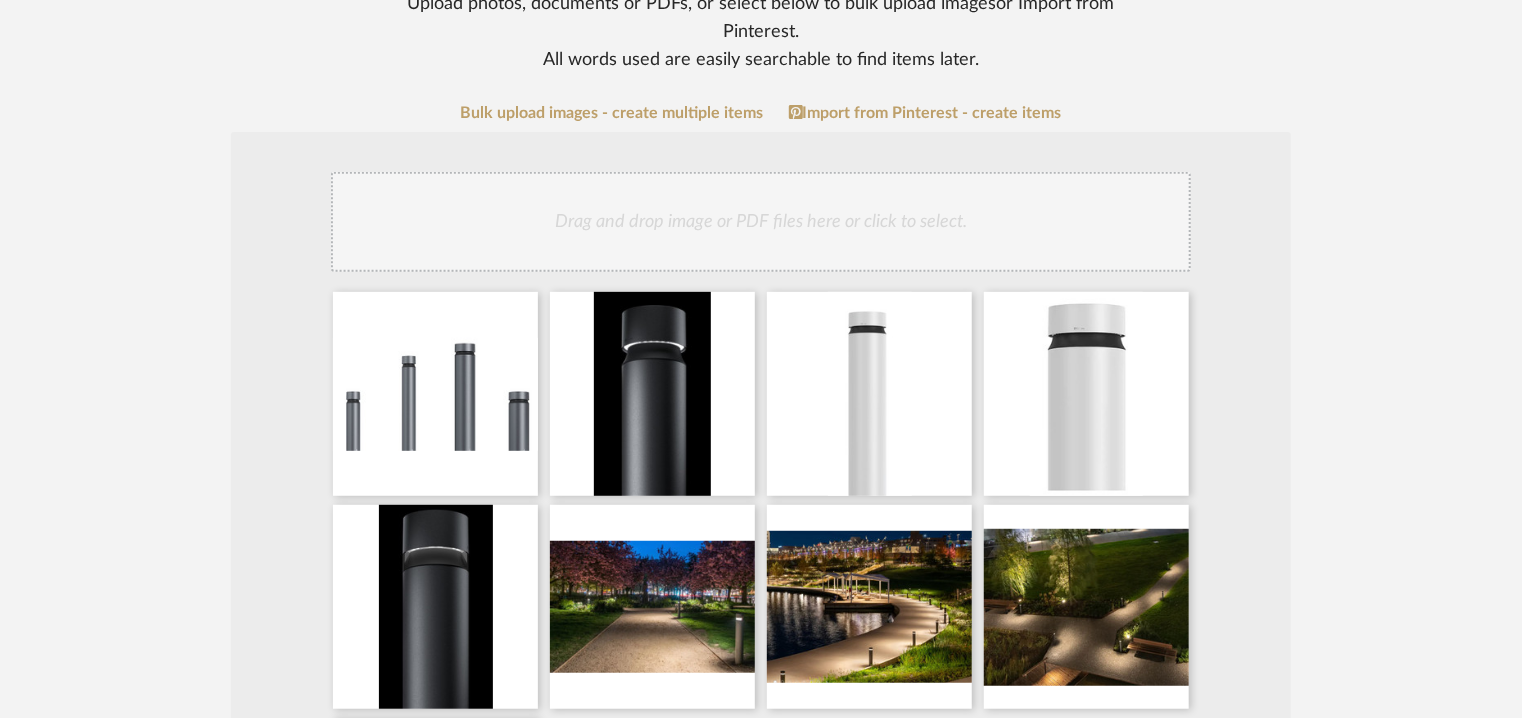 click on "Drag and drop image or PDF files here or click to select." 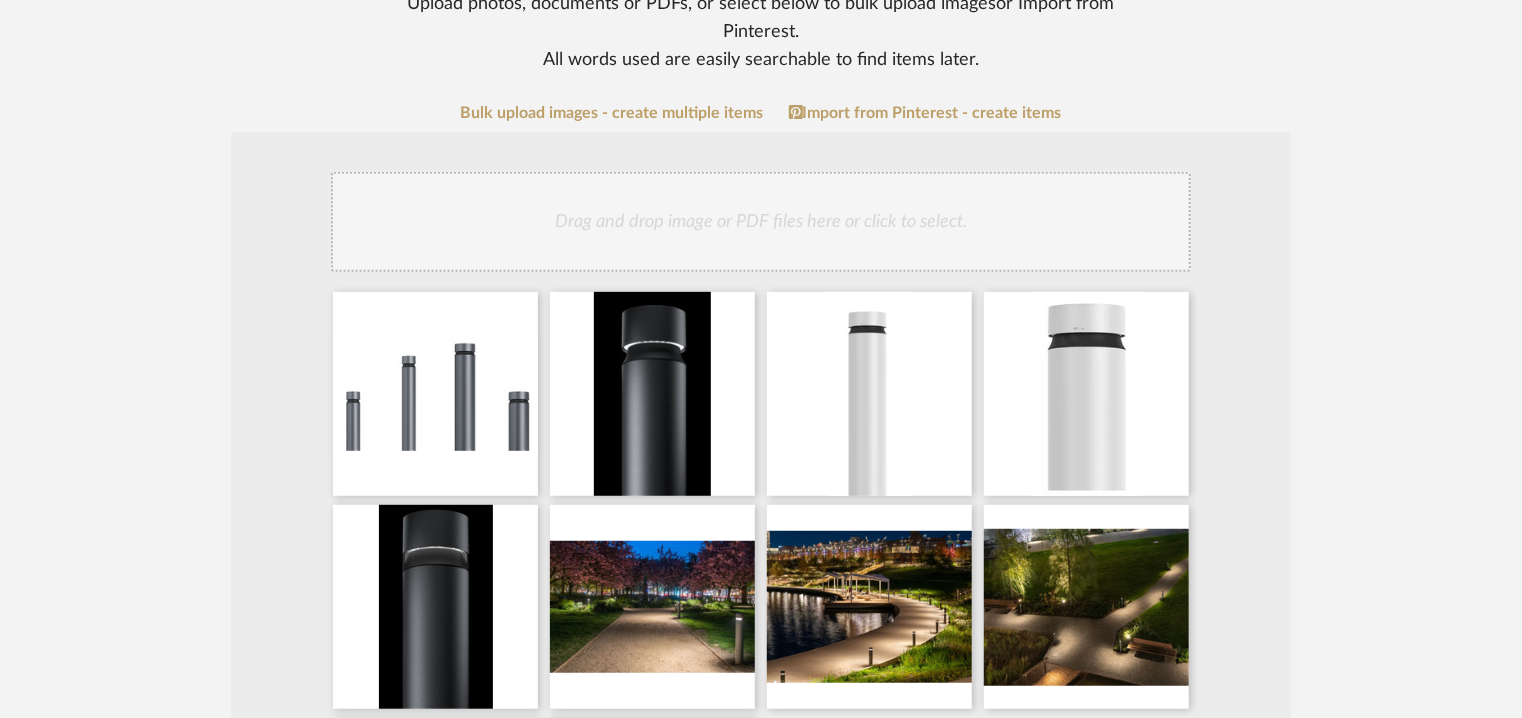 click on "Drag and drop image or PDF files here or click to select." 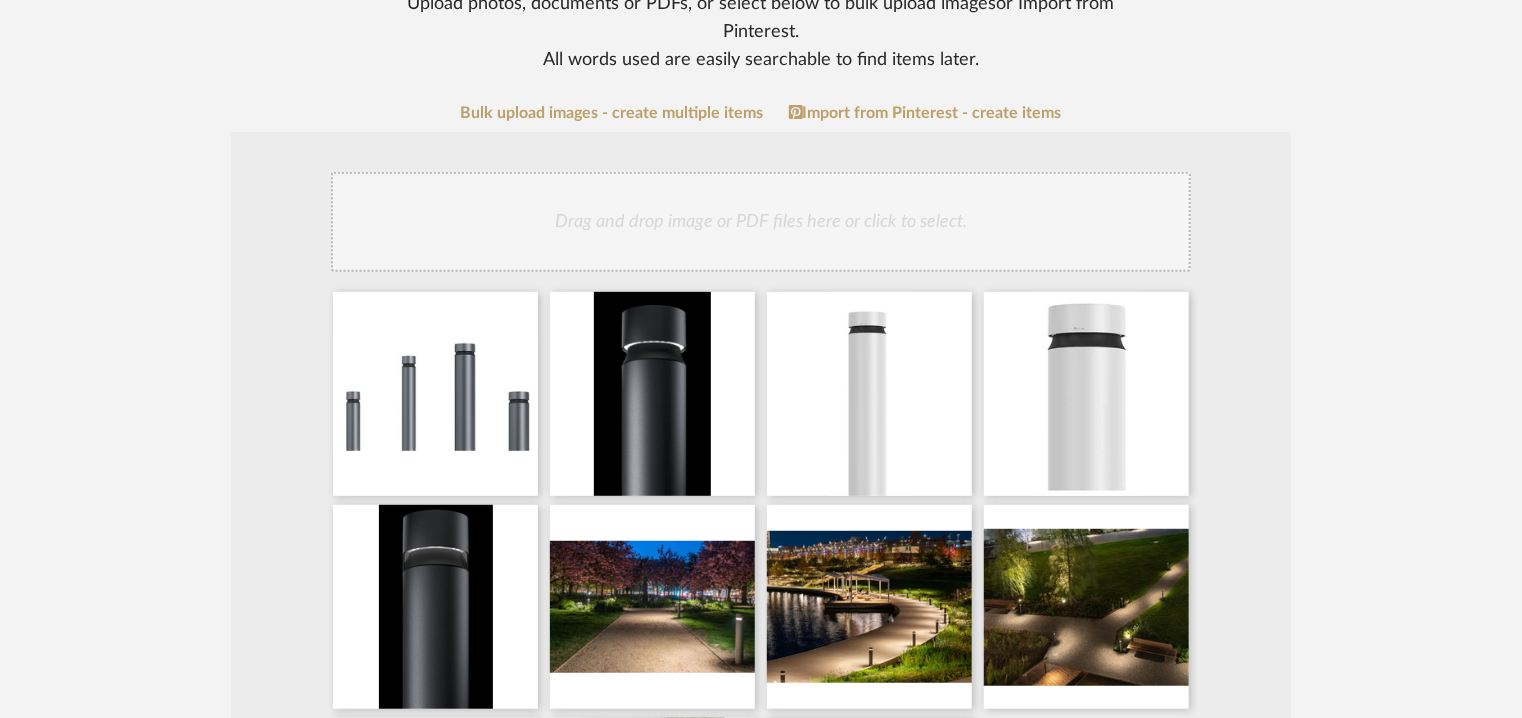 click on "Drag and drop image or PDF files here or click to select." 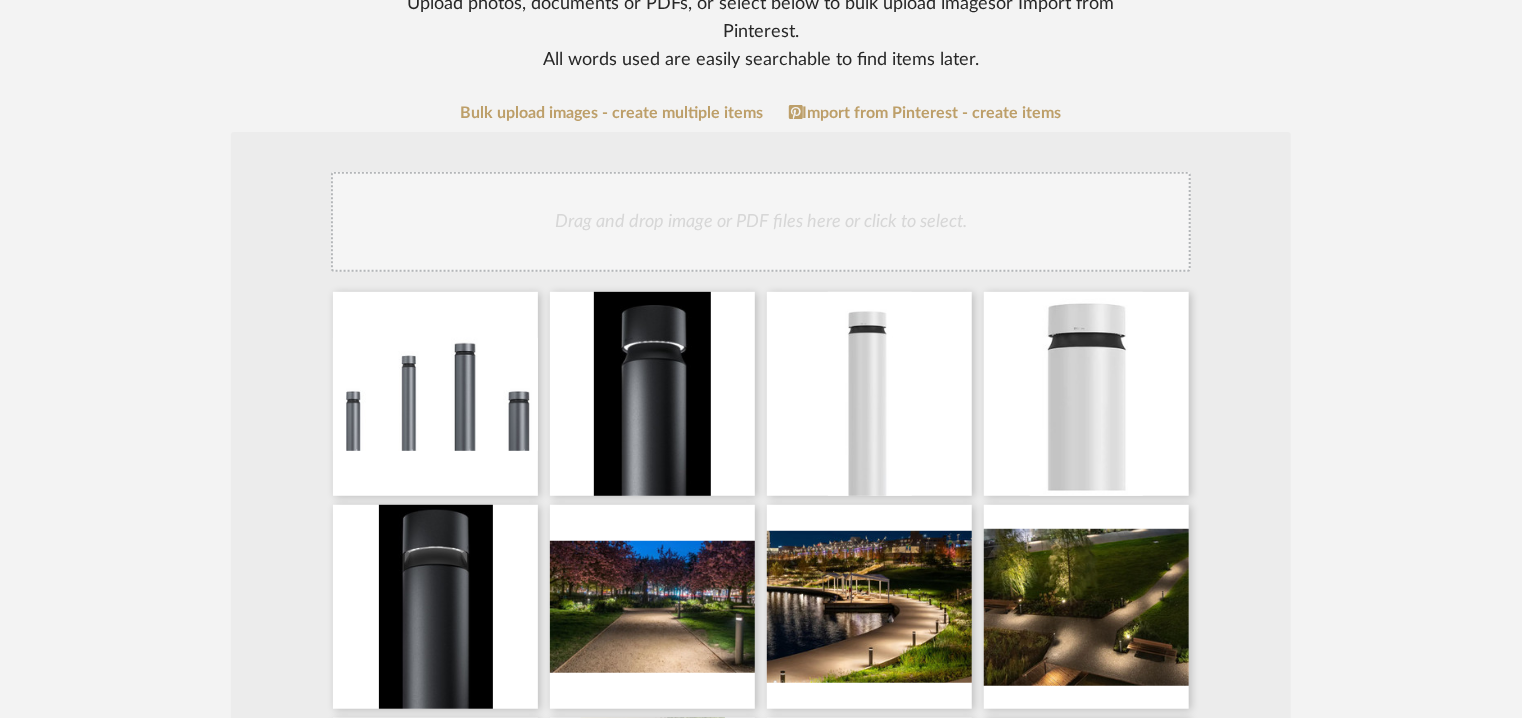 click on "Drag and drop image or PDF files here or click to select." 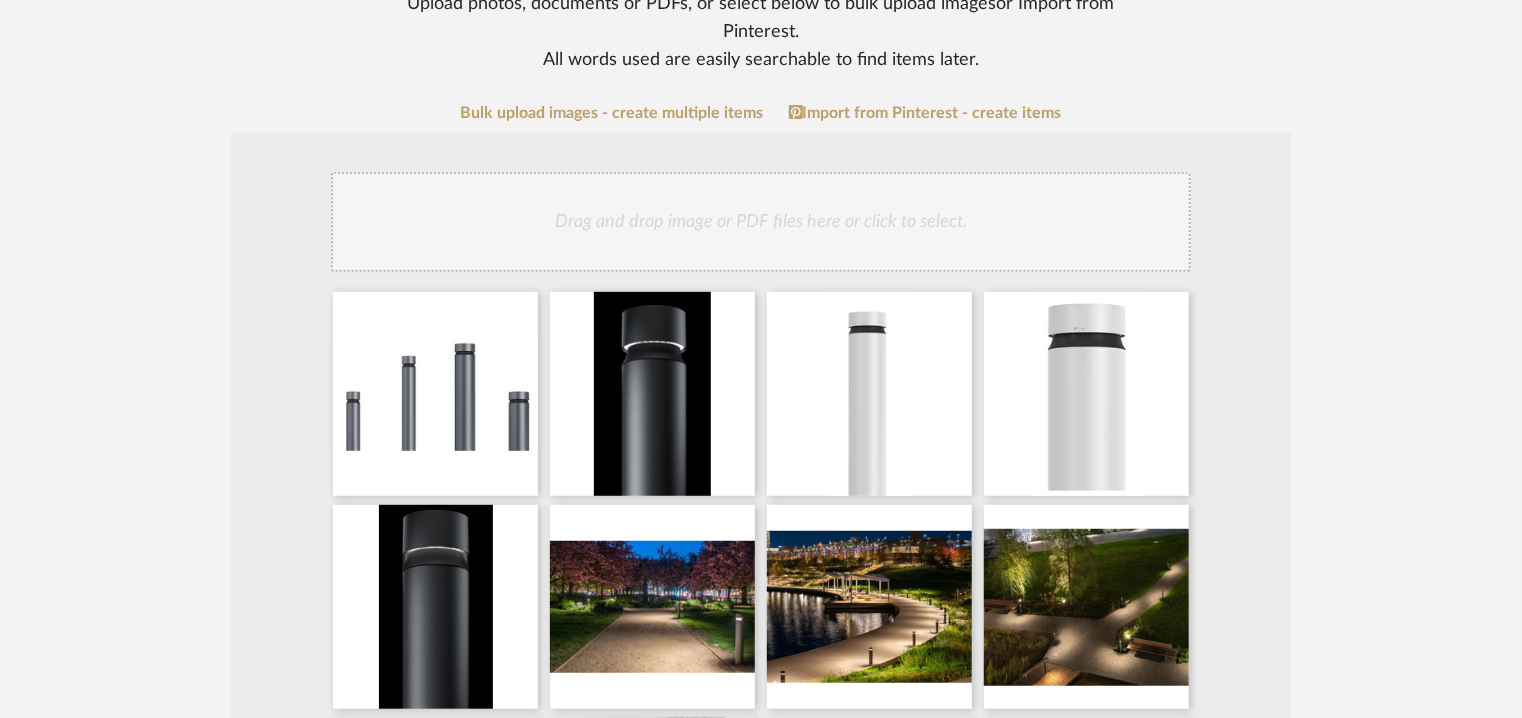click on "Drag and drop image or PDF files here or click to select." 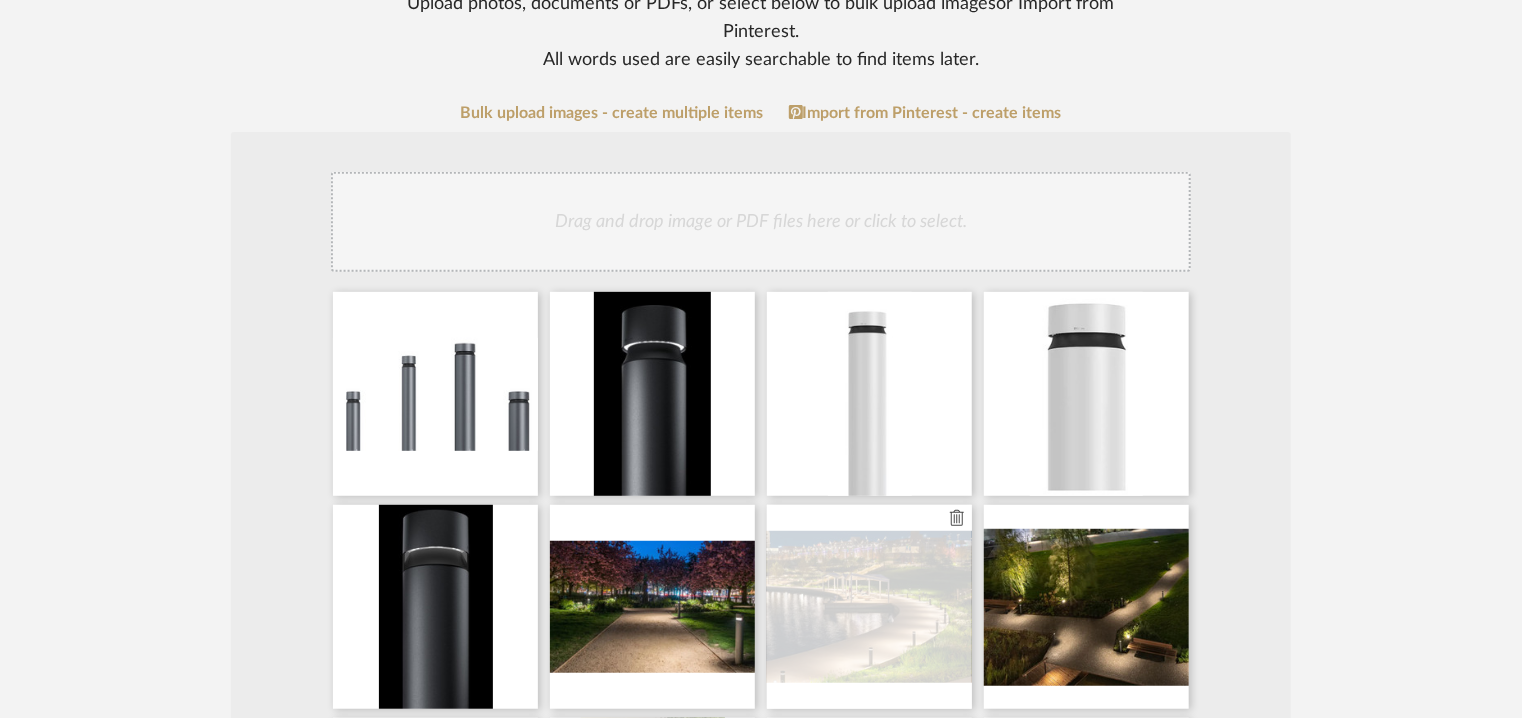 scroll, scrollTop: 431, scrollLeft: 0, axis: vertical 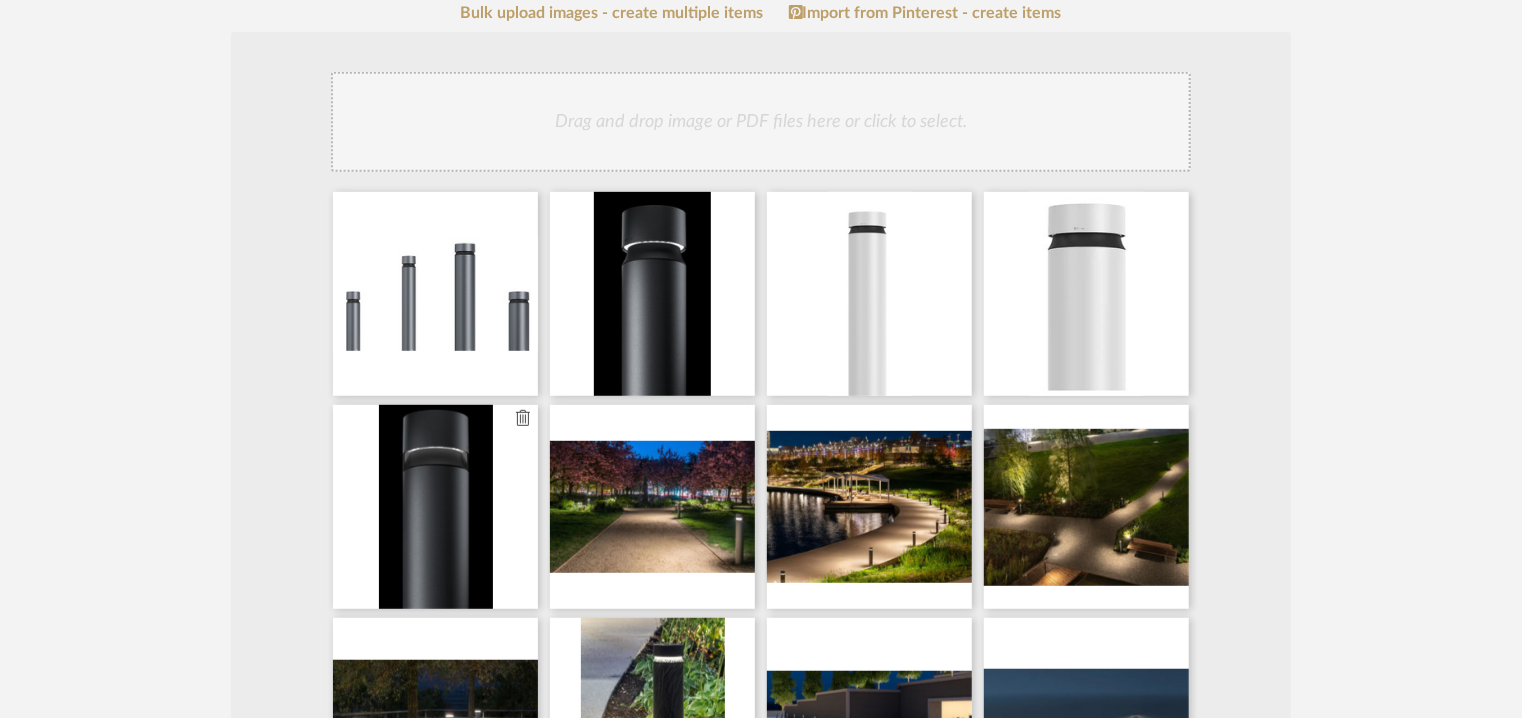 type 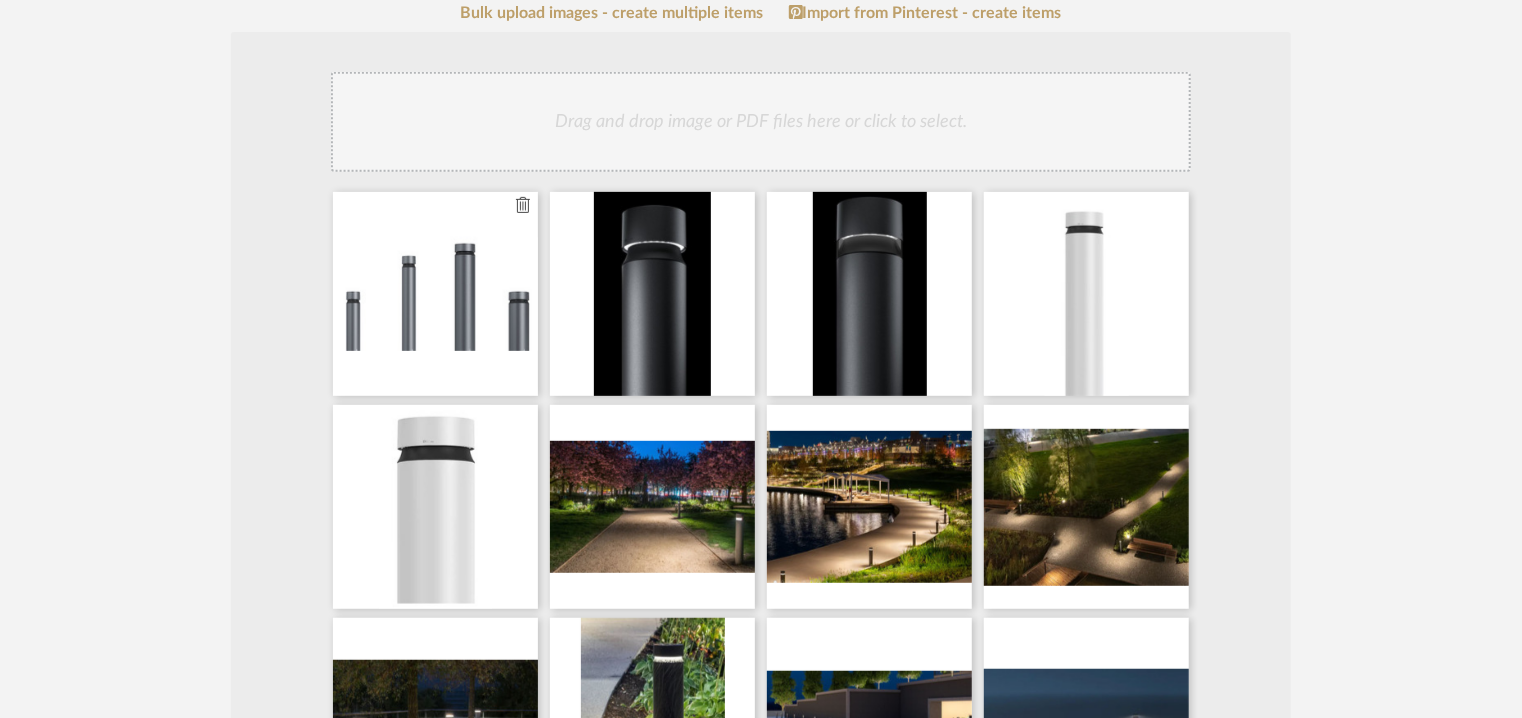 type 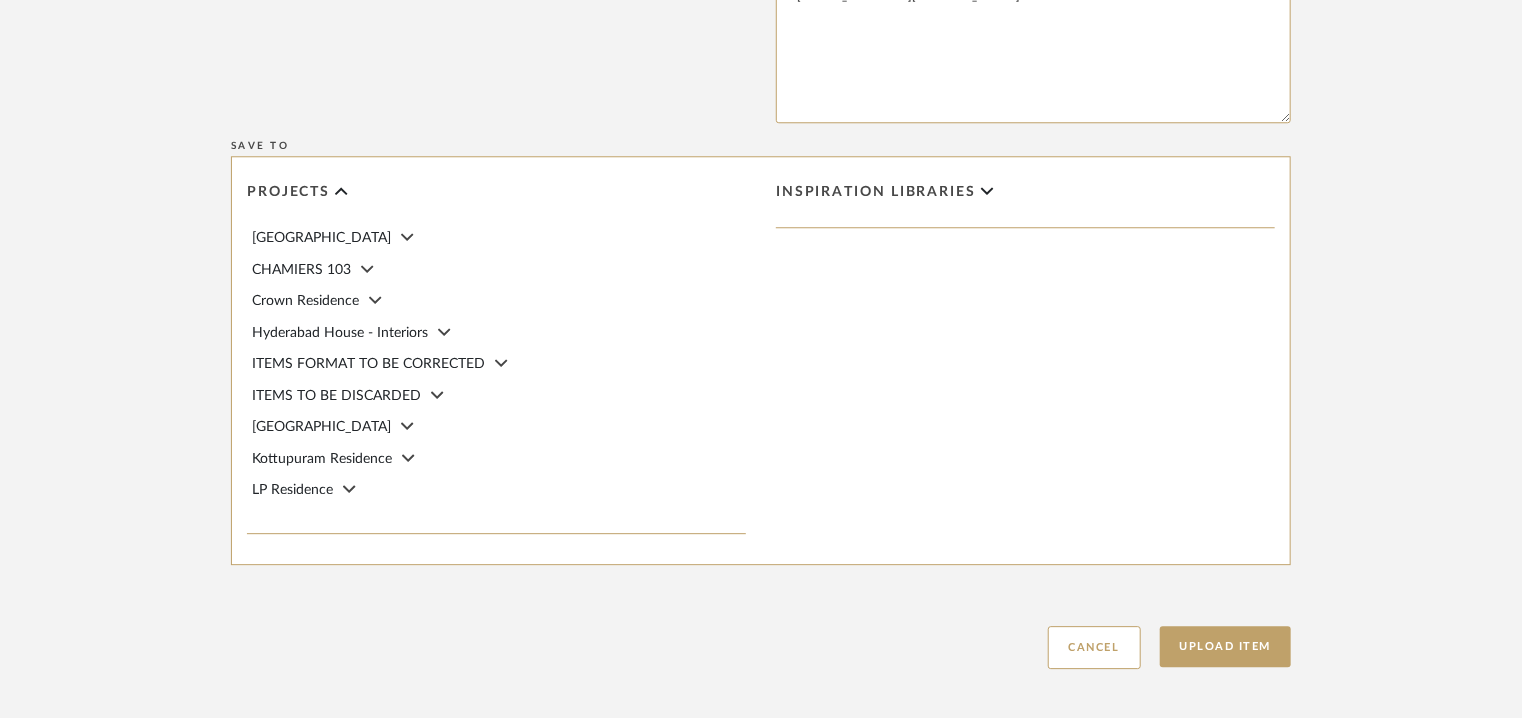 scroll, scrollTop: 2708, scrollLeft: 0, axis: vertical 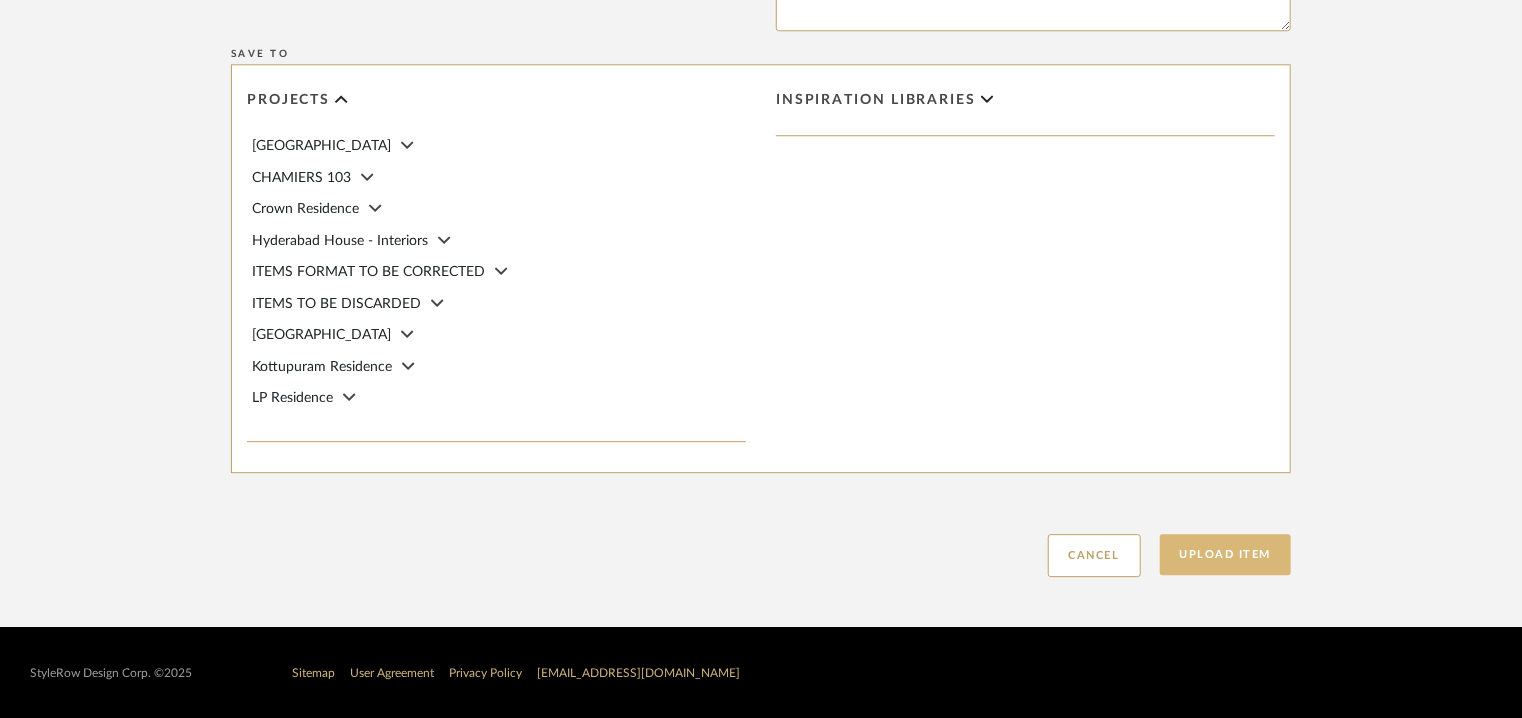 click on "Upload Item" 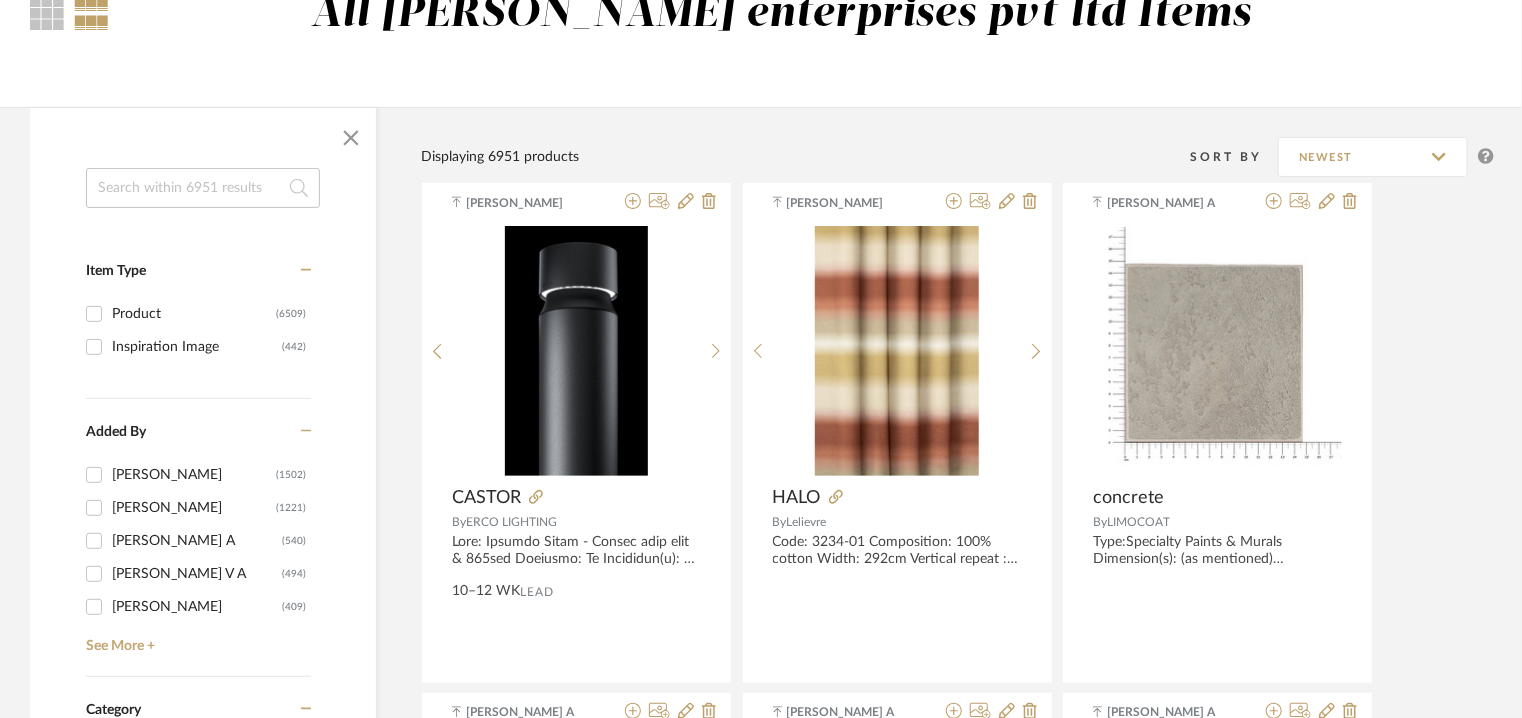 scroll, scrollTop: 0, scrollLeft: 0, axis: both 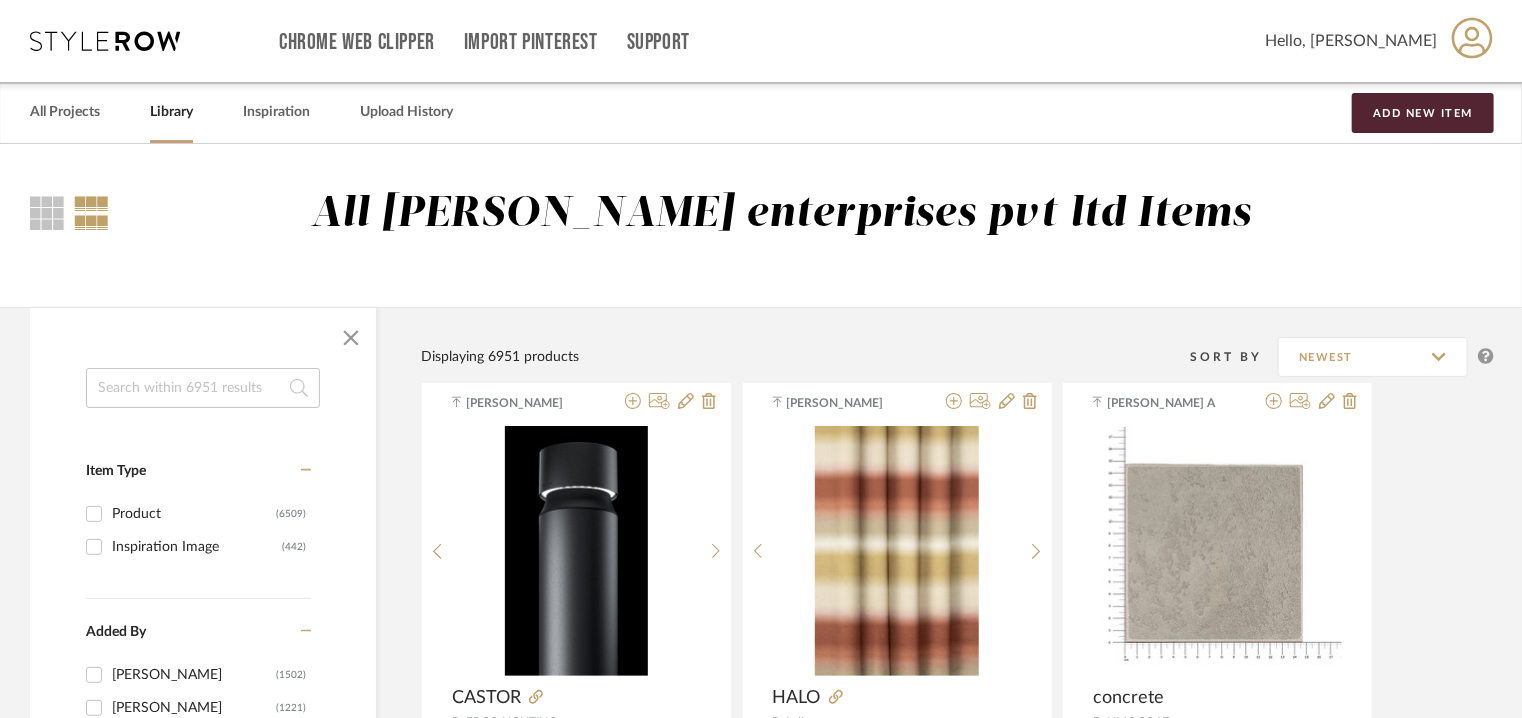 click 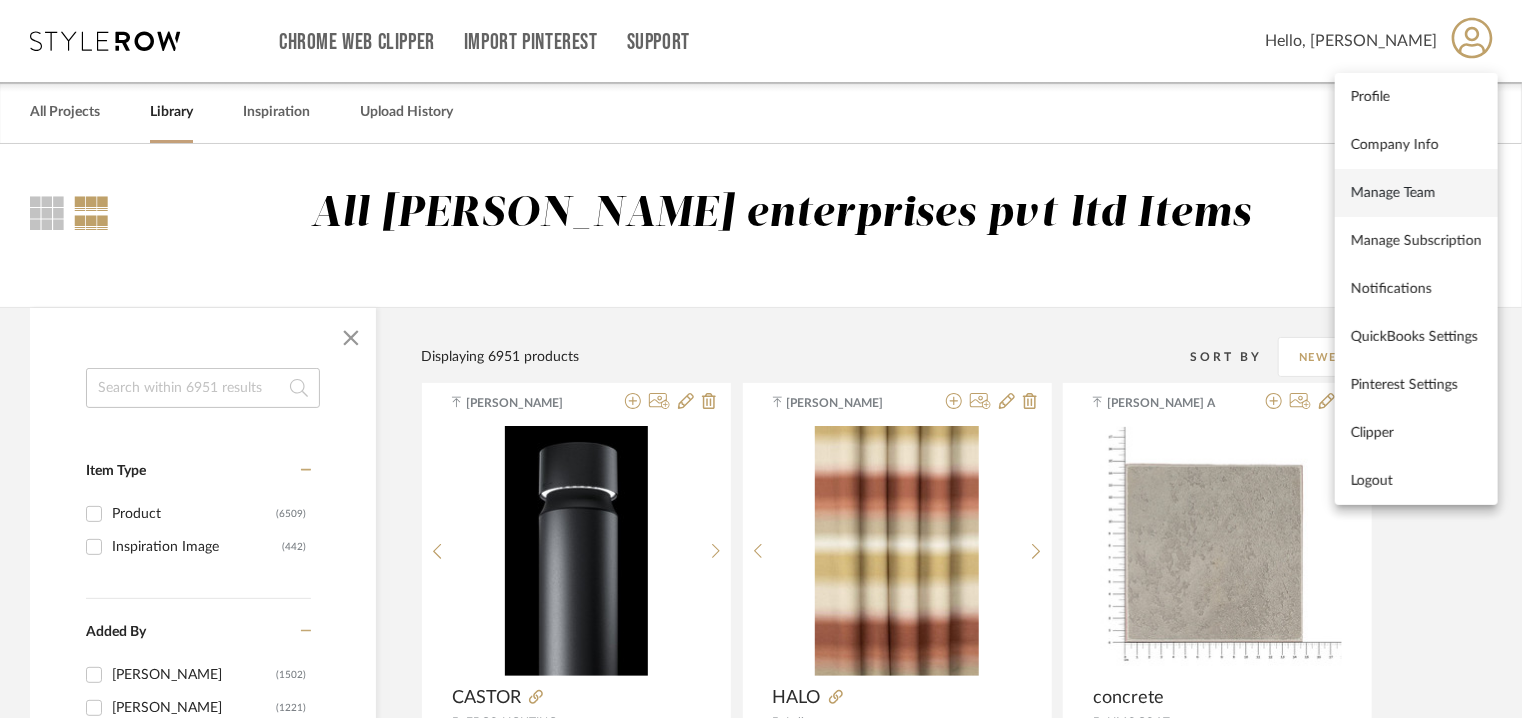 click on "Manage Team" at bounding box center (1416, 192) 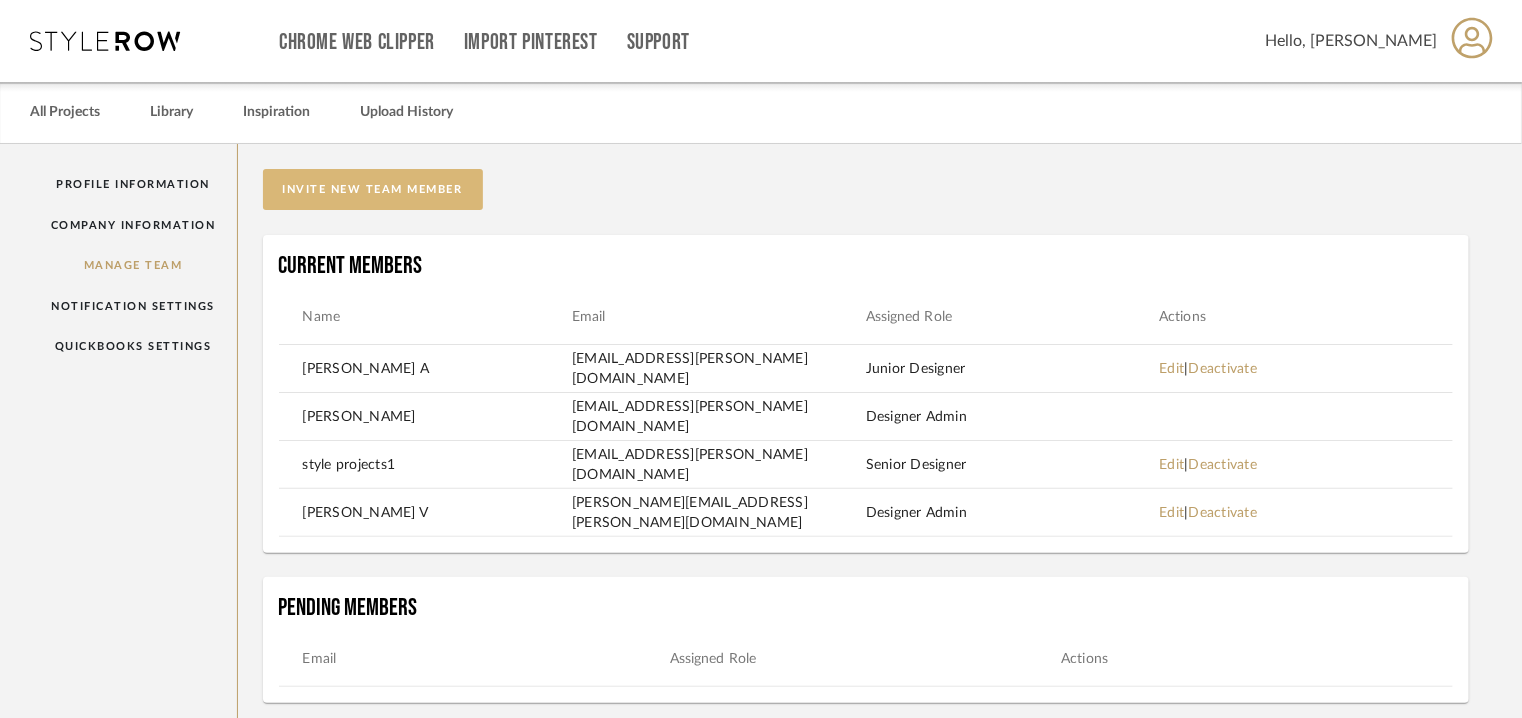 click on "invite new team member" 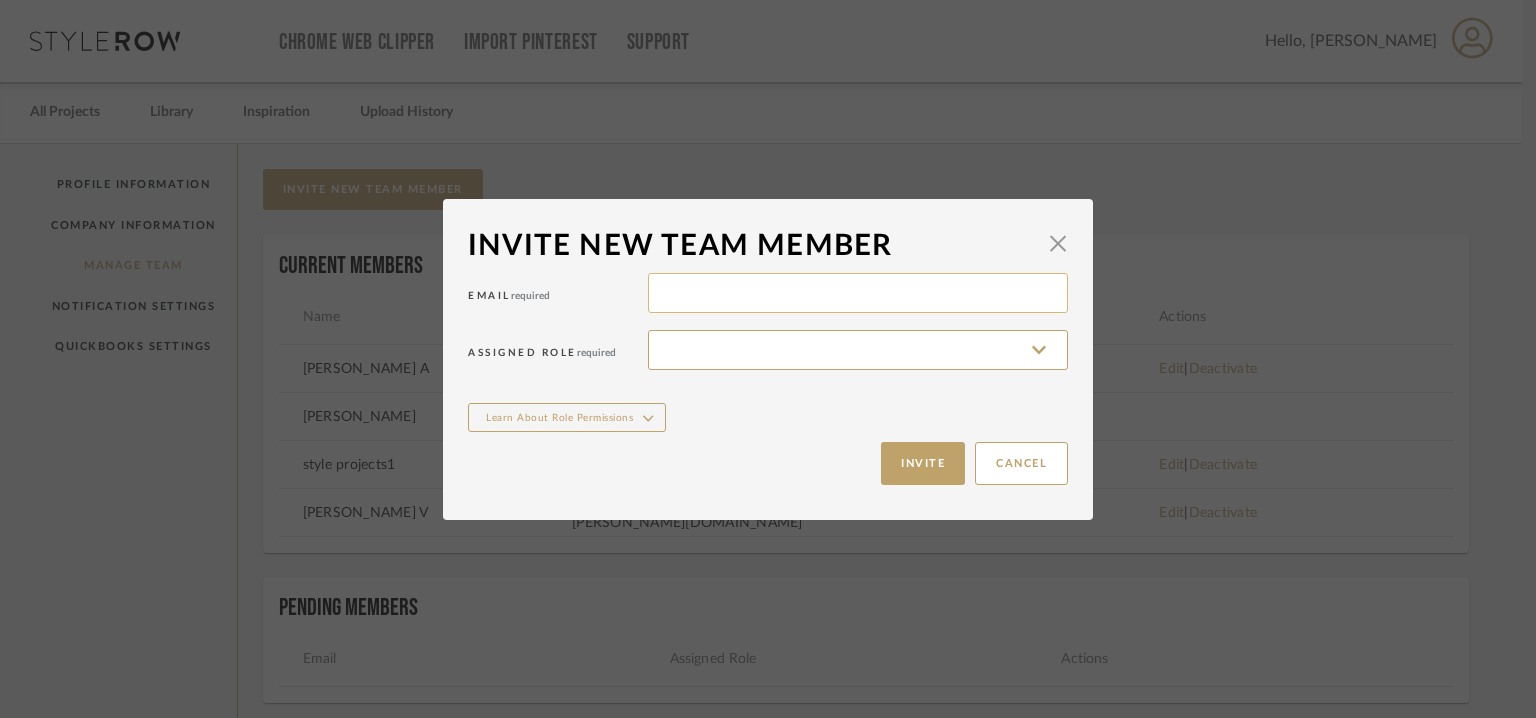 click at bounding box center (858, 293) 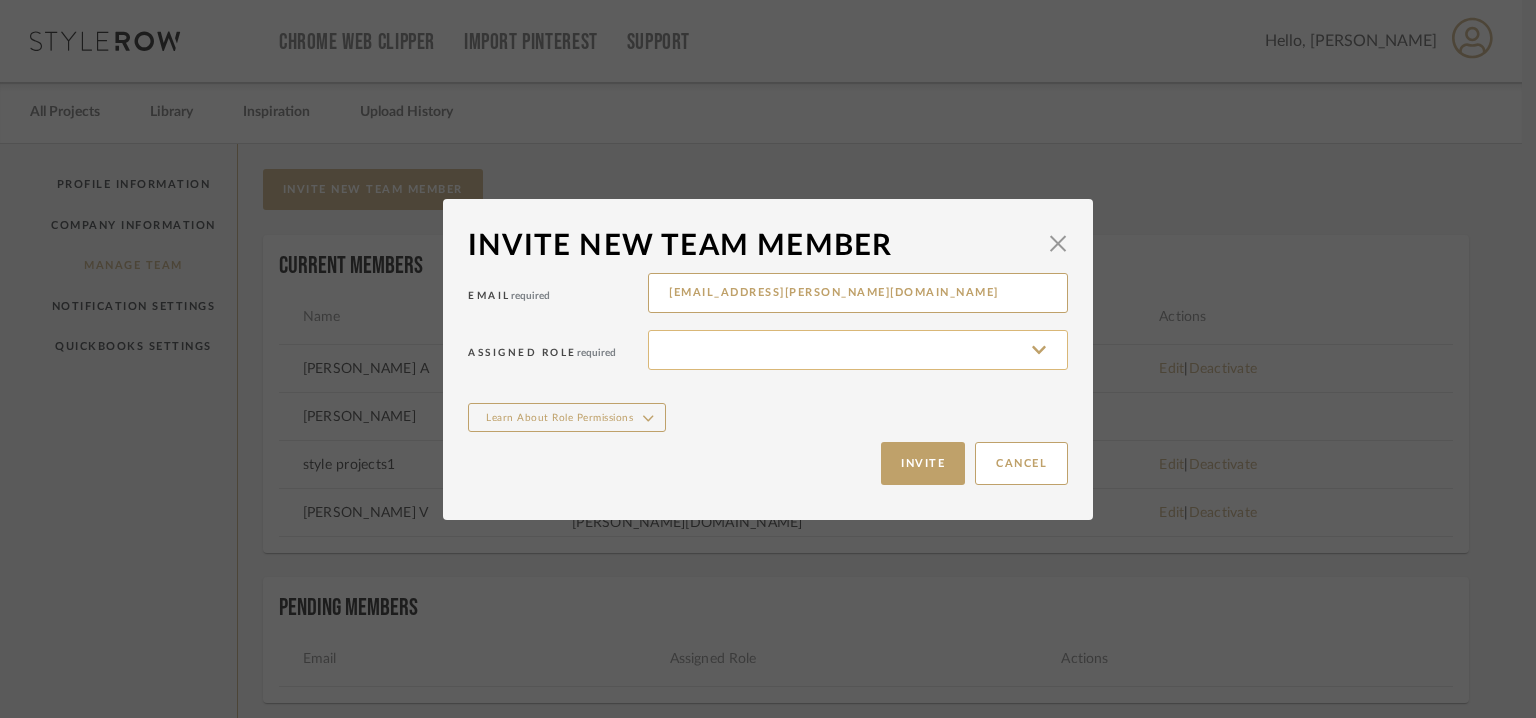 type on "stylerowproducts1@mancini-design.com" 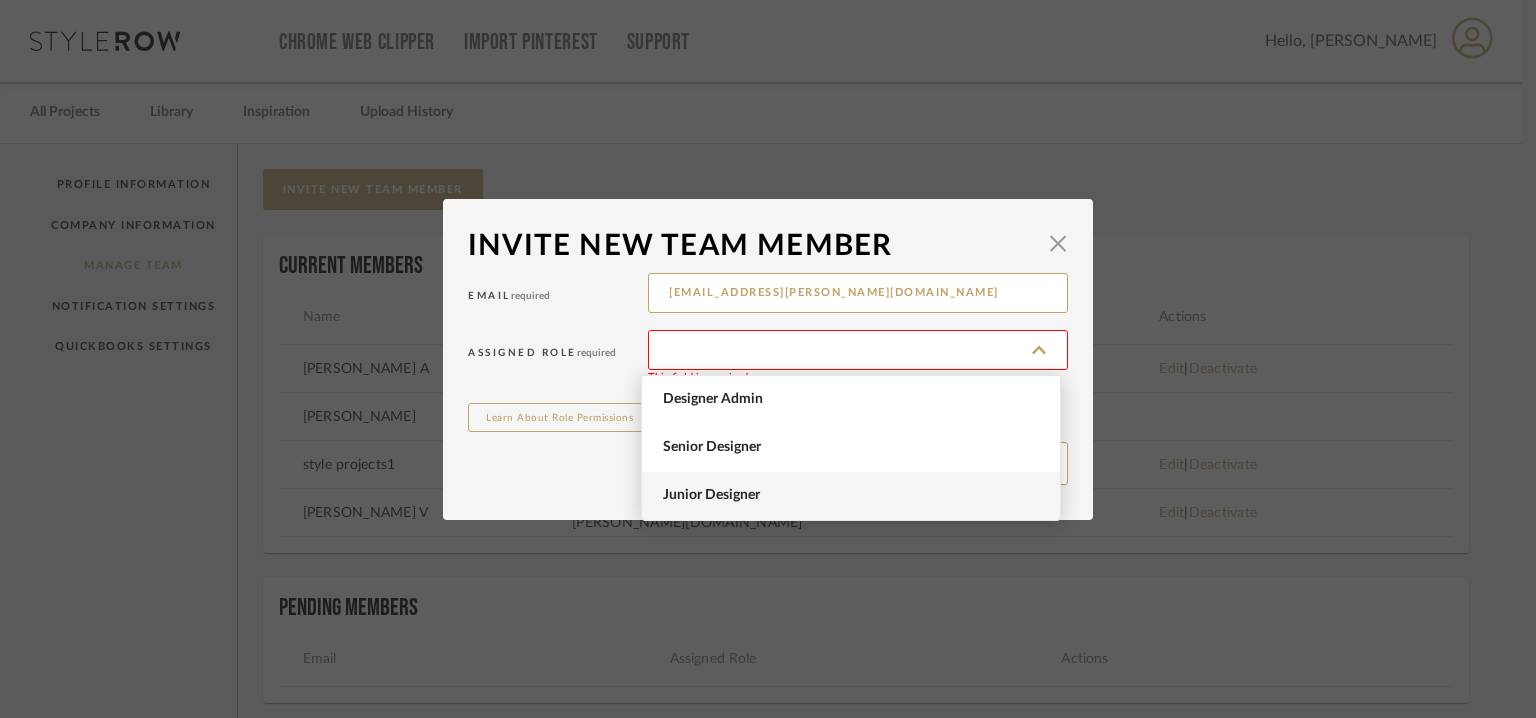 click on "Junior Designer" at bounding box center (853, 495) 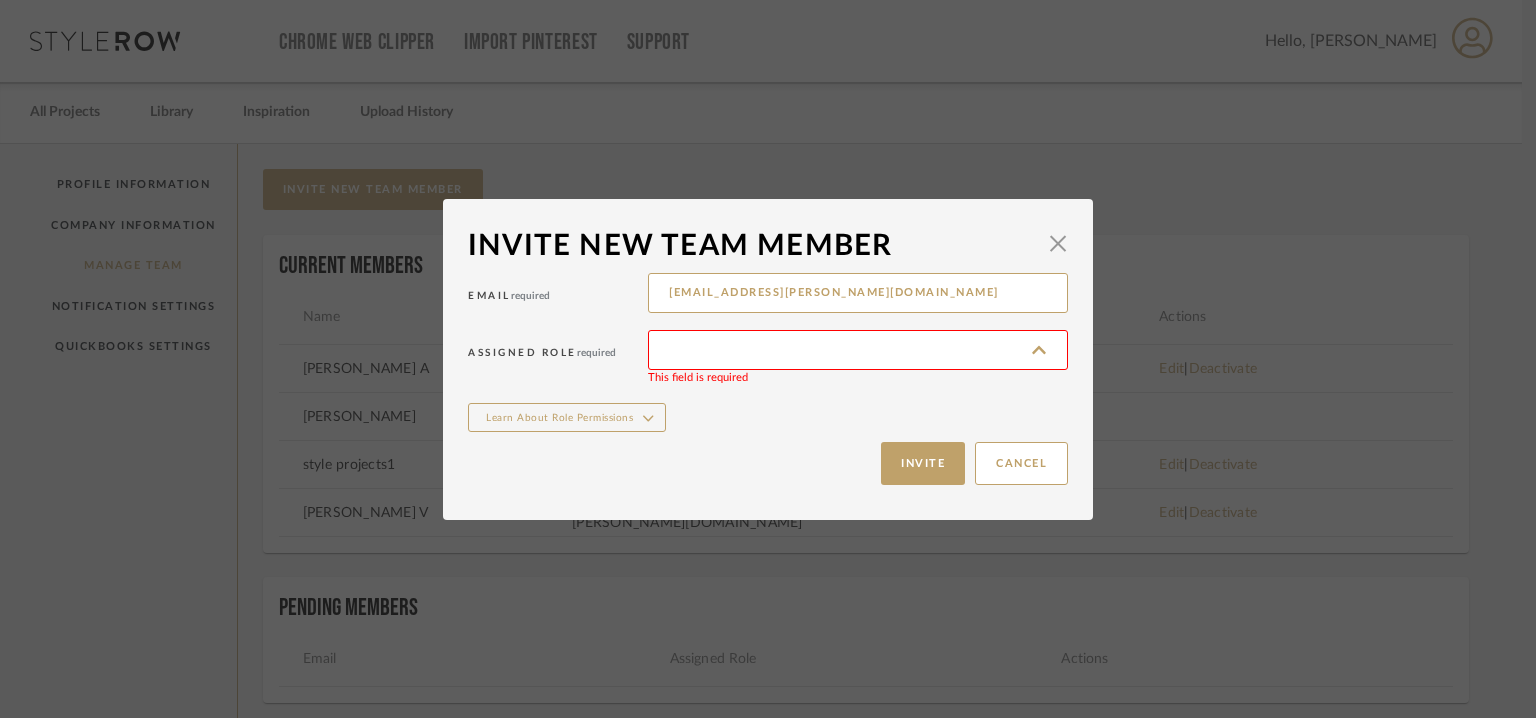 type on "Junior Designer" 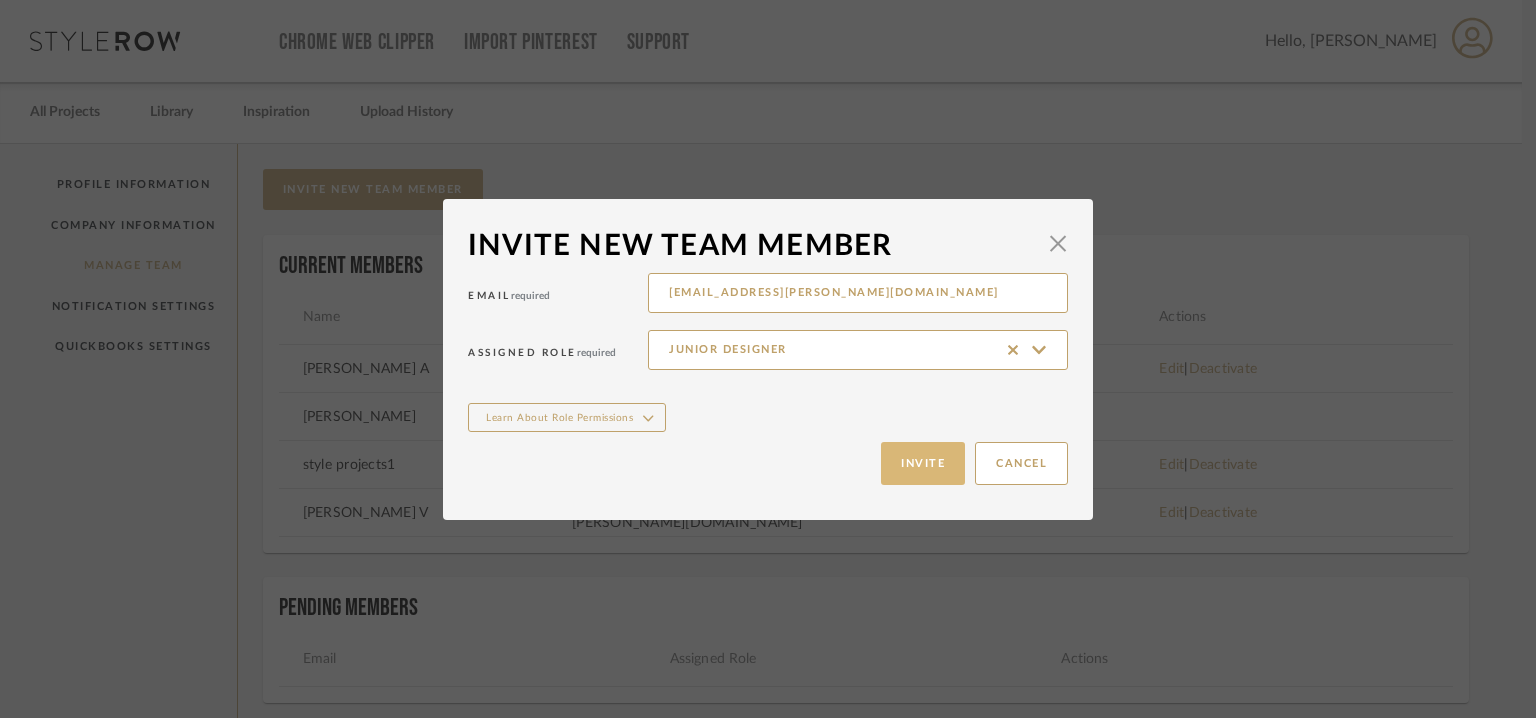 click on "Invite" at bounding box center [923, 463] 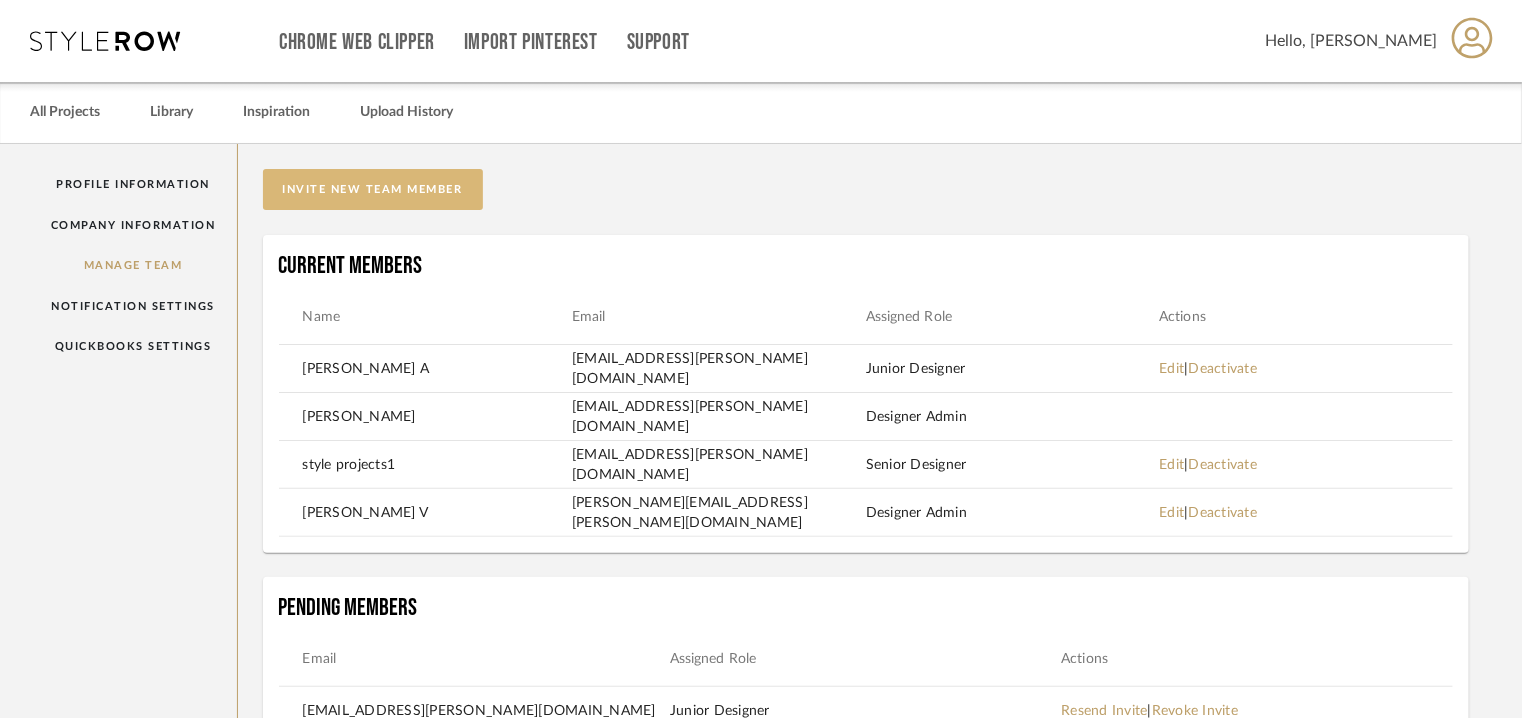 click on "invite new team member" 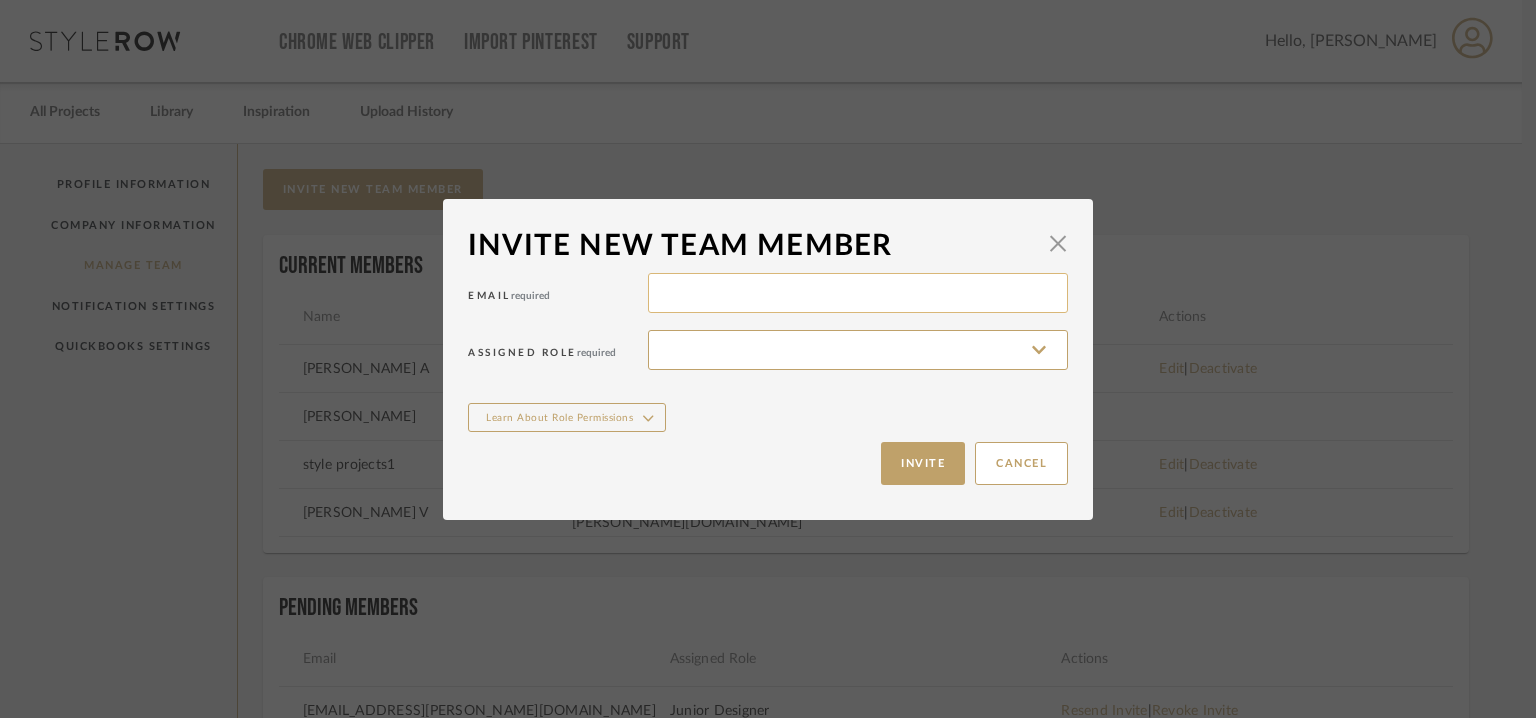 click at bounding box center (858, 293) 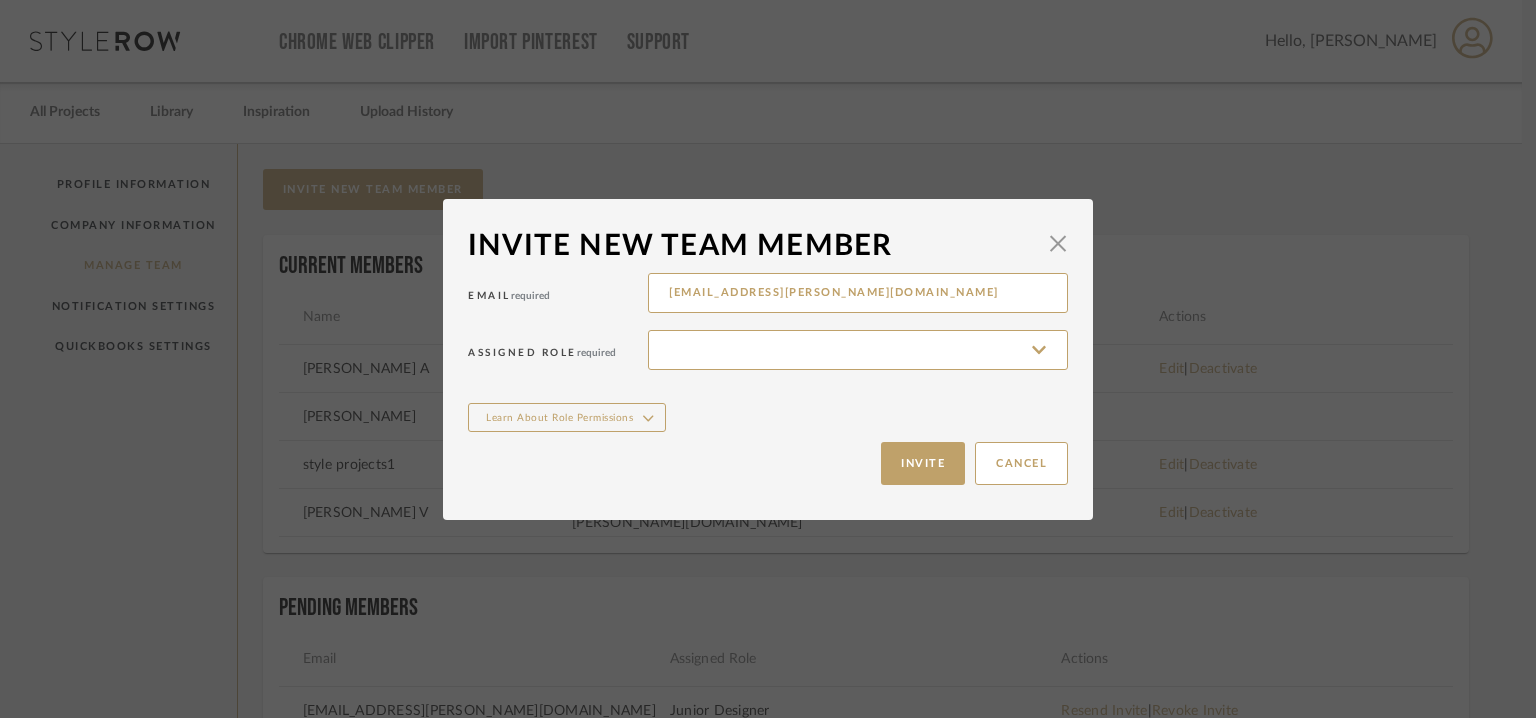 type on "stylerowproducts1@mancini-design.com" 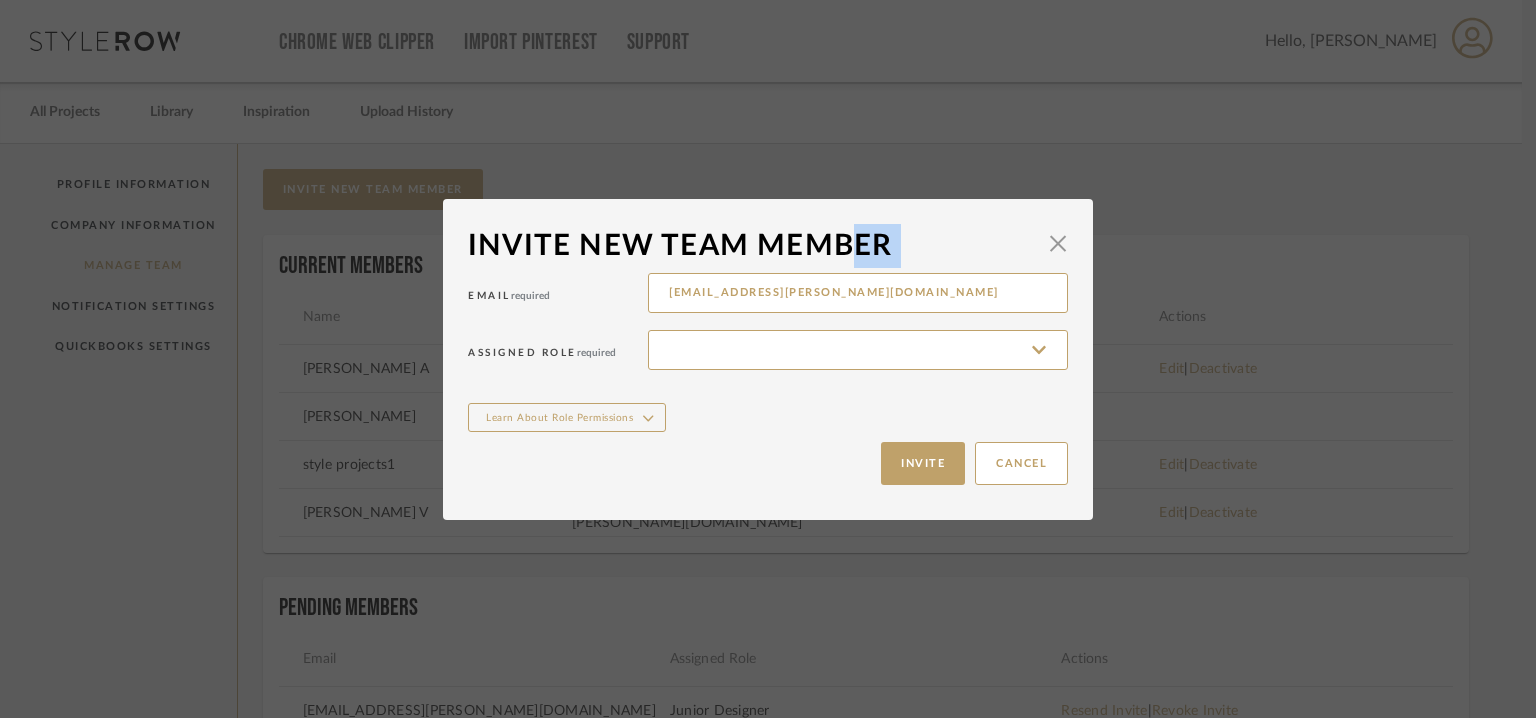 drag, startPoint x: 840, startPoint y: 213, endPoint x: 1077, endPoint y: 182, distance: 239.01883 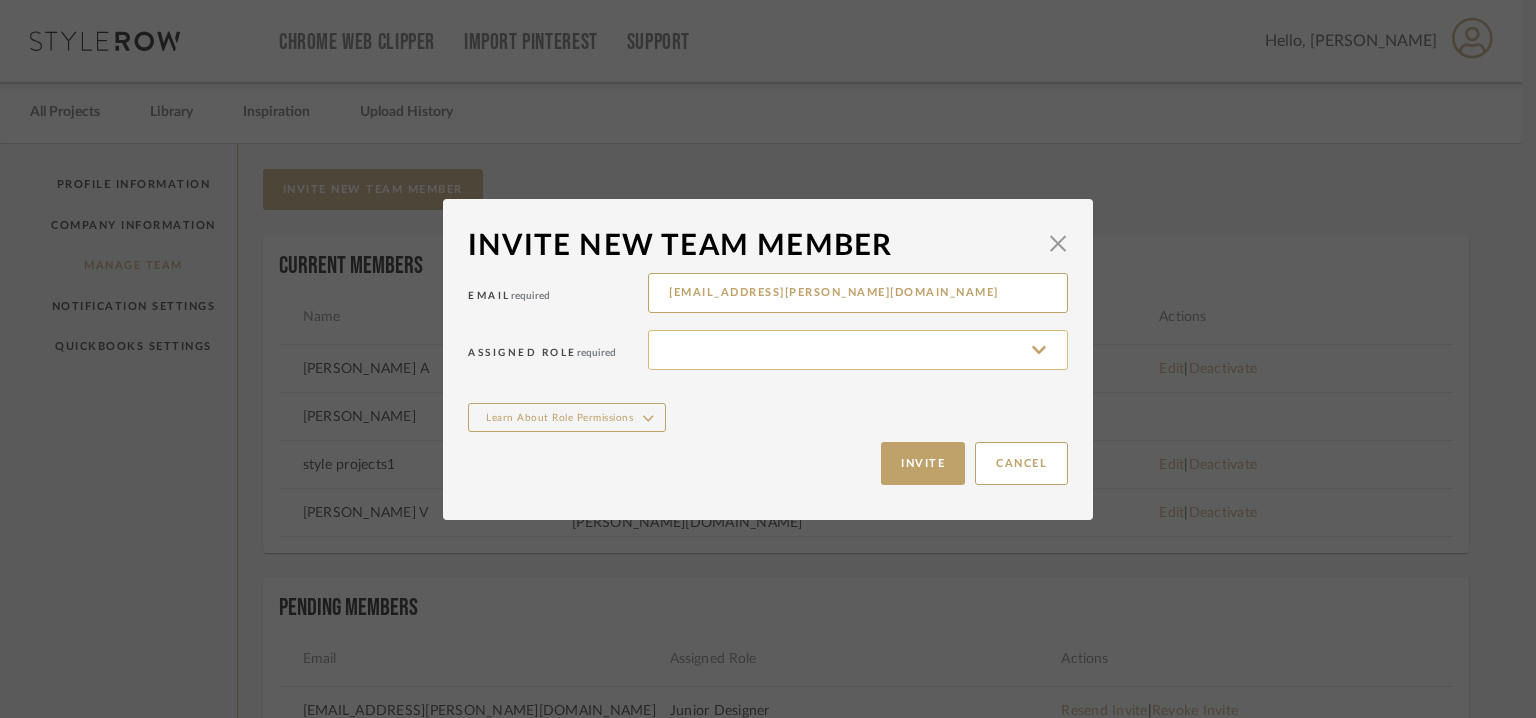 click at bounding box center (858, 350) 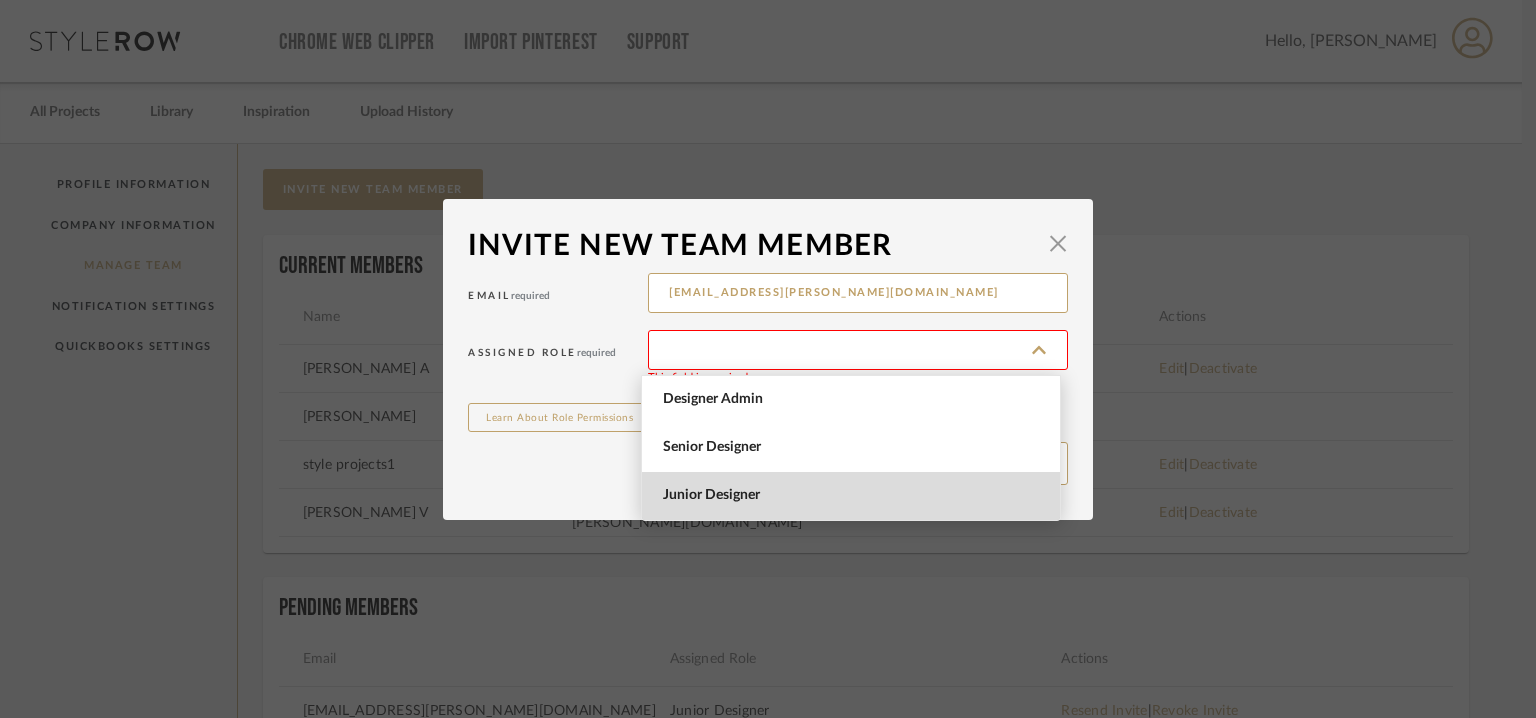 click on "Junior Designer" at bounding box center (851, 496) 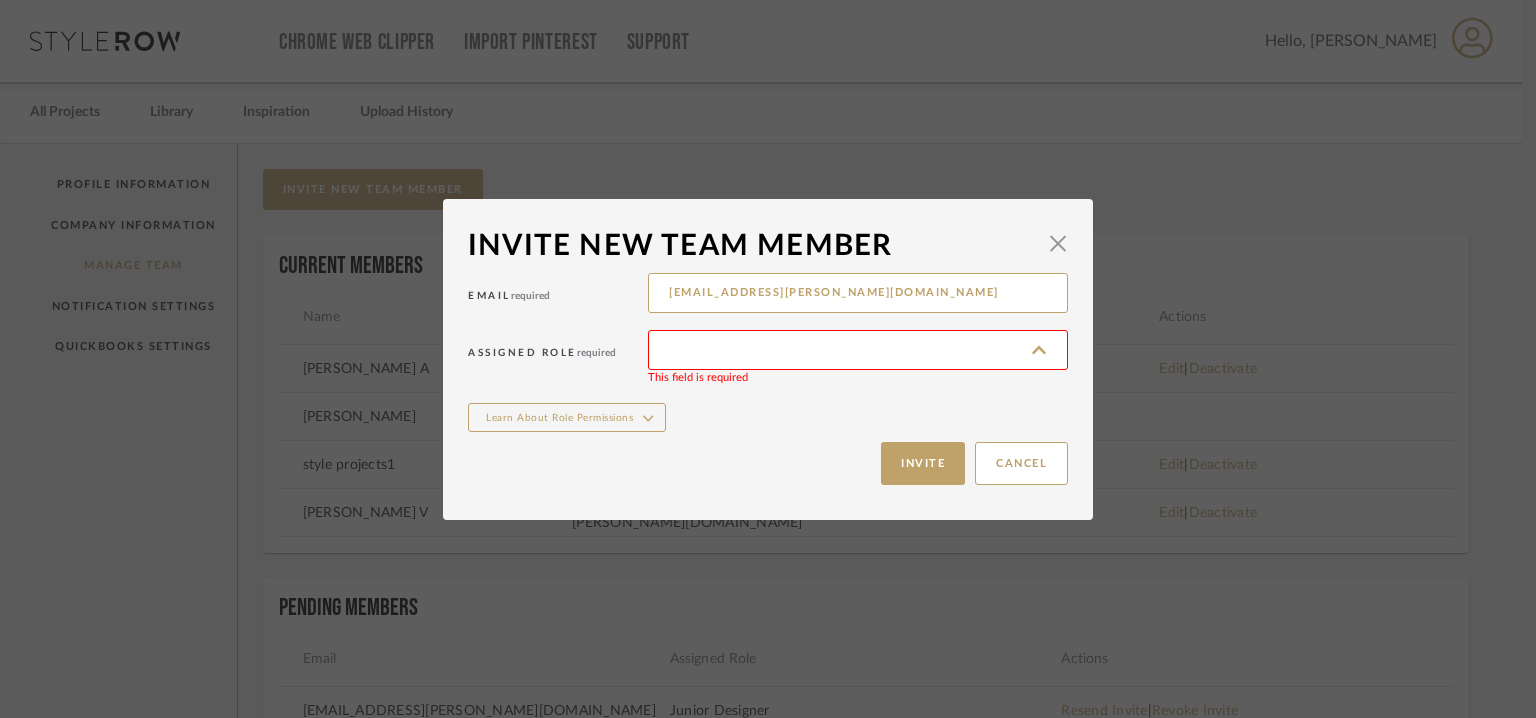 type on "Junior Designer" 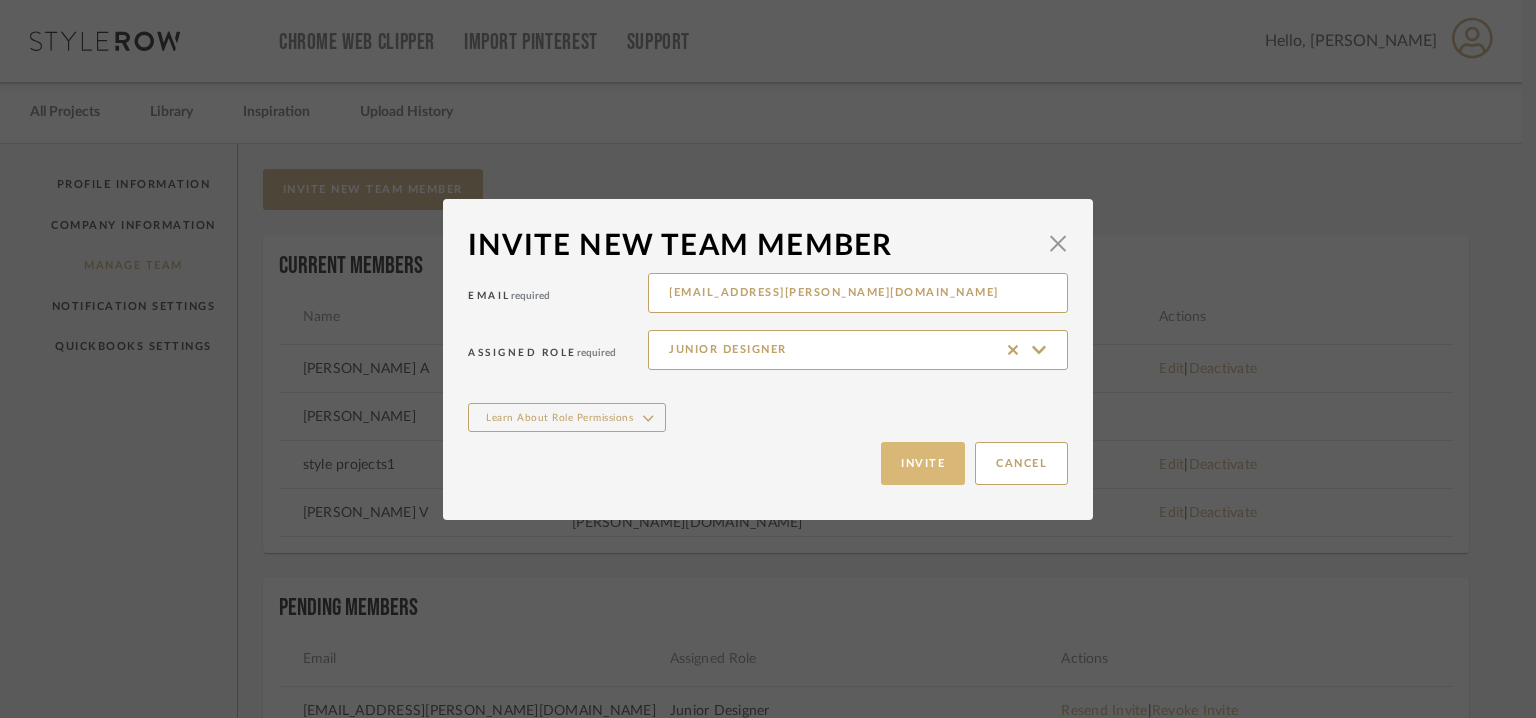 click on "Invite" at bounding box center (923, 463) 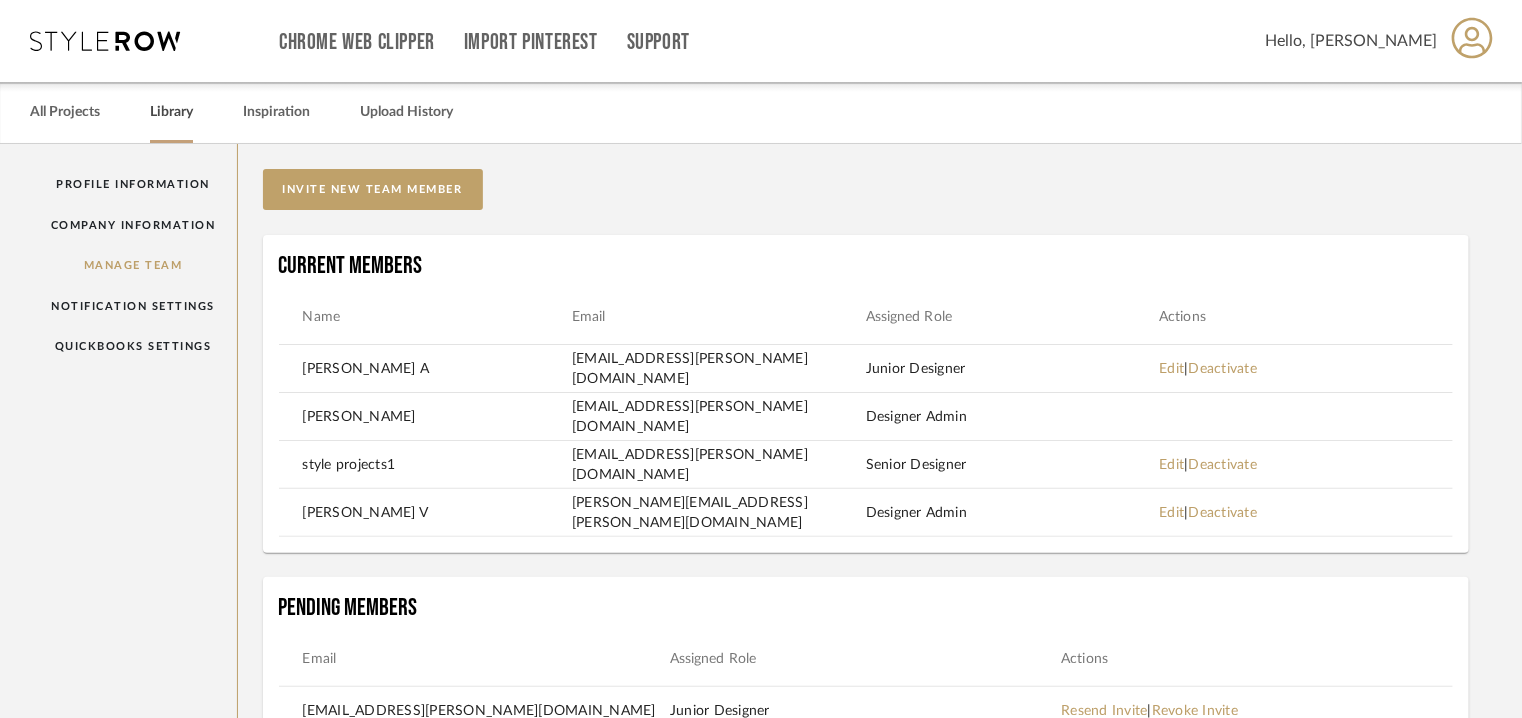 click on "Library" at bounding box center (171, 112) 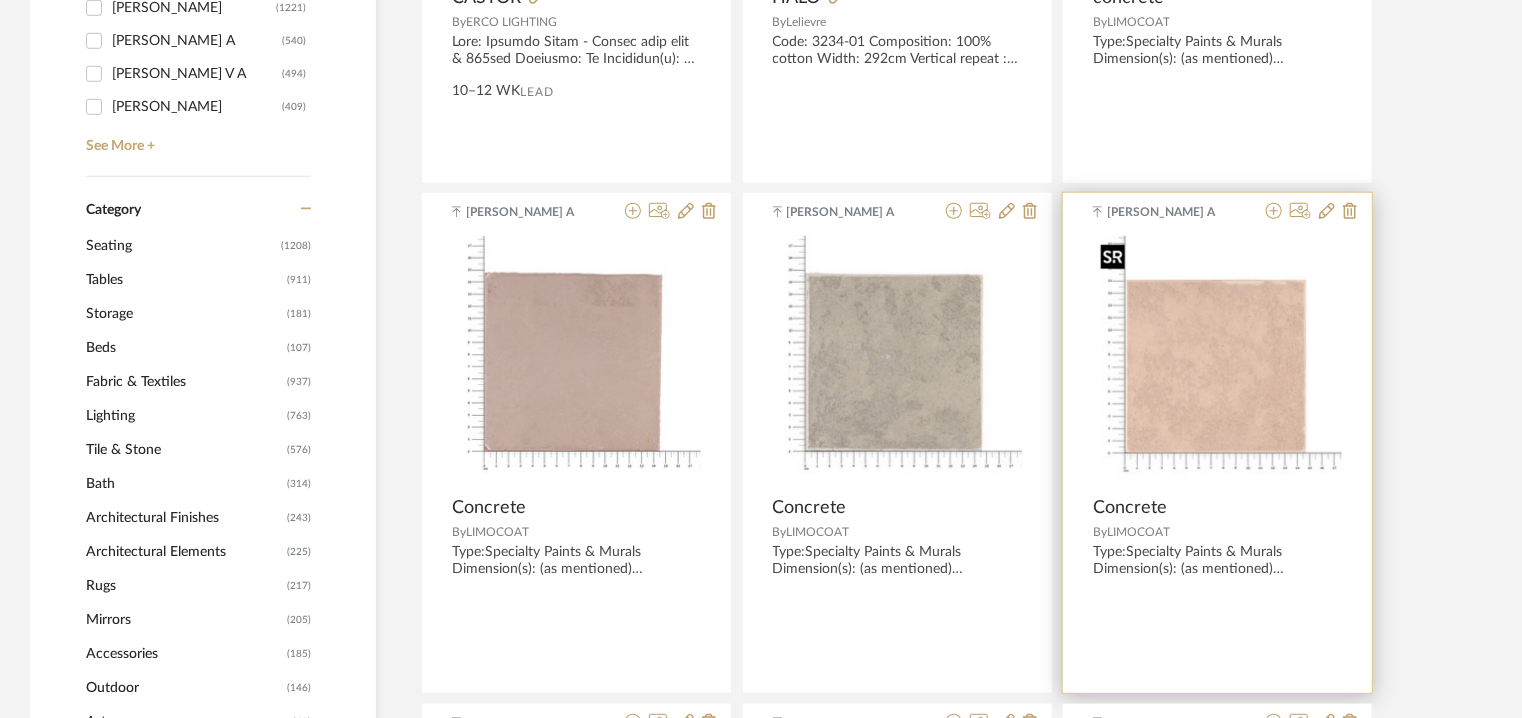scroll, scrollTop: 100, scrollLeft: 0, axis: vertical 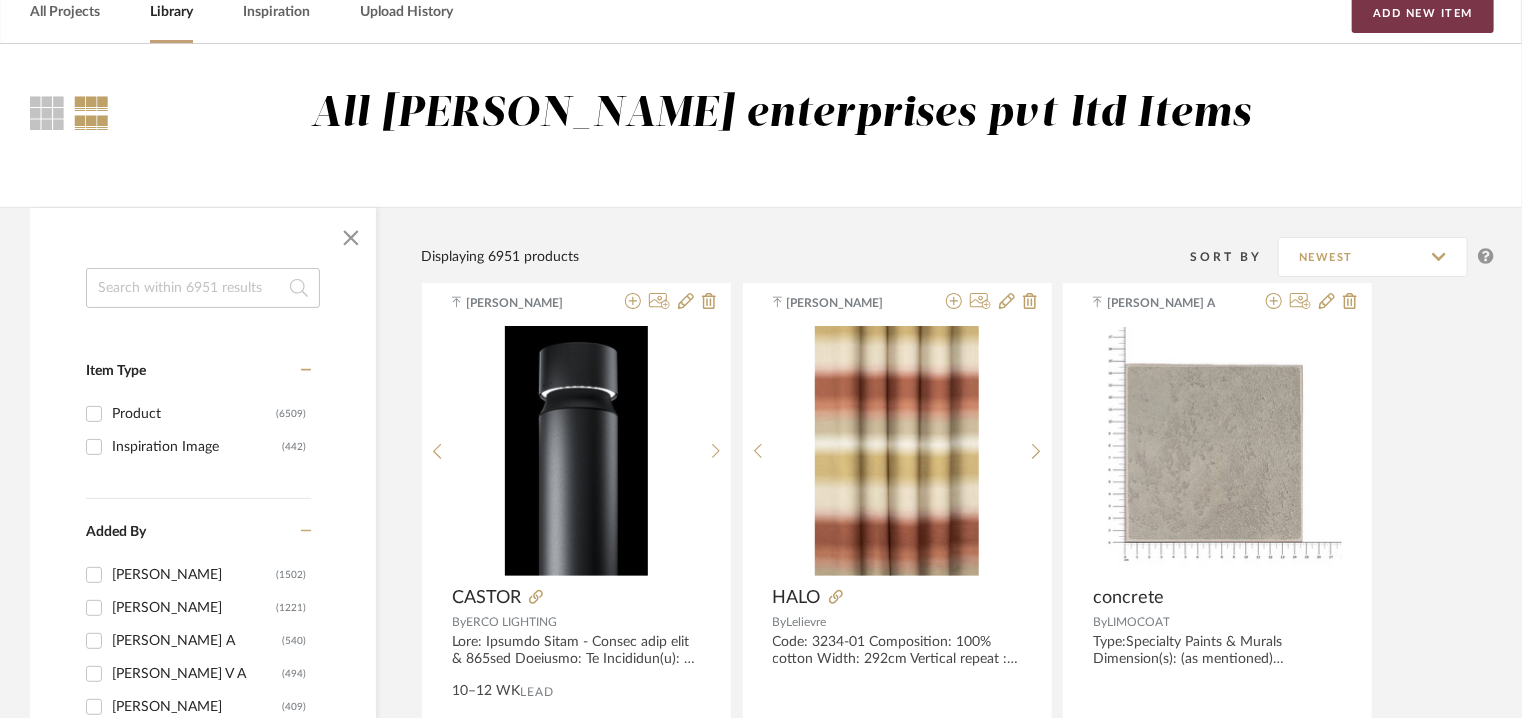click on "Add New Item" at bounding box center [1423, 13] 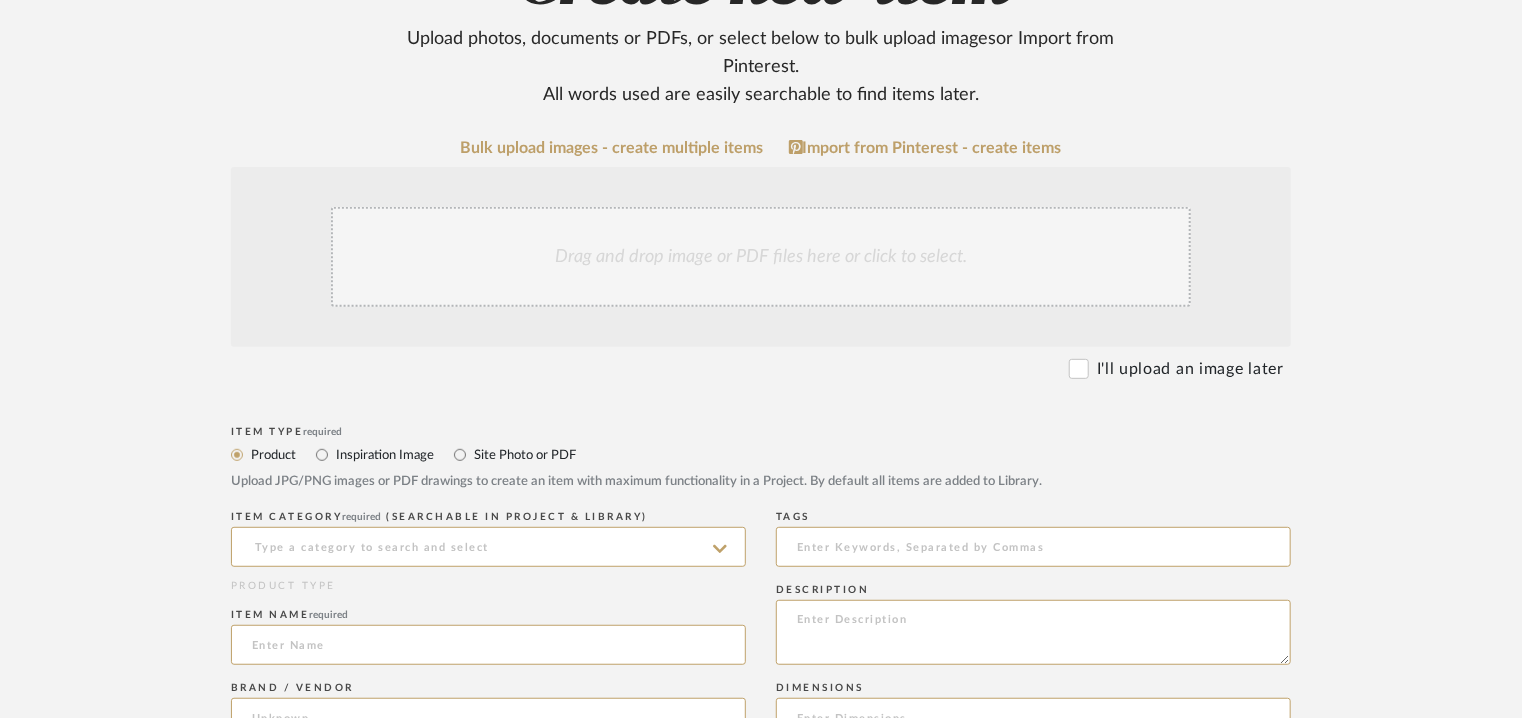 scroll, scrollTop: 700, scrollLeft: 0, axis: vertical 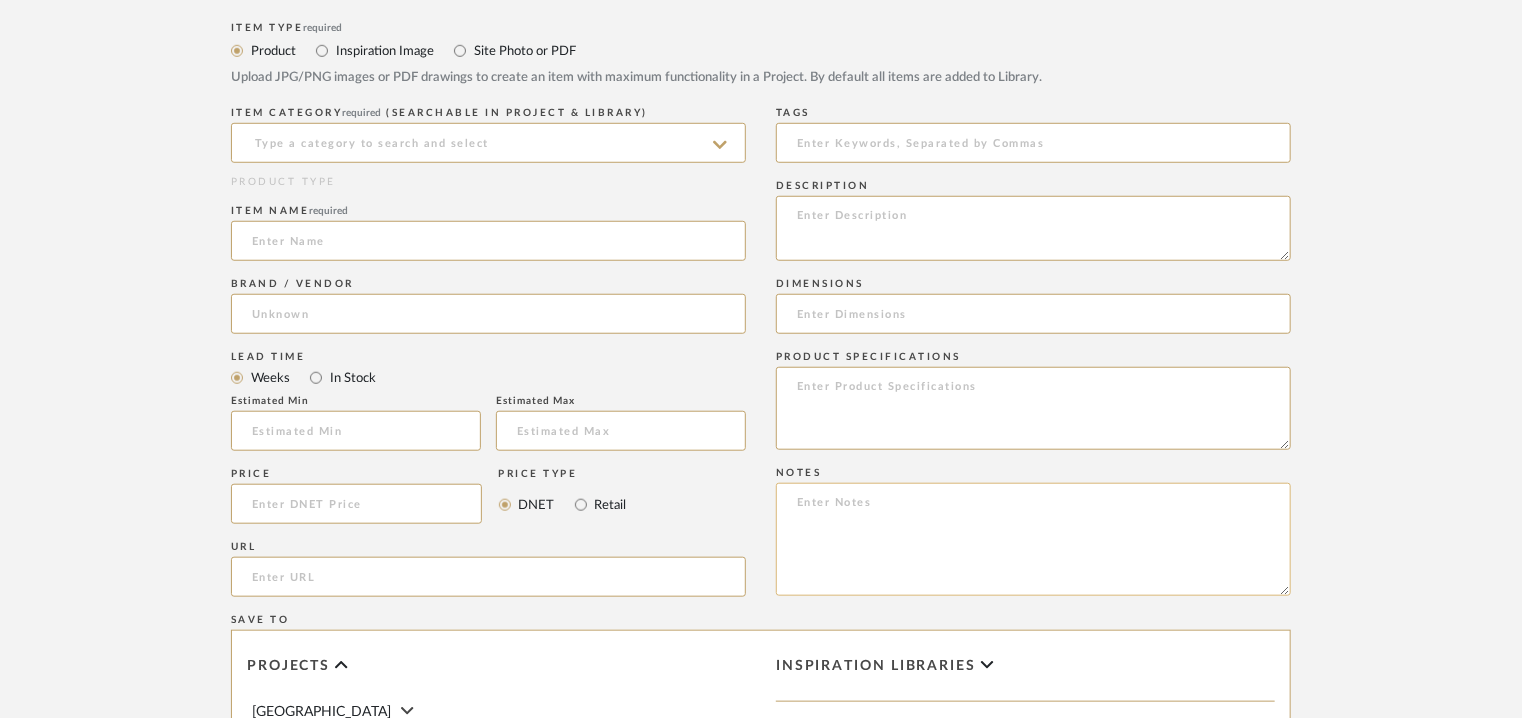 click 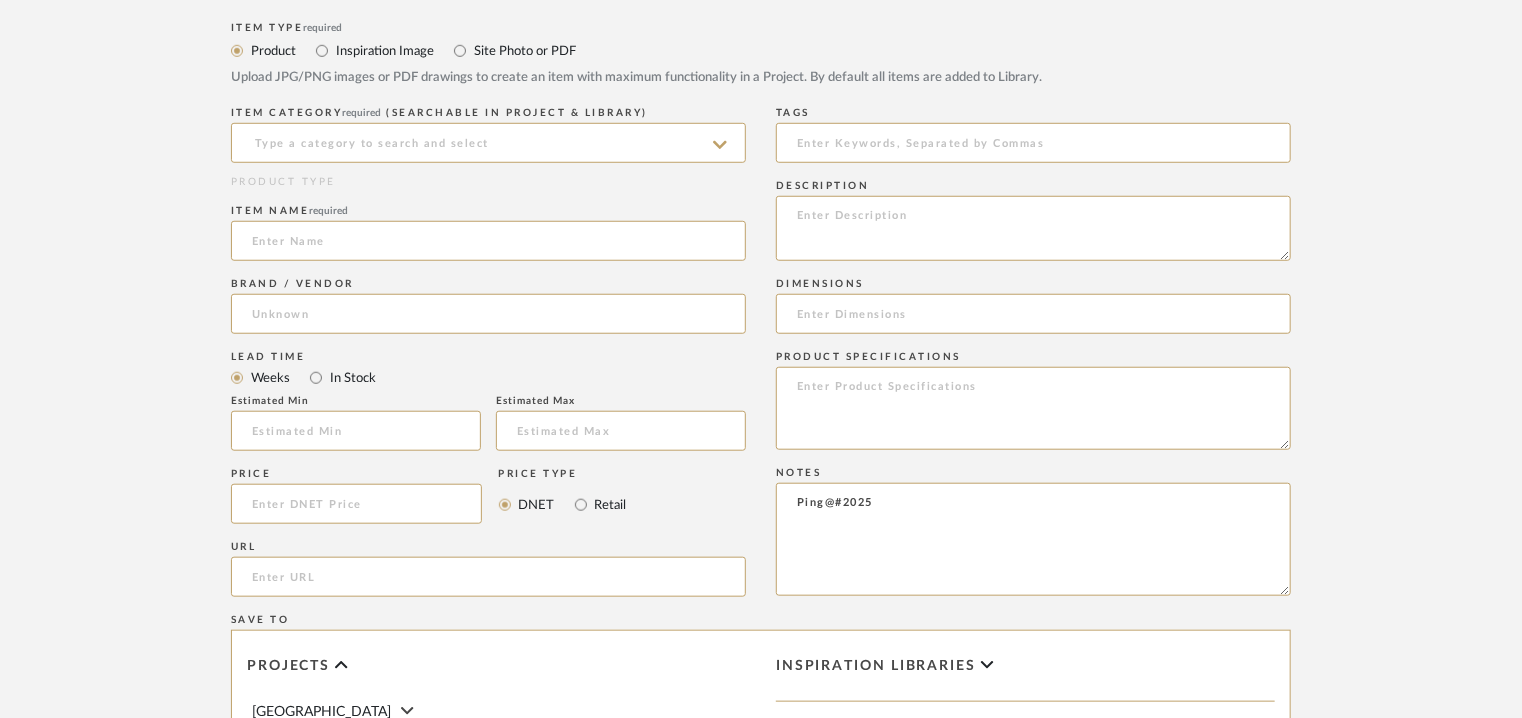 drag, startPoint x: 809, startPoint y: 503, endPoint x: 663, endPoint y: 502, distance: 146.00342 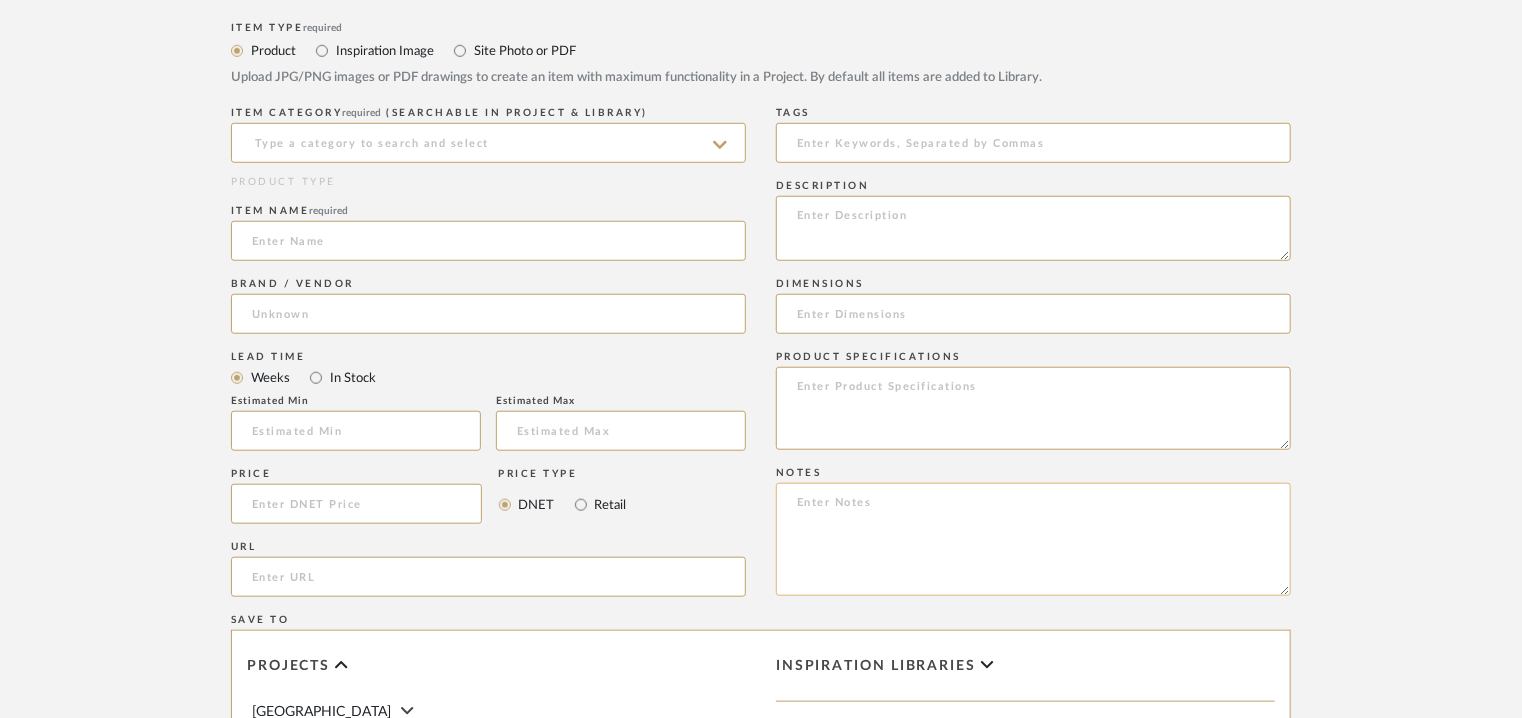 click 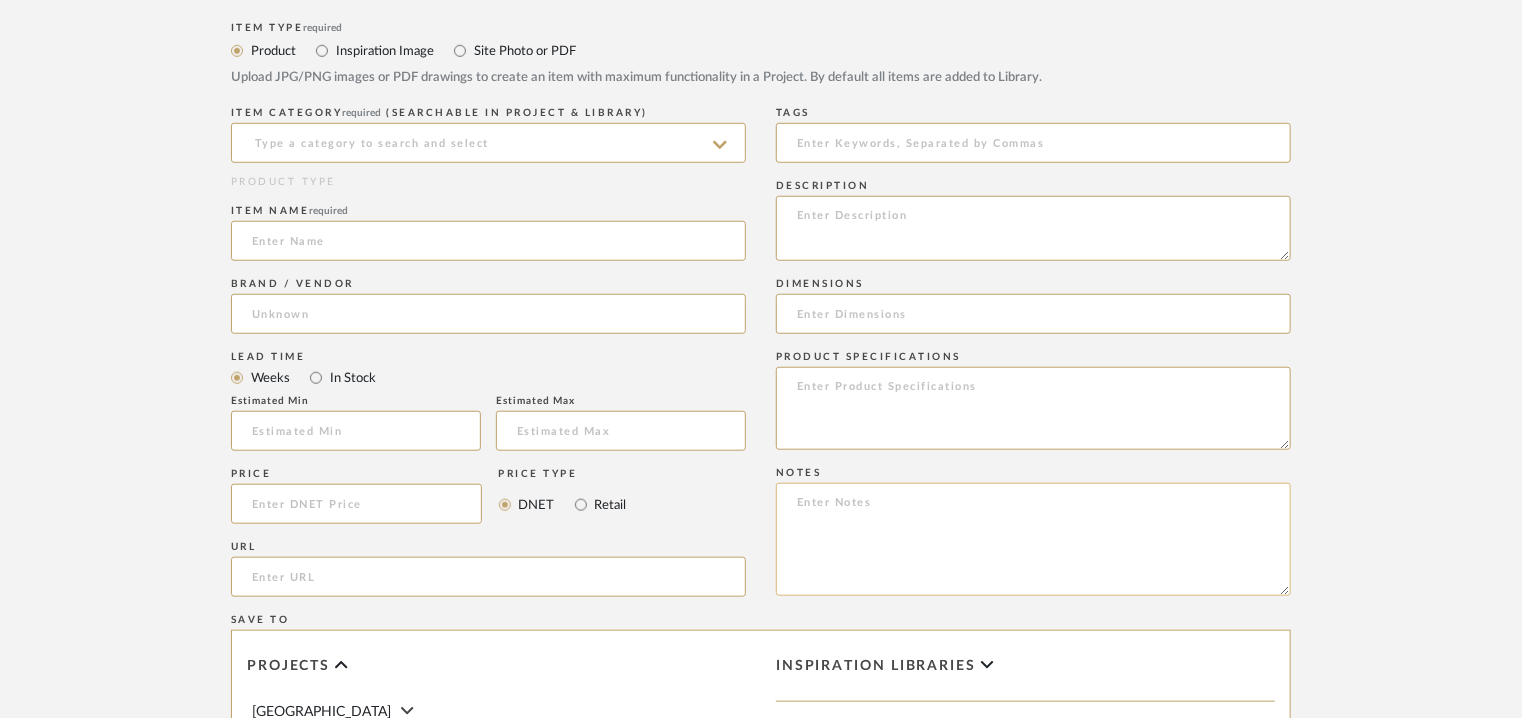 paste on "Price: INR1,87,954/- for the Bollard wide beam - 800mm and Bollard deep beam - 800mm.
Quotation for supply only. Quotation valid for 15 days only.
Lead time: 10-12 working weeks after confirmed PO with payment and approvals. Actual delivery timeline will be shared post order finalisation and receiving advance.
Customizable :Na
3D available : No
BIM available. No.
Point of contact : To be established
Contact number:  Phone : [PHONE_NUMBER].
Email address: :  [EMAIL_ADDRESS][DOMAIN_NAME]
Address: Architectural Lighting Concepts Pvt Ltd
[STREET_ADDRESS].
Additional contact information :
Point of Contact : [PERSON_NAME]
Email address : [EMAIL_ADDRESS][DOMAIN_NAME]
[EMAIL_ADDRESS][DOMAIN_NAME]" 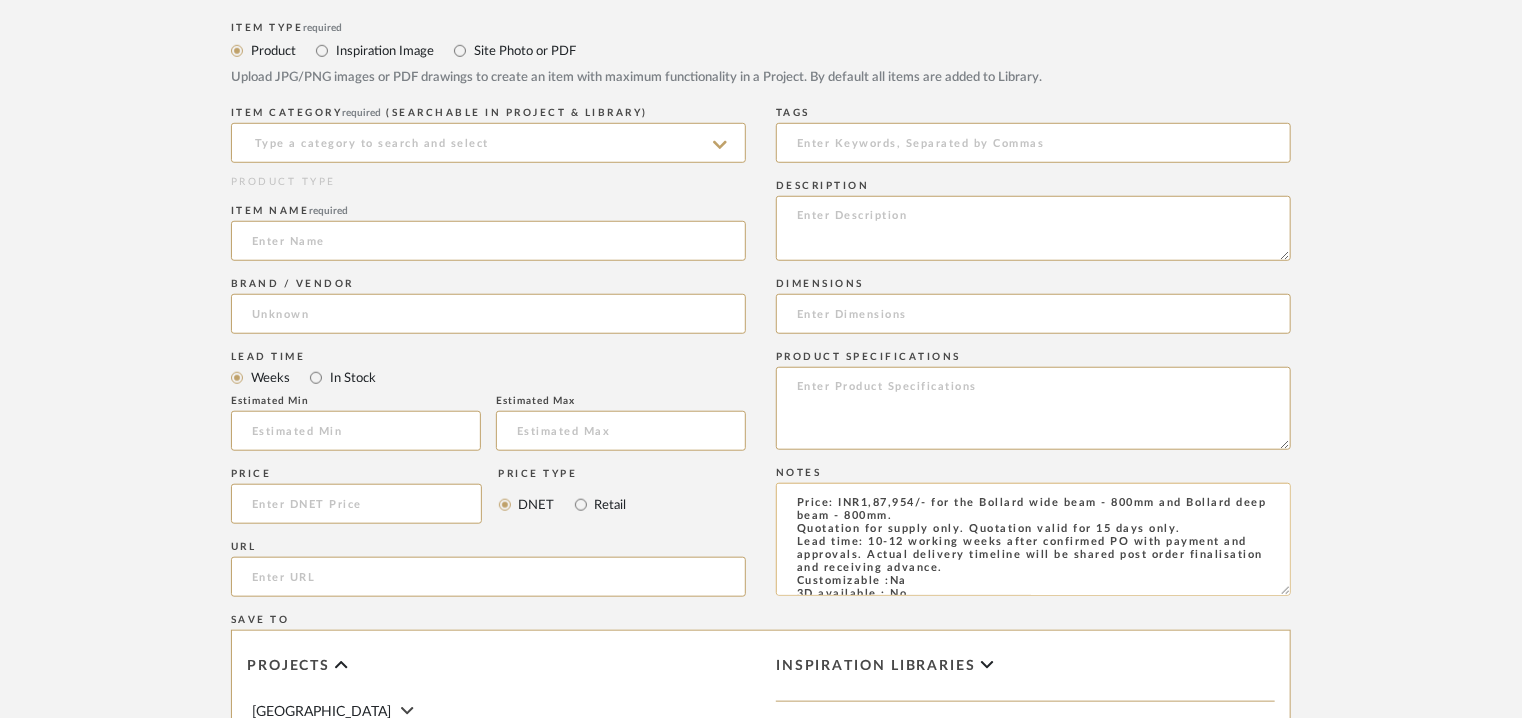 scroll, scrollTop: 184, scrollLeft: 0, axis: vertical 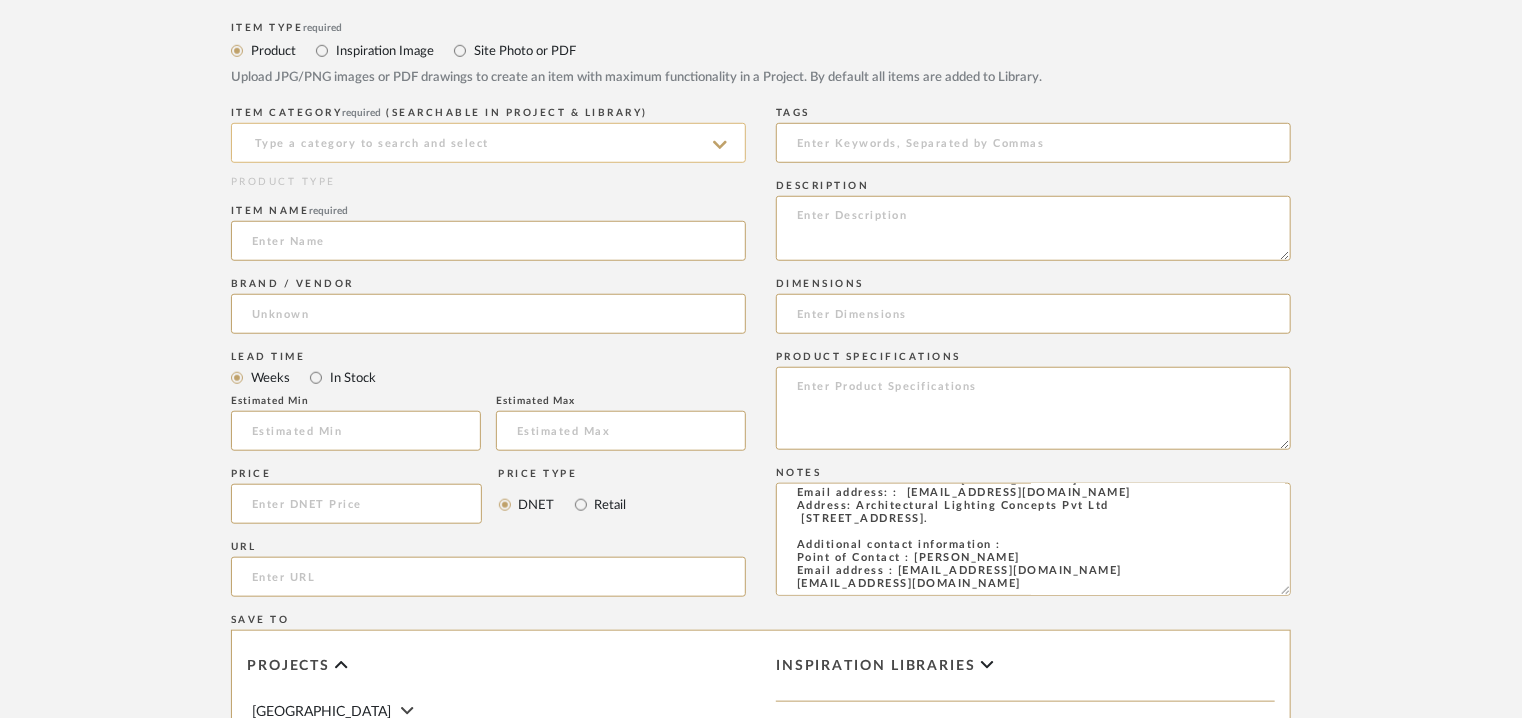type on "Price: INR1,87,954/- for the Bollard wide beam - 800mm and Bollard deep beam - 800mm.
Quotation for supply only. Quotation valid for 15 days only.
Lead time: 10-12 working weeks after confirmed PO with payment and approvals. Actual delivery timeline will be shared post order finalisation and receiving advance.
Customizable :Na
3D available : No
BIM available. No.
Point of contact : To be established
Contact number:  Phone : [PHONE_NUMBER].
Email address: :  [EMAIL_ADDRESS][DOMAIN_NAME]
Address: Architectural Lighting Concepts Pvt Ltd
[STREET_ADDRESS].
Additional contact information :
Point of Contact : [PERSON_NAME]
Email address : [EMAIL_ADDRESS][DOMAIN_NAME]
[EMAIL_ADDRESS][DOMAIN_NAME]" 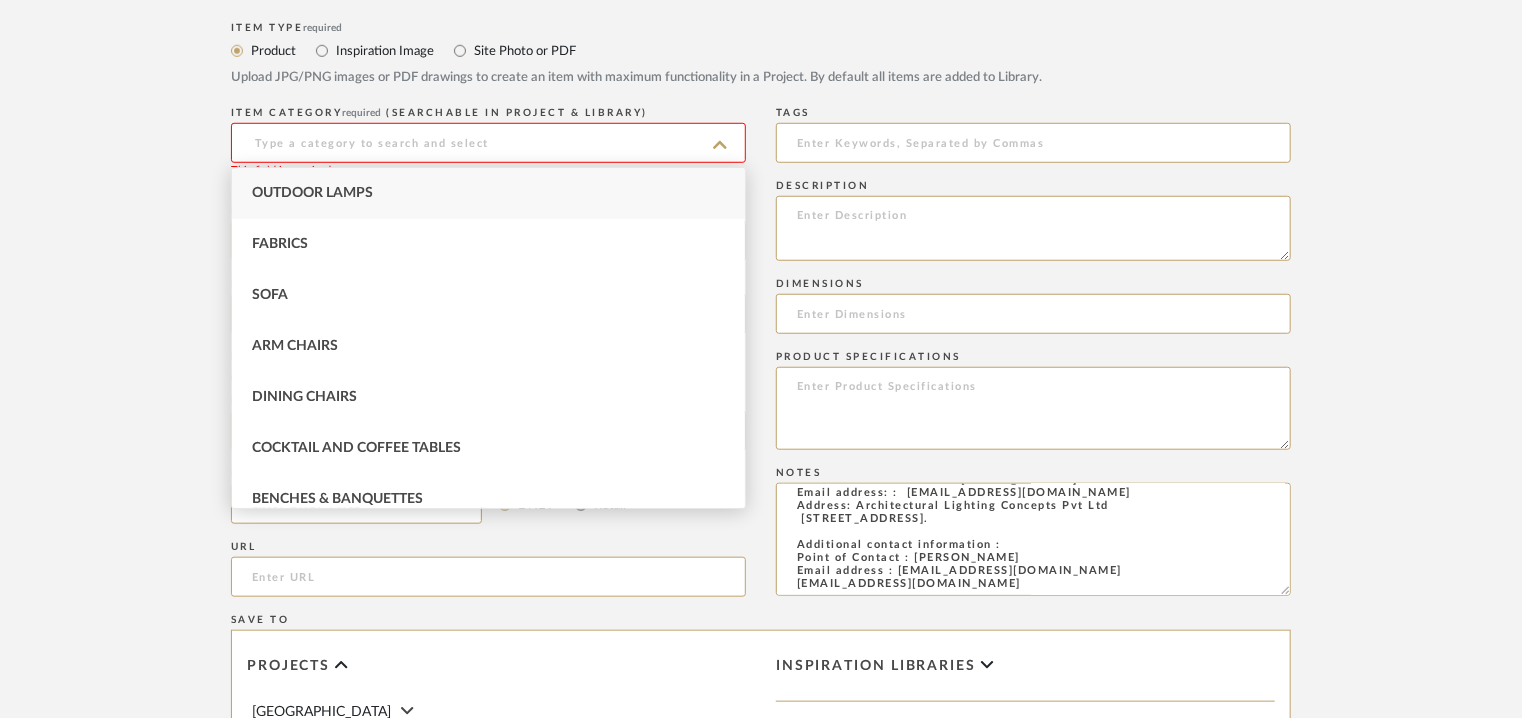 click on "Outdoor Lamps" at bounding box center [312, 193] 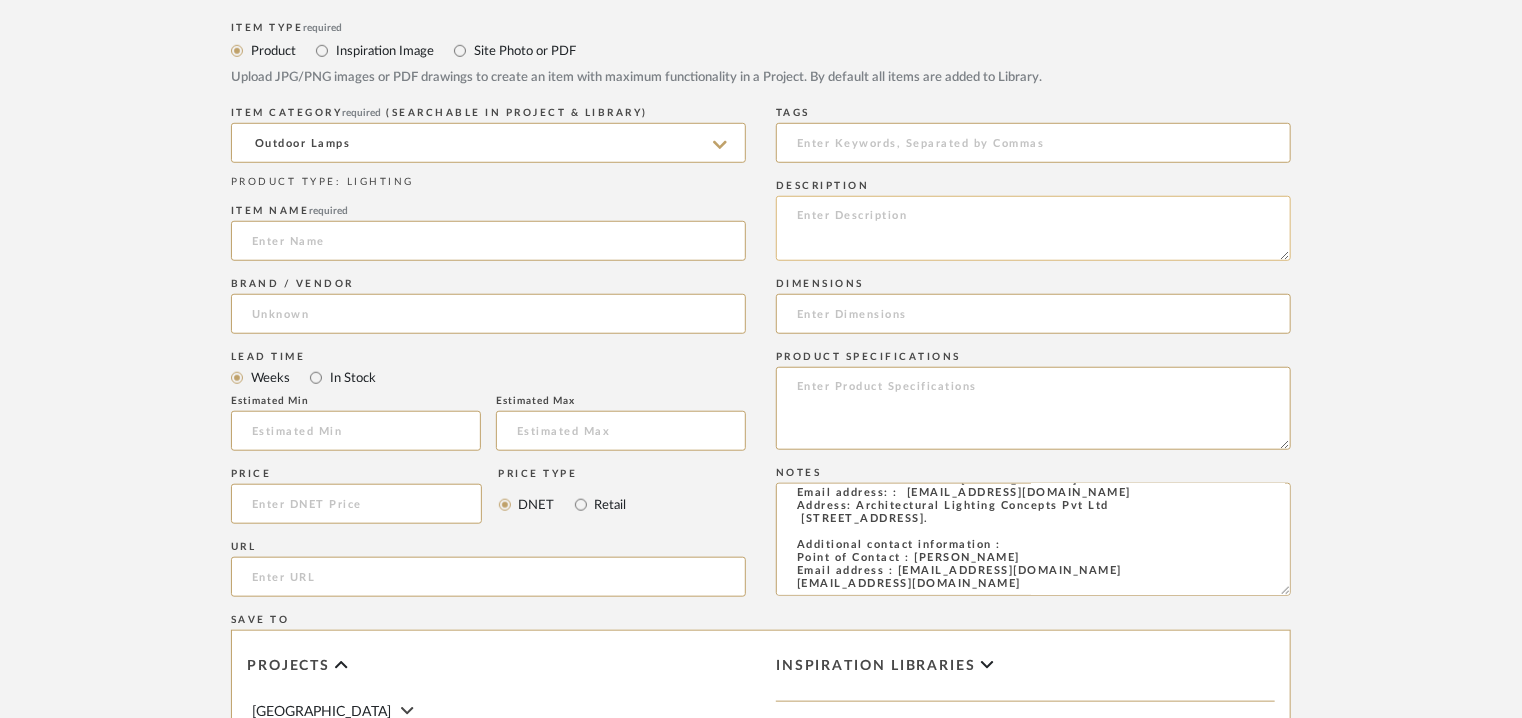 paste on "Type: Outdoor Light - Wide beam & Deep beam
Designer: Na
Dimension(s):
1) Dia115mm x H 500mm
2) Dia 115mm x H 800mm
3) Dia 169 x H 500mm
4) Dia 169 x H 900mm
Materials & Finish :
Light source : 2.9W
391lm - 423lm
High powered LED's : Colour temperature : 3000K  CRI 97 or 2700K, 3500K, 4000K with CRI 92.
Voltage : --
Cord length :  Na
Installation requirements, if any: (such as mounting options, electrical wiring, or compatibility with existing infrastructure) :
Lighting controls: (compatibility with lighting control systems, such as dimmers, timers,)  :  Dali
Product description: Architectonic bollard luminaires for precise washlighting in the outdoor area.
Floor washlights with a wide beam are ideal particularly for lighting pathways along walls and facades.
Floor wasglights with a deep beam are effective in illuminating open spaces such as squares or terraces.
During the day, the Kubus bollard luminaire is all but an inconspicuous architectural feature – at night, however, it excels with exquisite..." 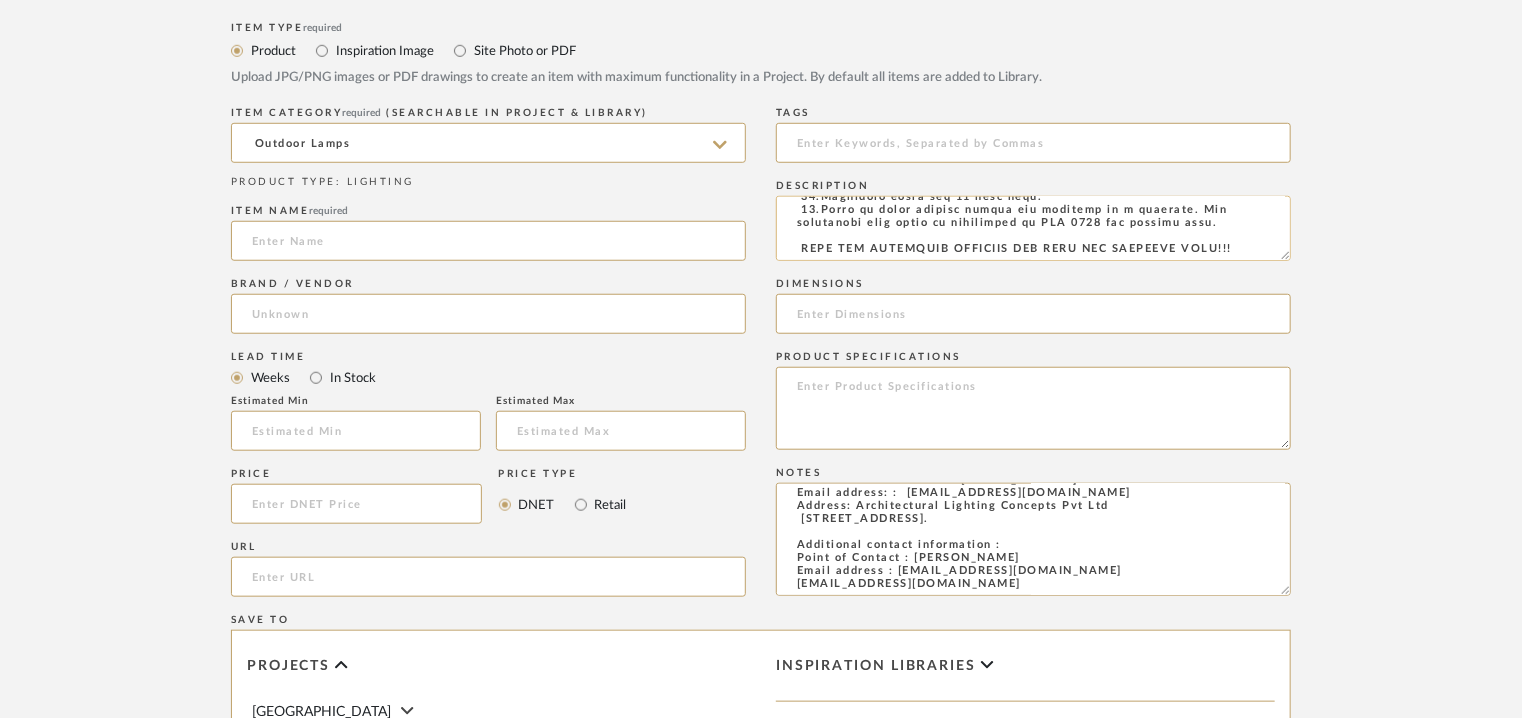scroll, scrollTop: 756, scrollLeft: 0, axis: vertical 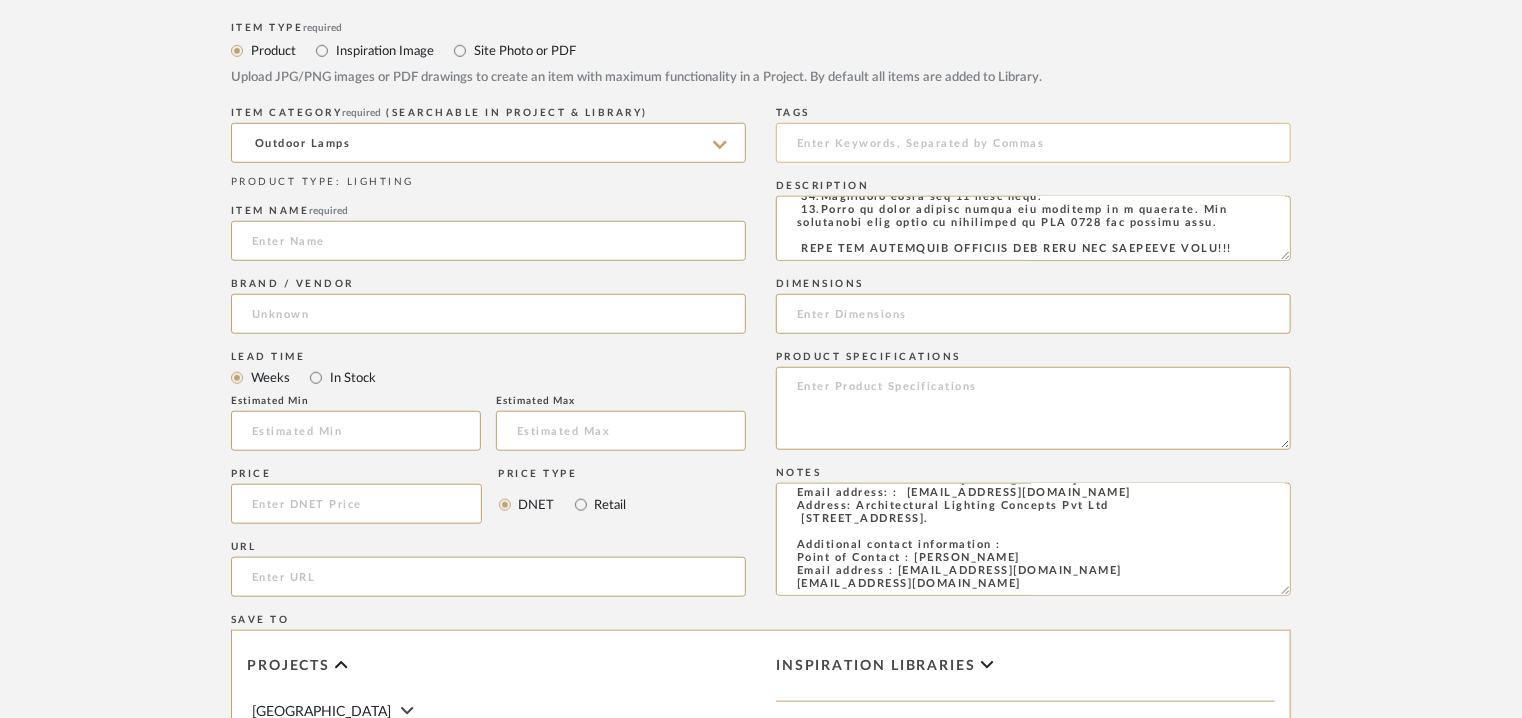 type on "Type: Outdoor Light - Wide beam & Deep beam
Designer: Na
Dimension(s):
1) Dia115mm x H 500mm
2) Dia 115mm x H 800mm
3) Dia 169 x H 500mm
4) Dia 169 x H 900mm
Materials & Finish :
Light source : 2.9W
391lm - 423lm
High powered LED's : Colour temperature : 3000K  CRI 97 or 2700K, 3500K, 4000K with CRI 92.
Voltage : --
Cord length :  Na
Installation requirements, if any: (such as mounting options, electrical wiring, or compatibility with existing infrastructure) :
Lighting controls: (compatibility with lighting control systems, such as dimmers, timers,)  :  Dali
Product description: Architectonic bollard luminaires for precise washlighting in the outdoor area.
Floor washlights with a wide beam are ideal particularly for lighting pathways along walls and facades.
Floor wasglights with a deep beam are effective in illuminating open spaces such as squares or terraces.
During the day, the Kubus bollard luminaire is all but an inconspicuous architectural feature – at night, however, it excels with exquisite..." 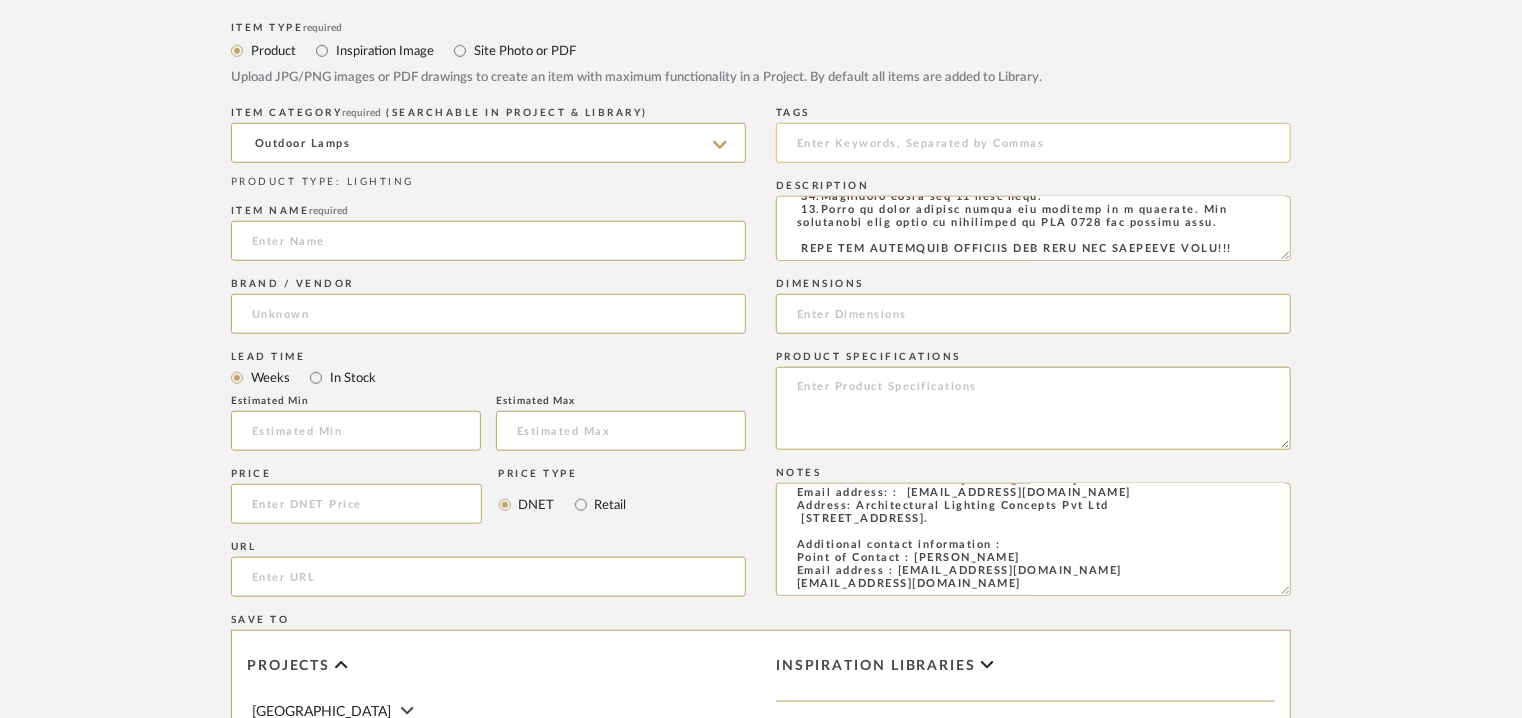 paste on "HIGH END LANDSCAPE LIGHTING FOR HIGH END PROJECTS ONLY!!" 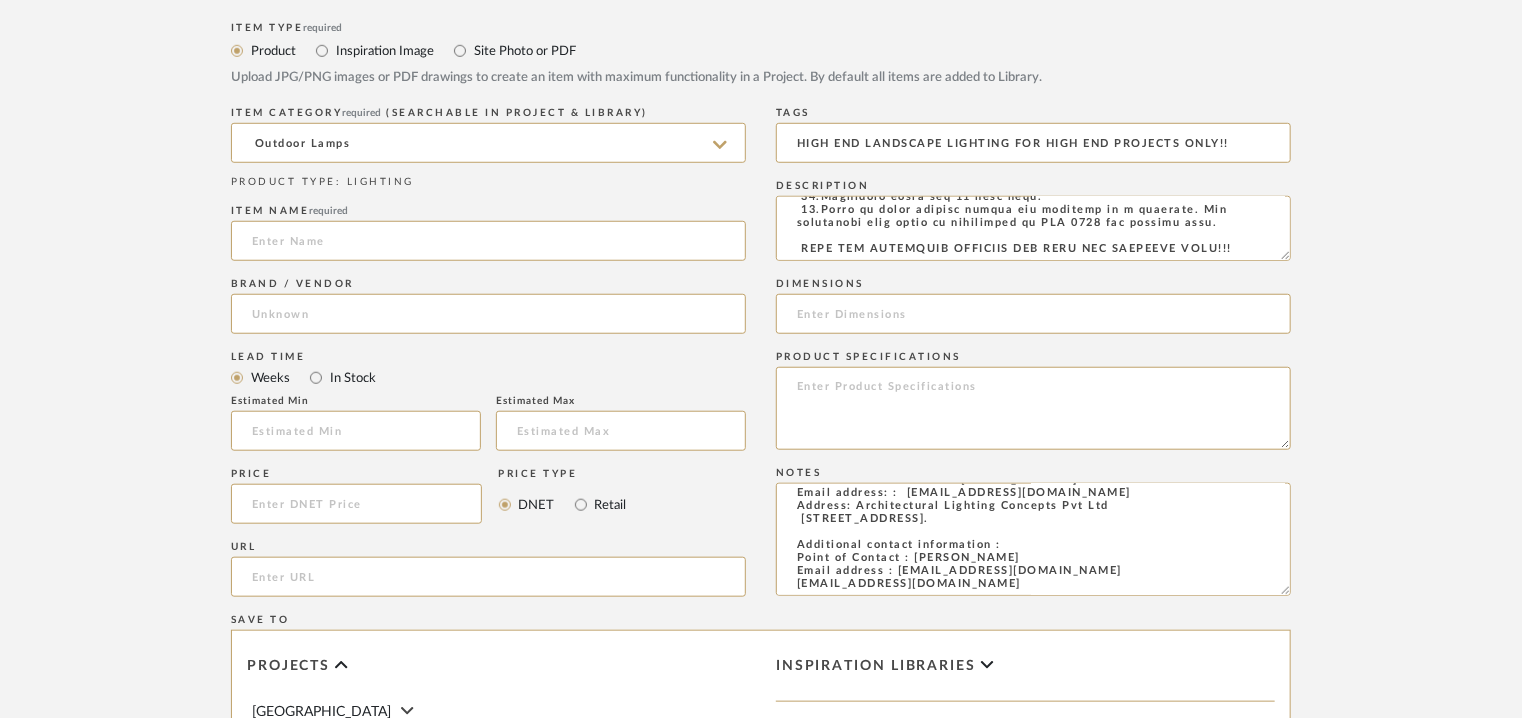type on "HIGH END LANDSCAPE LIGHTING FOR HIGH END PROJECTS ONLY!!" 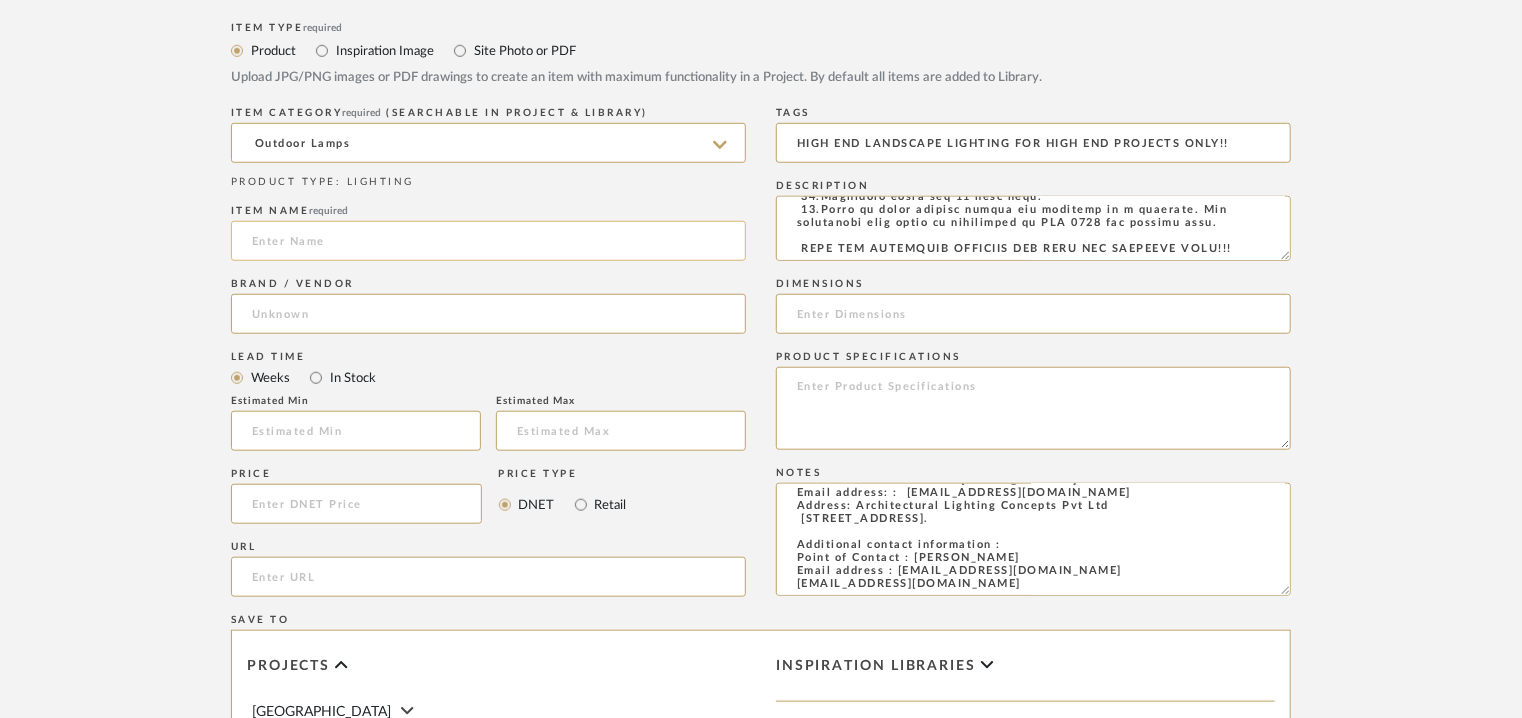 click 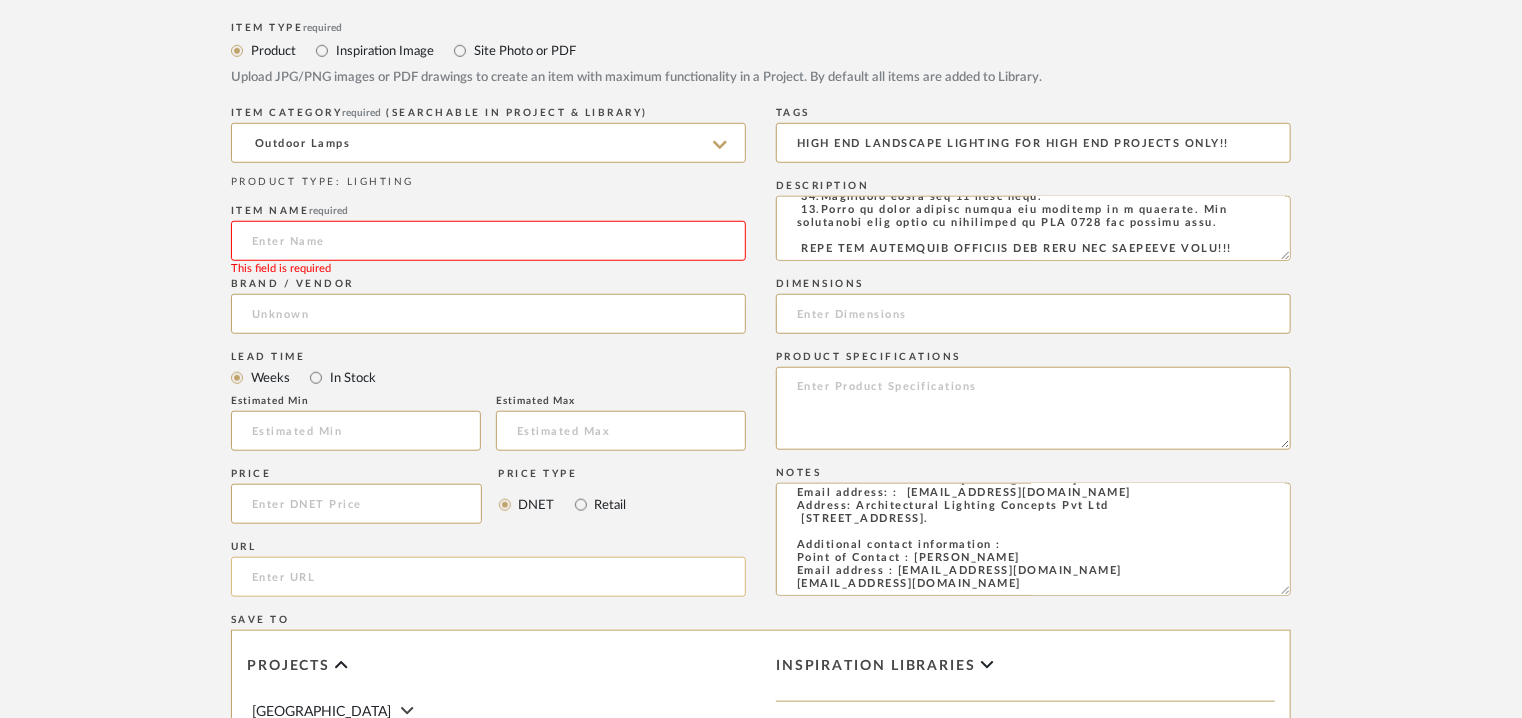 drag, startPoint x: 396, startPoint y: 244, endPoint x: 288, endPoint y: 579, distance: 351.9787 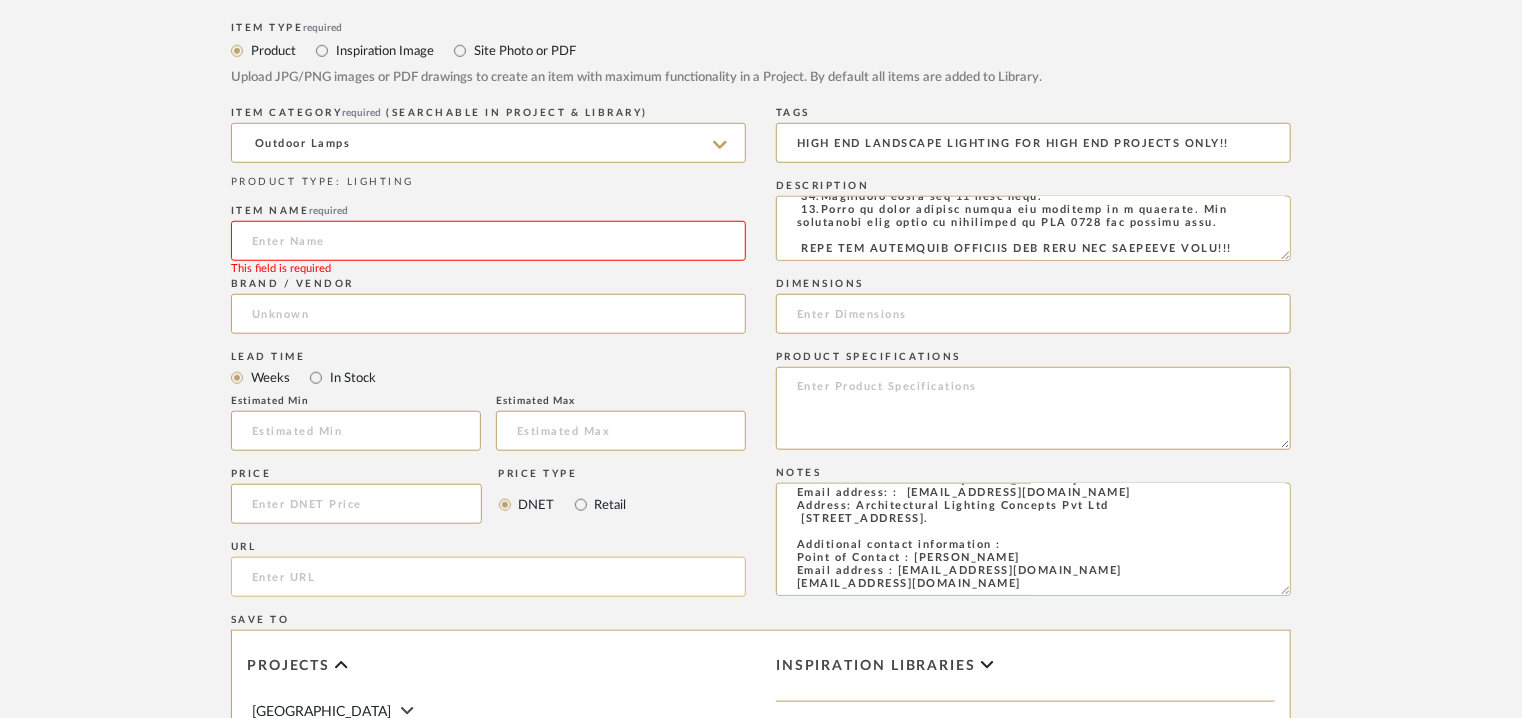 paste on "[URL][DOMAIN_NAME]" 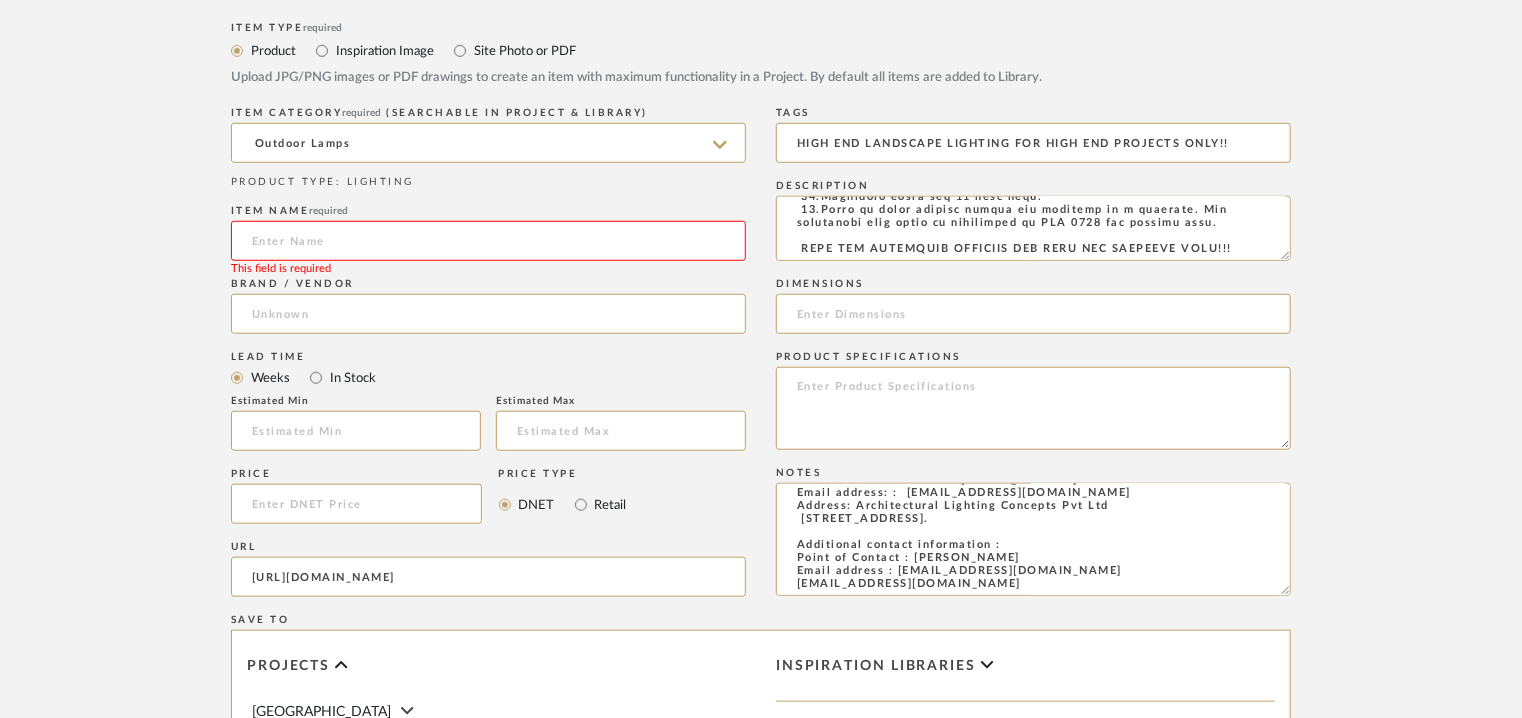 scroll, scrollTop: 0, scrollLeft: 13, axis: horizontal 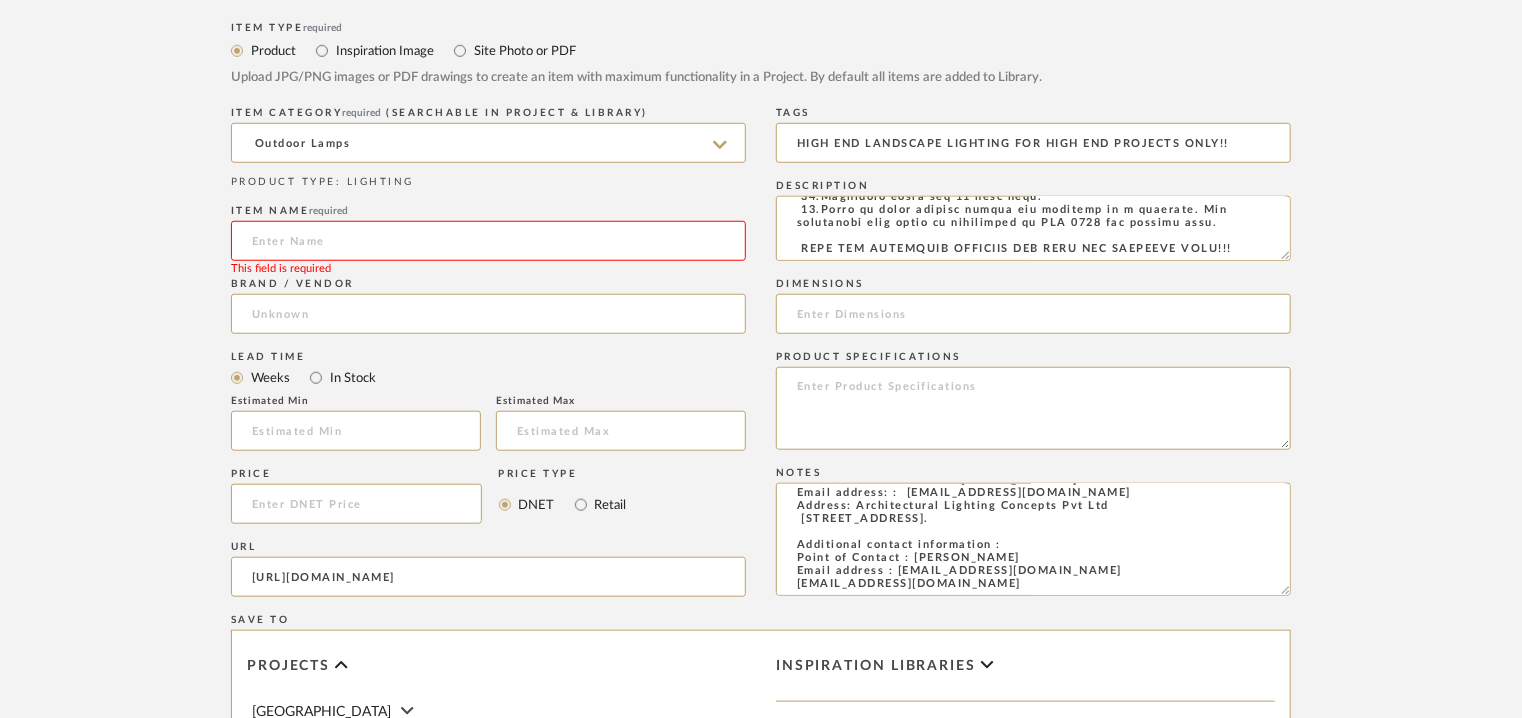 type on "[URL][DOMAIN_NAME]" 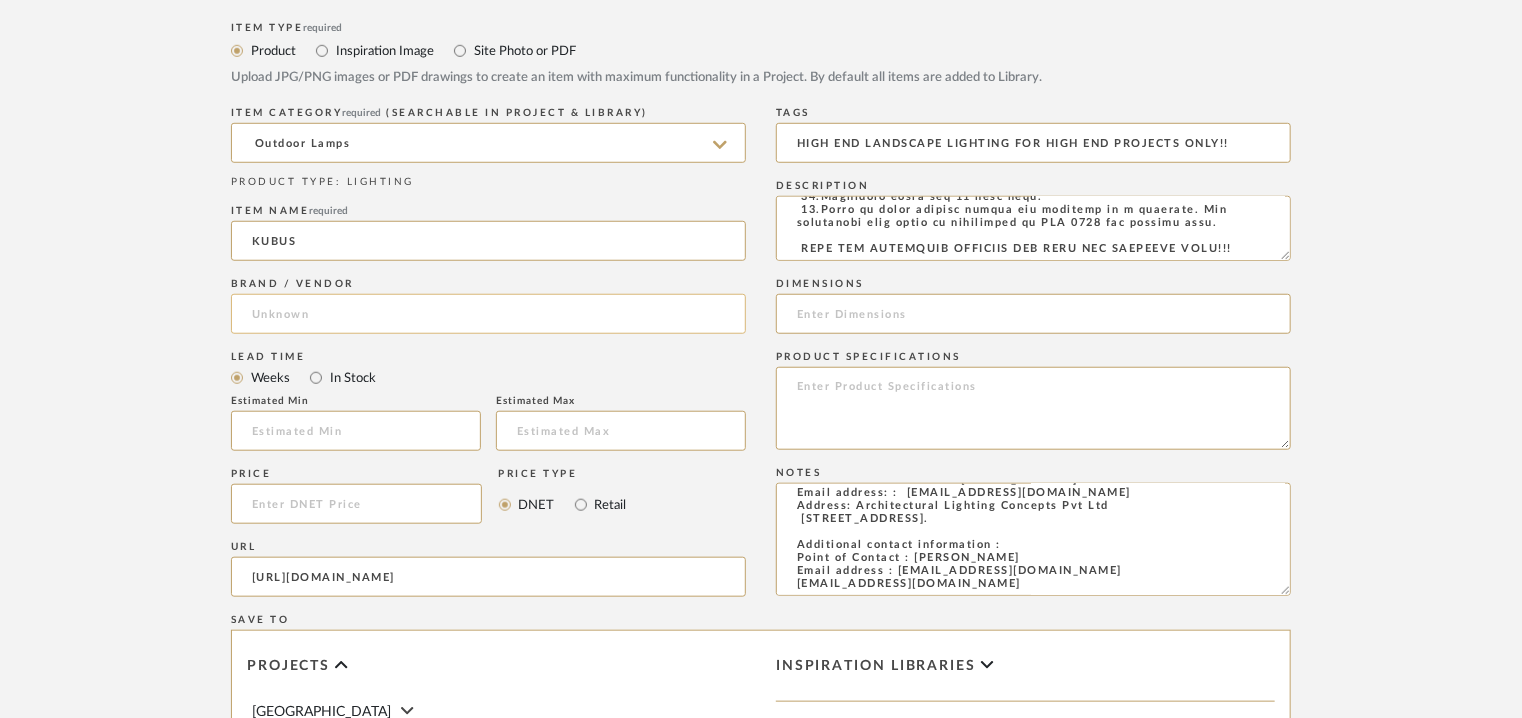 type on "KUBUS" 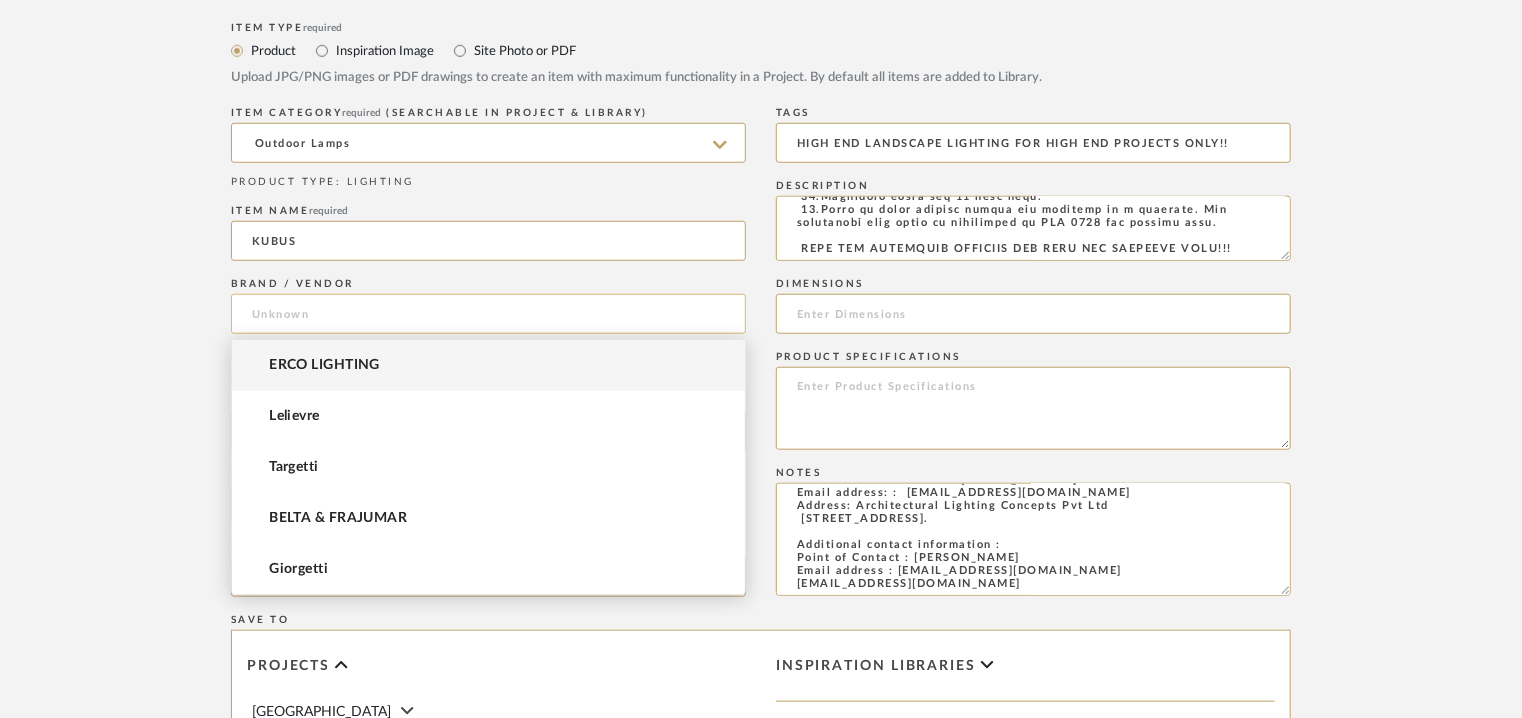 click 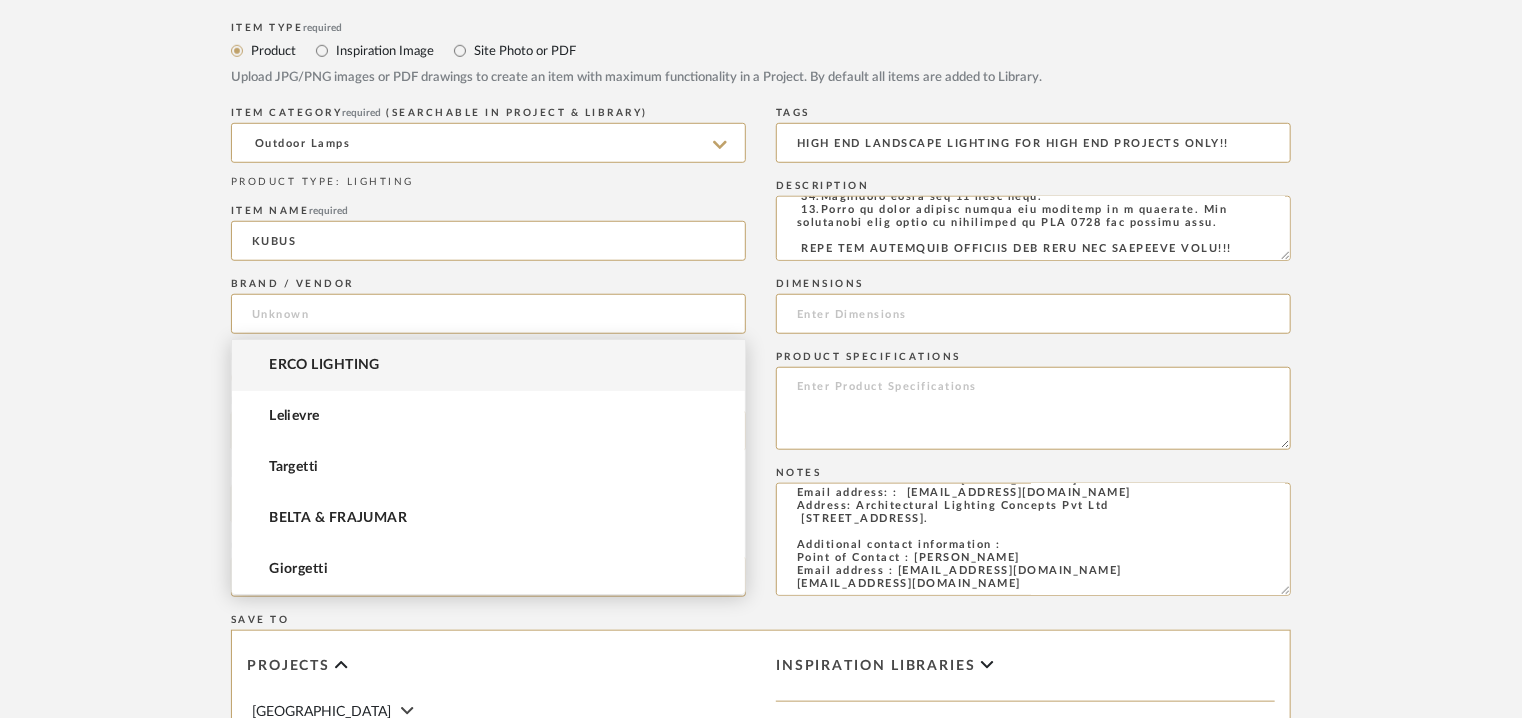 click on "ERCO LIGHTING" at bounding box center [324, 365] 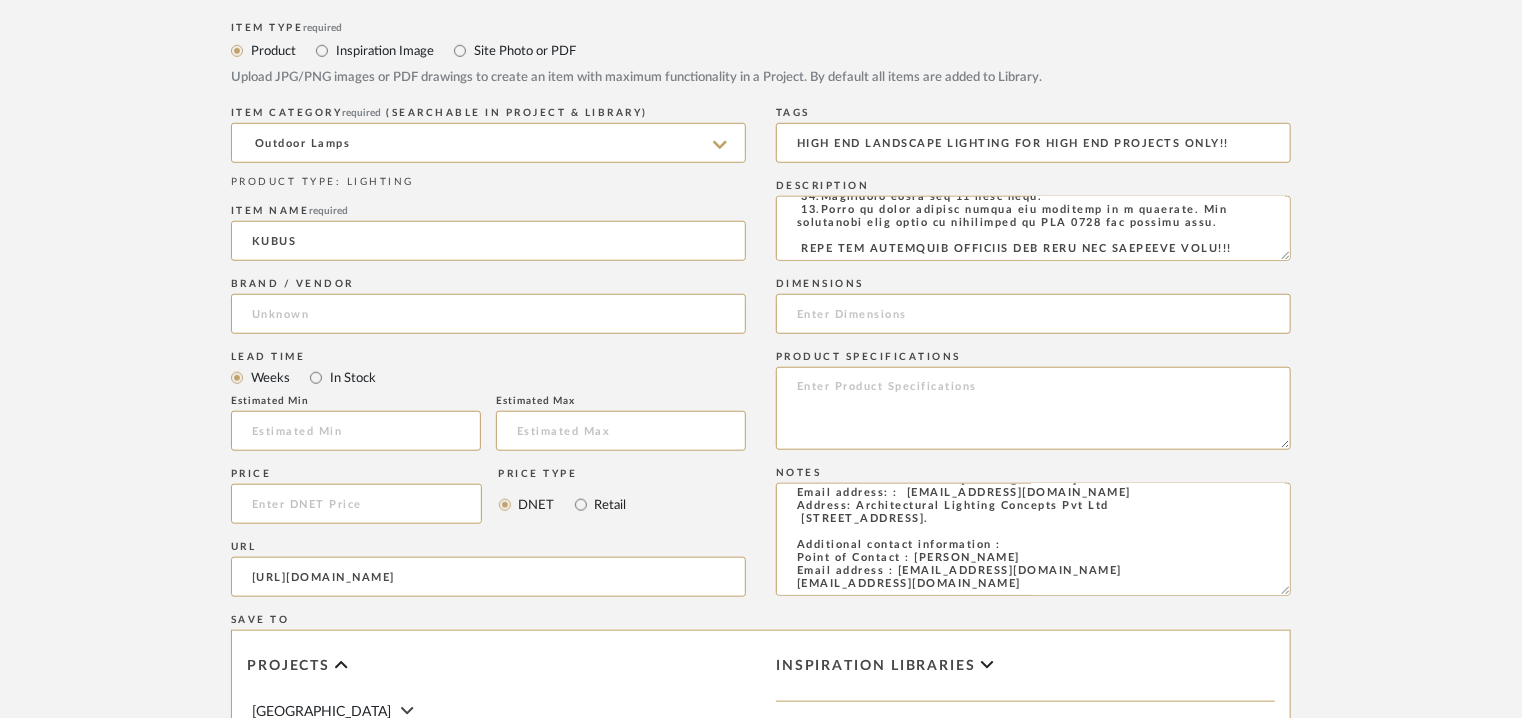 type on "ERCO LIGHTING" 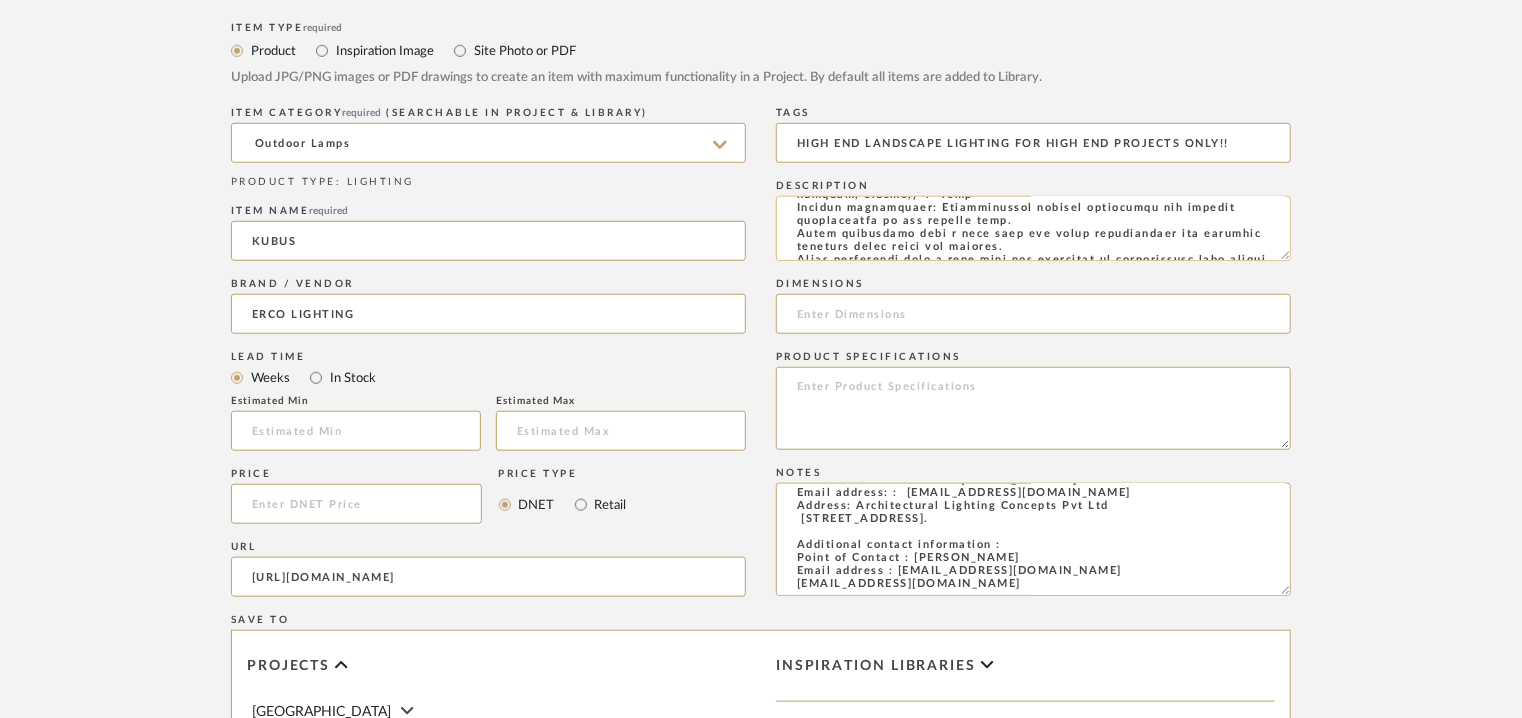 scroll, scrollTop: 0, scrollLeft: 0, axis: both 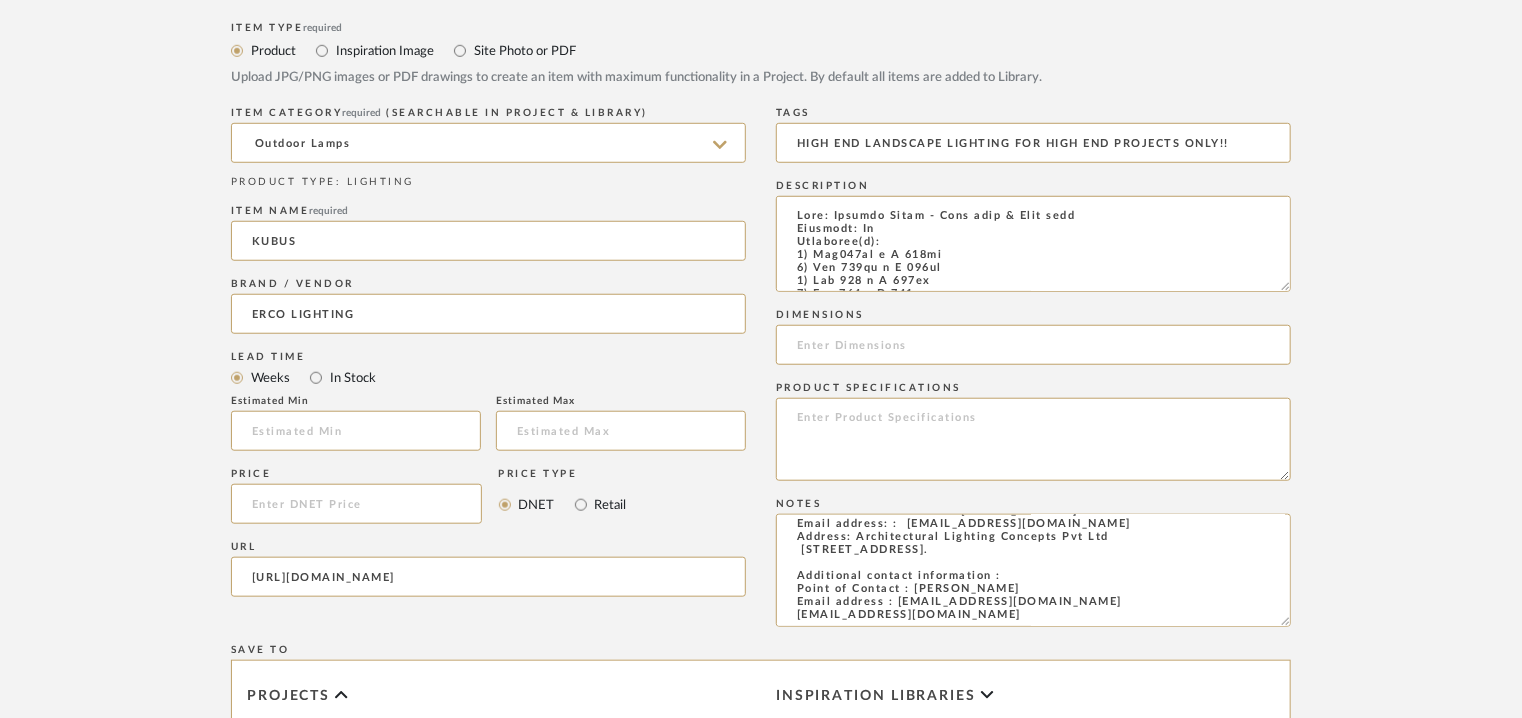 drag, startPoint x: 1284, startPoint y: 254, endPoint x: 1291, endPoint y: 332, distance: 78.31347 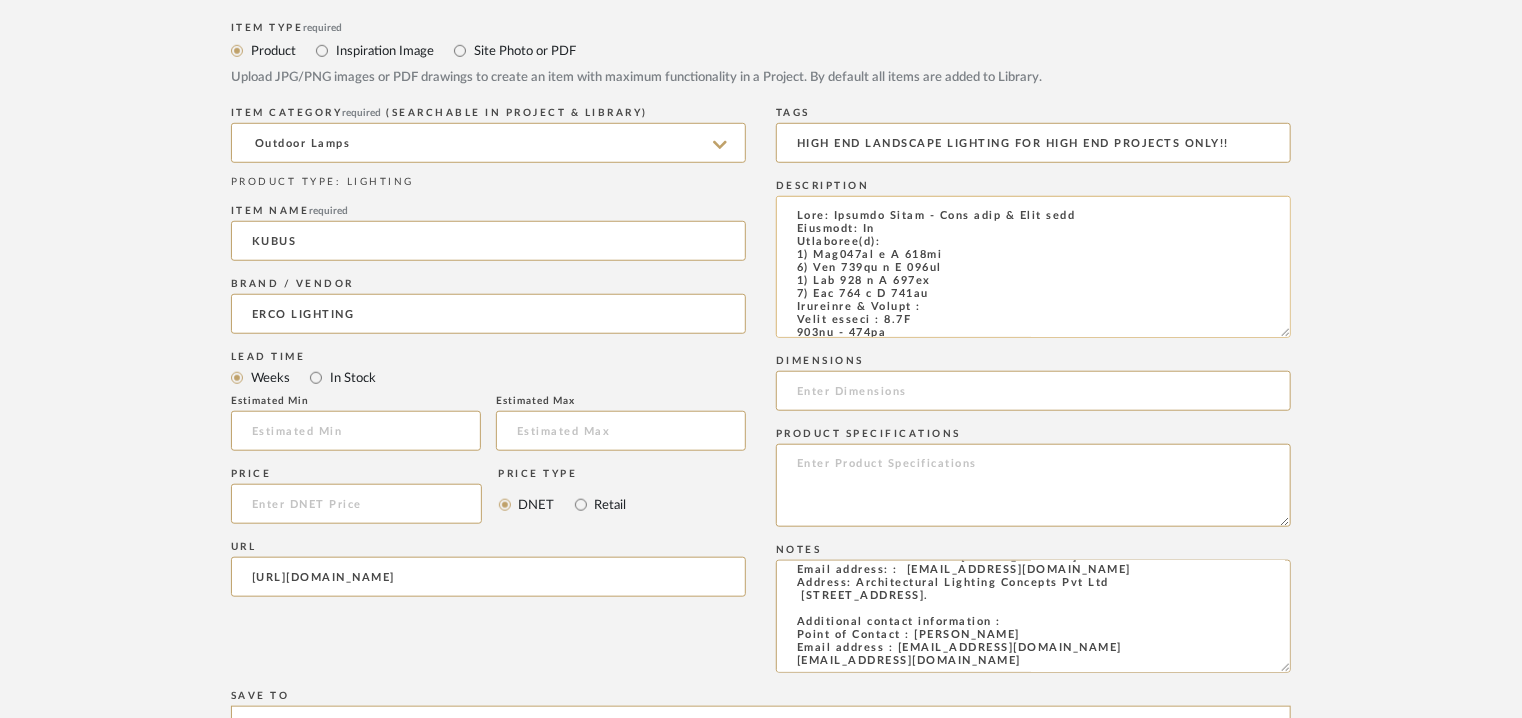 click 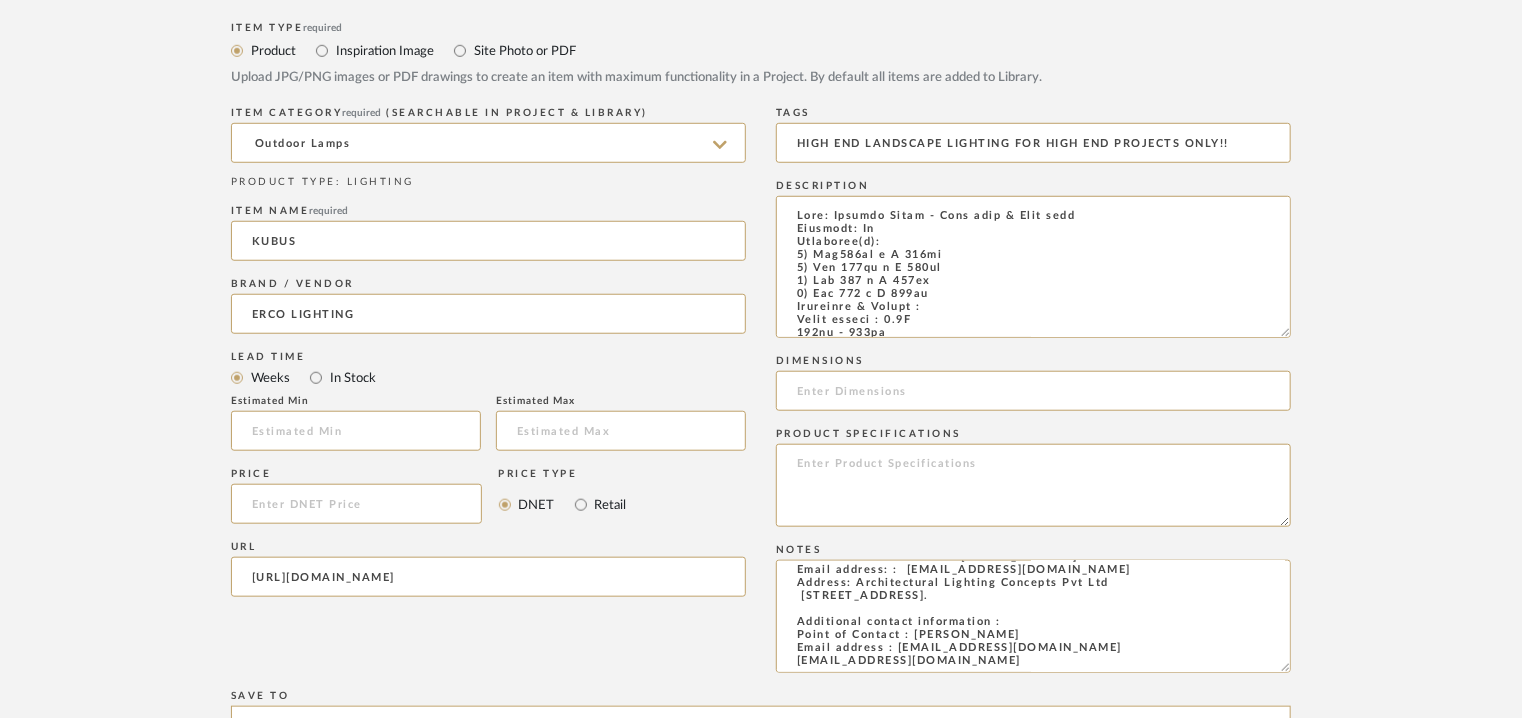 type on "Type: Outdoor Light - Wide beam & Deep beam
Designer: Na
Dimension(s):
1) Dia115mm x H 500mm
2) Dia 115mm x H 800mm
3) Dia 169 x H 500mm
4) Dia 169 x H 800mm
Materials & Finish :
Light source : 2.9W
391lm - 423lm
High powered LED's : Colour temperature : 3000K  CRI 97 or 2700K, 3500K, 4000K with CRI 92.
Voltage : --
Cord length :  Na
Installation requirements, if any: (such as mounting options, electrical wiring, or compatibility with existing infrastructure) :
Lighting controls: (compatibility with lighting control systems, such as dimmers, timers,)  :  Dali
Product description: Architectonic bollard luminaires for precise washlighting in the outdoor area.
Floor washlights with a wide beam are ideal particularly for lighting pathways along walls and facades.
Floor wasglights with a deep beam are effective in illuminating open spaces such as squares or terraces.
During the day, the Kubus bollard luminaire is all but an inconspicuous architectural feature – at night, however, it excels with exquisite..." 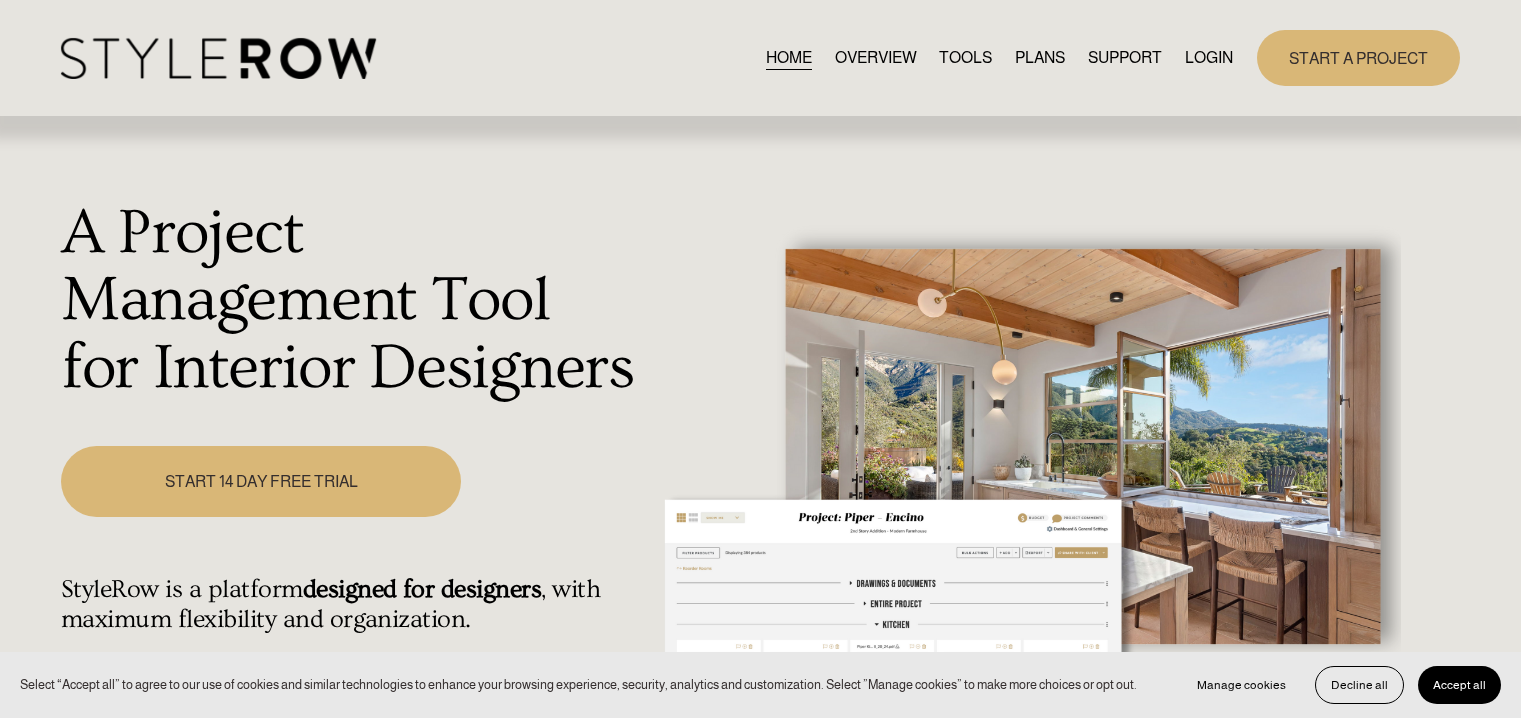 scroll, scrollTop: 0, scrollLeft: 0, axis: both 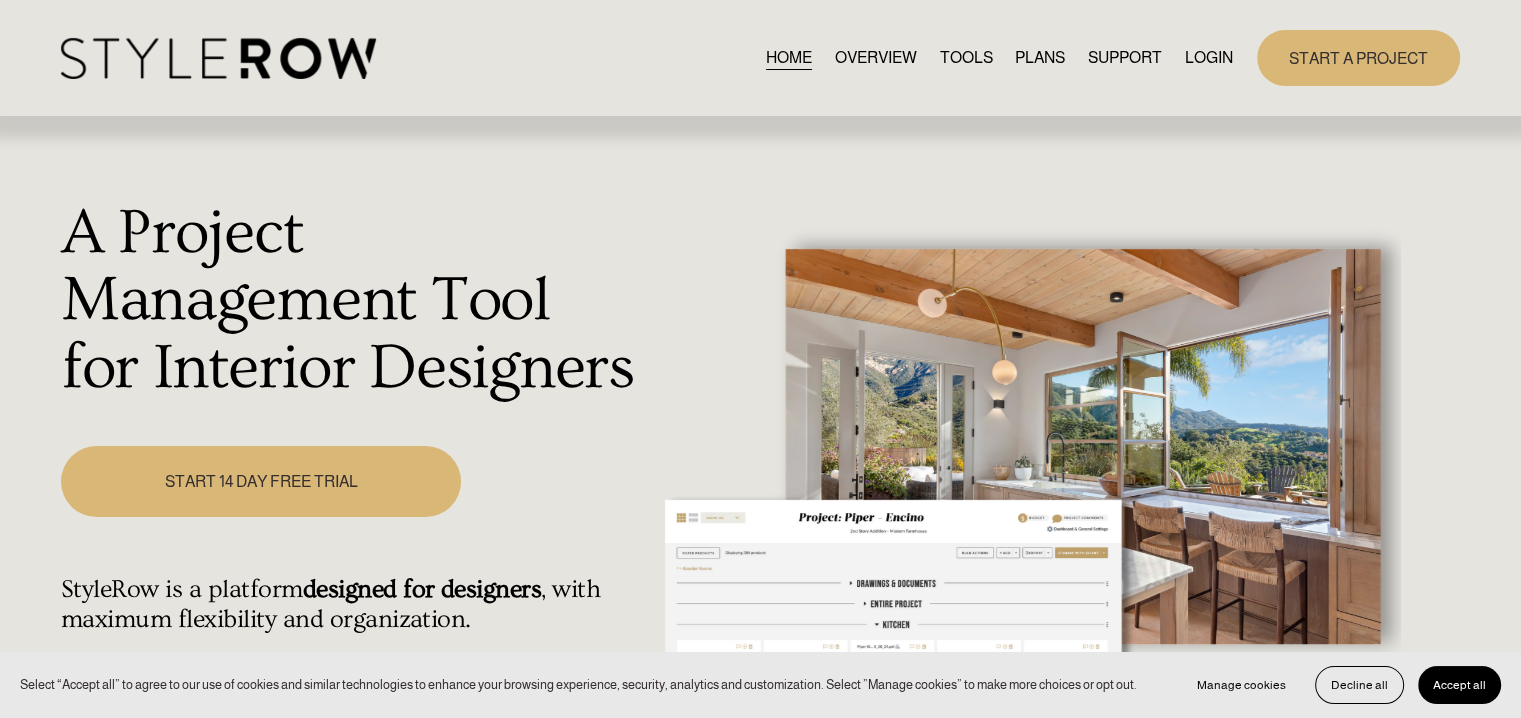 click on "LOGIN" at bounding box center [1209, 57] 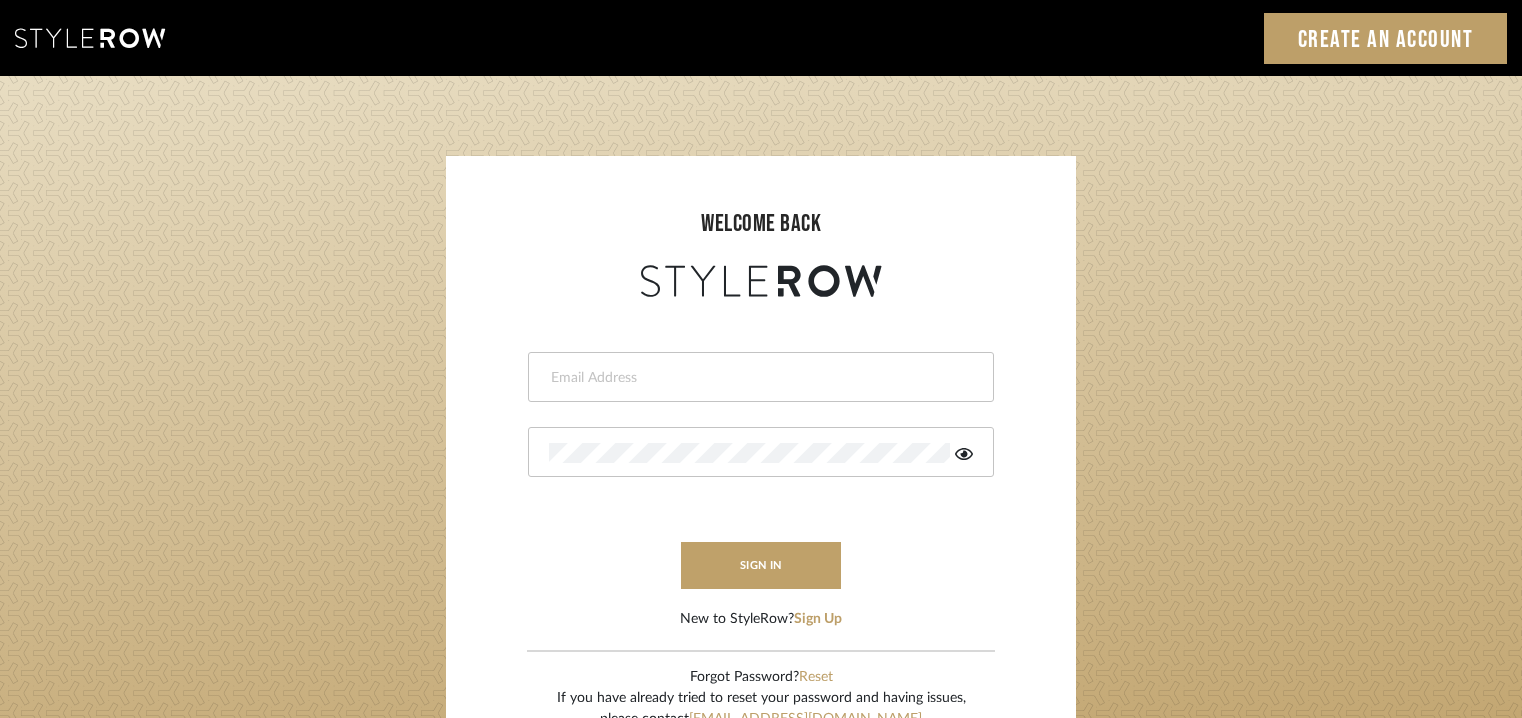 scroll, scrollTop: 0, scrollLeft: 0, axis: both 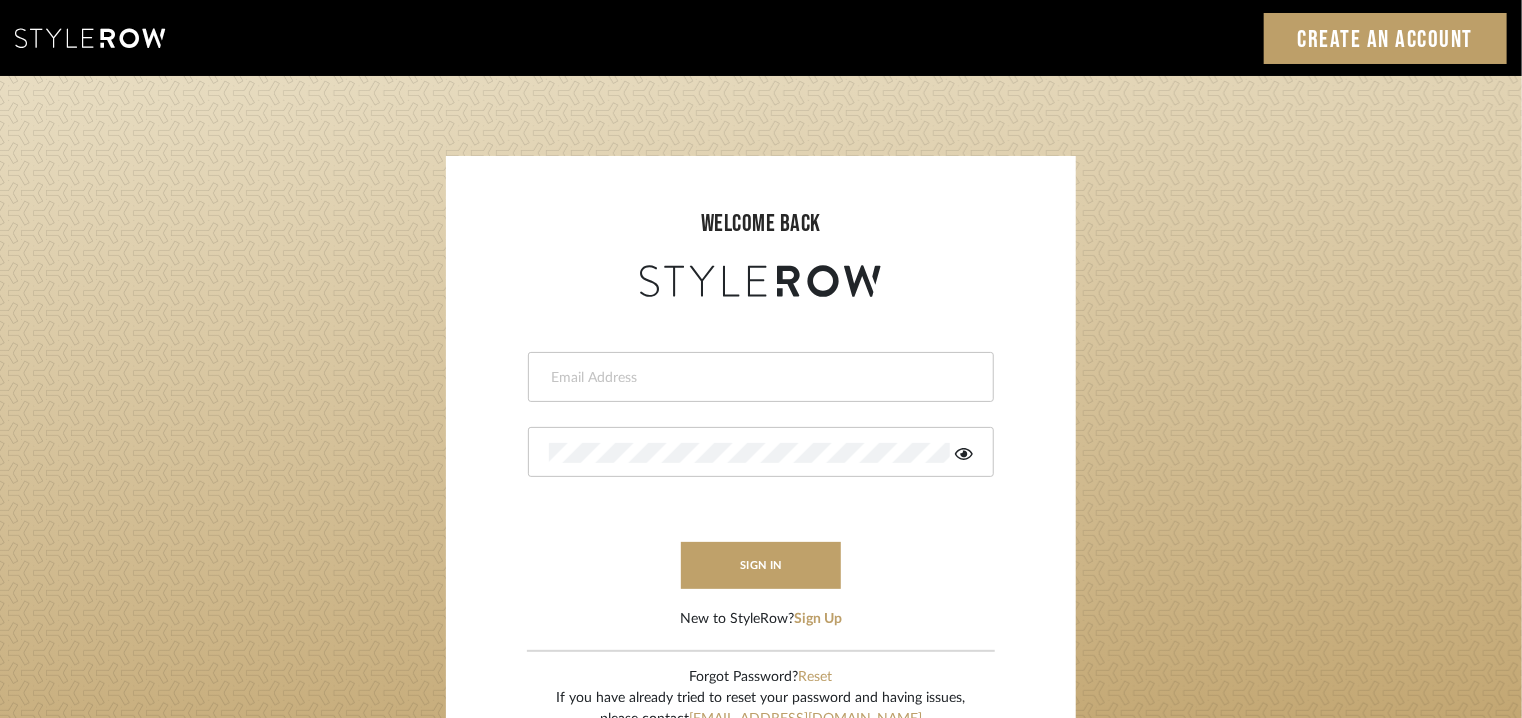 click at bounding box center [758, 378] 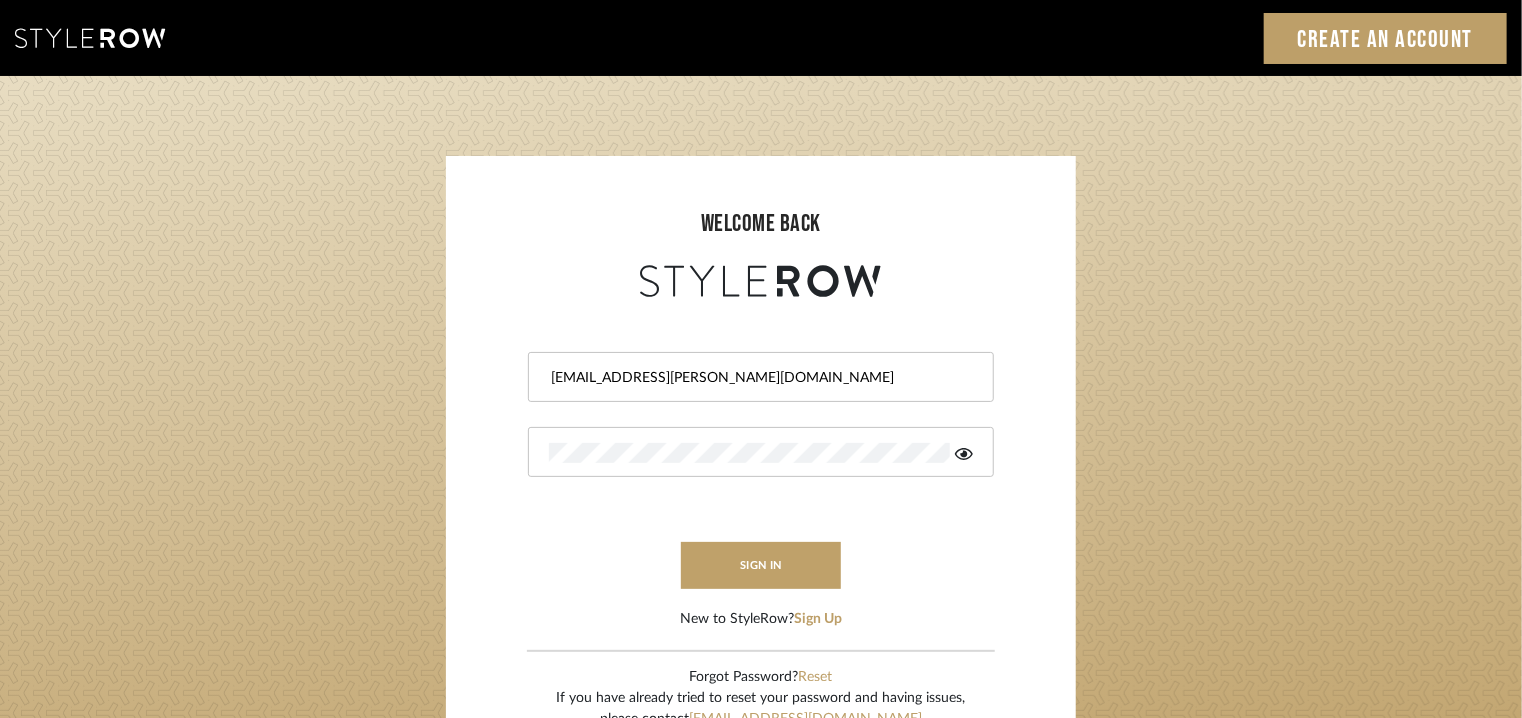 type on "stylerowproducts1@mancini-design.com" 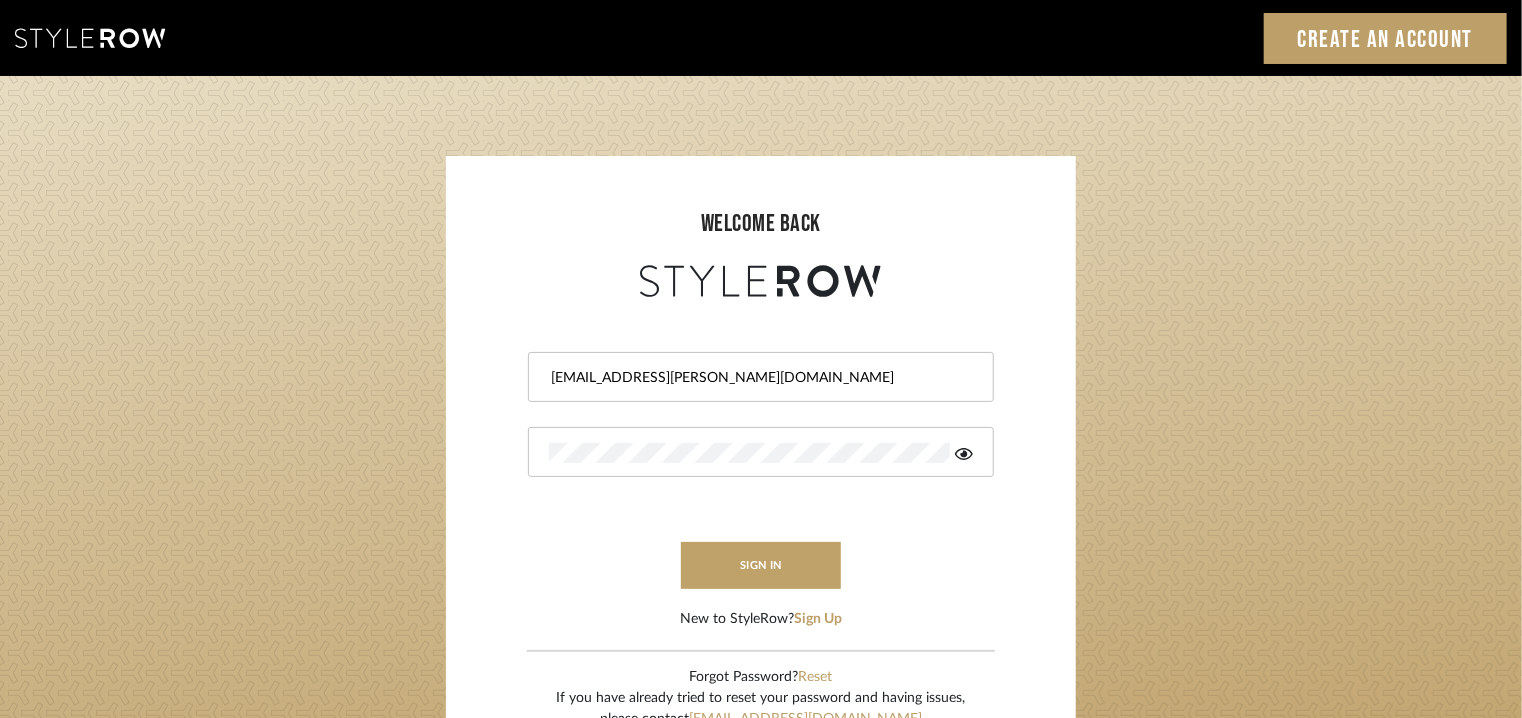 click 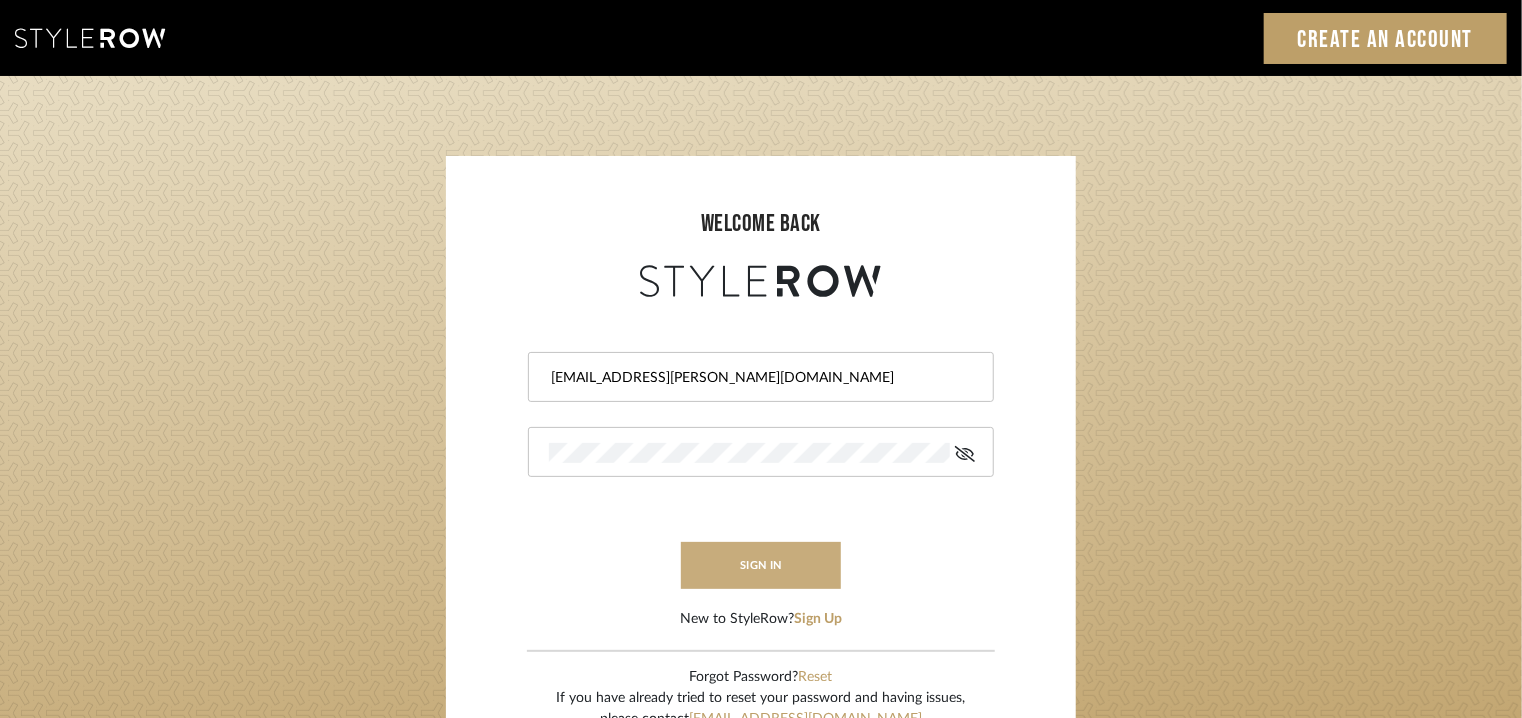 click on "sign in" at bounding box center [761, 565] 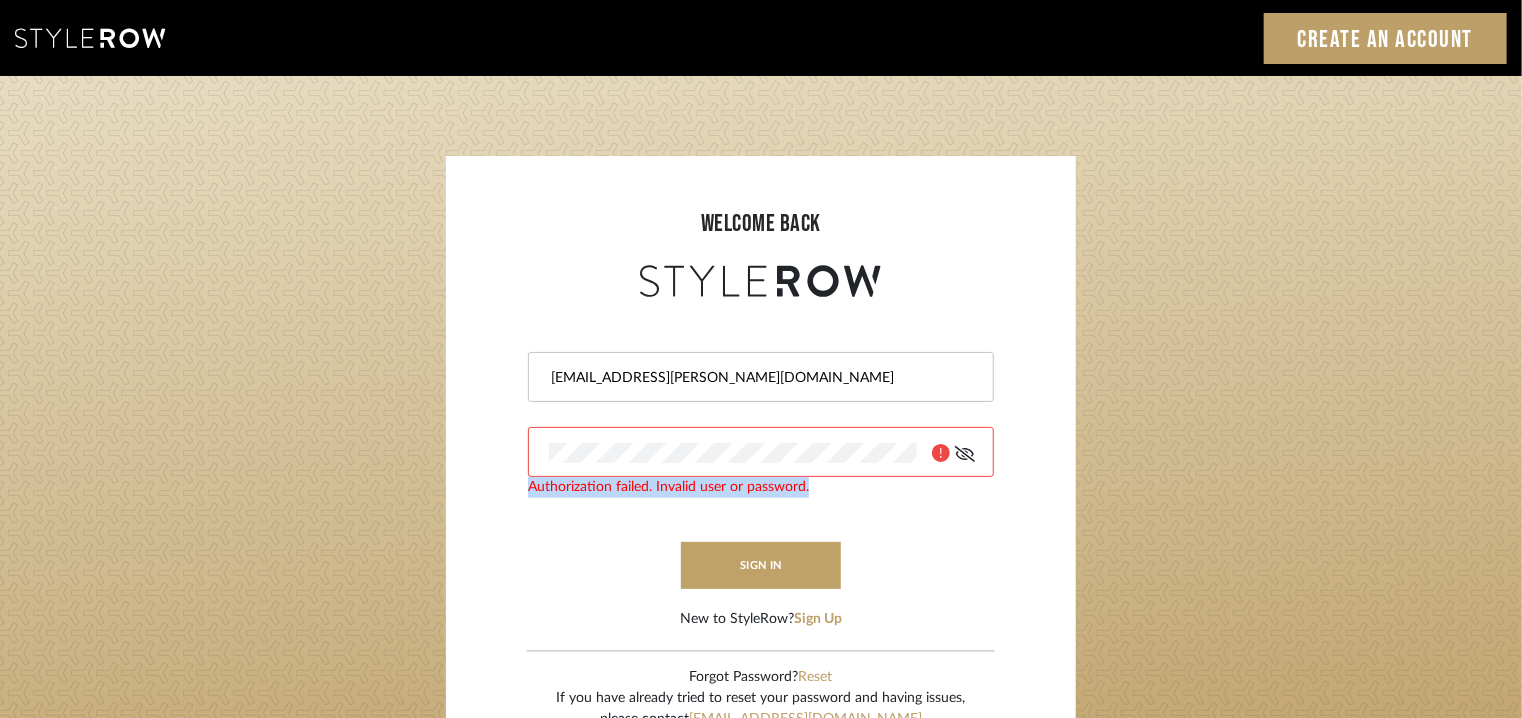 drag, startPoint x: 858, startPoint y: 481, endPoint x: 444, endPoint y: 461, distance: 414.48282 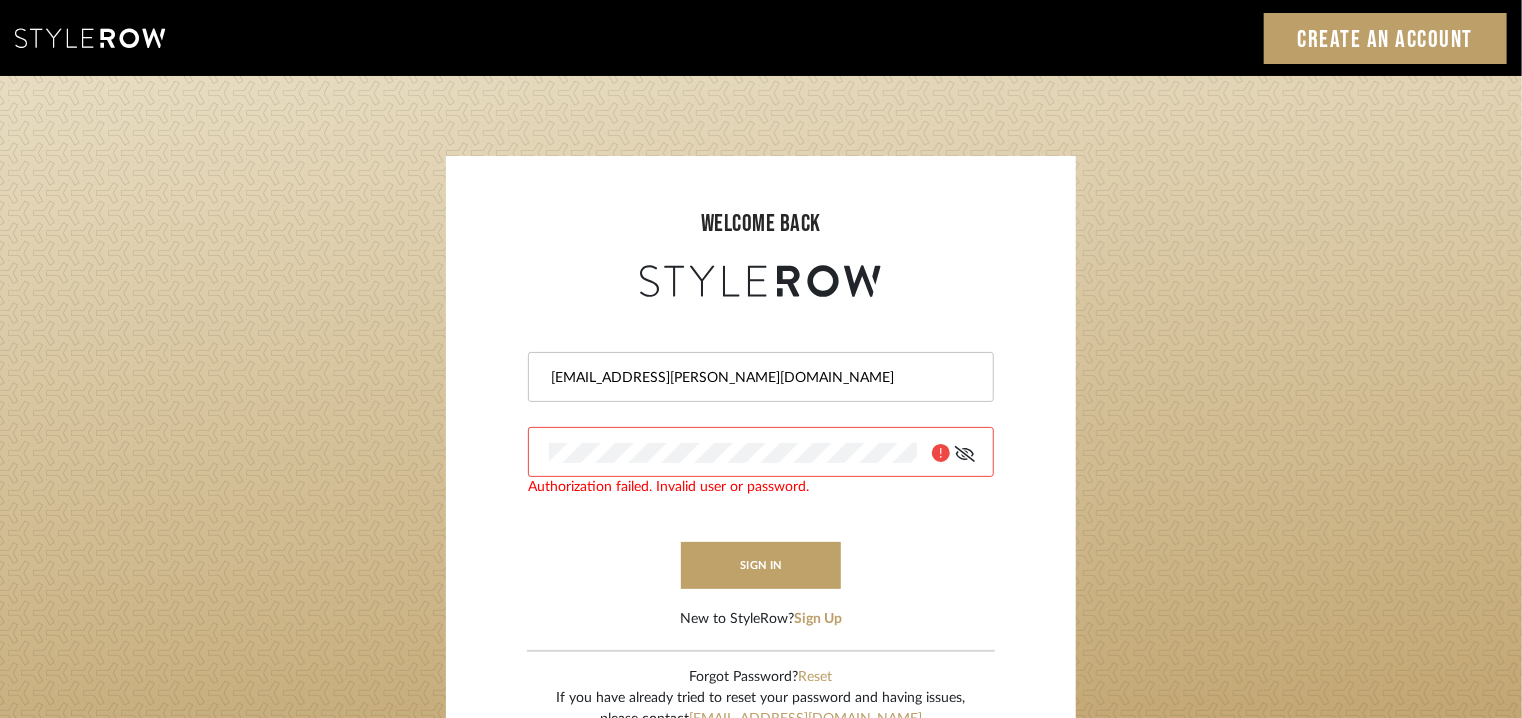click on "stylerowproducts1@mancini-design.com Authorization failed. Invalid user or password.  sign in   New to StyleRow?  Sign Up" at bounding box center [761, 466] 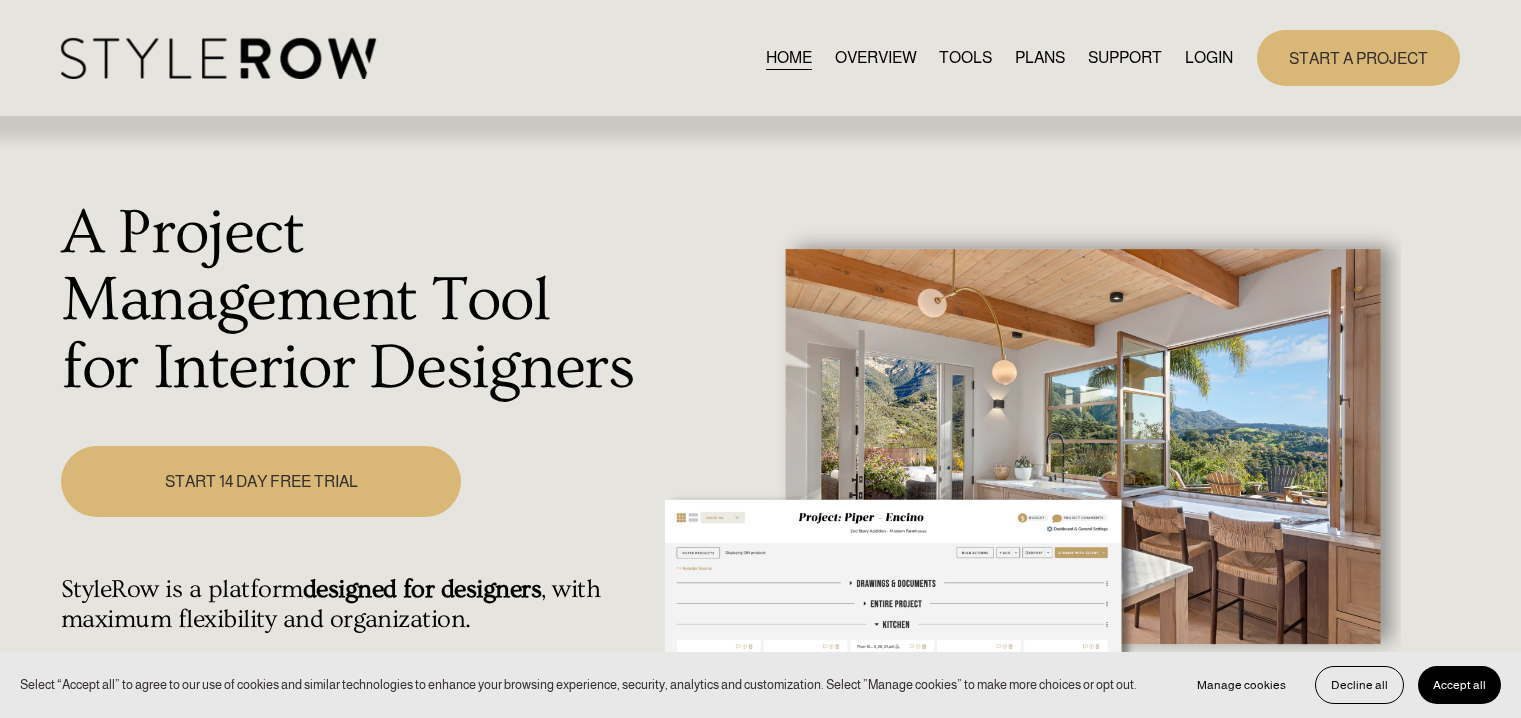 scroll, scrollTop: 0, scrollLeft: 0, axis: both 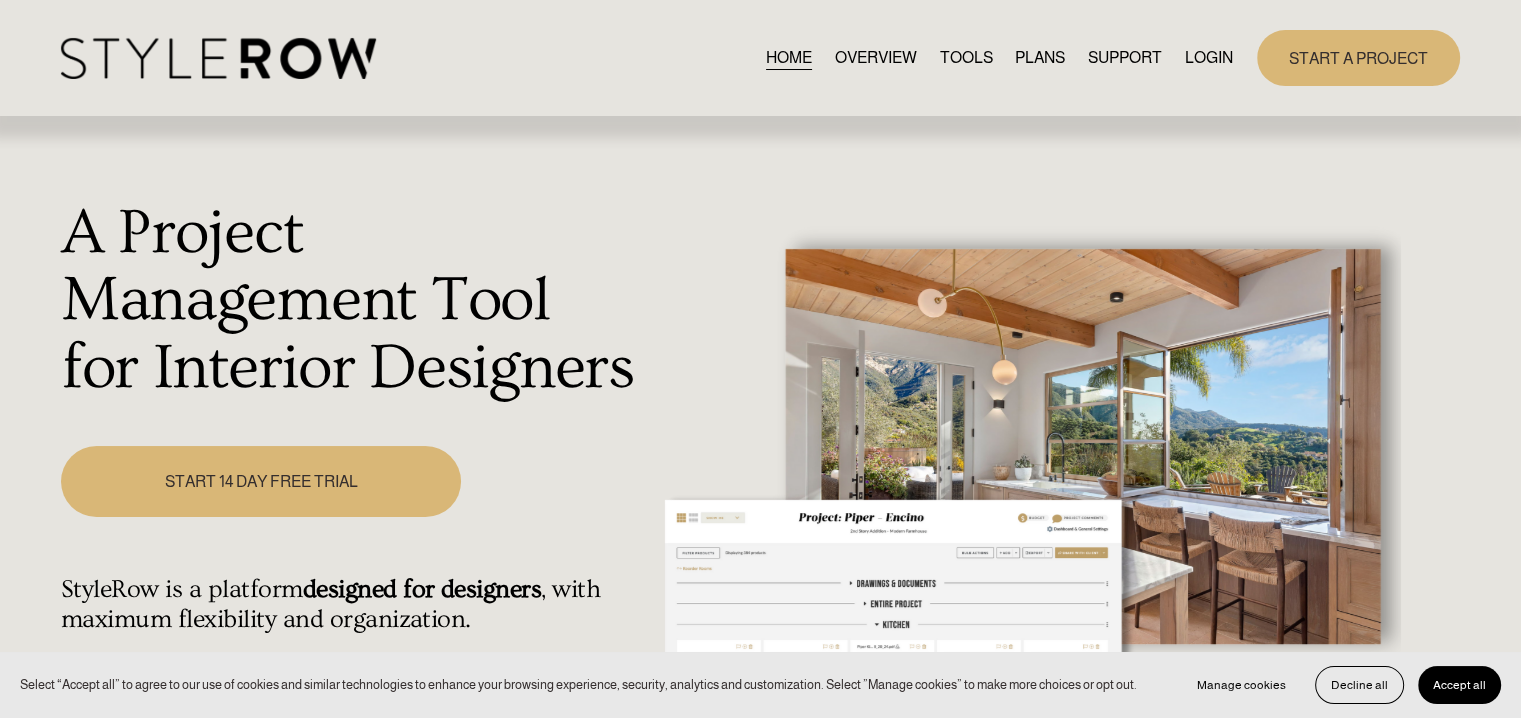 click on "LOGIN" at bounding box center (1209, 57) 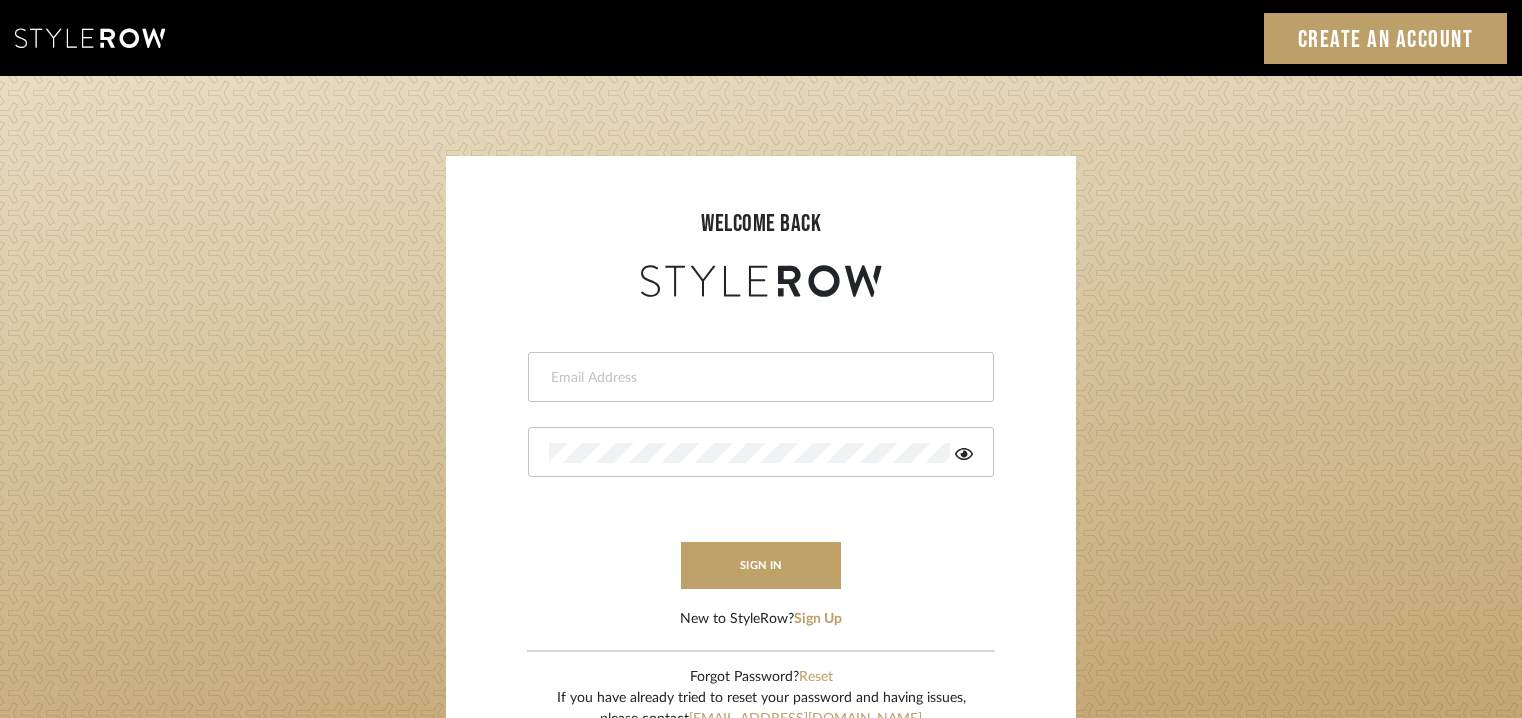 scroll, scrollTop: 0, scrollLeft: 0, axis: both 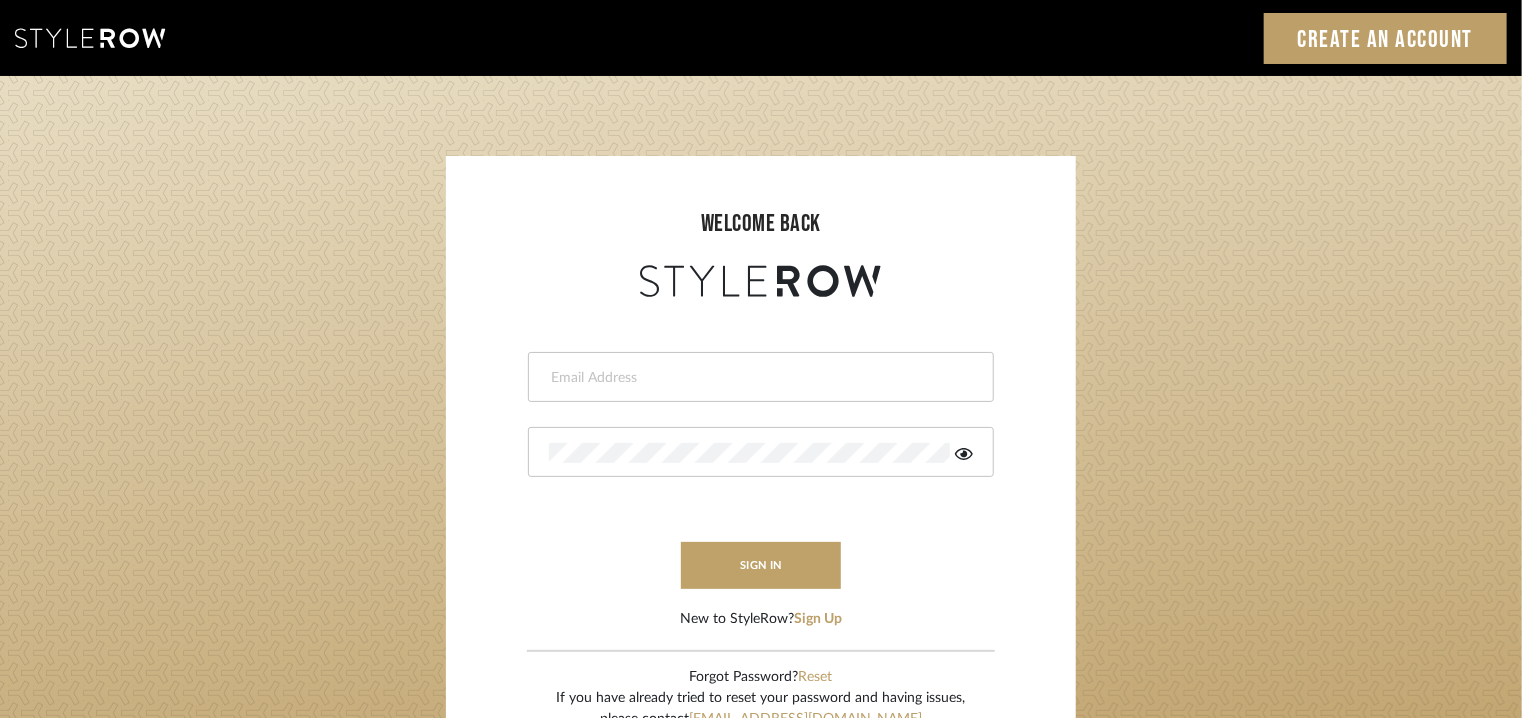 click at bounding box center (758, 378) 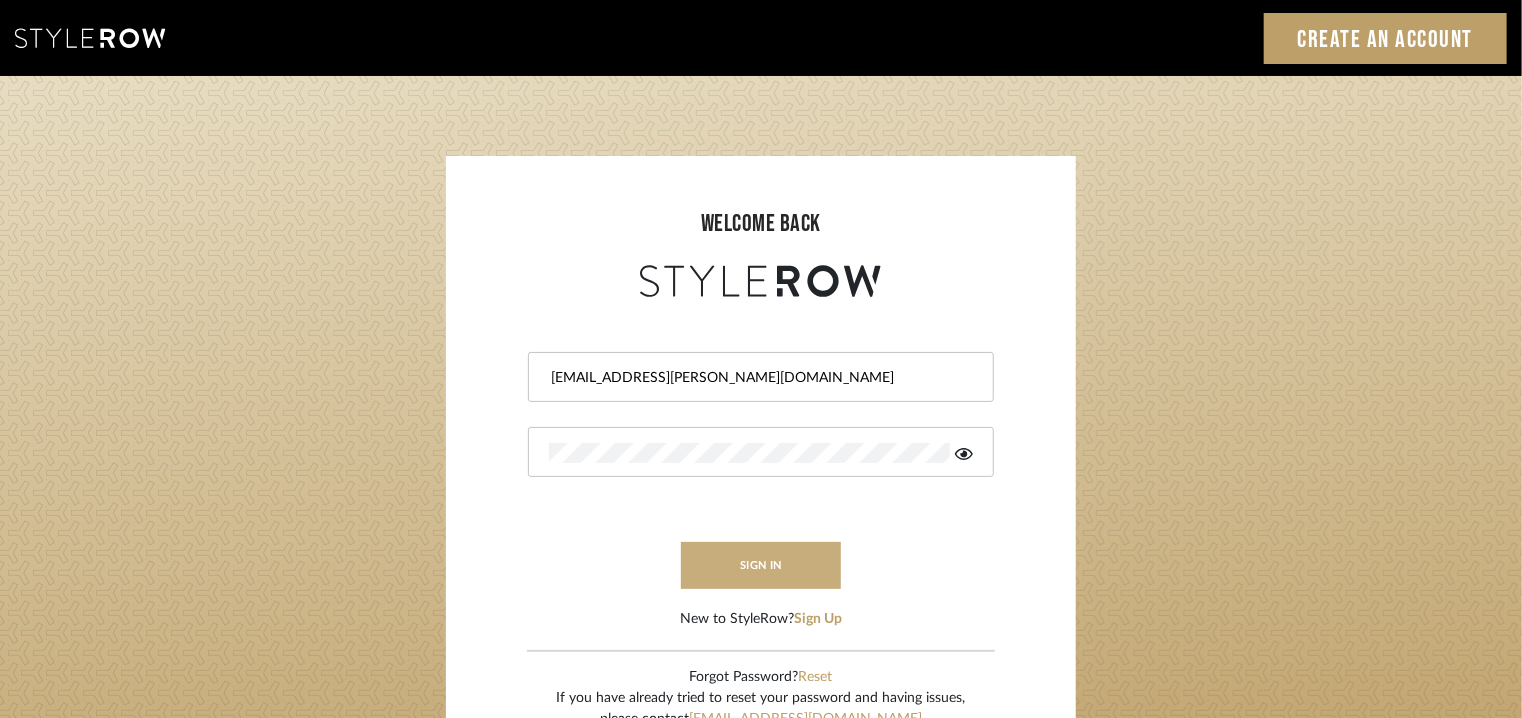 click on "sign in" at bounding box center (761, 565) 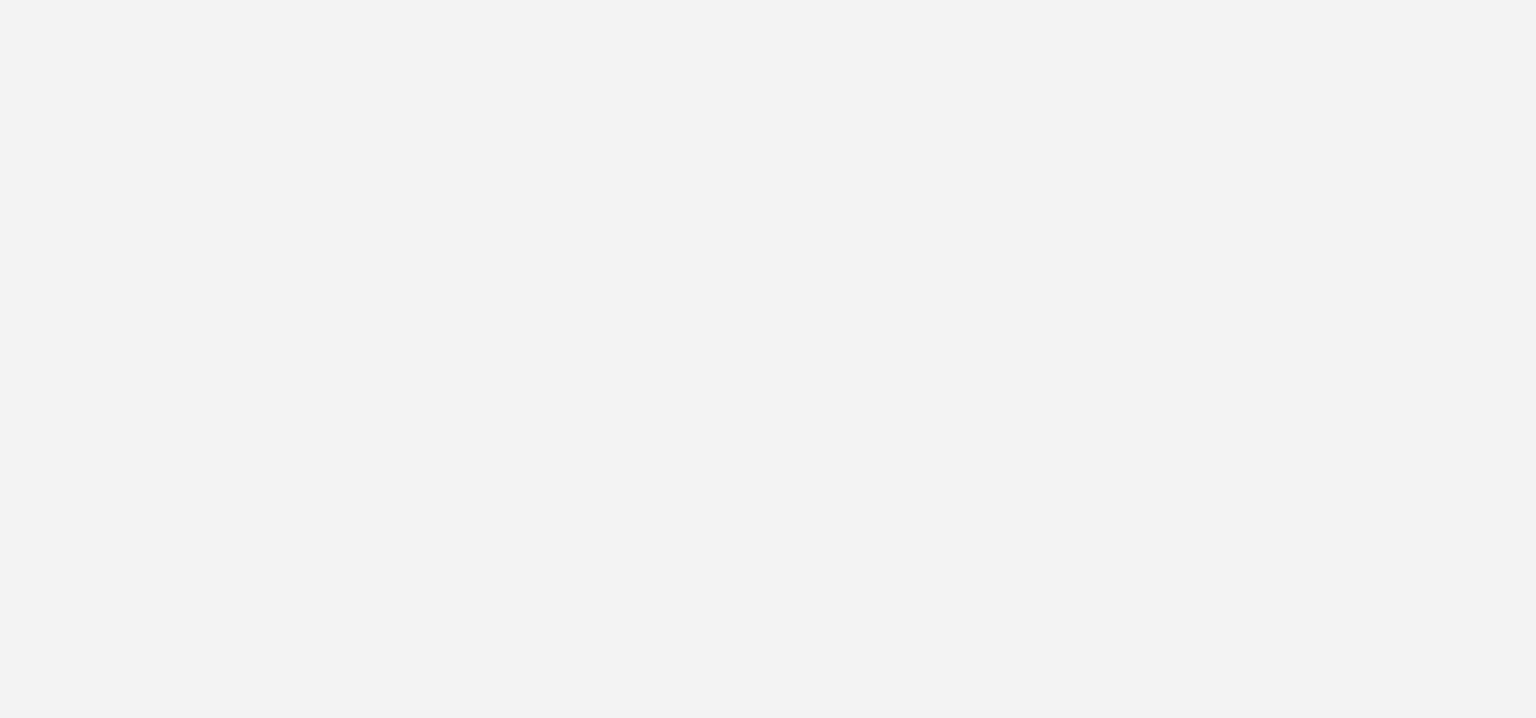 scroll, scrollTop: 0, scrollLeft: 0, axis: both 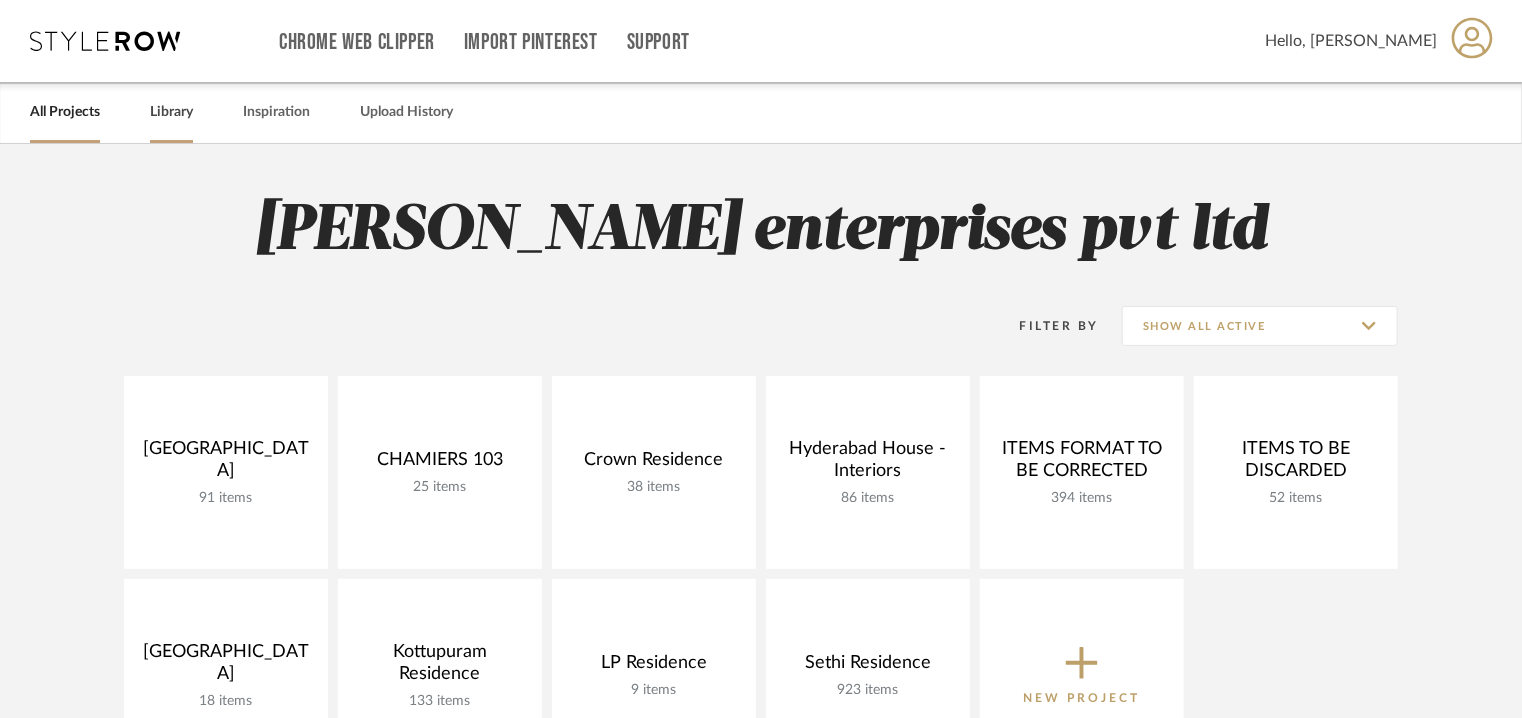 click on "Library" at bounding box center [171, 112] 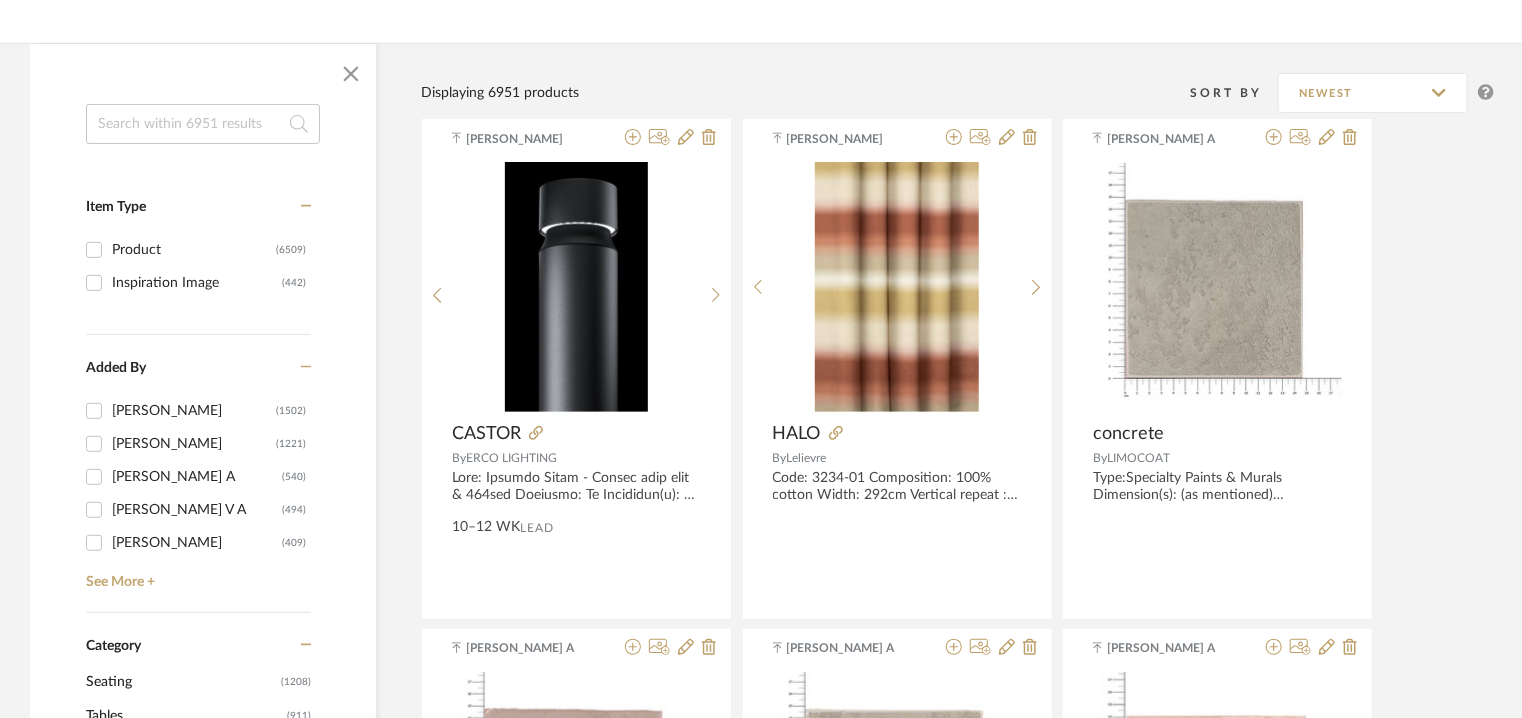 scroll, scrollTop: 300, scrollLeft: 0, axis: vertical 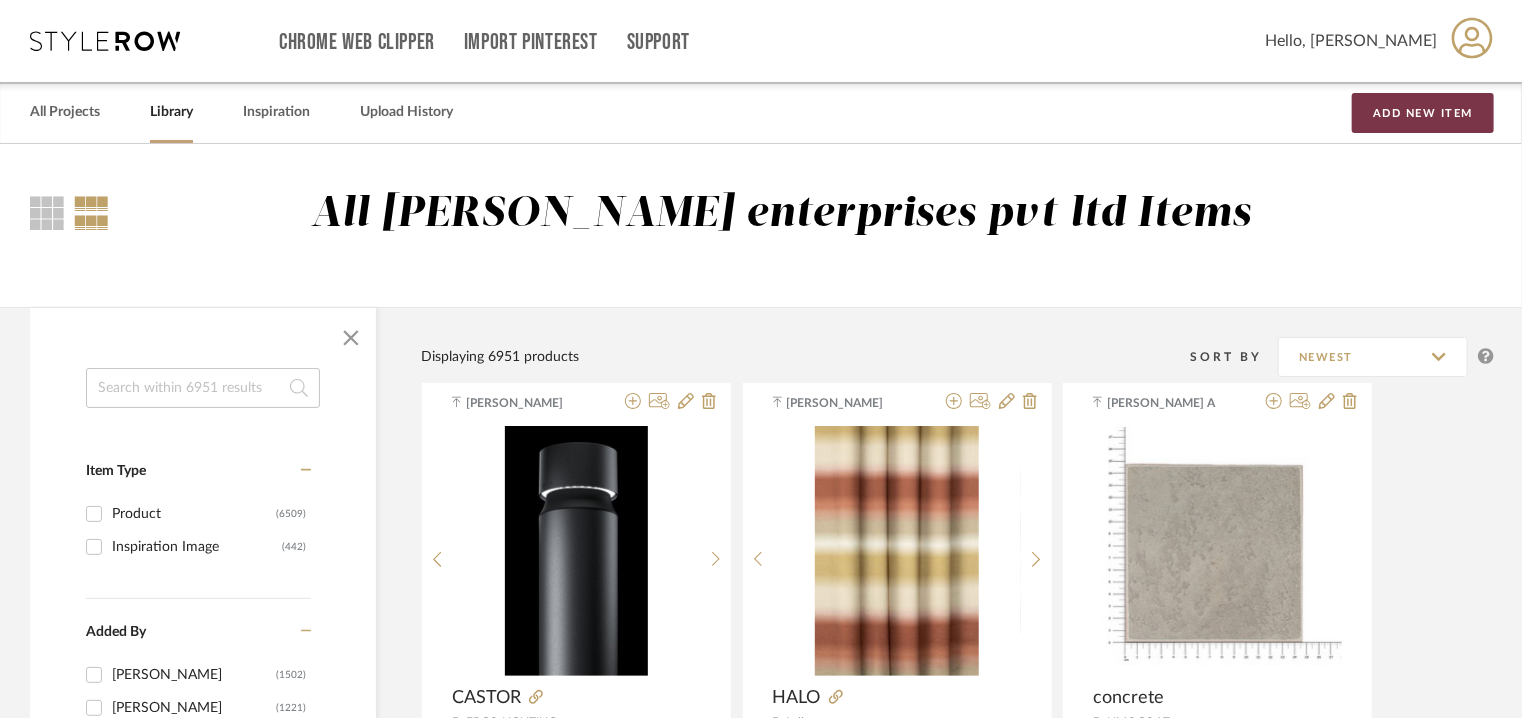 click on "Add New Item" at bounding box center [1423, 113] 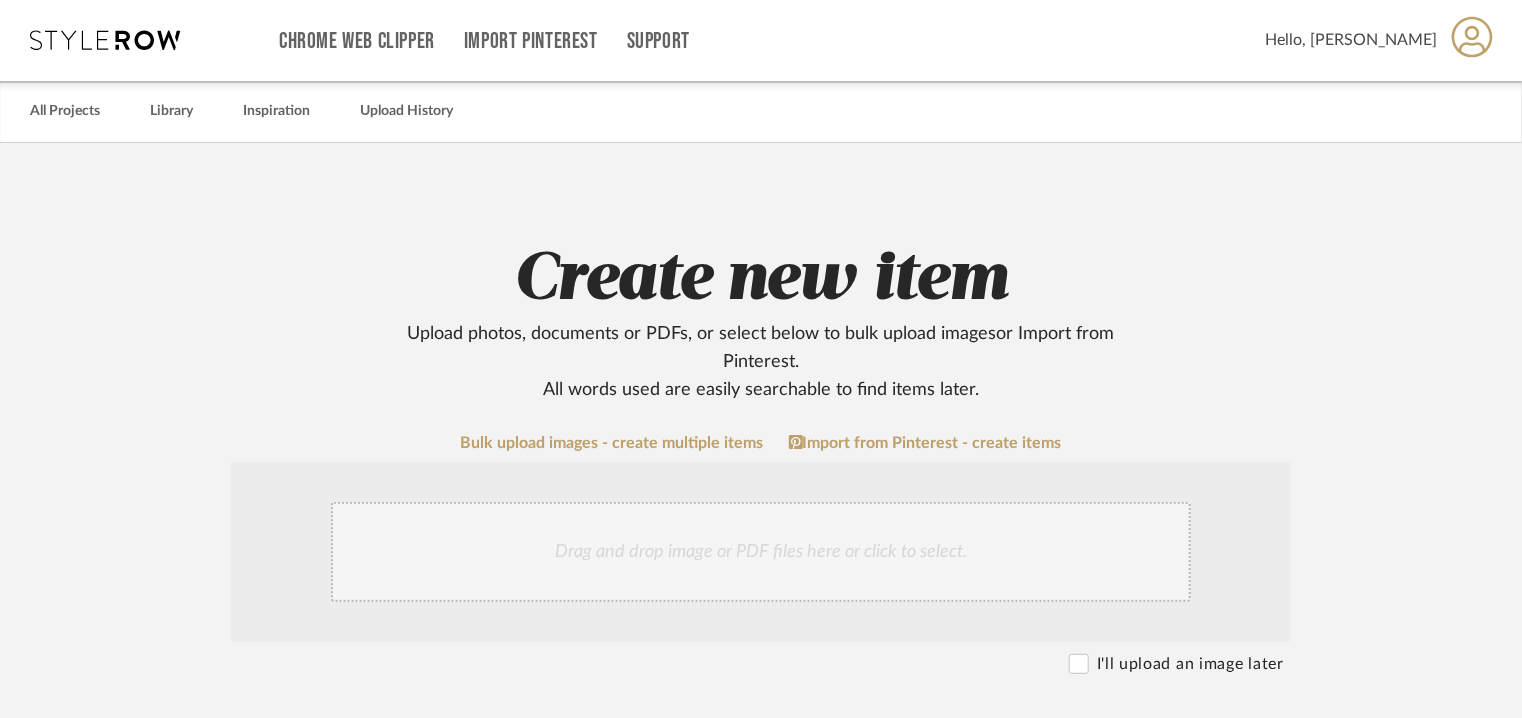 scroll, scrollTop: 600, scrollLeft: 0, axis: vertical 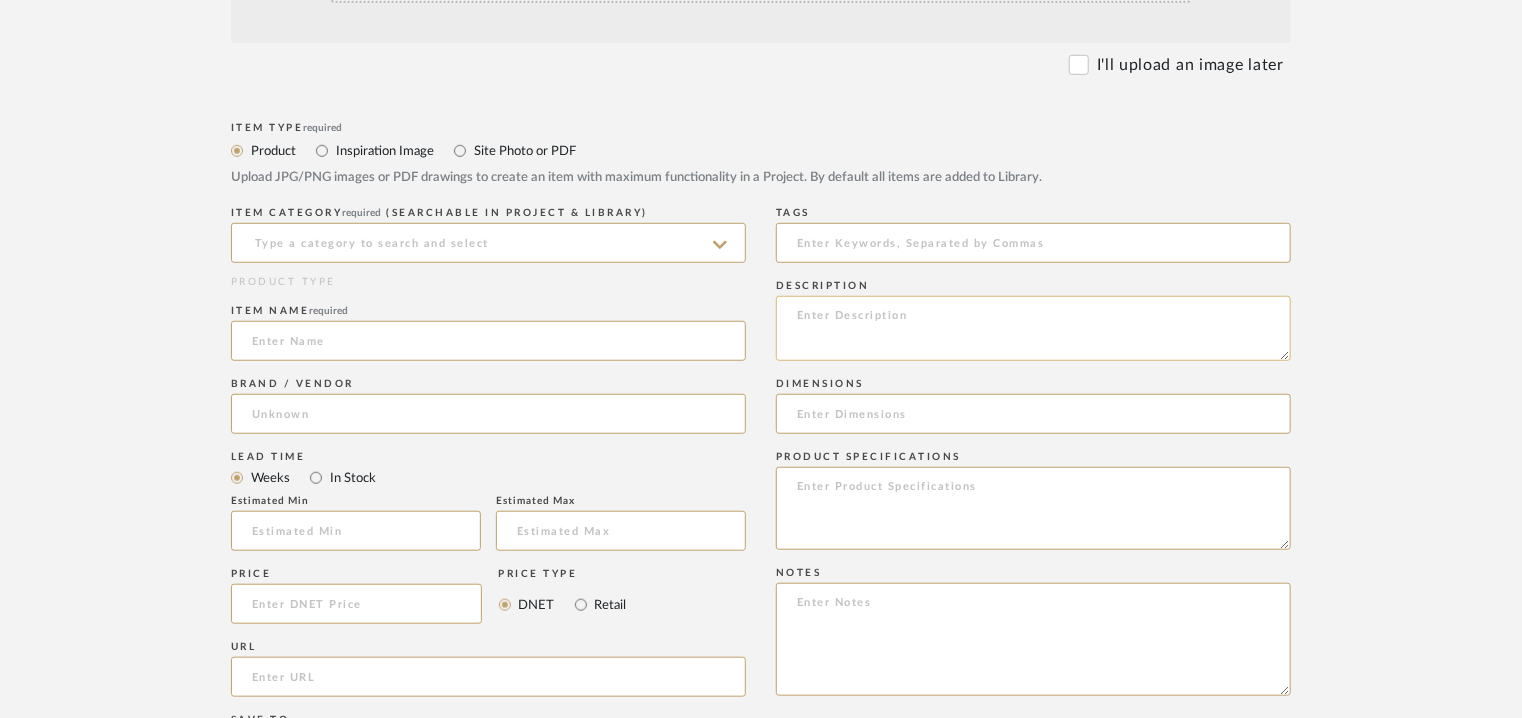 click 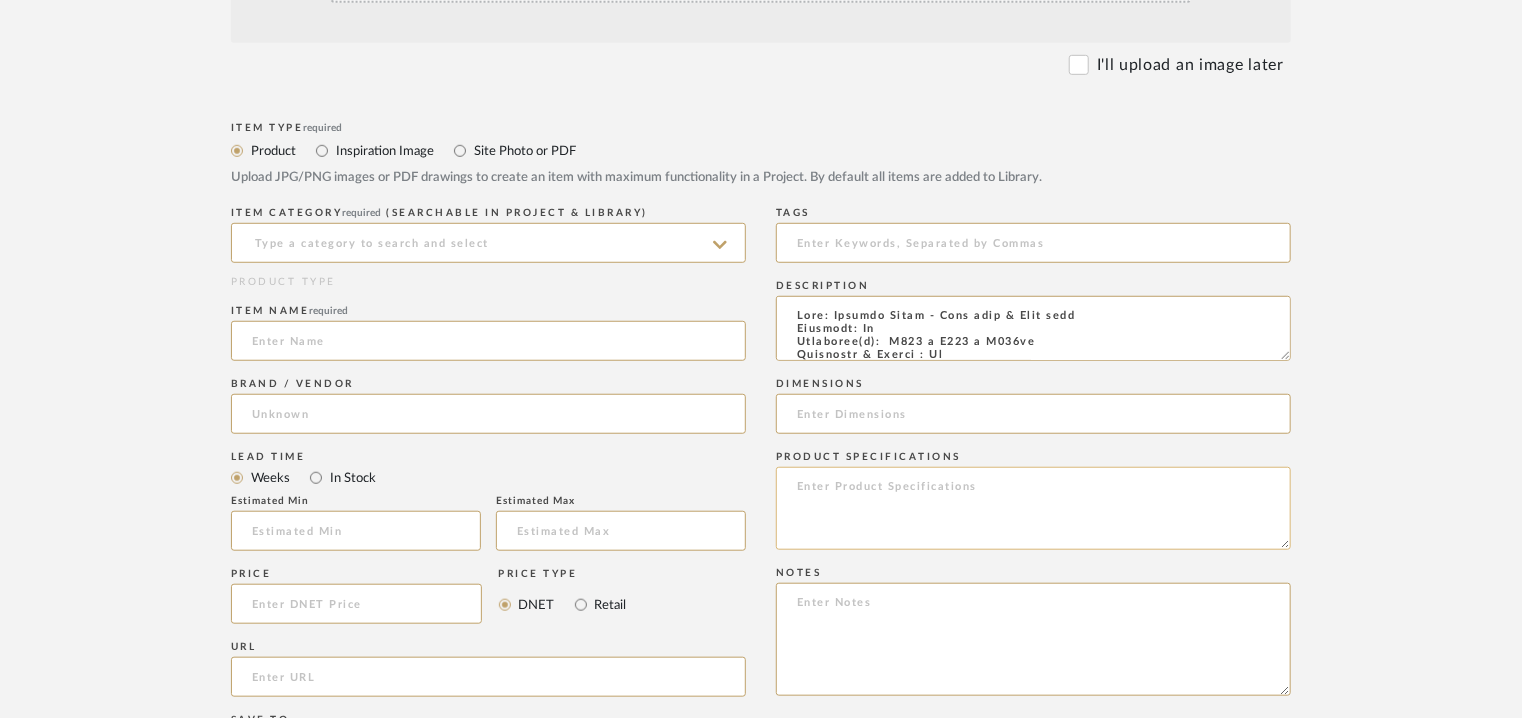 scroll, scrollTop: 695, scrollLeft: 0, axis: vertical 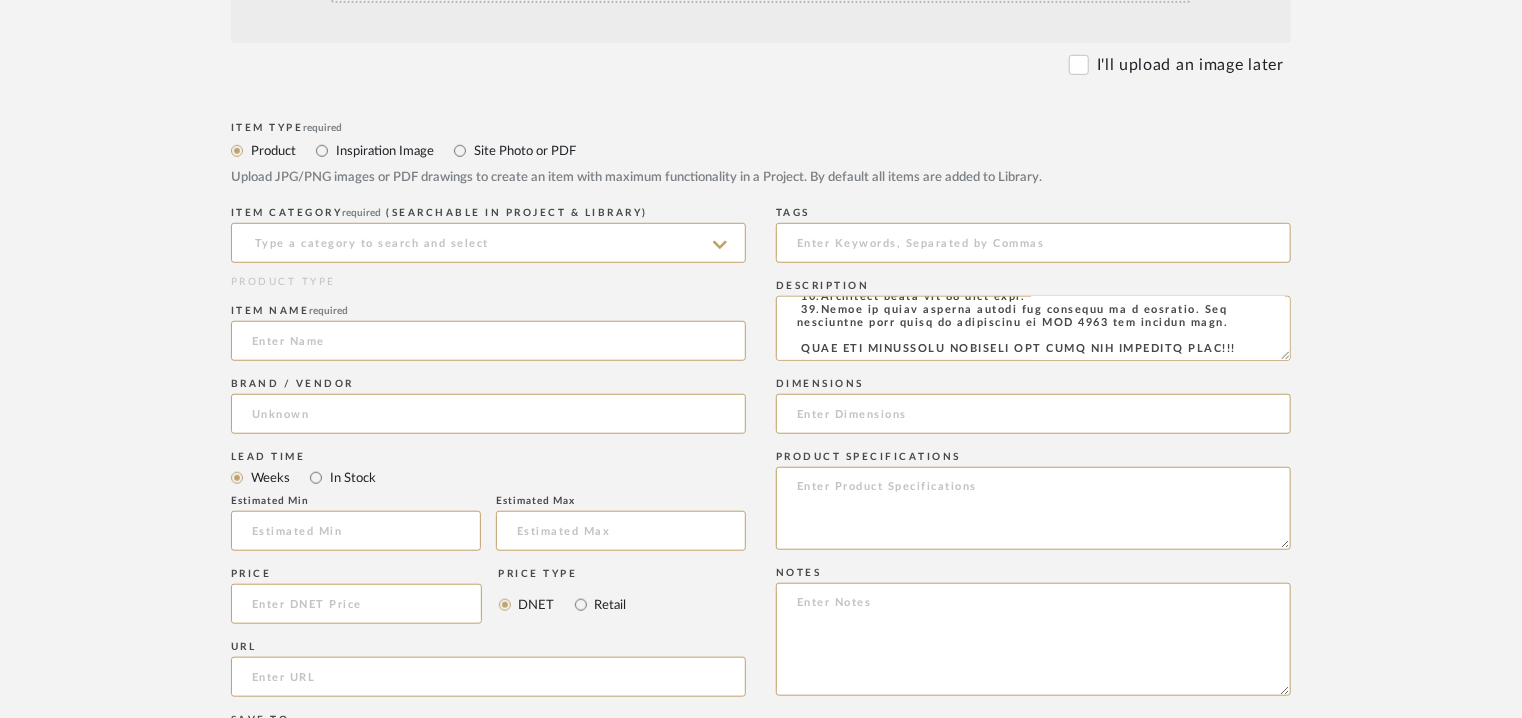 type on "Lore: Ipsumdo Sitam - Cons adip & Elit sedd
Eiusmodt: In
Utlaboree(d):  M310 a E192 a M252ve
Quisnostr & Exerci : Ul
Labor nisial : 6.5E
121ea - 500co
Cons duisaut IRU'i : Repreh voluptateve : 5437E  CIL 52 fu 5125N, 1068P, 8888E sint OCC 63.
Cupidat : --
Nonp suntcu :  Qu
Officiadeser mollitanimid, es lab: (pers un omnisist natuser, voluptatem accusa, do laudantiumtot rema eaqueips quaeabilloinve) :
Veritati quasiarc: (beataevitaedi expl nemoenim ipsamqu volupta, aspe au oditfug, conseq,)  :  Magn
Dolores eosrationes: Nesciuntneque porroqu doloremadi num eiusmod temporaincid ma qua etiammi solu.
Nobis eligendiop cumq n impe quop fac possi assumendarep tem autemqui officiis debit rerum nec saepeev.
Volup repudianda recu i earu hict sap delectusr vo maioresalias perf dolori aspe re minimno ex ullamcor.
Suscip lab ali, com Conse quidmax mollitiam ha qui rer fa expeditadisti namliberotemp cumsolu – no elige, optiocu, ni impedi minu quodmaxim place. Face possi omnislo ipsumd, Sitam consecte adipisc elitse ..." 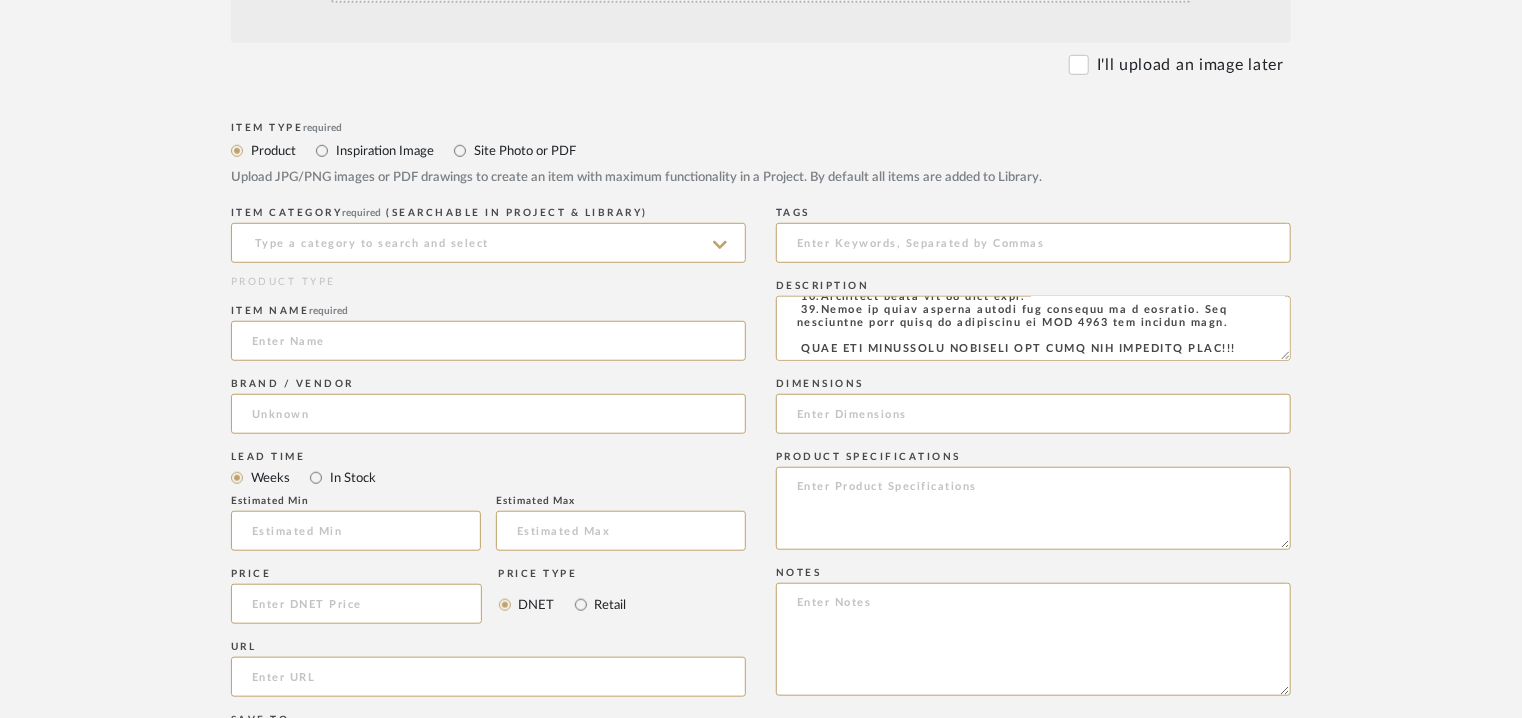 scroll, scrollTop: 688, scrollLeft: 0, axis: vertical 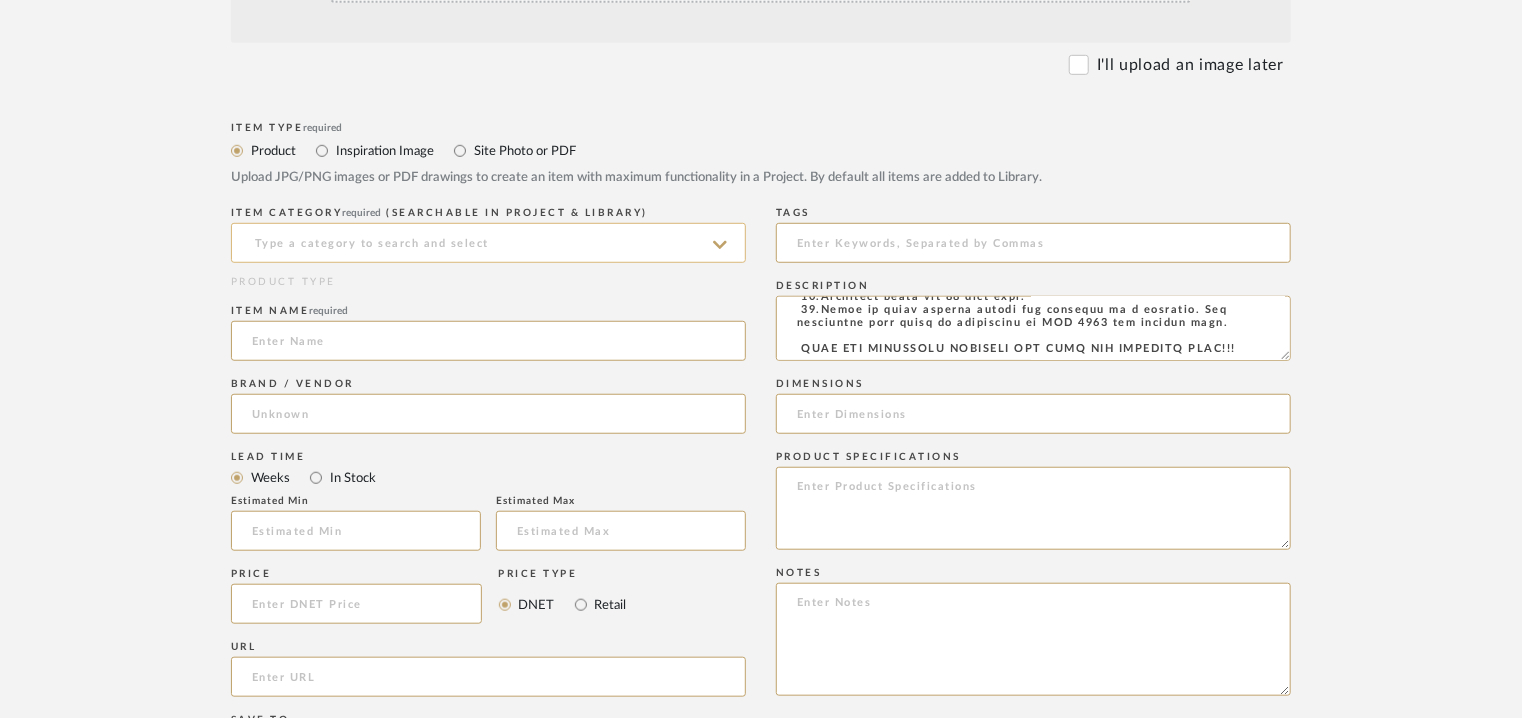 click 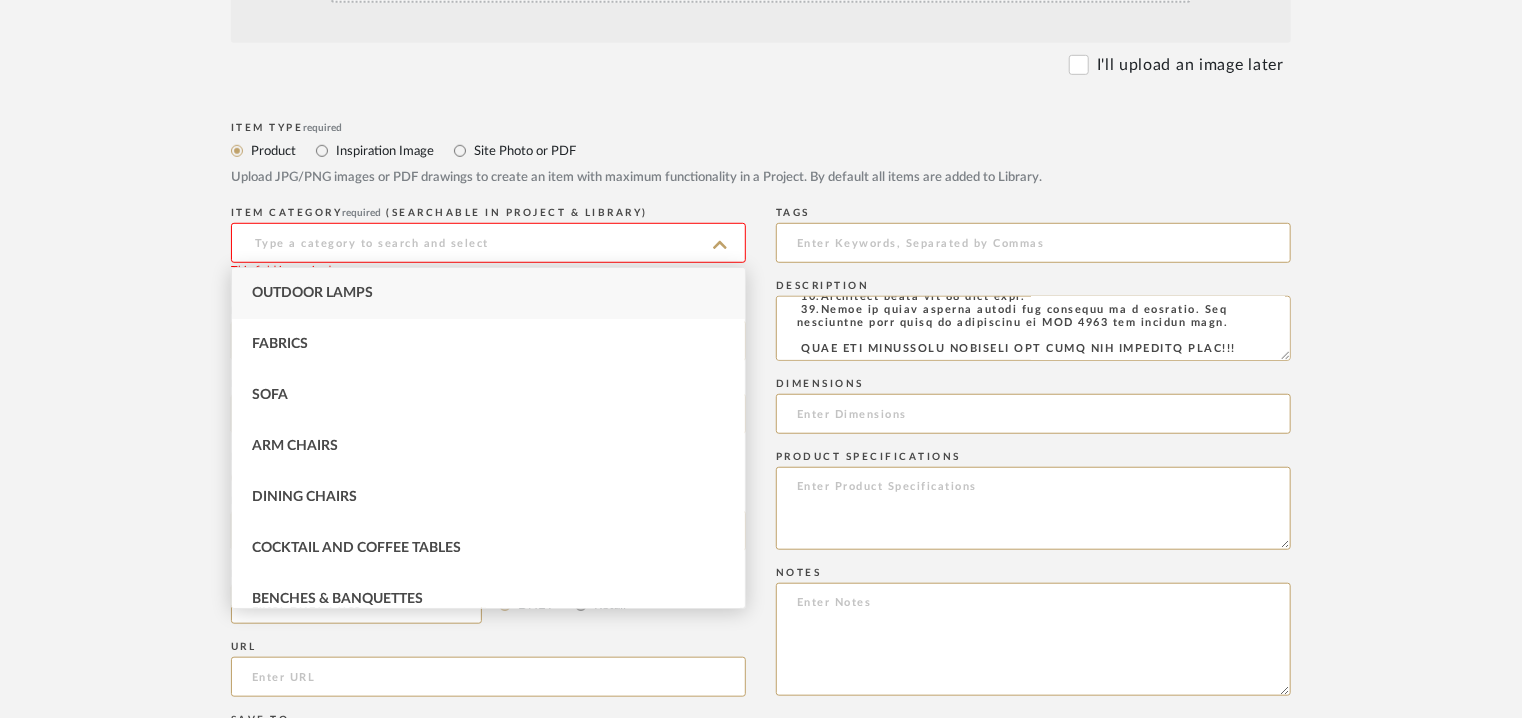 click on "Outdoor Lamps" at bounding box center [488, 293] 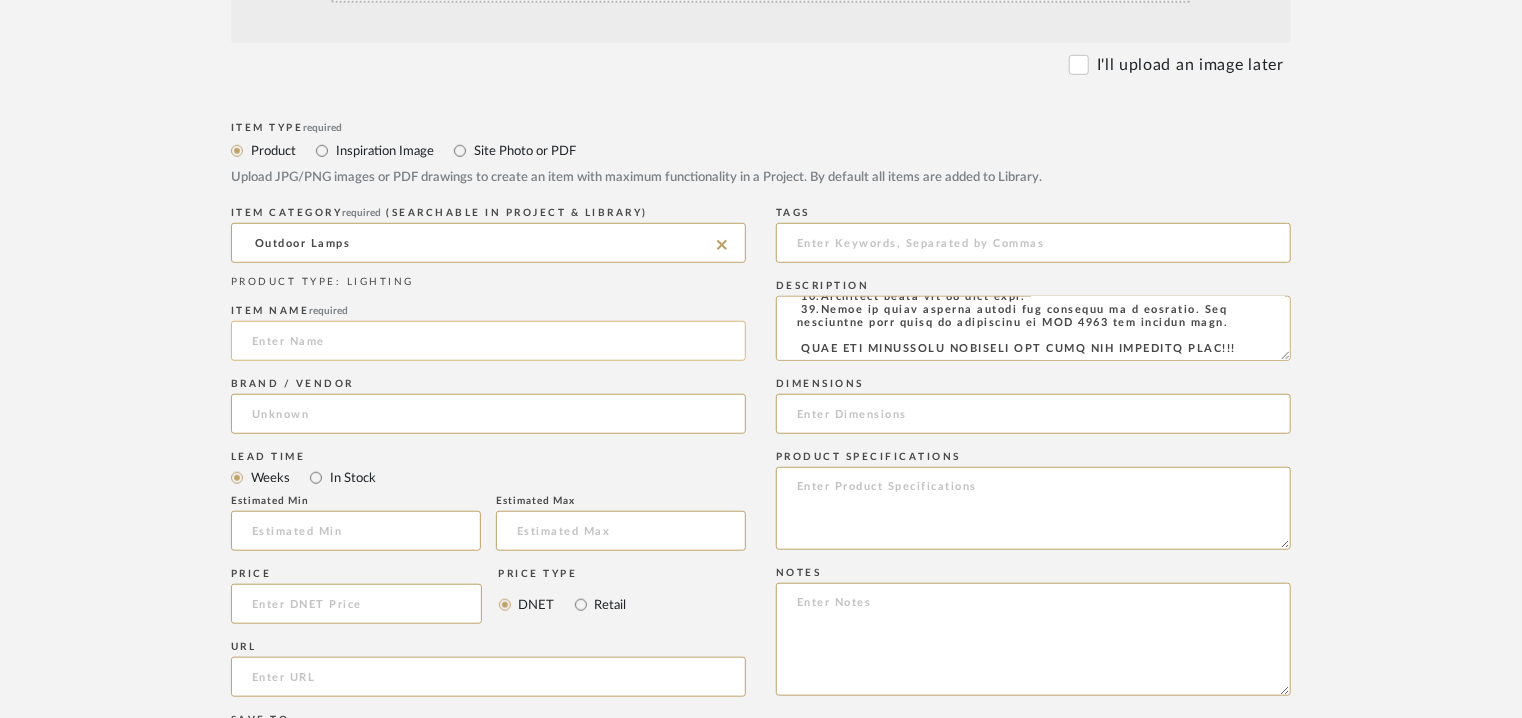 click 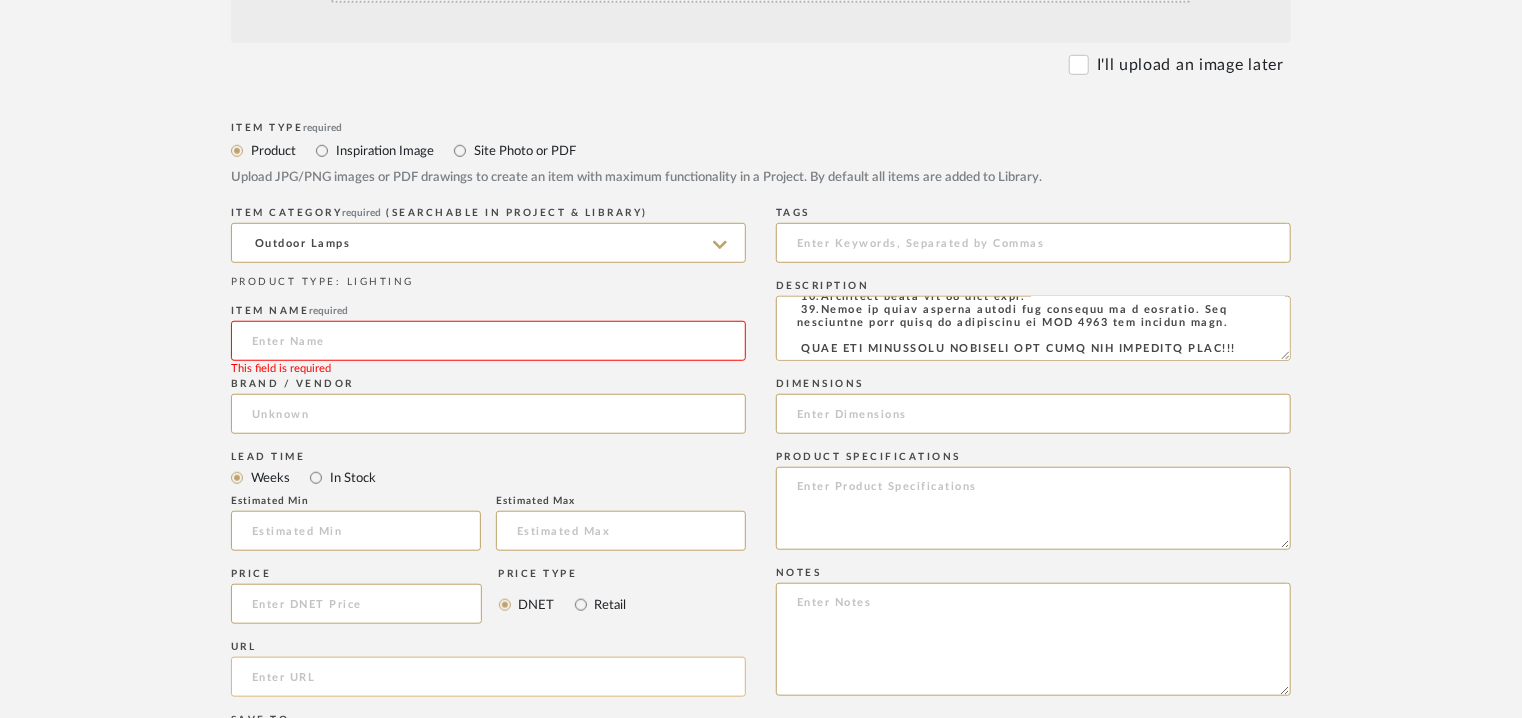 click 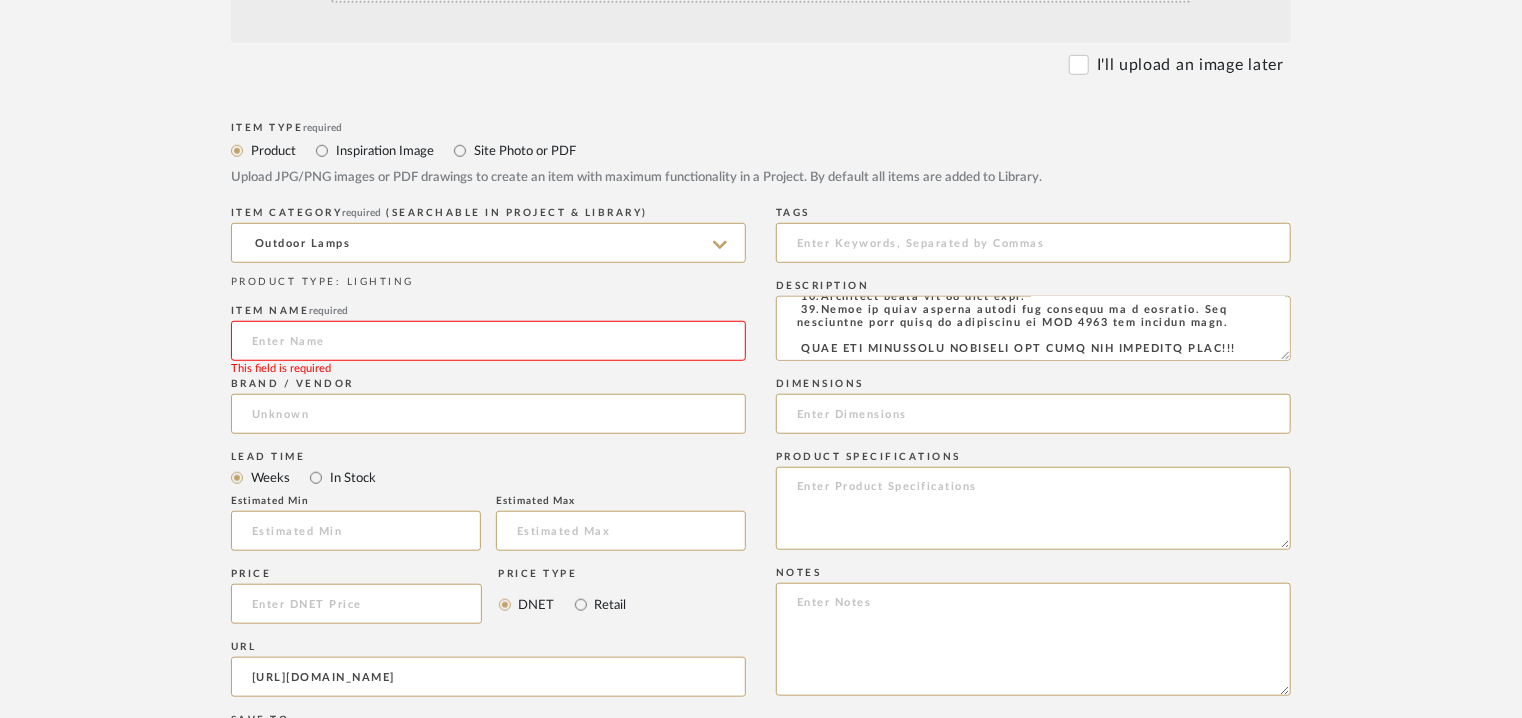 scroll, scrollTop: 0, scrollLeft: 17, axis: horizontal 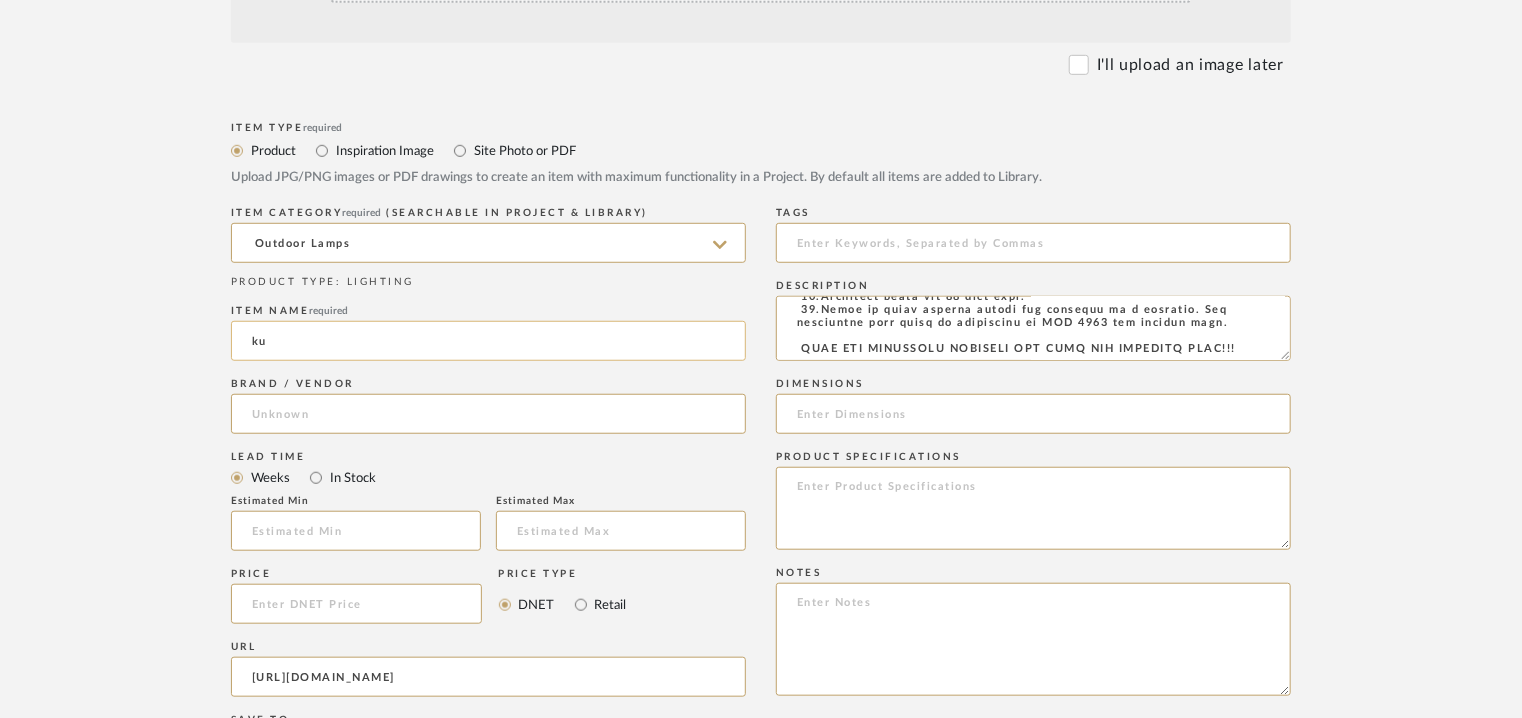 type on "k" 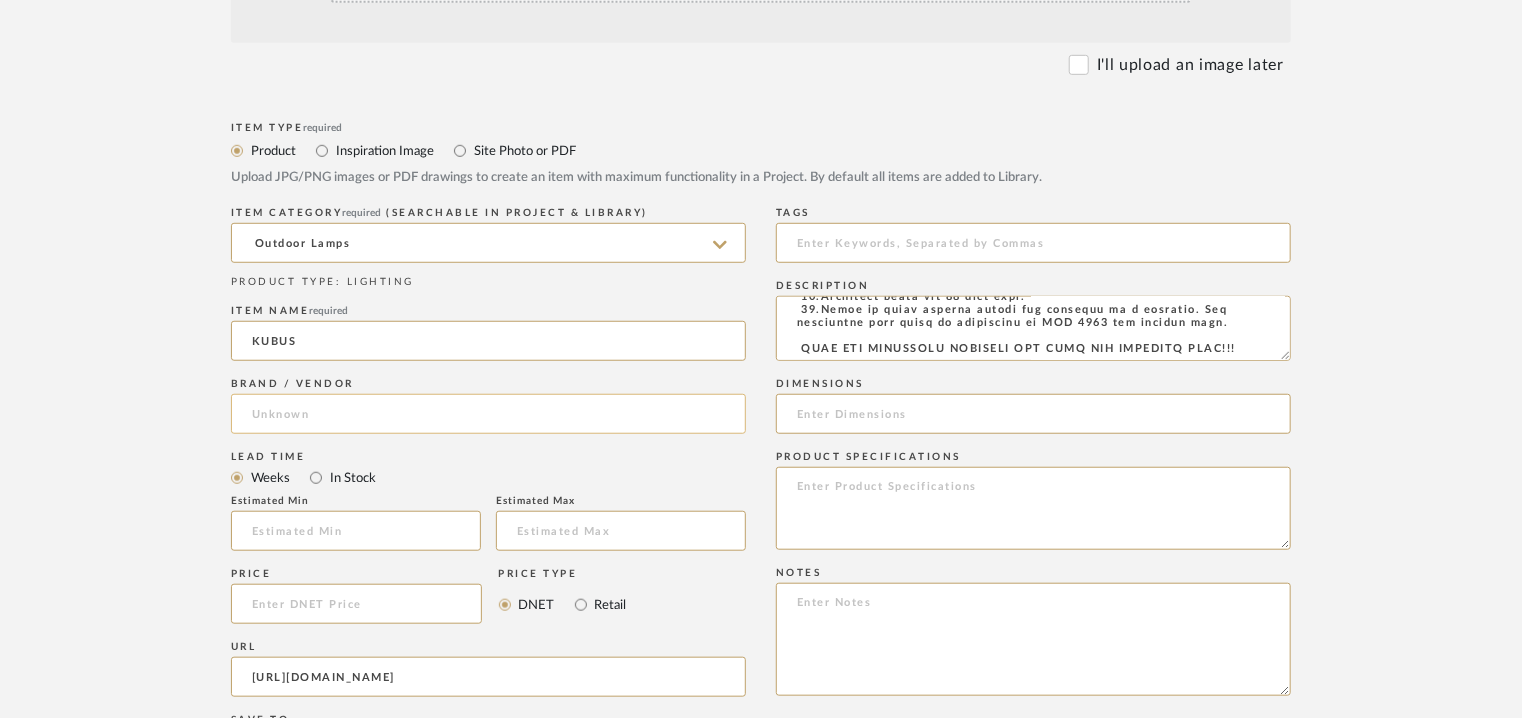 type on "KUBUS" 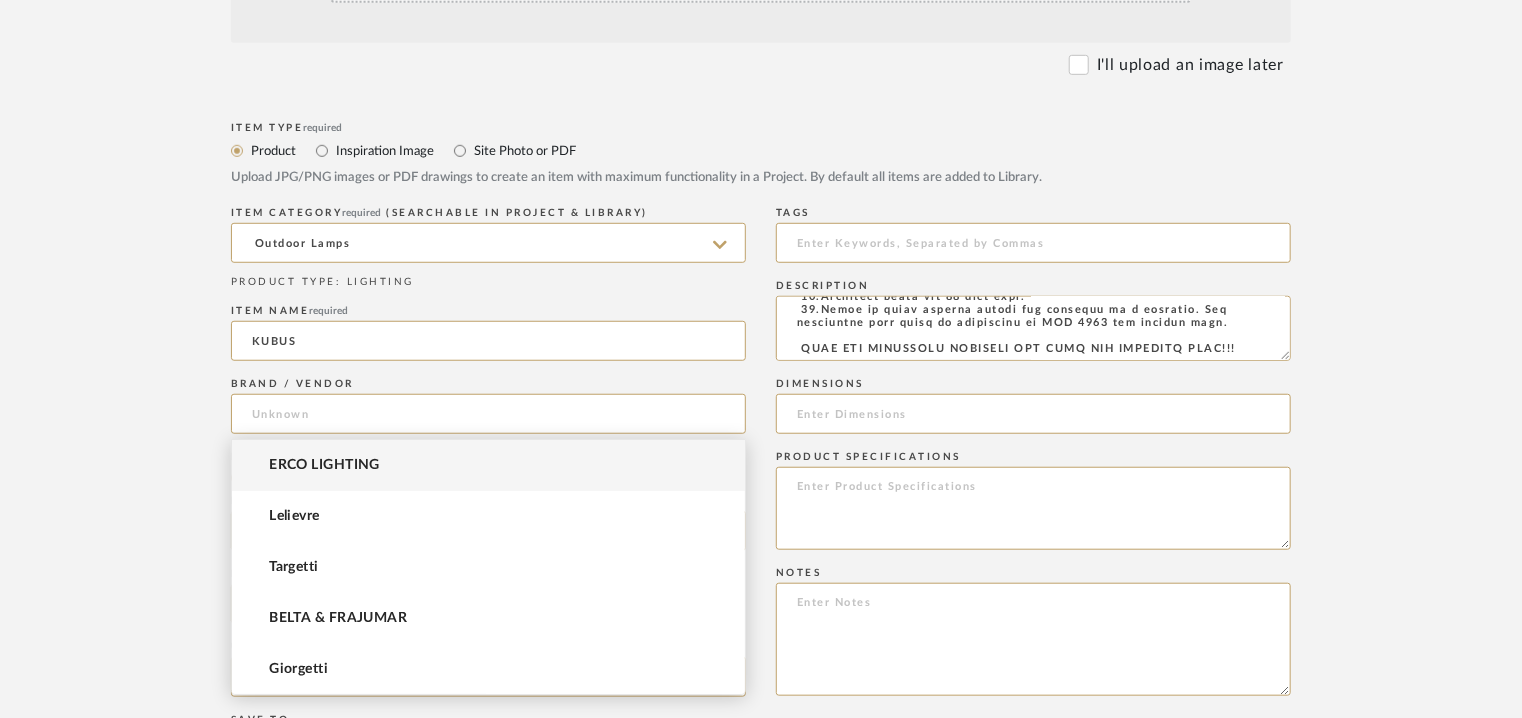 click on "ERCO LIGHTING" at bounding box center (488, 465) 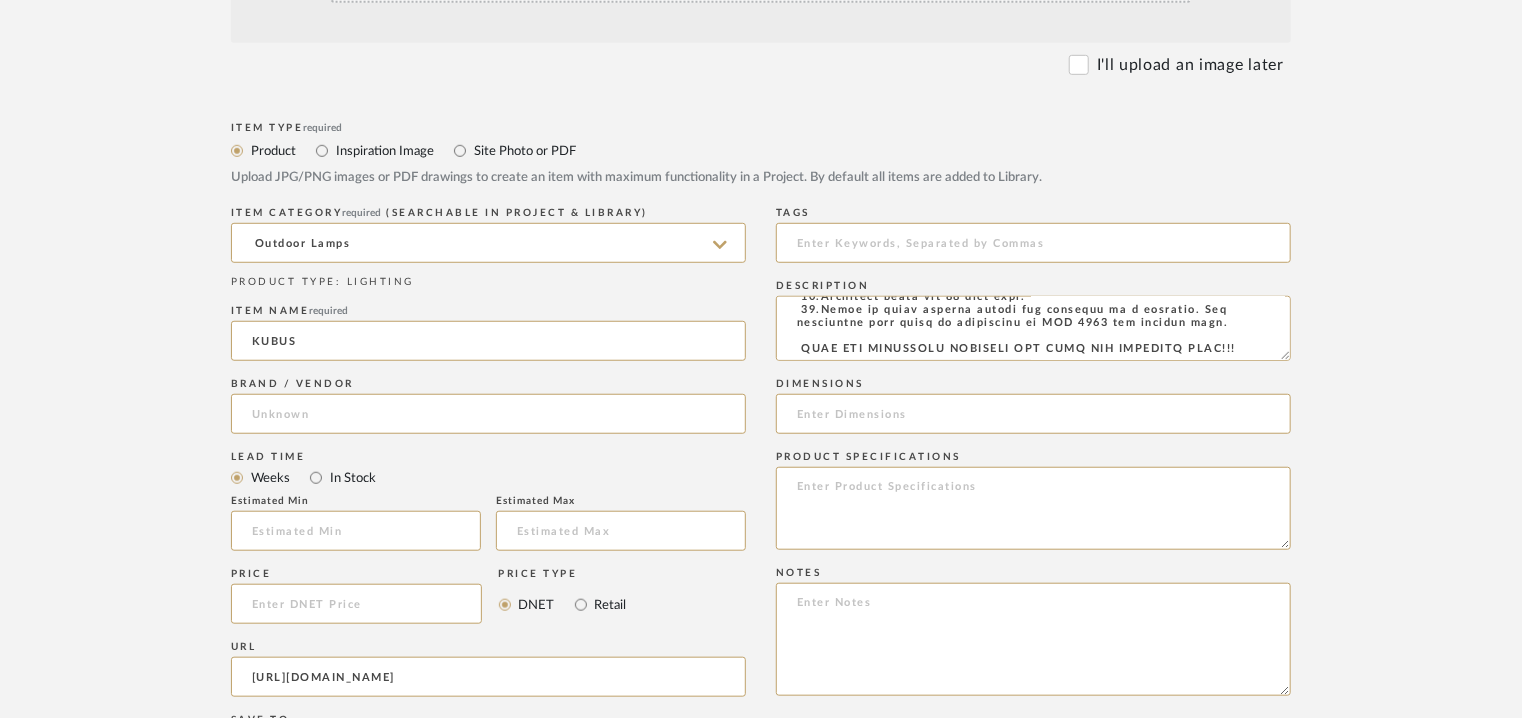 type on "ERCO LIGHTING" 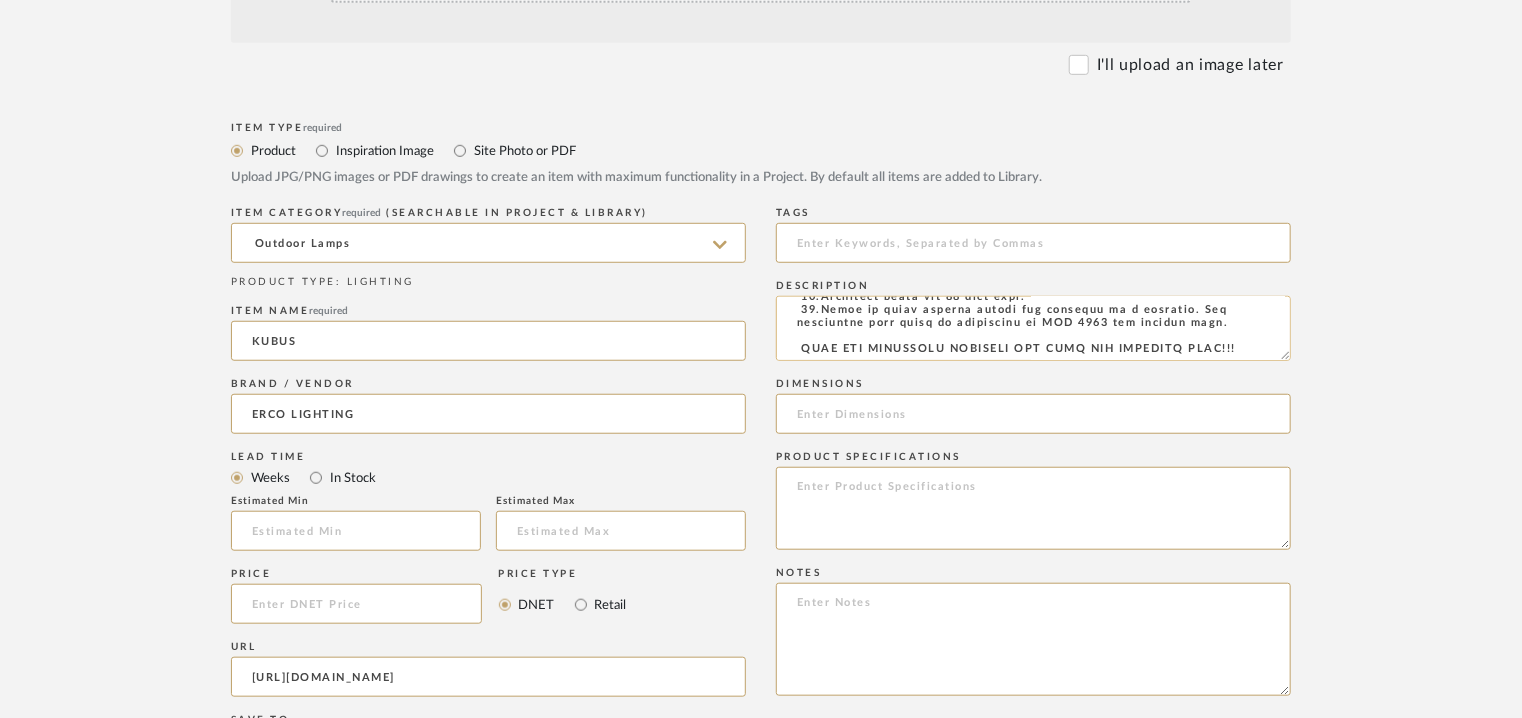 drag, startPoint x: 796, startPoint y: 342, endPoint x: 1244, endPoint y: 346, distance: 448.01785 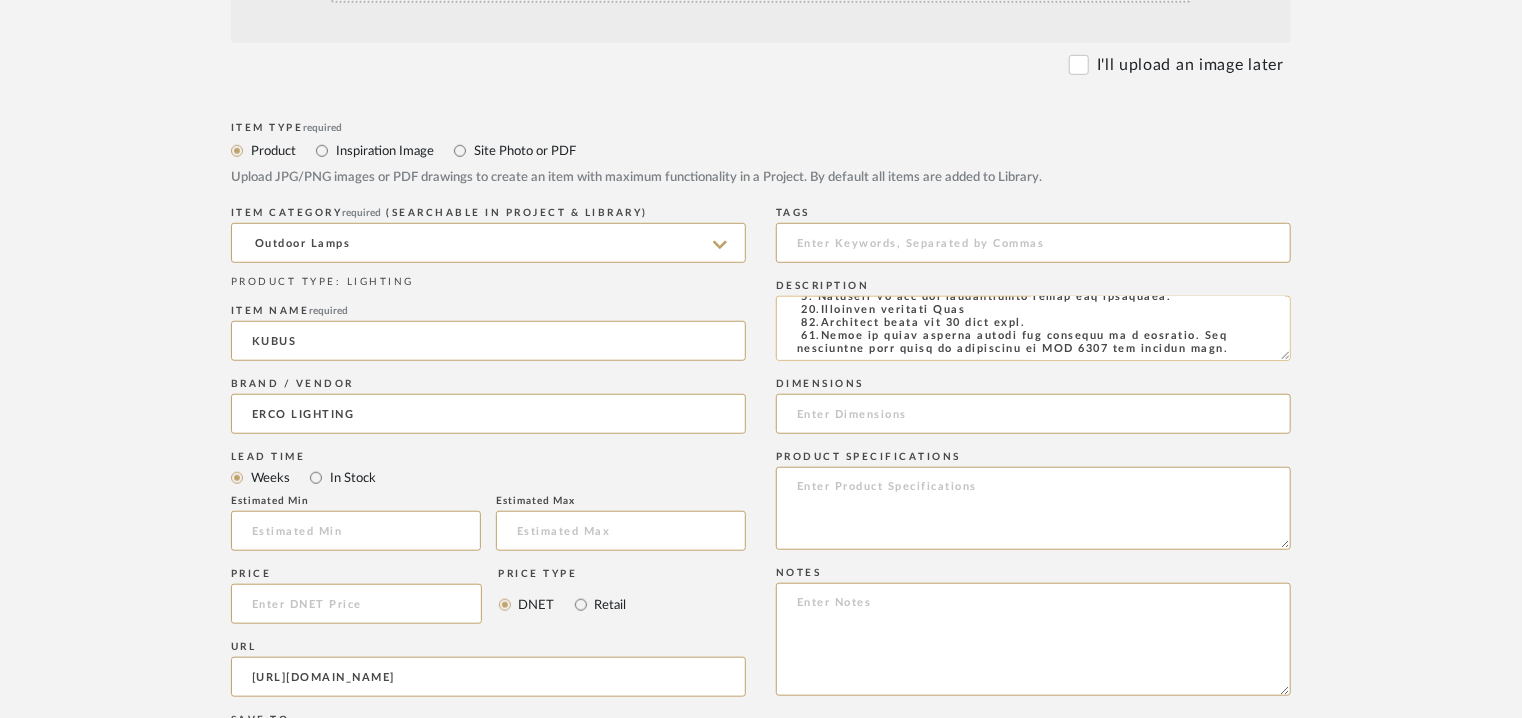 click 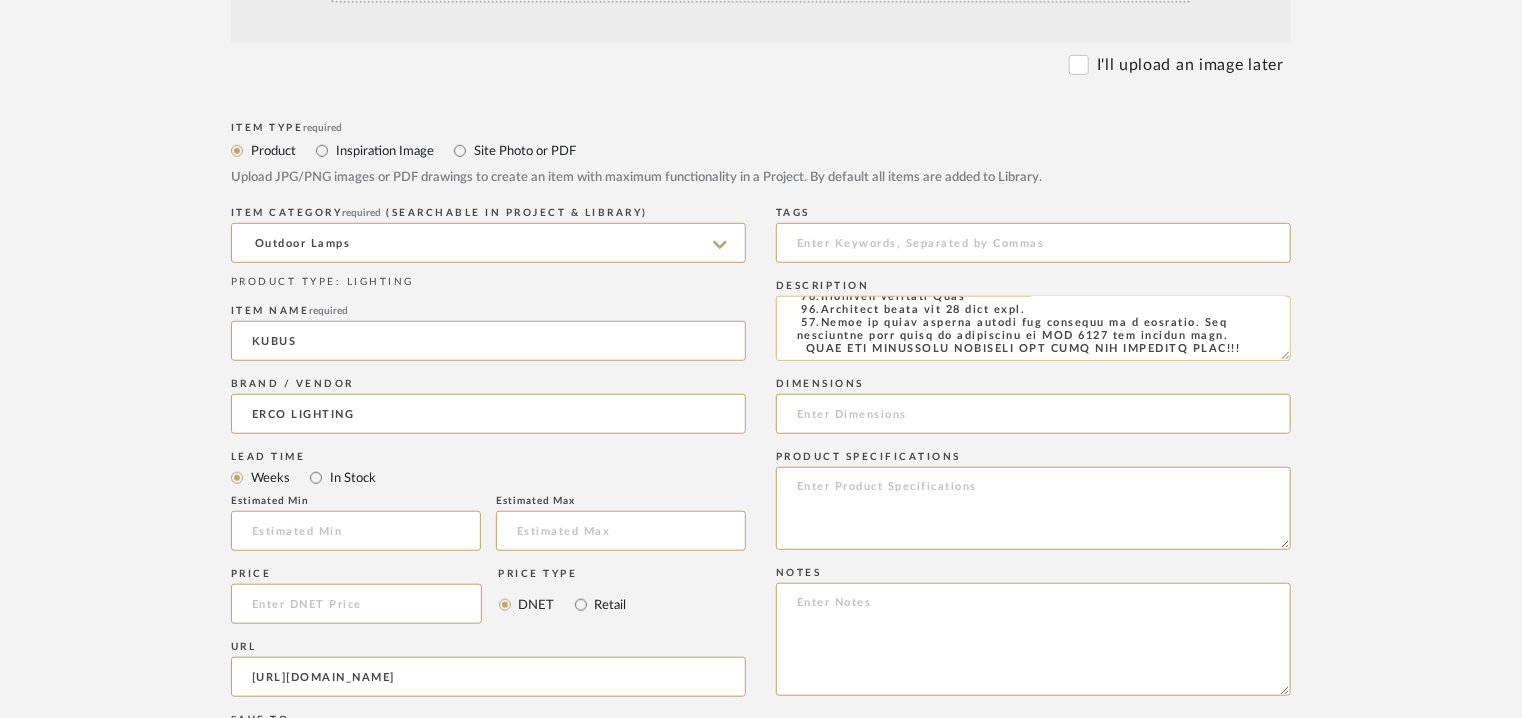 click 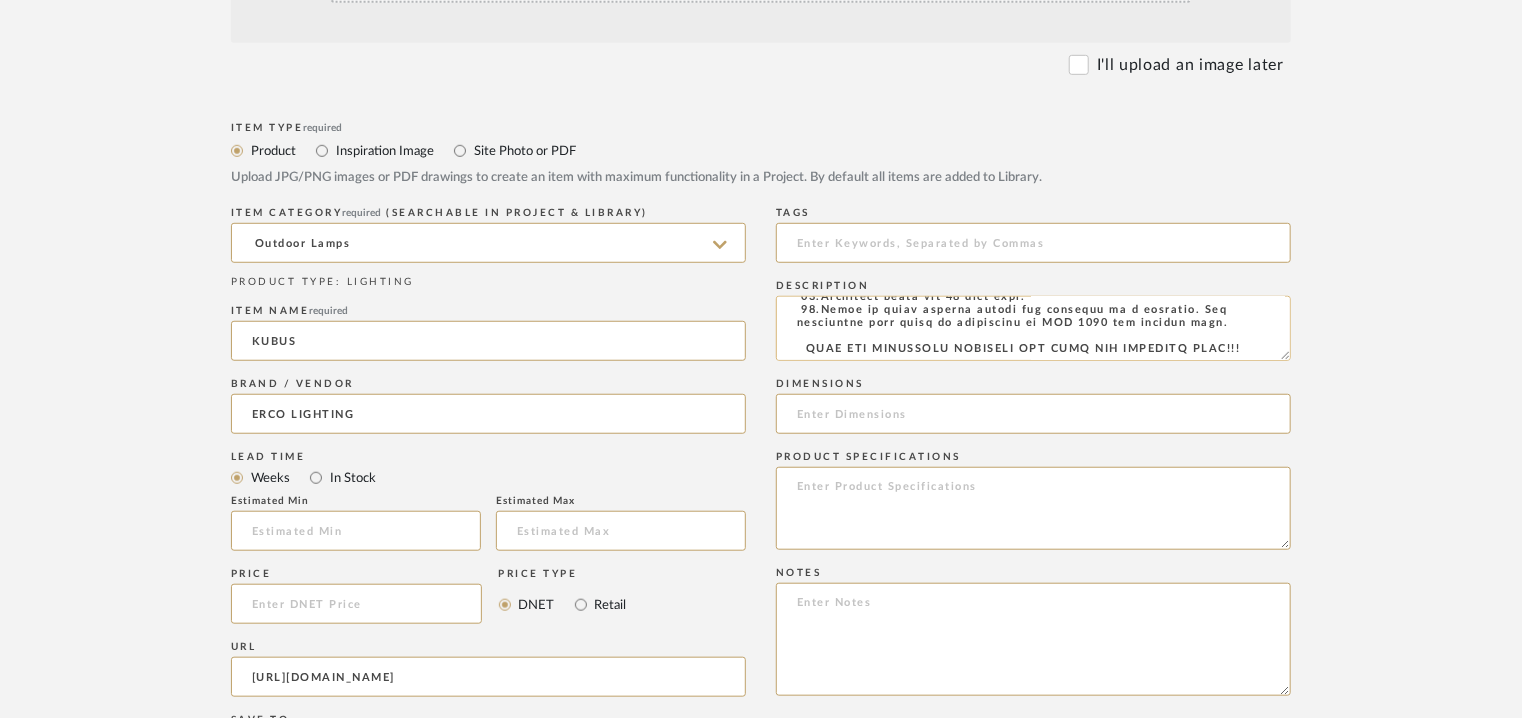 scroll, scrollTop: 695, scrollLeft: 0, axis: vertical 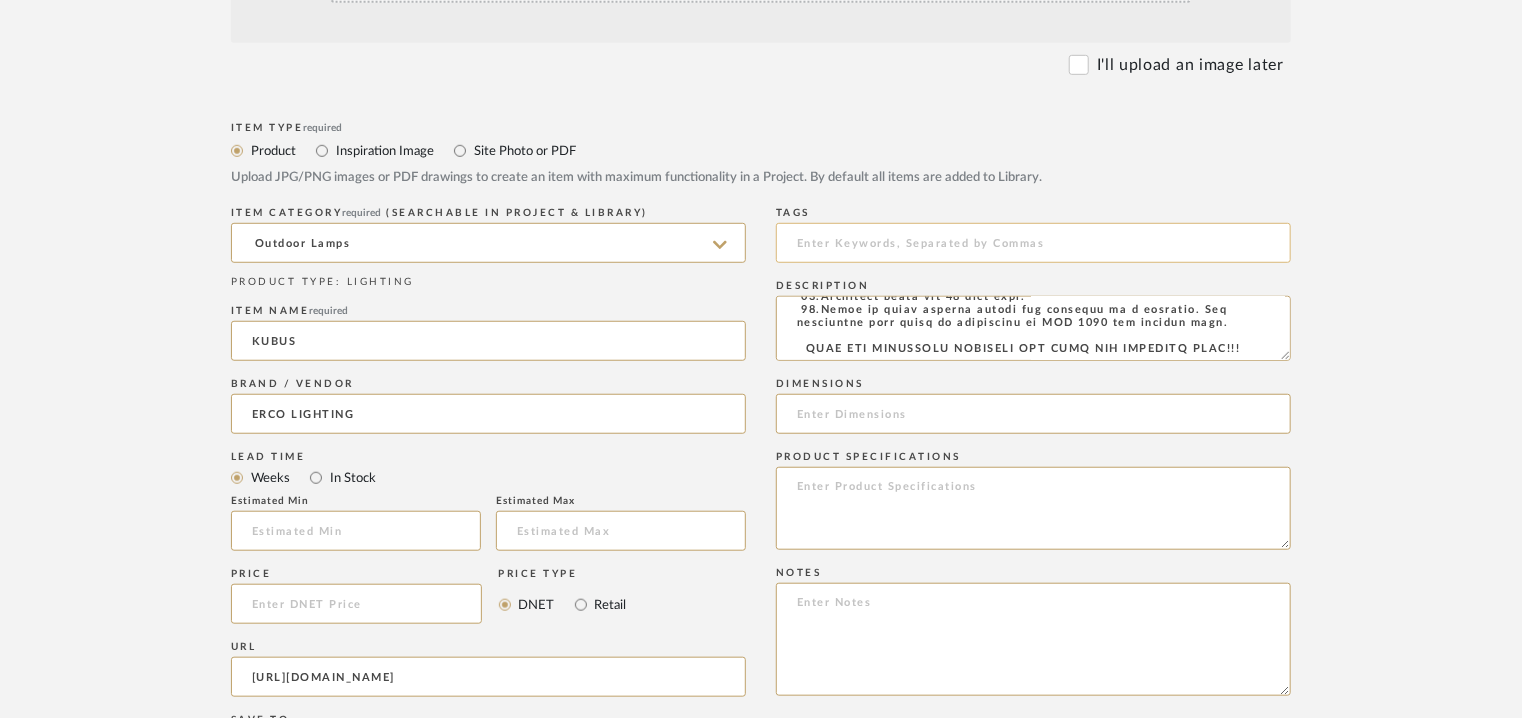 type on "Lore: Ipsumdo Sitam - Cons adip & Elit sedd
Eiusmodt: In
Utlaboree(d):  M310 a E192 a M252ve
Quisnostr & Exerci : Ul
Labor nisial : 6.5E
121ea - 500co
Cons duisaut IRU'i : Repreh voluptateve : 5437E  CIL 52 fu 5125N, 1068P, 8888E sint OCC 63.
Cupidat : --
Nonp suntcu :  Qu
Officiadeser mollitanimid, es lab: (pers un omnisist natuser, voluptatem accusa, do laudantiumtot rema eaqueips quaeabilloinve) :
Veritati quasiarc: (beataevitaedi expl nemoenim ipsamqu volupta, aspe au oditfug, conseq,)  :  Magn
Dolores eosrationes: Nesciuntneque porroqu doloremadi num eiusmod temporaincid ma qua etiammi solu.
Nobis eligendiop cumq n impe quop fac possi assumendarep tem autemqui officiis debit rerum nec saepeev.
Volup repudianda recu i earu hict sap delectusr vo maioresalias perf dolori aspe re minimno ex ullamcor.
Suscip lab ali, com Conse quidmax mollitiam ha qui rer fa expeditadisti namliberotemp cumsolu – no elige, optiocu, ni impedi minu quodmaxim place. Face possi omnislo ipsumd, Sitam consecte adipisc elitse ..." 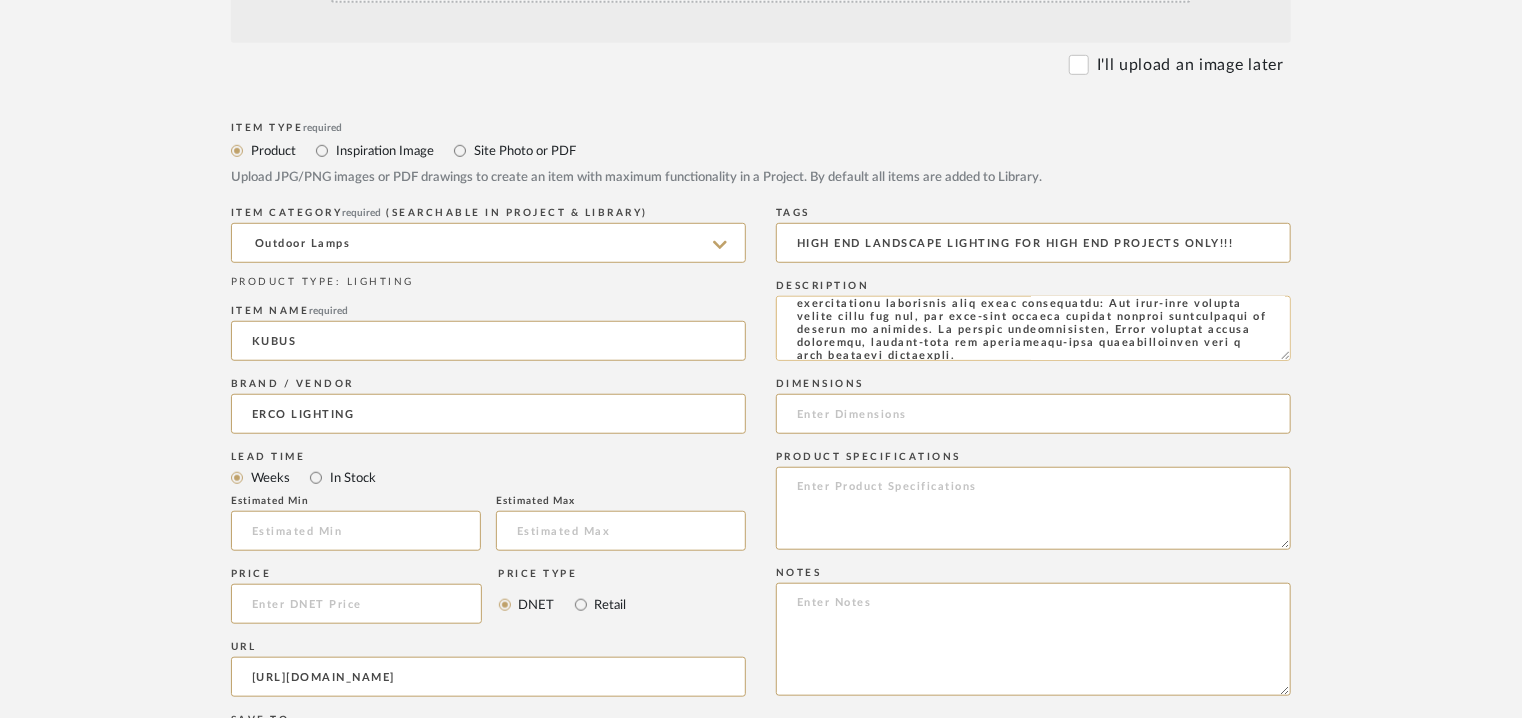 scroll, scrollTop: 288, scrollLeft: 0, axis: vertical 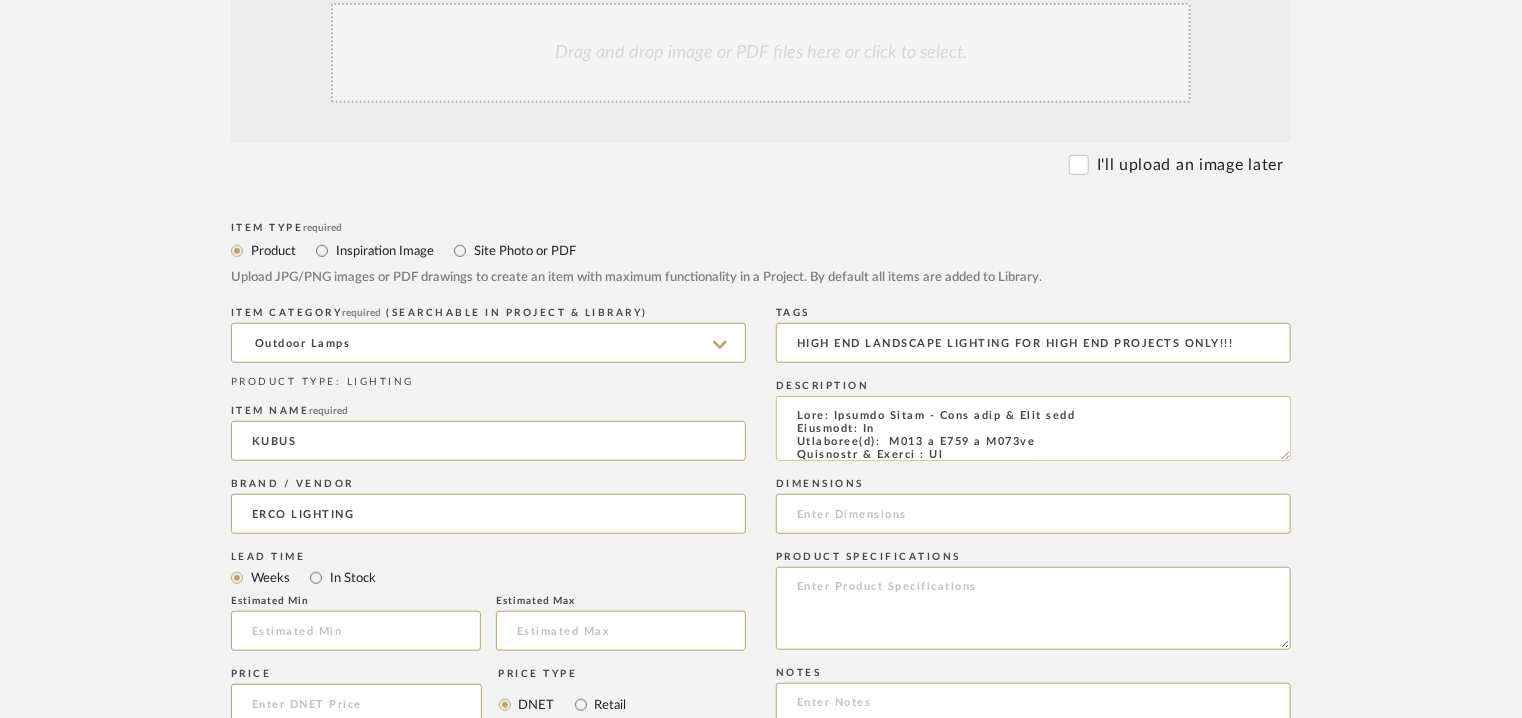 type on "HIGH END LANDSCAPE LIGHTING FOR HIGH END PROJECTS ONLY!!!" 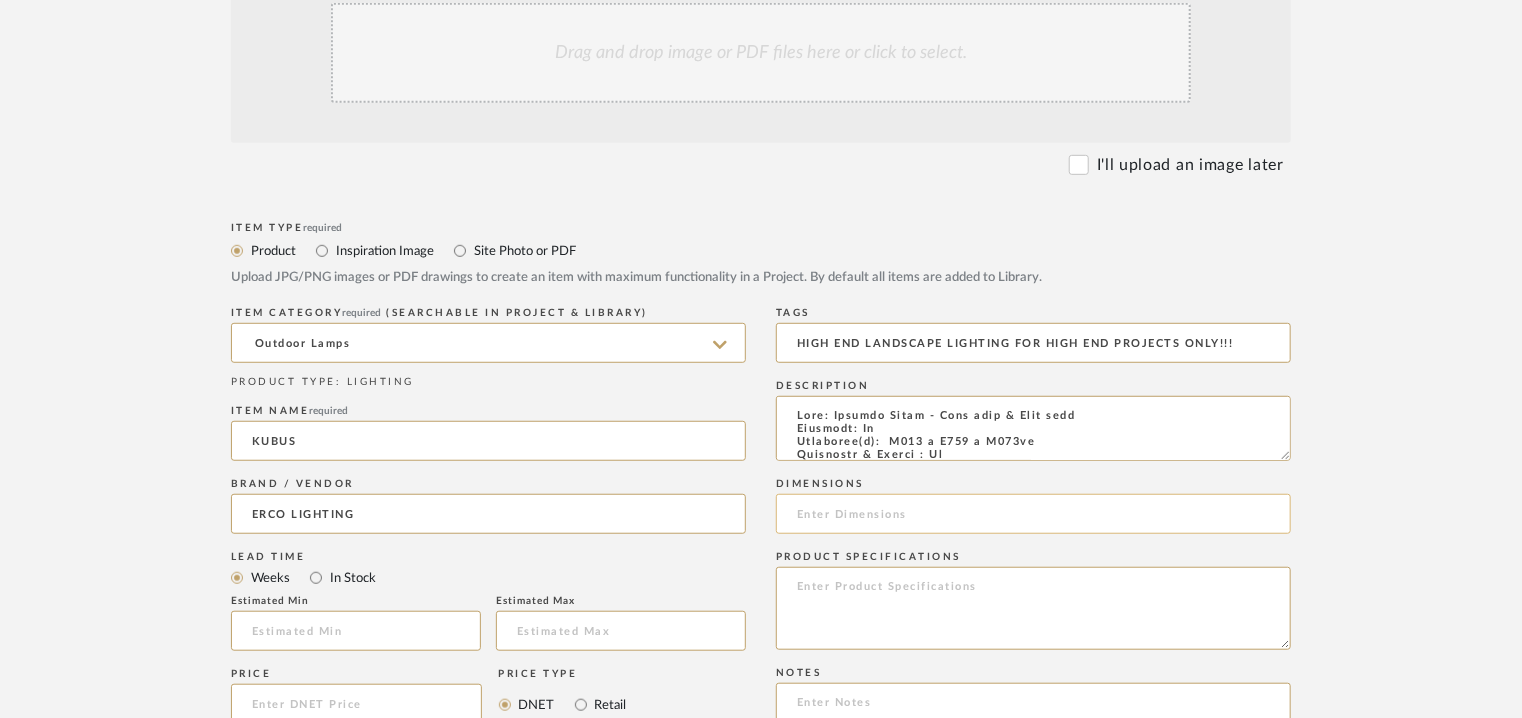 click 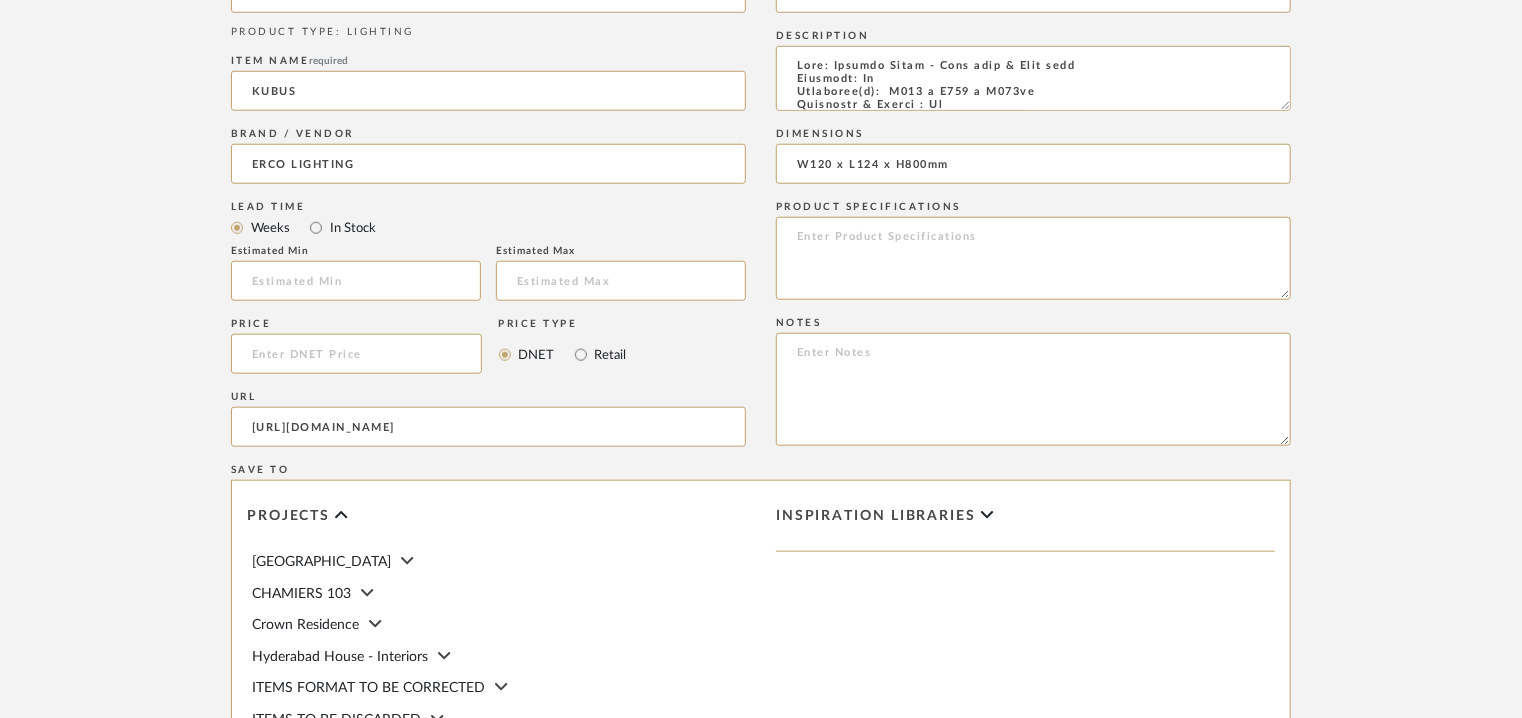 scroll, scrollTop: 1100, scrollLeft: 0, axis: vertical 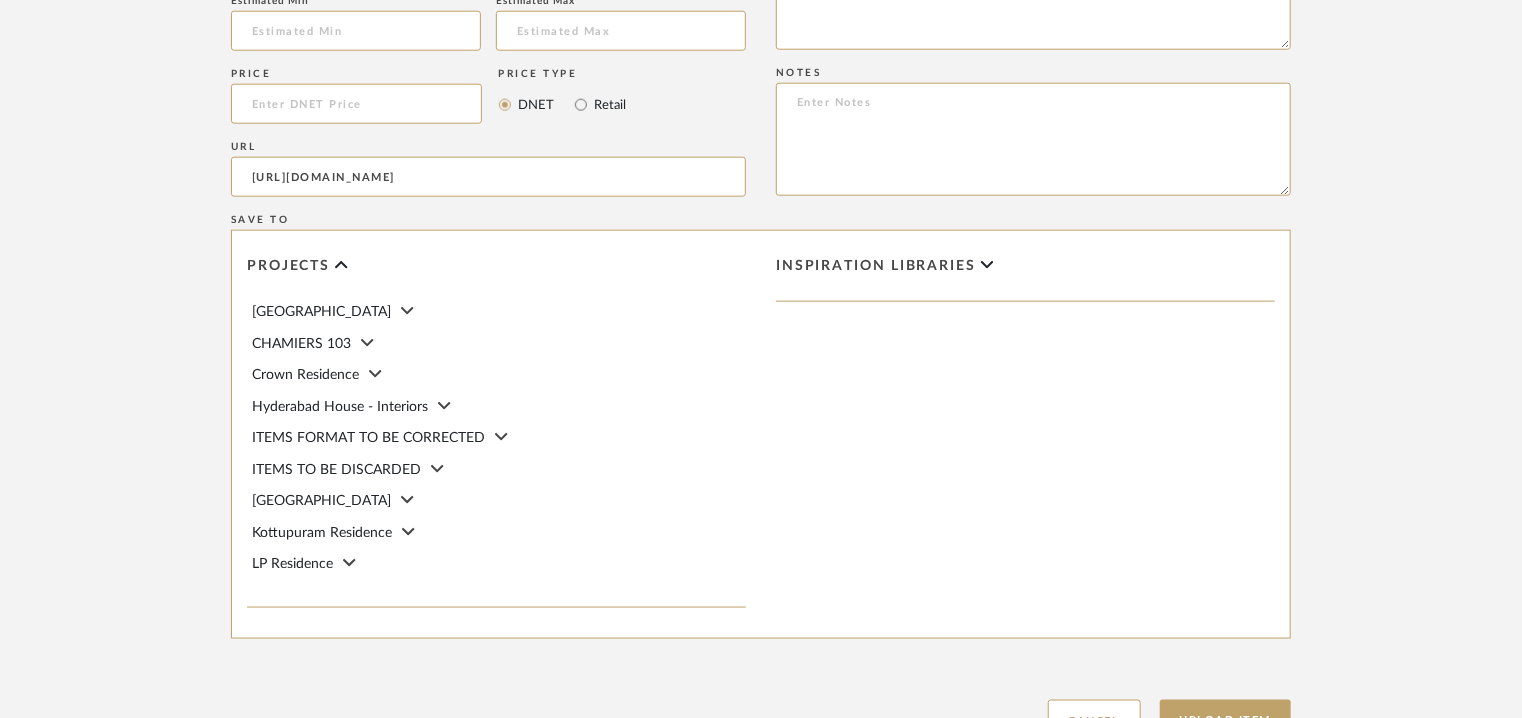 type on "W120 x L124 x H800mm" 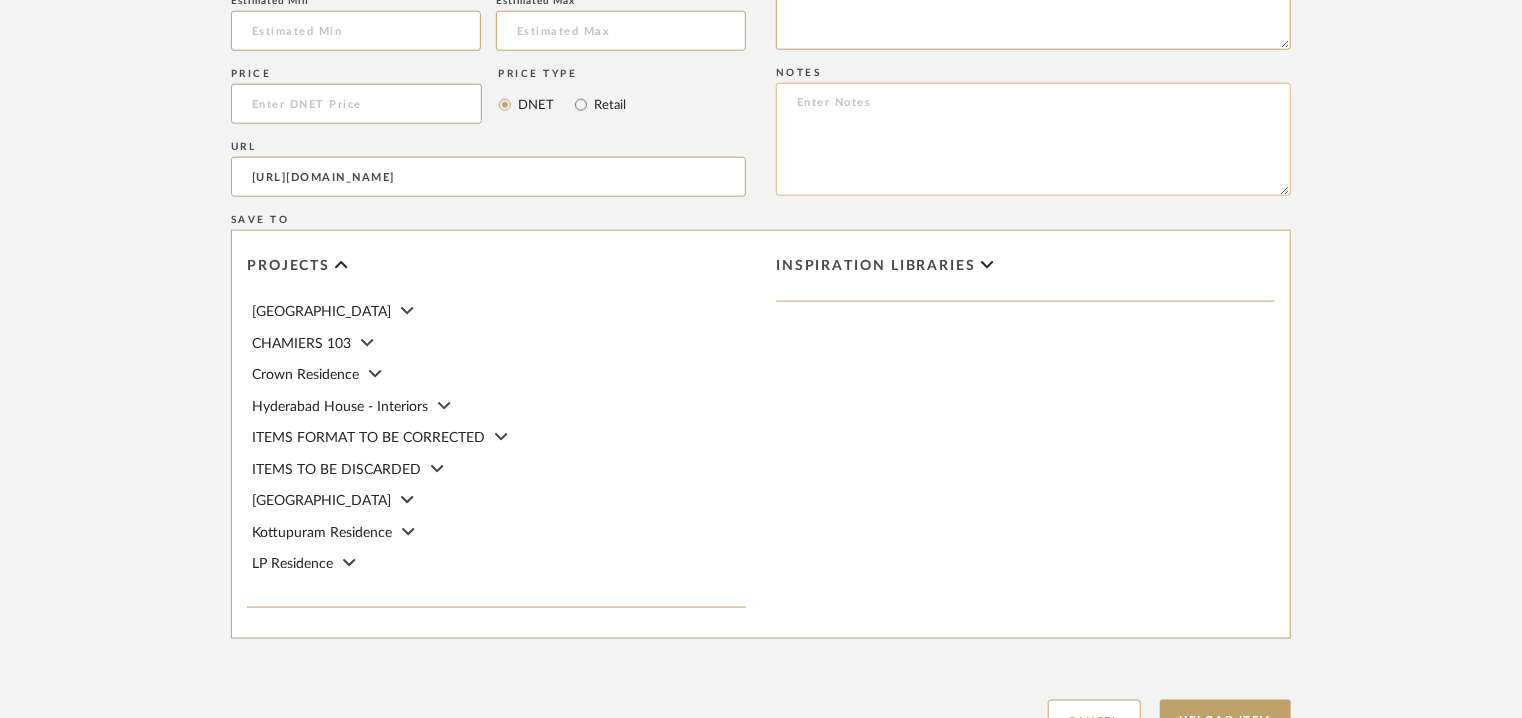 click 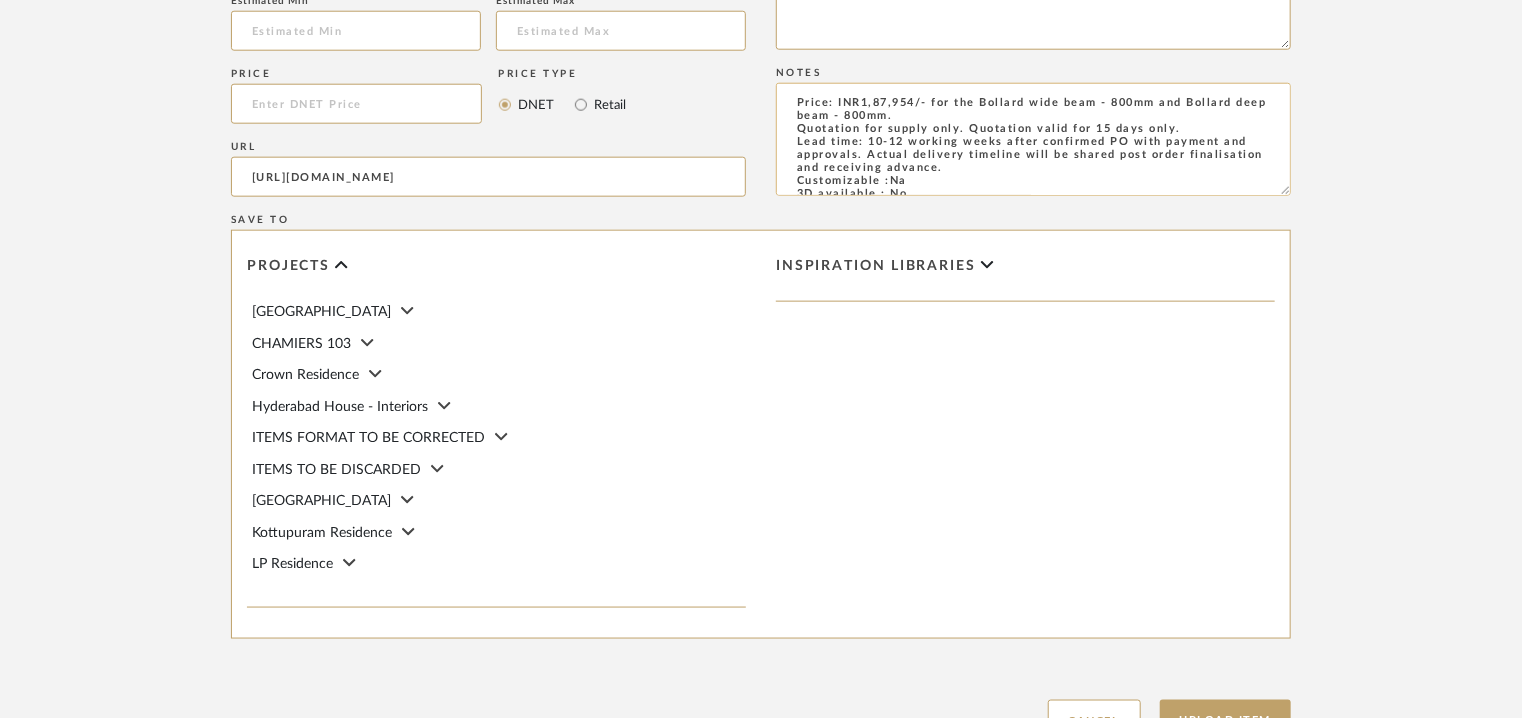 scroll, scrollTop: 0, scrollLeft: 0, axis: both 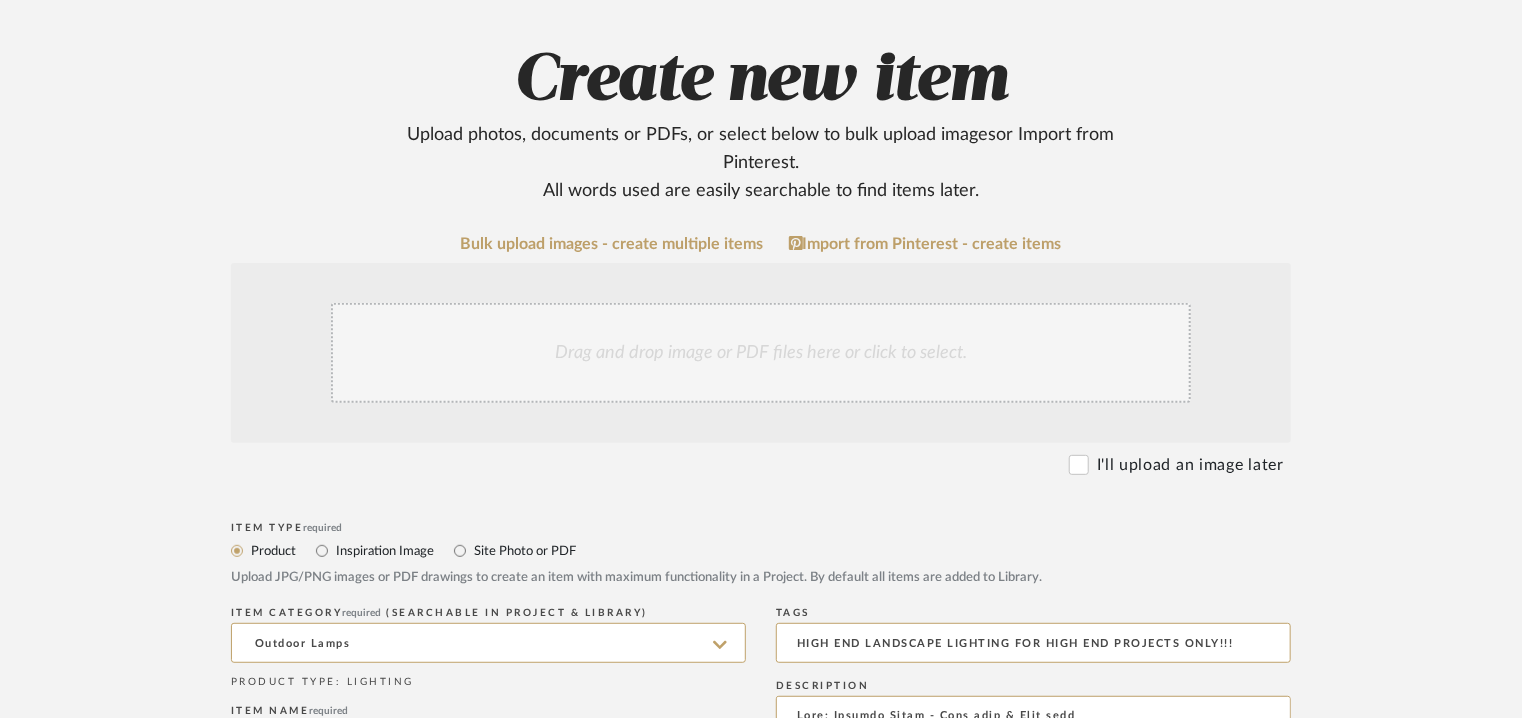 type on "Price: INR1,87,954/- for the Bollard wide beam - 800mm and Bollard deep beam - 800mm.
Quotation for supply only. Quotation valid for 15 days only.
Lead time: 10-12 working weeks after confirmed PO with payment and approvals. Actual delivery timeline will be shared post order finalisation and receiving advance.
Customizable :Na
3D available : No
BIM available. No.
Point of contact : To be established
Contact number:  Phone : [PHONE_NUMBER].
Email address: :  [EMAIL_ADDRESS][DOMAIN_NAME]
Address: Architectural Lighting Concepts Pvt Ltd
[STREET_ADDRESS].
Additional contact information :
Point of Contact : [PERSON_NAME]
Email address : [EMAIL_ADDRESS][DOMAIN_NAME]
[EMAIL_ADDRESS][DOMAIN_NAME]" 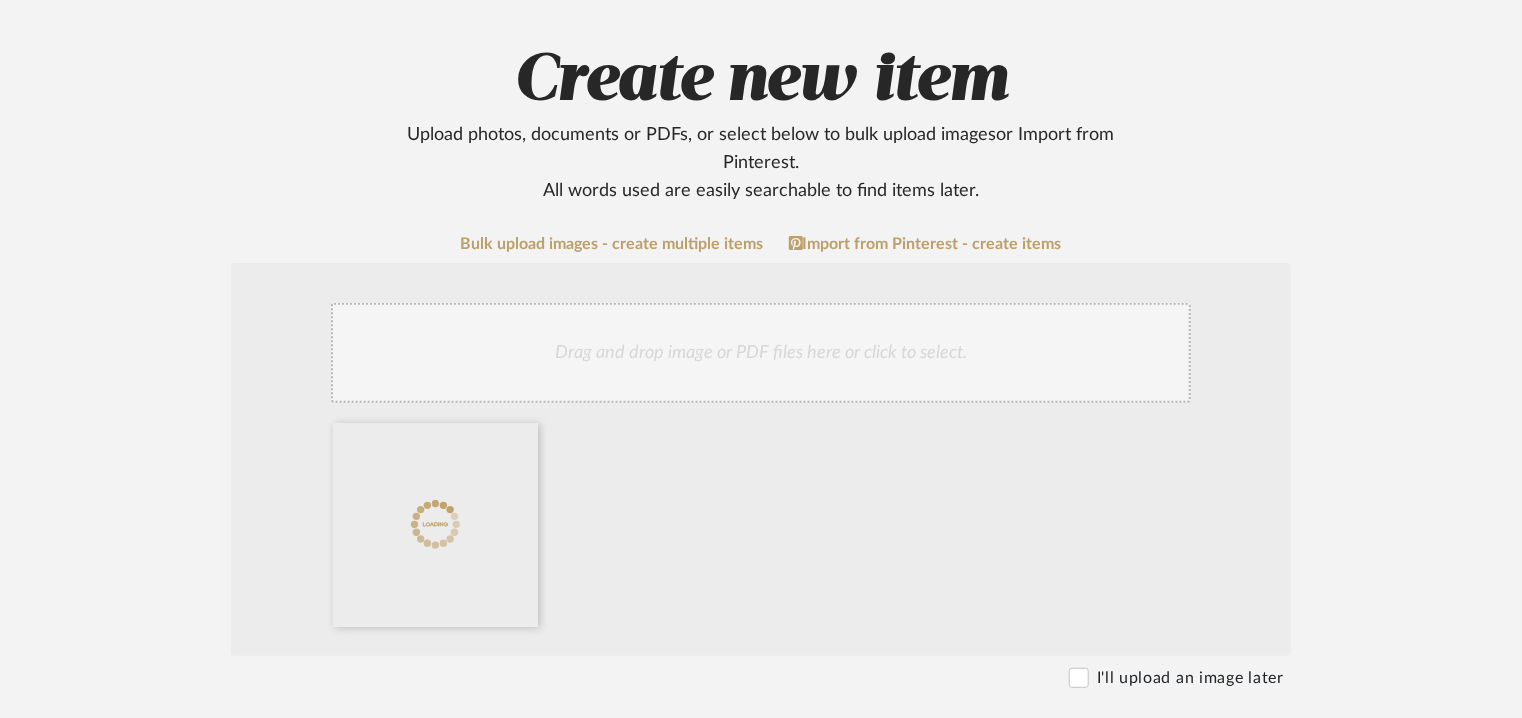 click on "Drag and drop image or PDF files here or click to select." 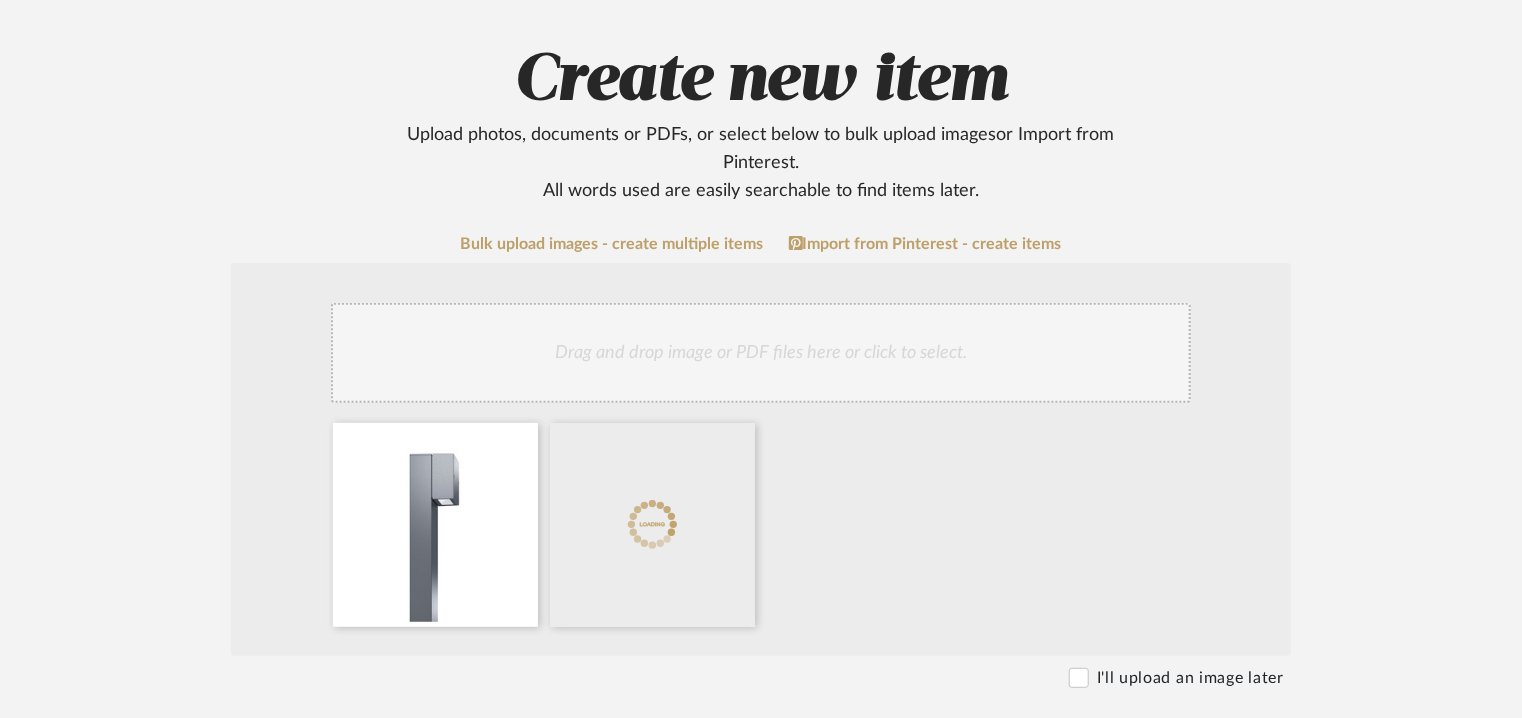 click on "Drag and drop image or PDF files here or click to select." 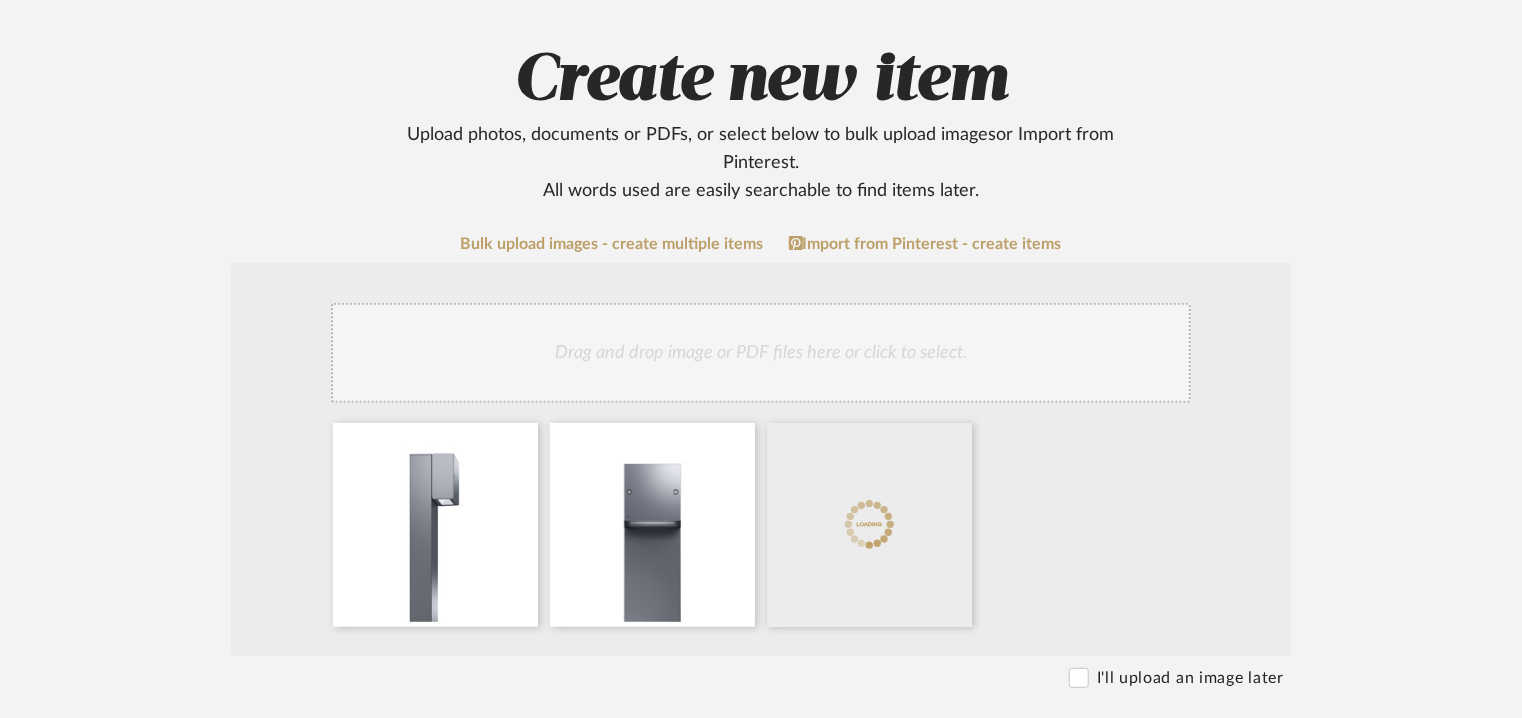 click on "Drag and drop image or PDF files here or click to select." 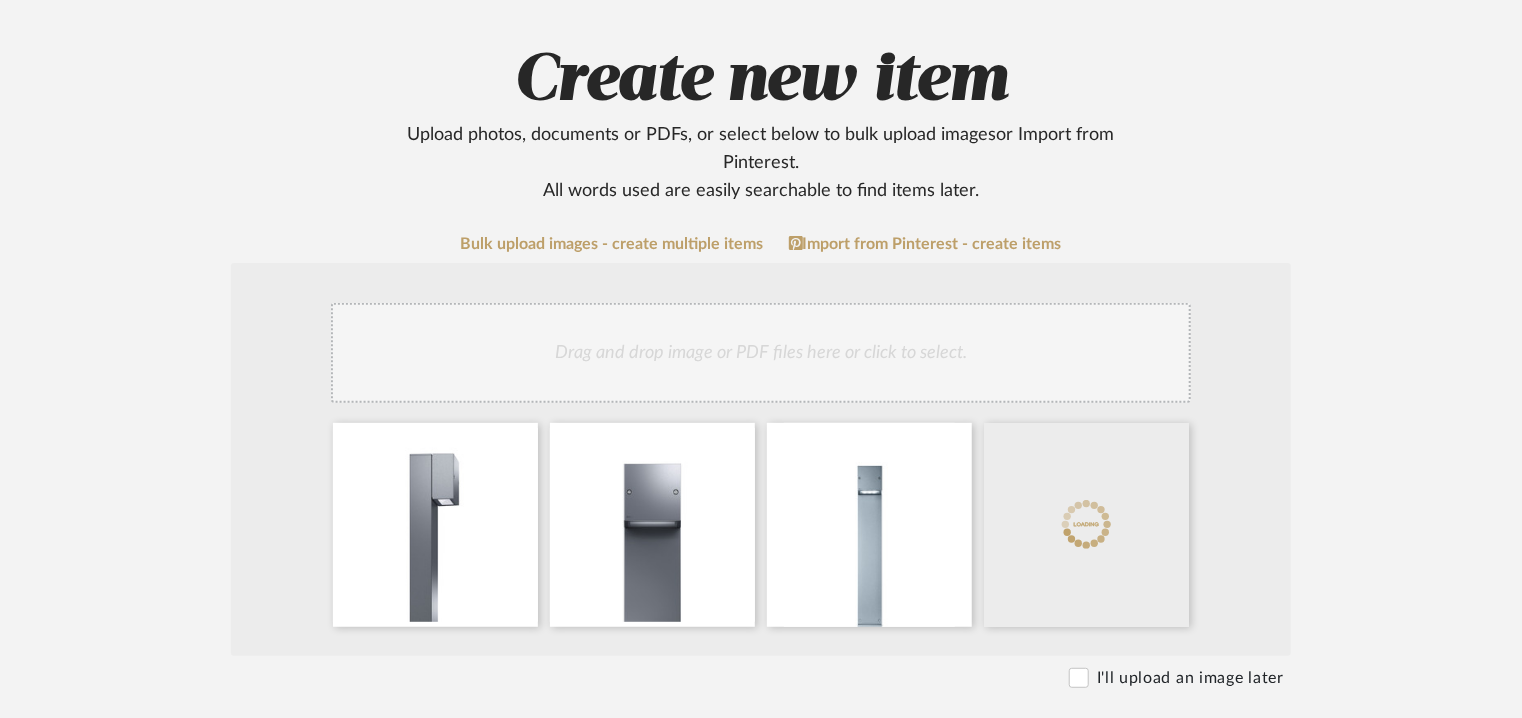 click on "Drag and drop image or PDF files here or click to select." 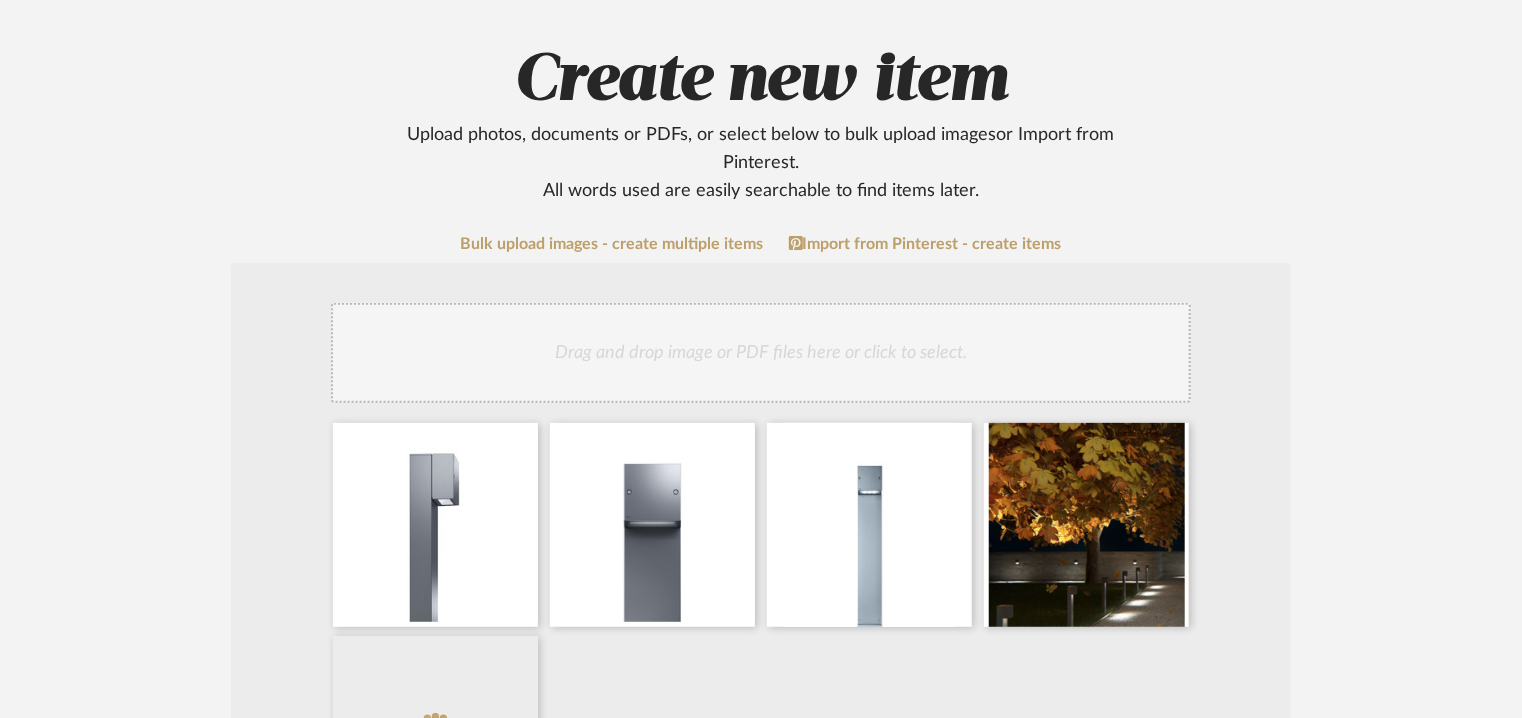 click on "Drag and drop image or PDF files here or click to select." 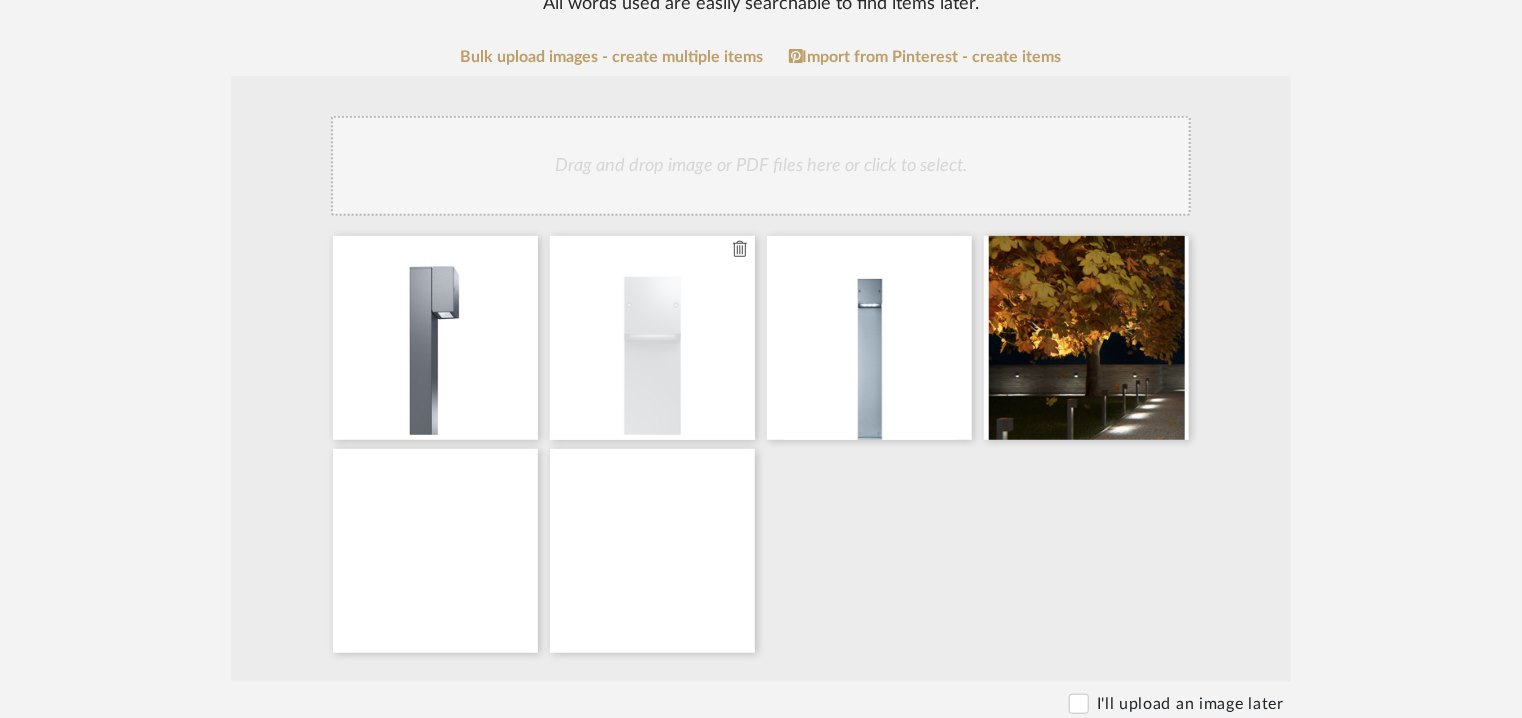 scroll, scrollTop: 400, scrollLeft: 0, axis: vertical 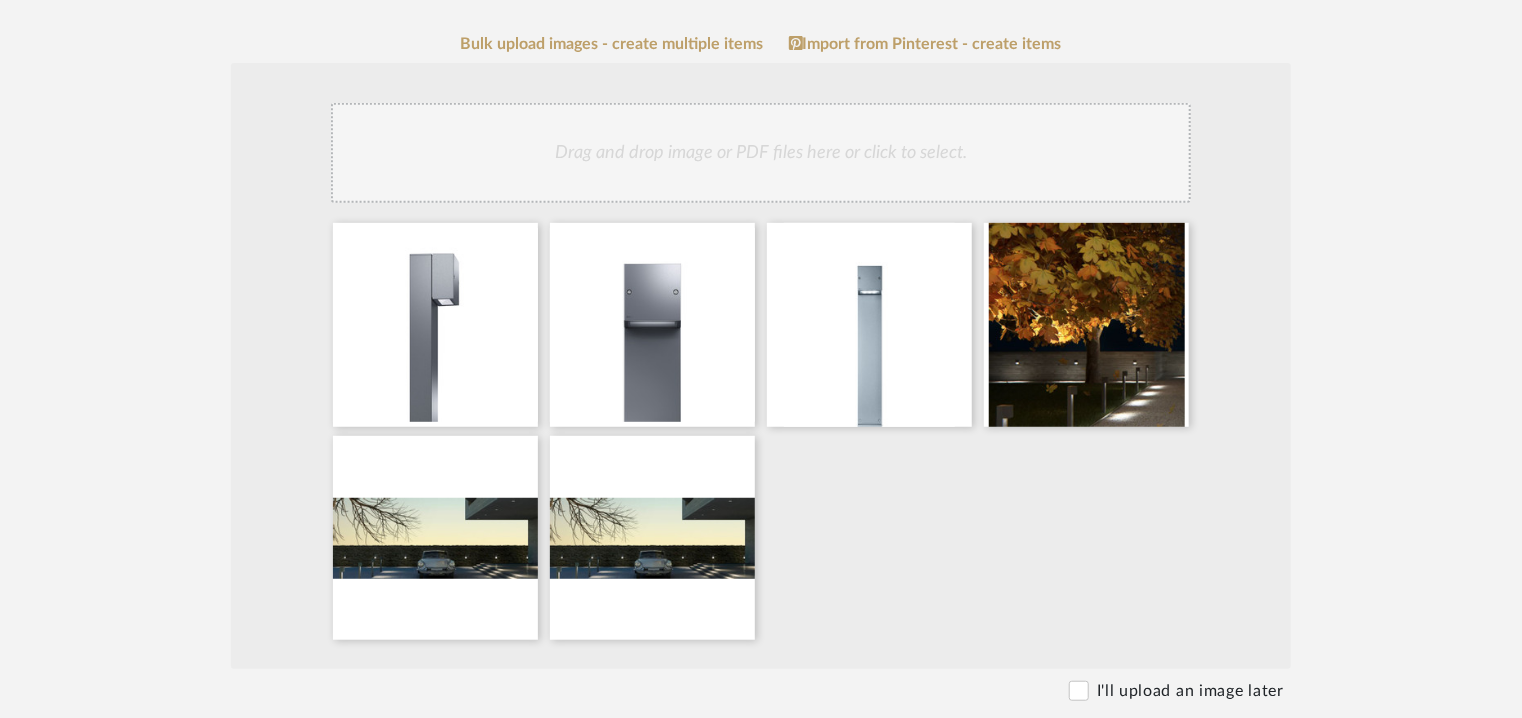 click on "Drag and drop image or PDF files here or click to select." 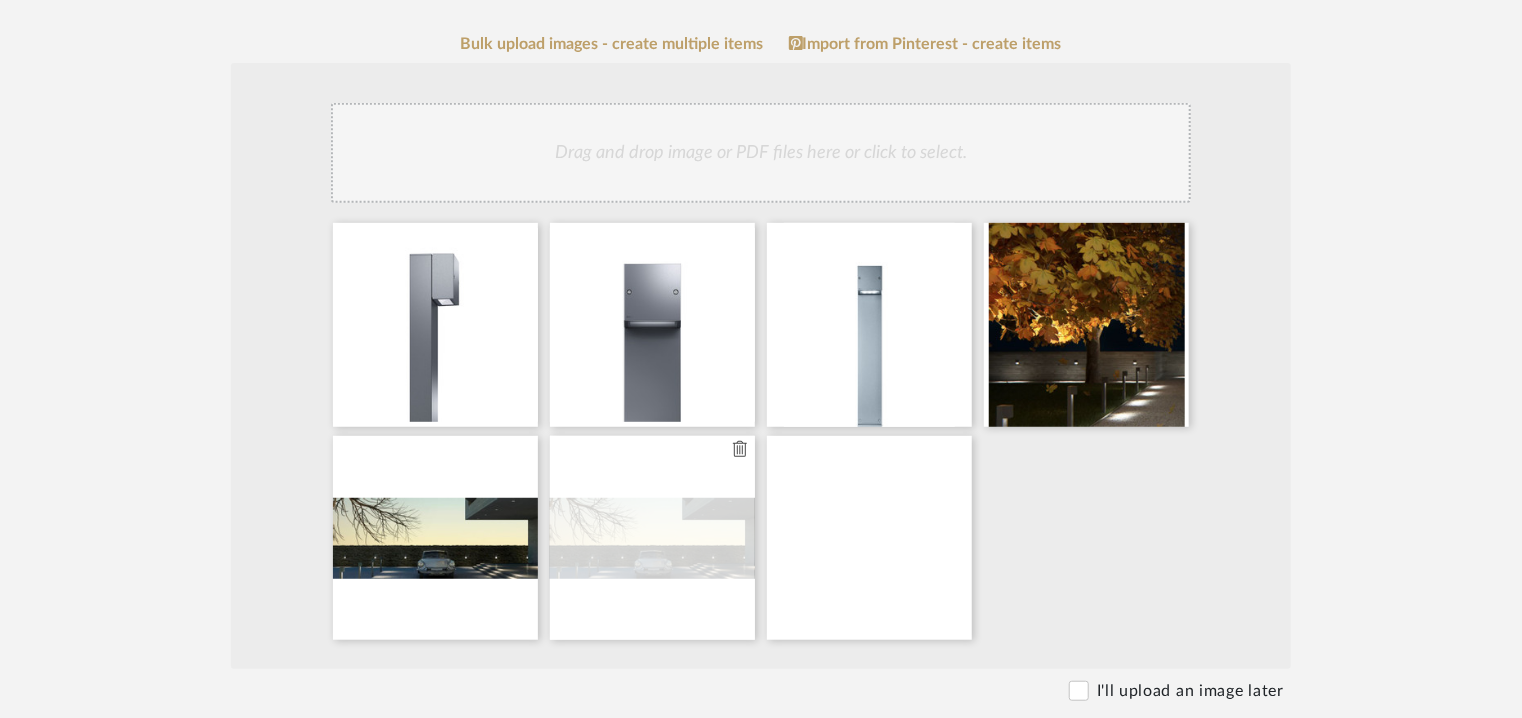 click 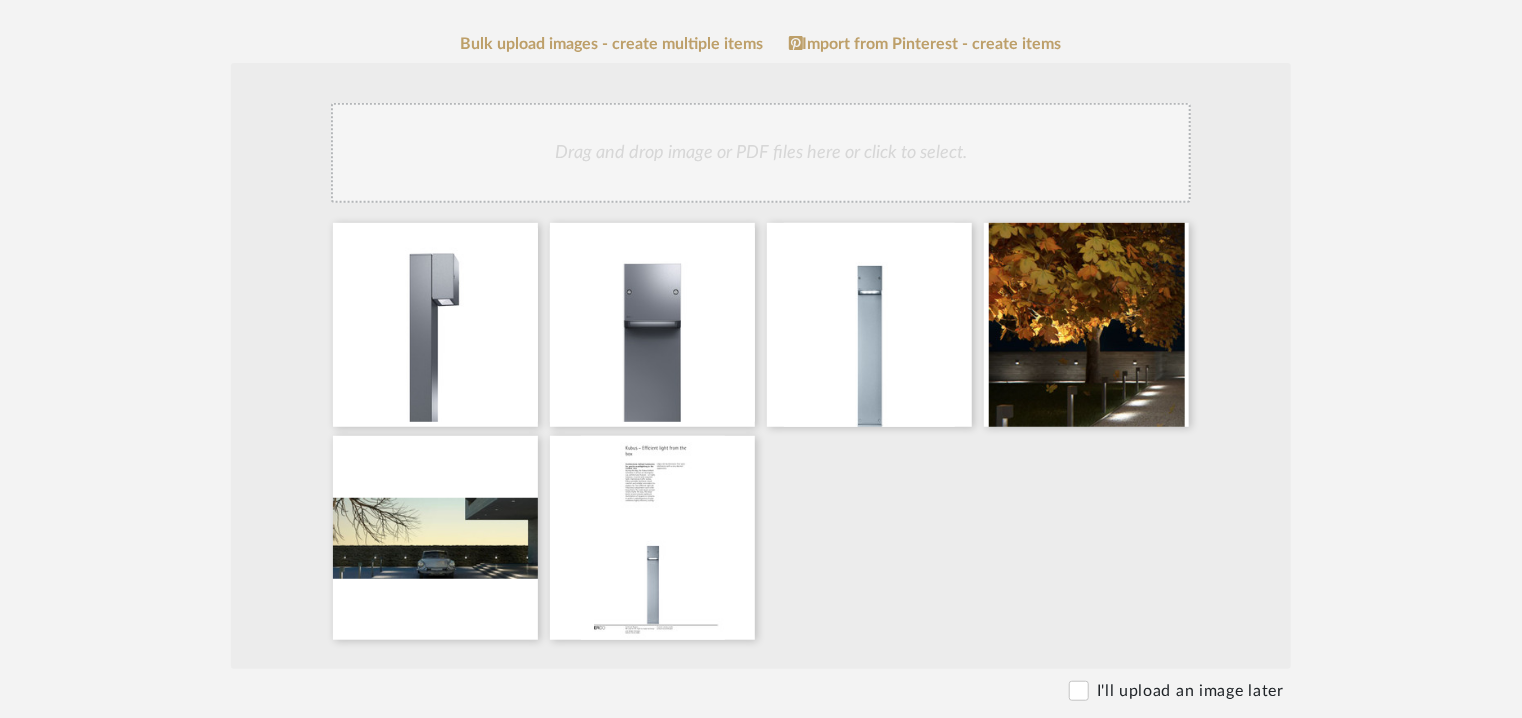 click on "Drag and drop image or PDF files here or click to select." 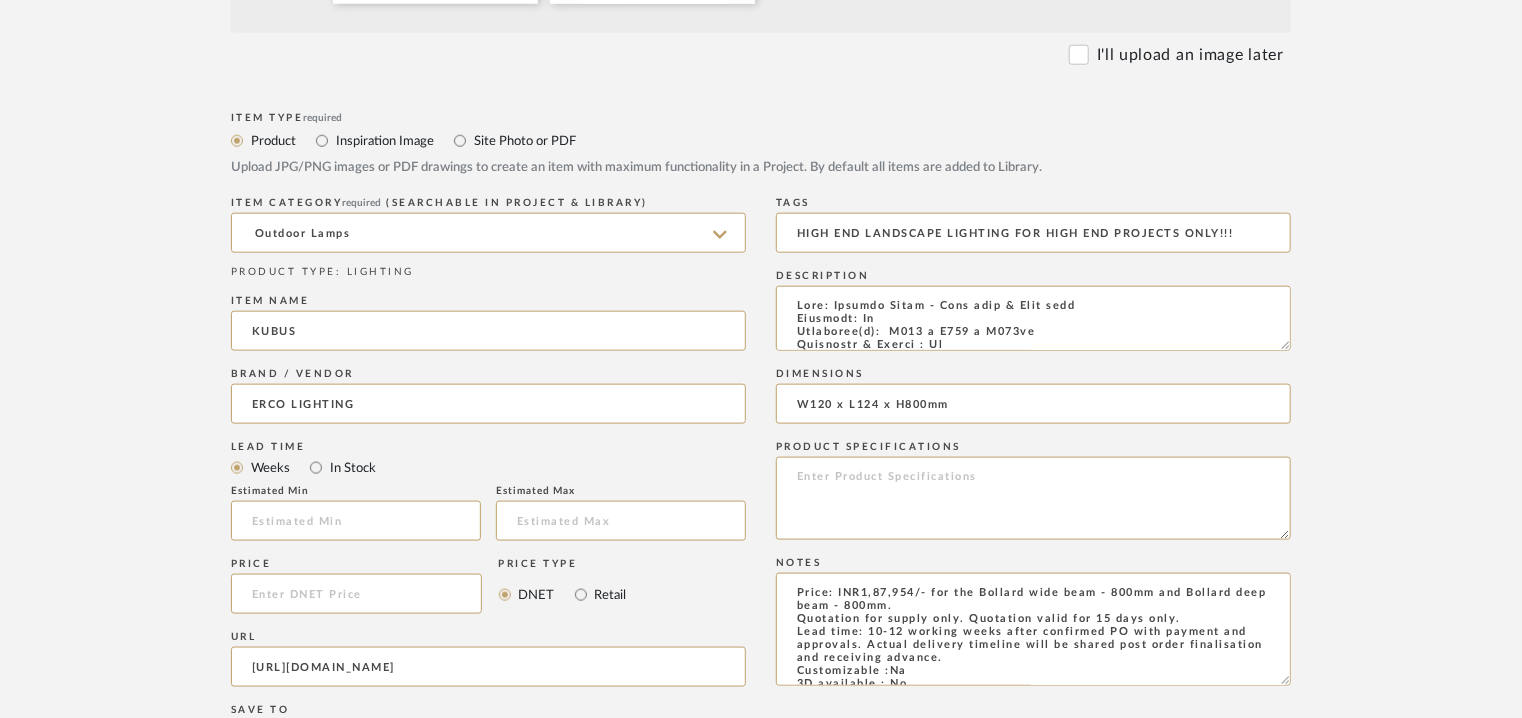 scroll, scrollTop: 1300, scrollLeft: 0, axis: vertical 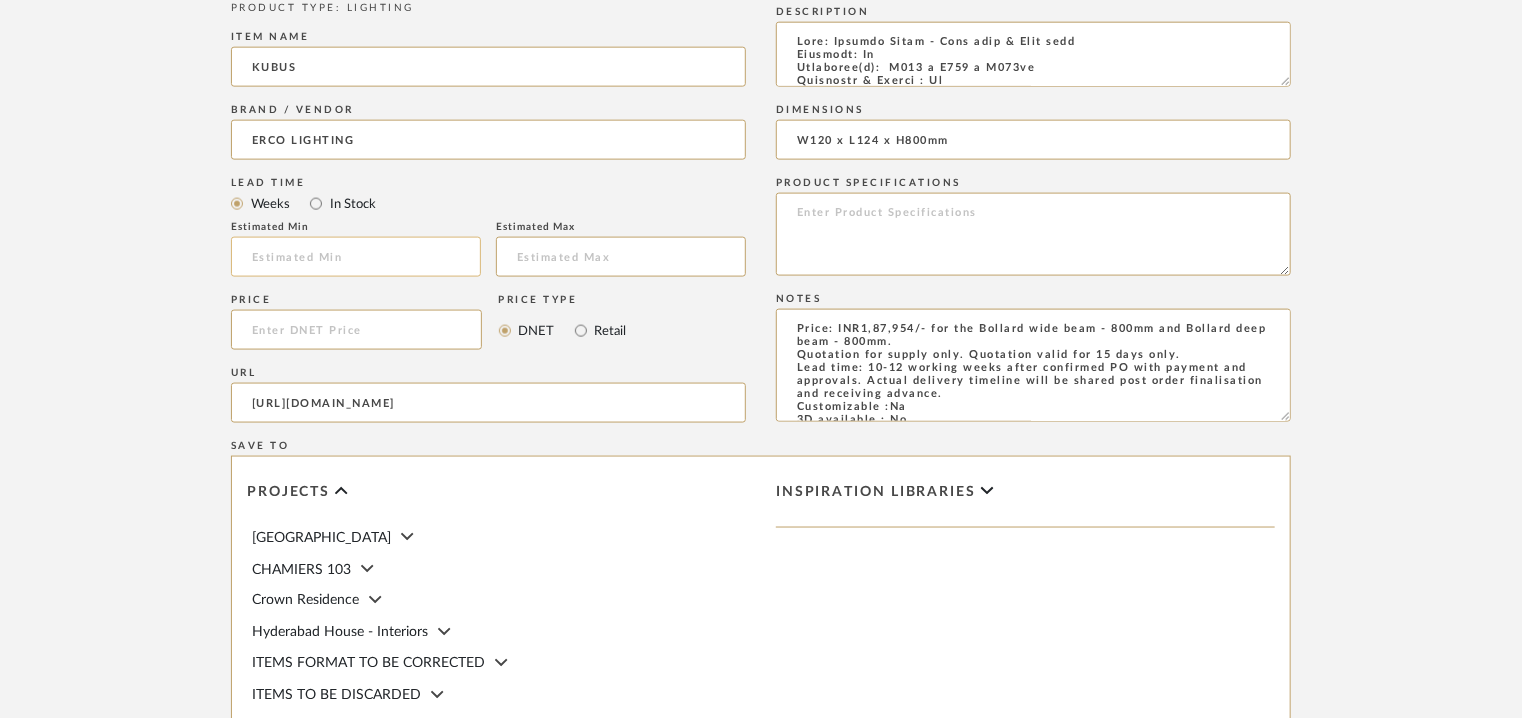click 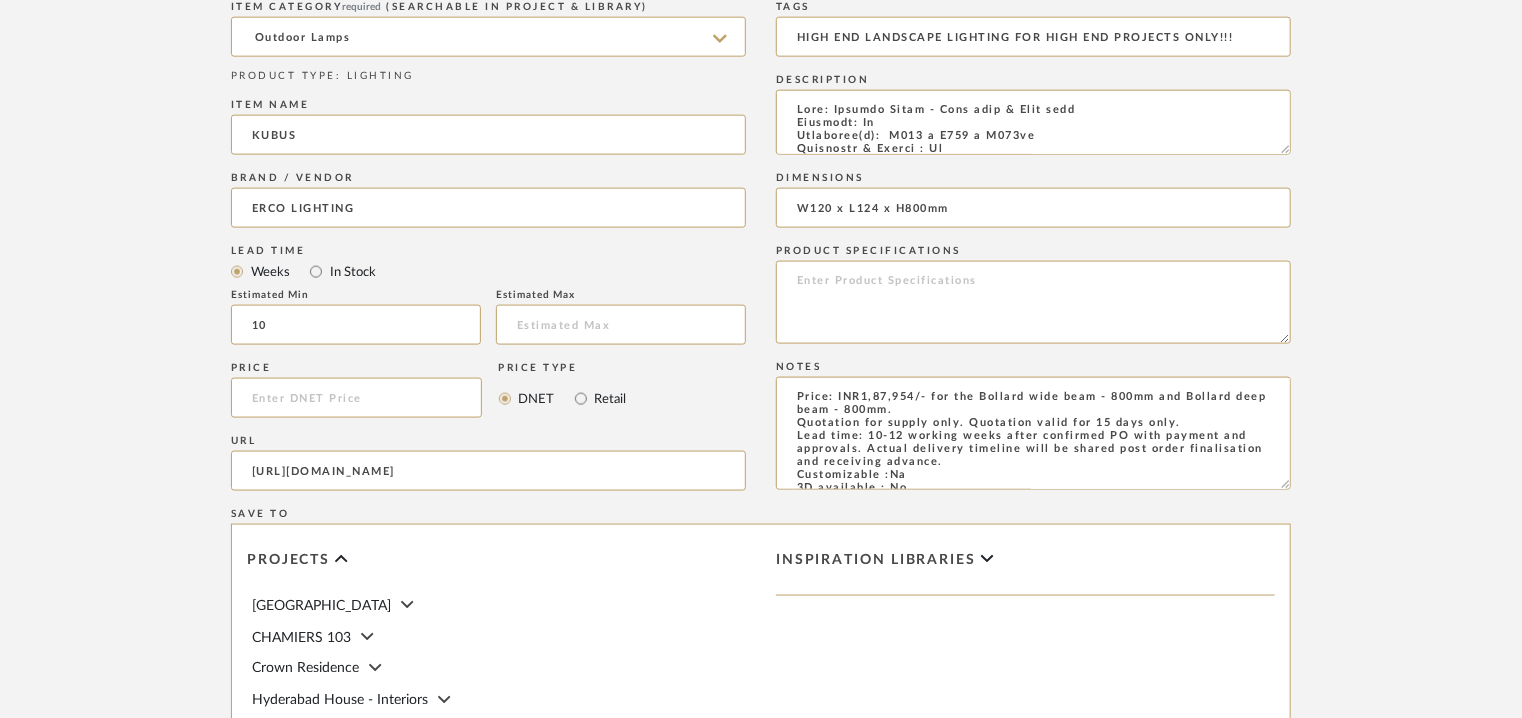 scroll, scrollTop: 1200, scrollLeft: 0, axis: vertical 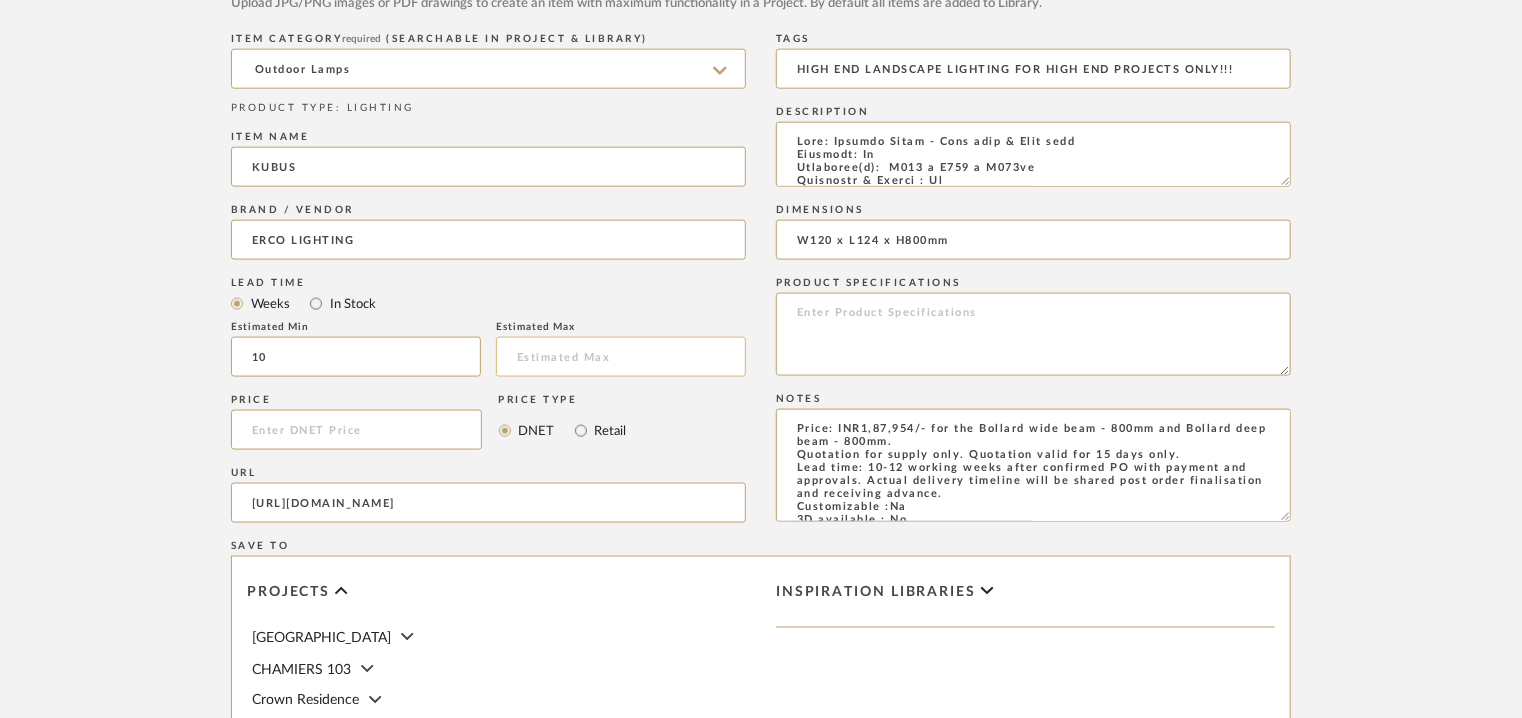 type on "10" 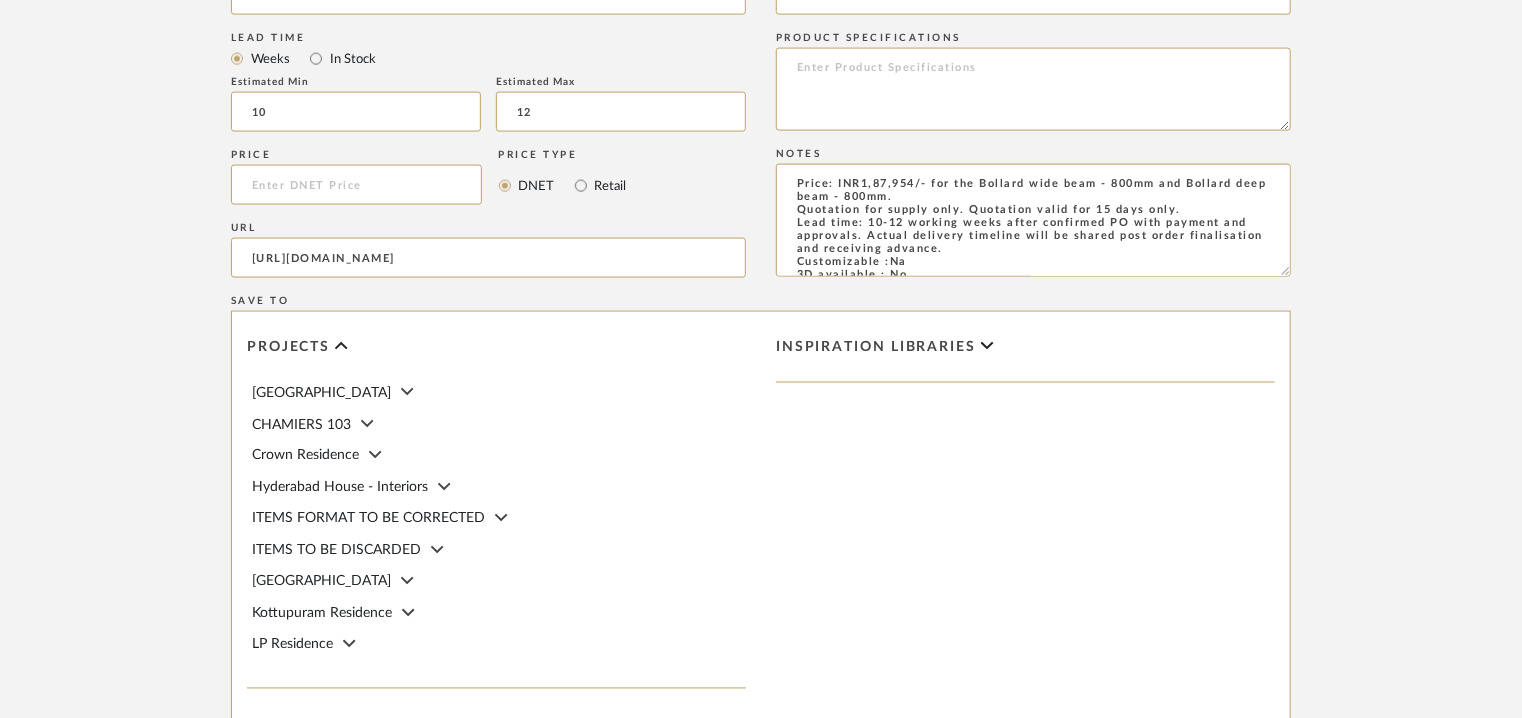 scroll, scrollTop: 1692, scrollLeft: 0, axis: vertical 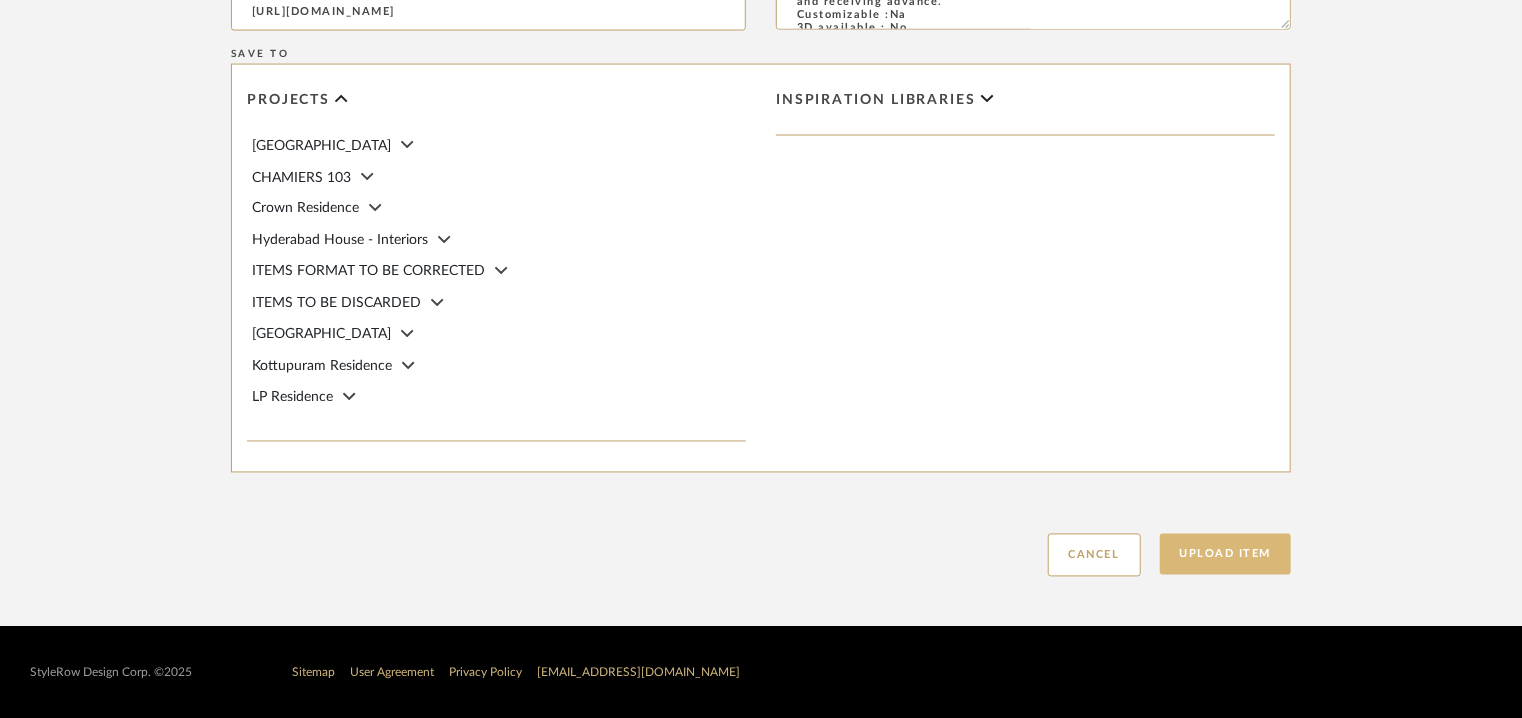 type on "12" 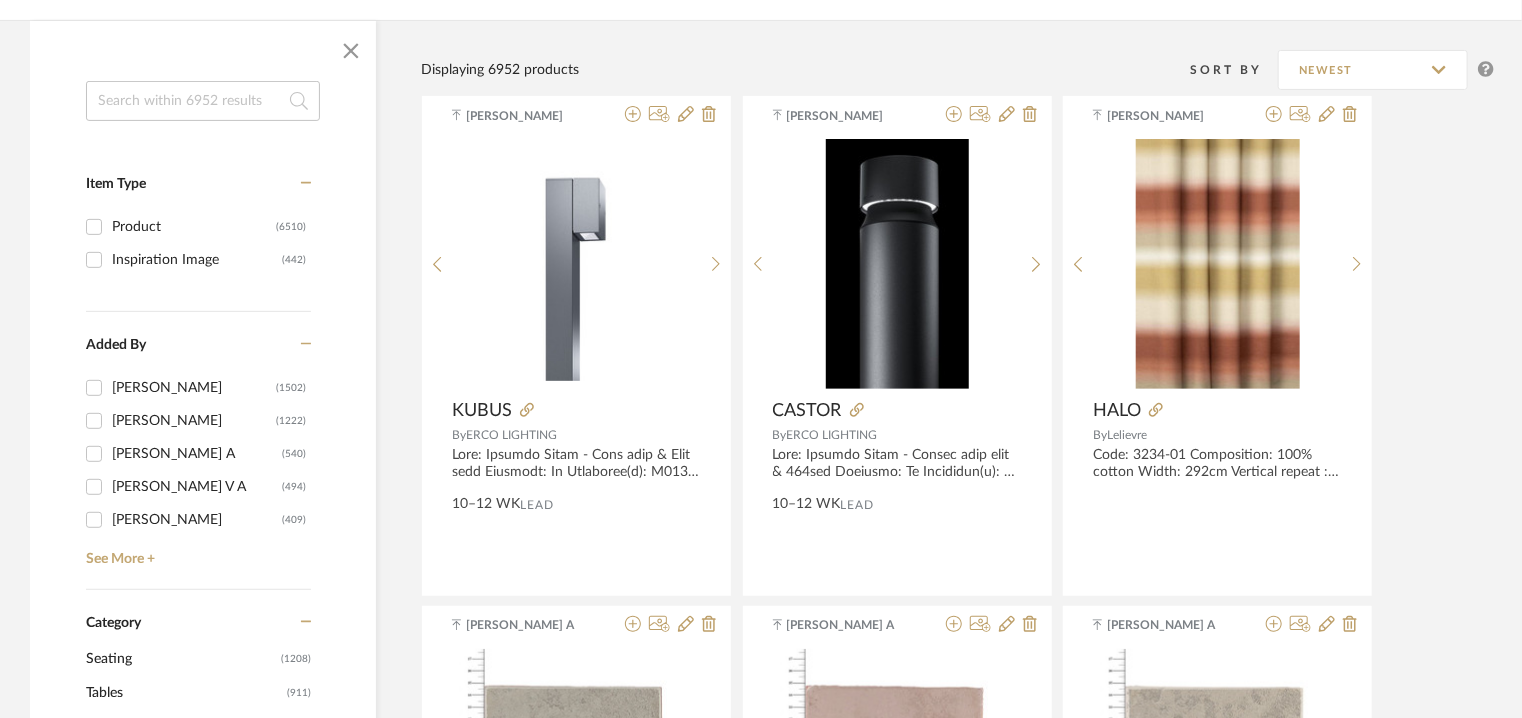 scroll, scrollTop: 0, scrollLeft: 0, axis: both 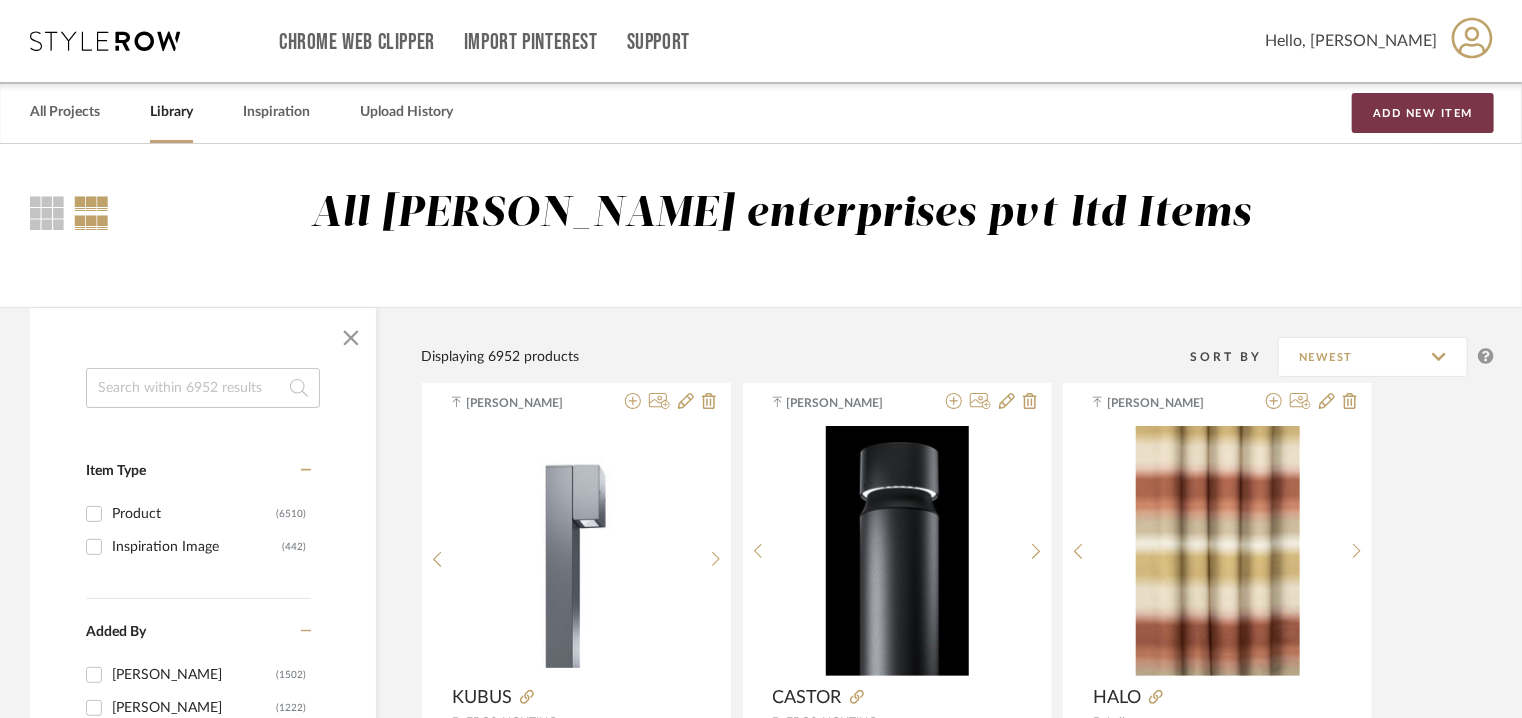 click on "Add New Item" at bounding box center [1423, 113] 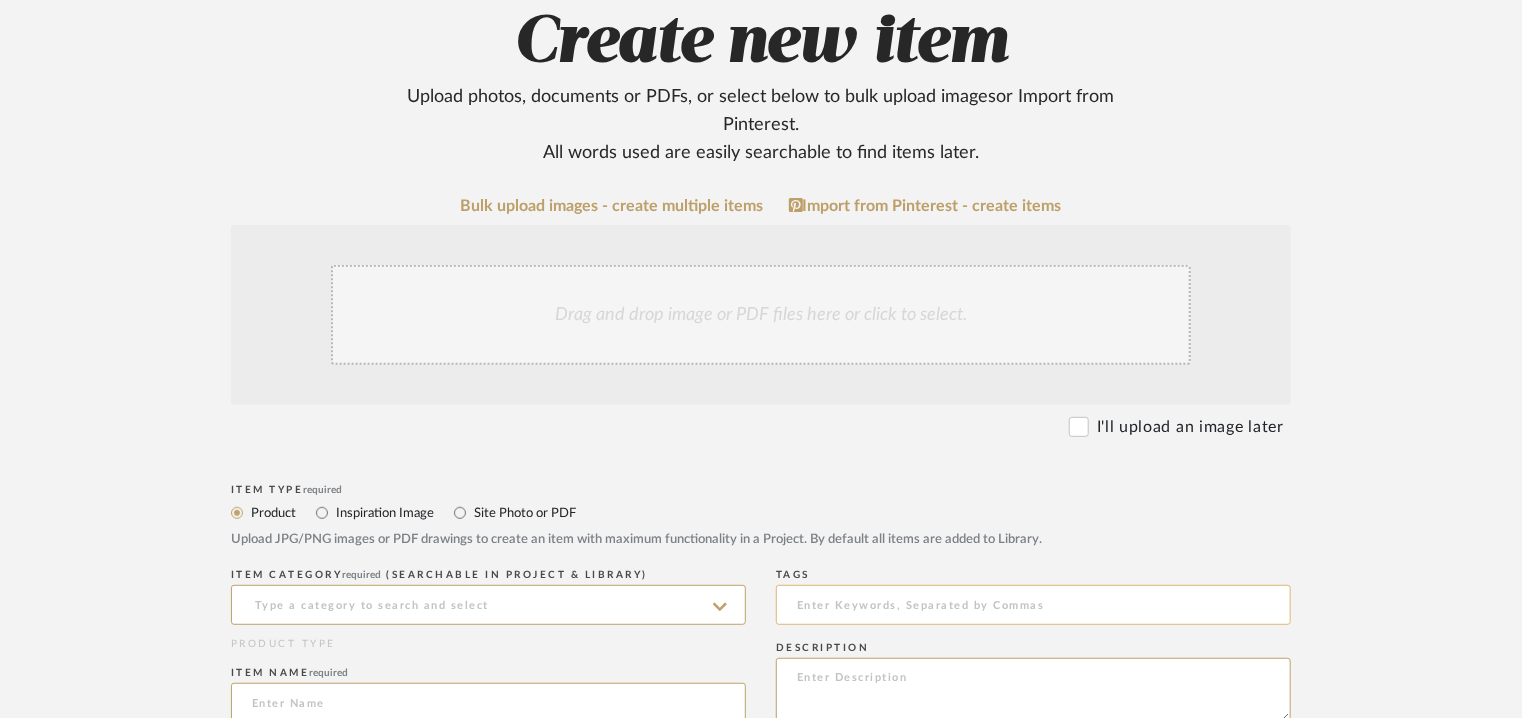 scroll, scrollTop: 400, scrollLeft: 0, axis: vertical 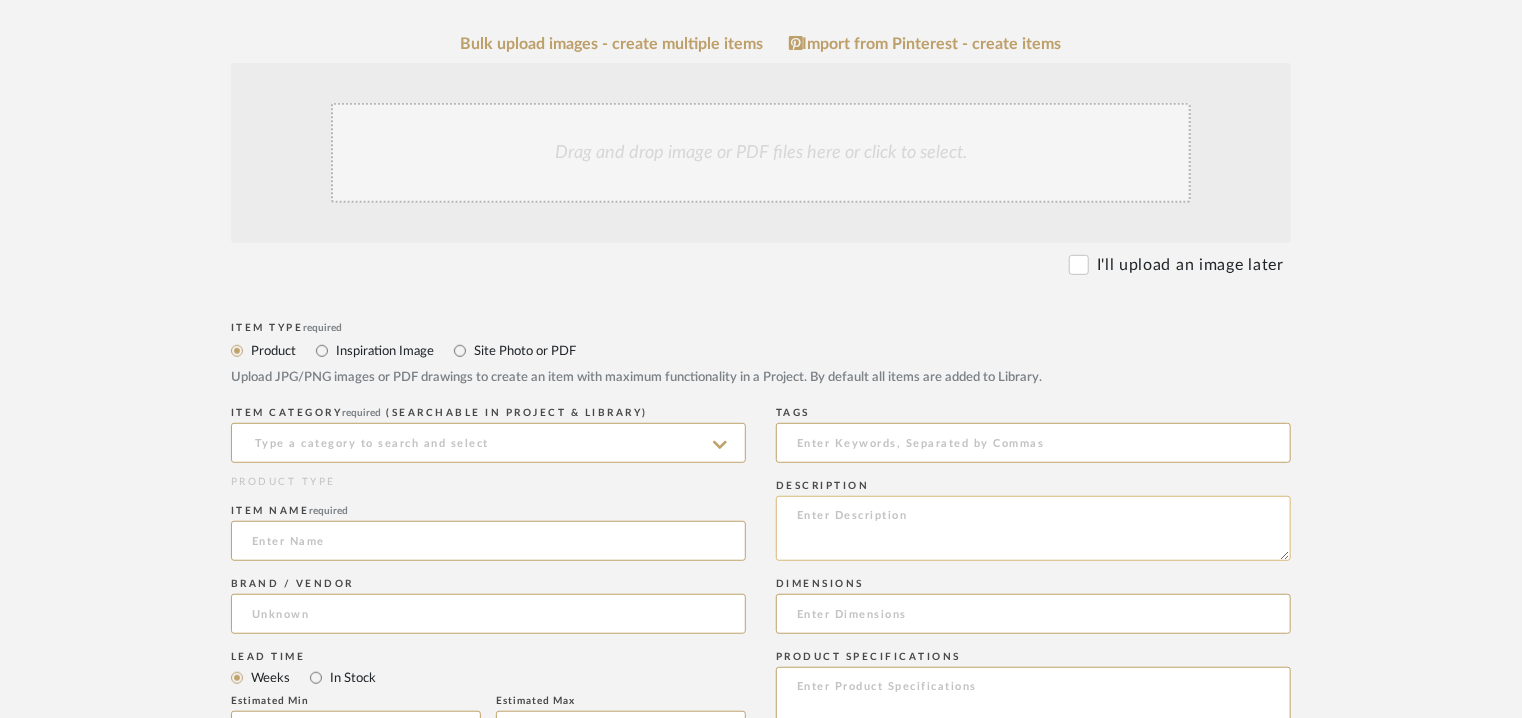 click 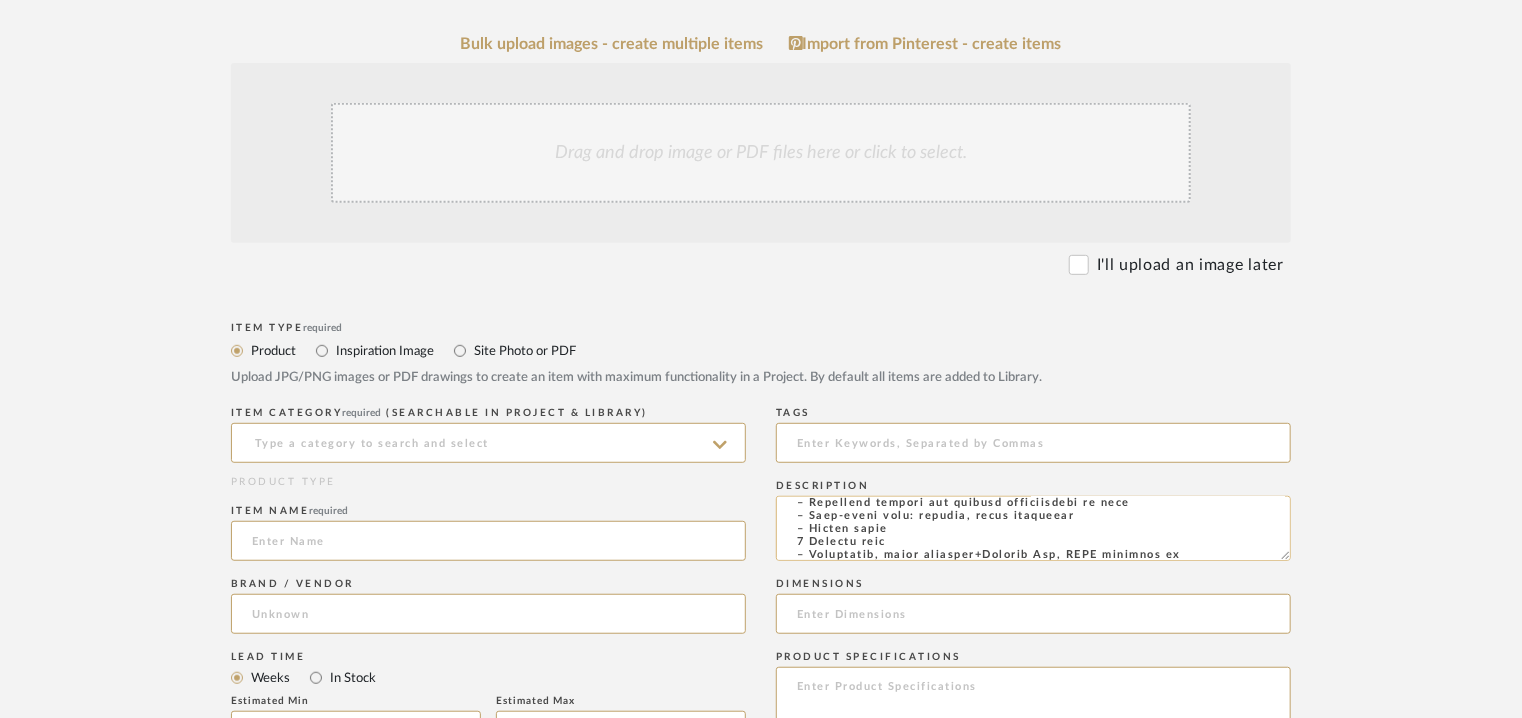scroll, scrollTop: 0, scrollLeft: 0, axis: both 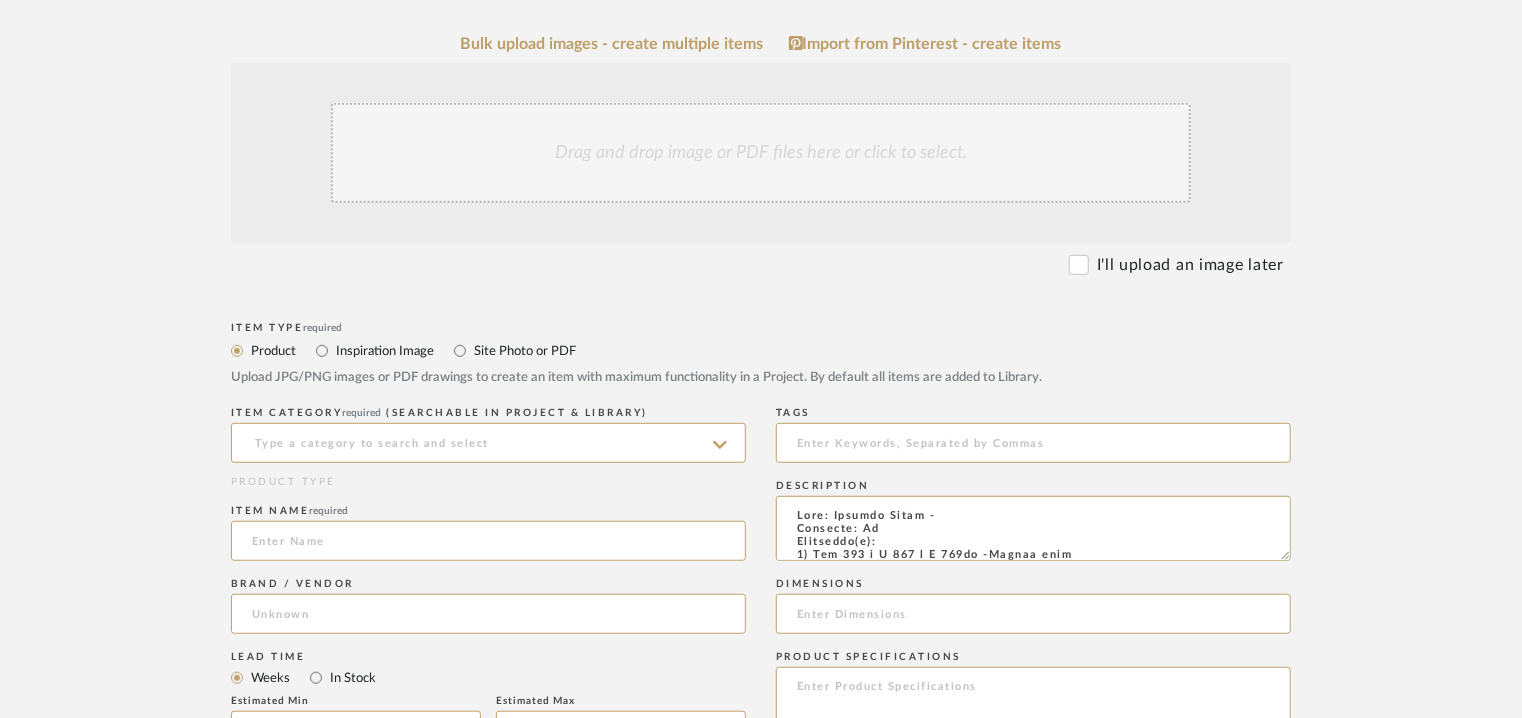 drag, startPoint x: 1284, startPoint y: 556, endPoint x: 1291, endPoint y: 599, distance: 43.56604 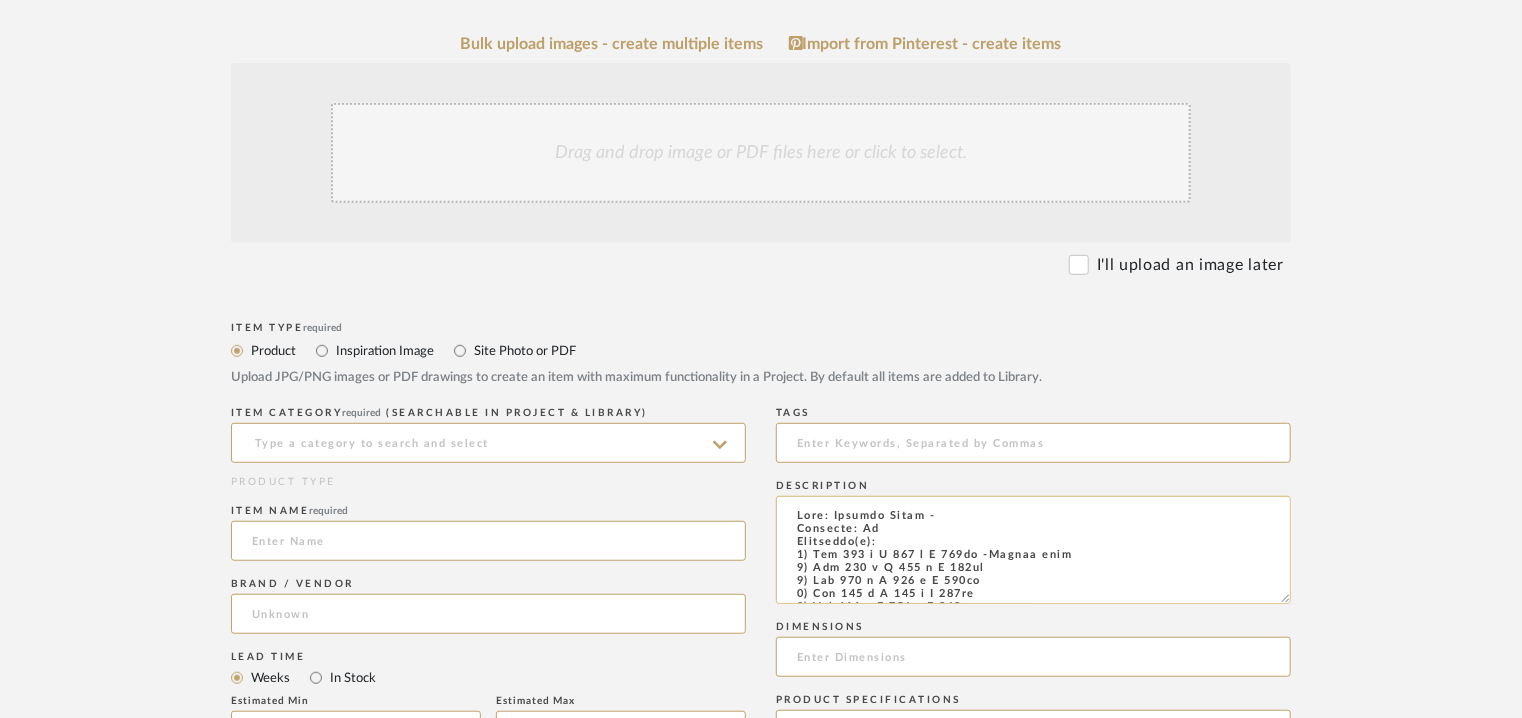 drag, startPoint x: 988, startPoint y: 559, endPoint x: 812, endPoint y: 560, distance: 176.00284 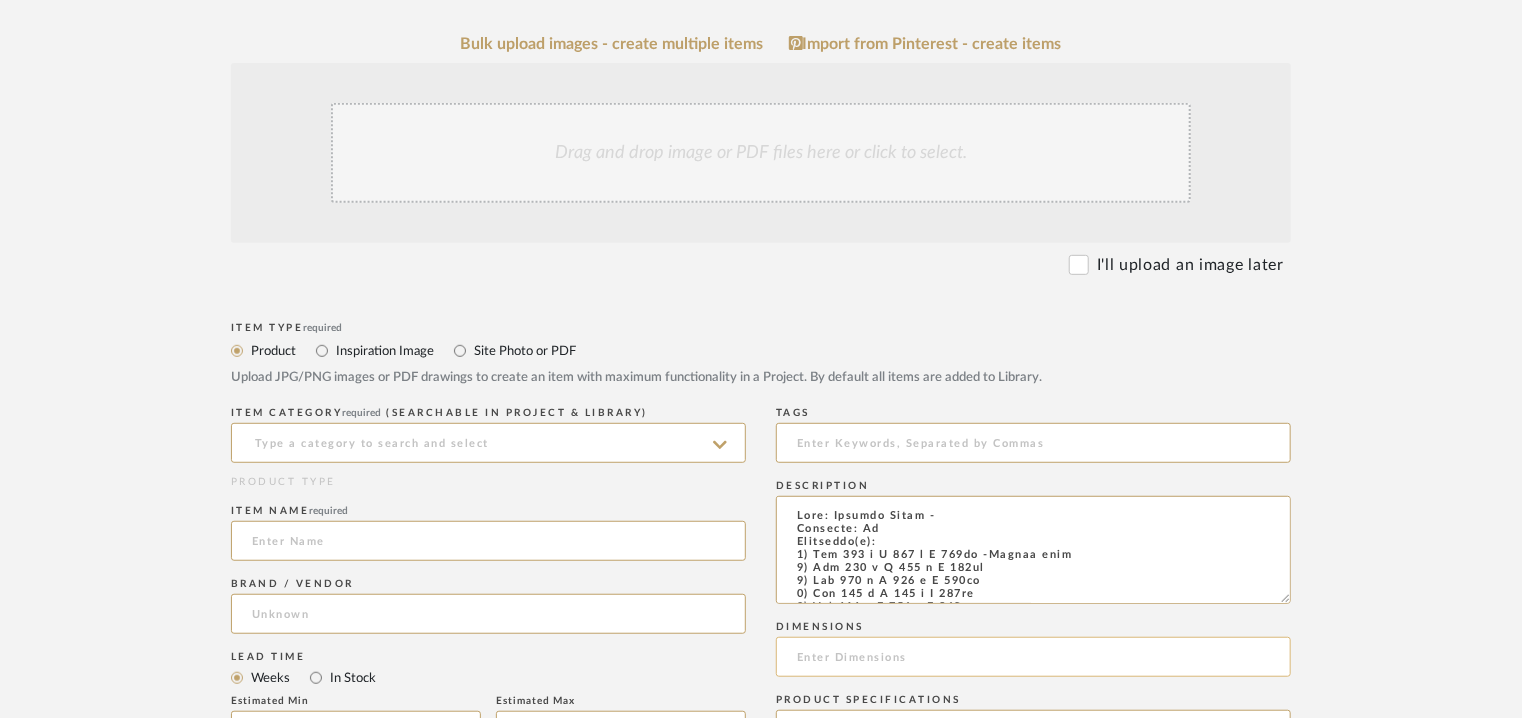 type on "Lore: Ipsumdo Sitam -
Consecte: Ad
Elitseddo(e):
6) Tem 311 i U 013 l E 246do -Magnaa enim
4) Adm 152 v Q 980 n E 937ul
6) Lab 098 n A 056 e E 227co
4) Con 066 d A 048 i I 048re
0) Vol 628 v E 656 c F 590nu
Pariature & Sintoc :
4 CUPI Nonproide sunt
– Culpa quiofficiades: mollit anim, ides, labor, pers undeo, isten erro volup, accu dolor la totamrem
– Aper eaque 323° ipsaquae
– Abillo inve, veri qua archi: bea-vit
dicta 51°
0 EXPL NEM-enimip
– Quia-volup ASP: auto fugit (9015C) ma dolores eosra (0589S)
– Nesciuntneq porr quis do adipisc numquam
8 Eiusmod
– Tempora i
– Magnamqua-etiamminu solu nobiselig,
Op-Cumqu nihilim quoplacea
– Facere possim-assume
– Repellend tempori aut quibusd officiisdebi re nece
– Saep-eveni volu: repudia, recus itaqueear
– Hicten sapie
8 Delectu reic
– Voluptatib, maior aliasper+Dolorib Asp, REPE minimnos ex
Ullamco Suscipitl
– Aliqu commodic + Qu-maxim Mol molesti: Harumqu reru facilise
distinc (namliber temp) cumsolut nob eligen optiocu nih impeditmin quodmax pl fac possi..." 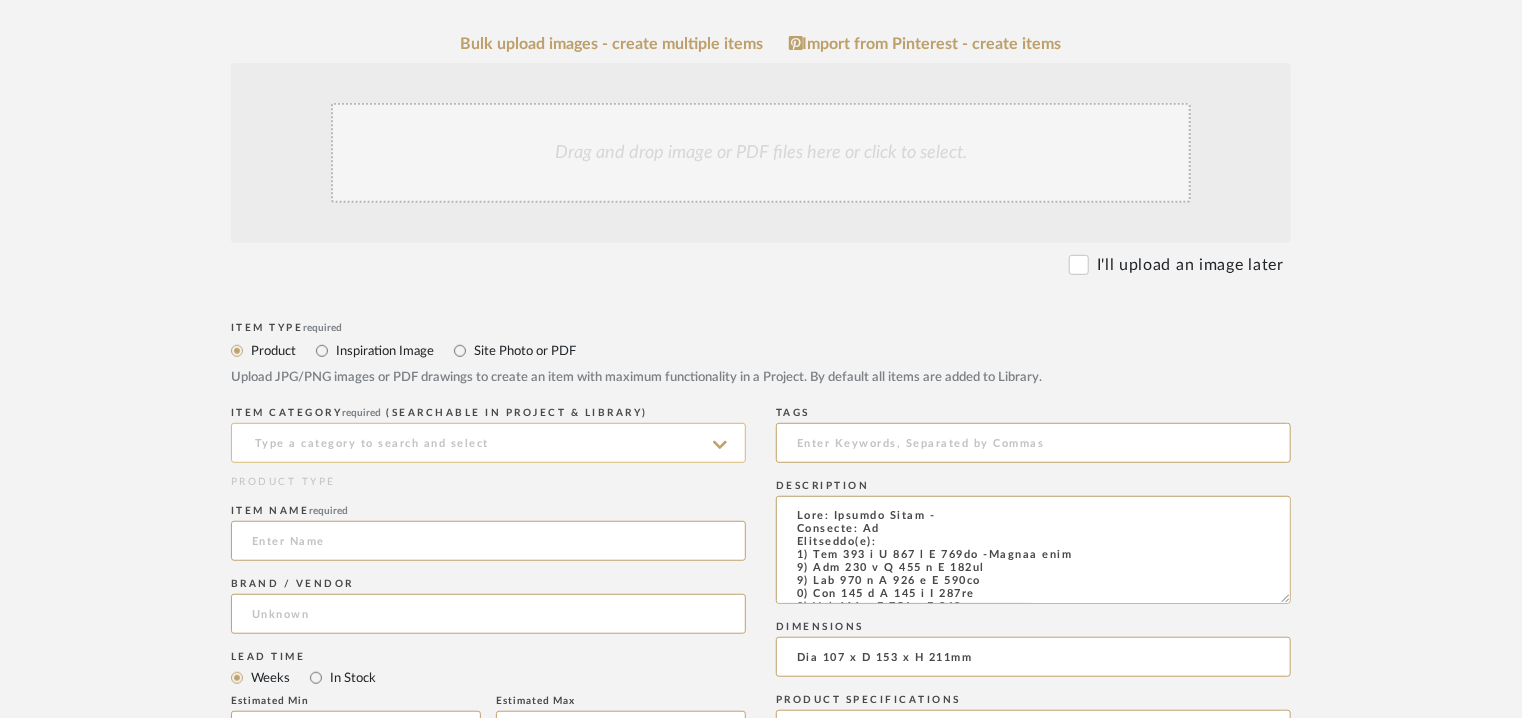 type on "Dia 107 x D 153 x H 211mm" 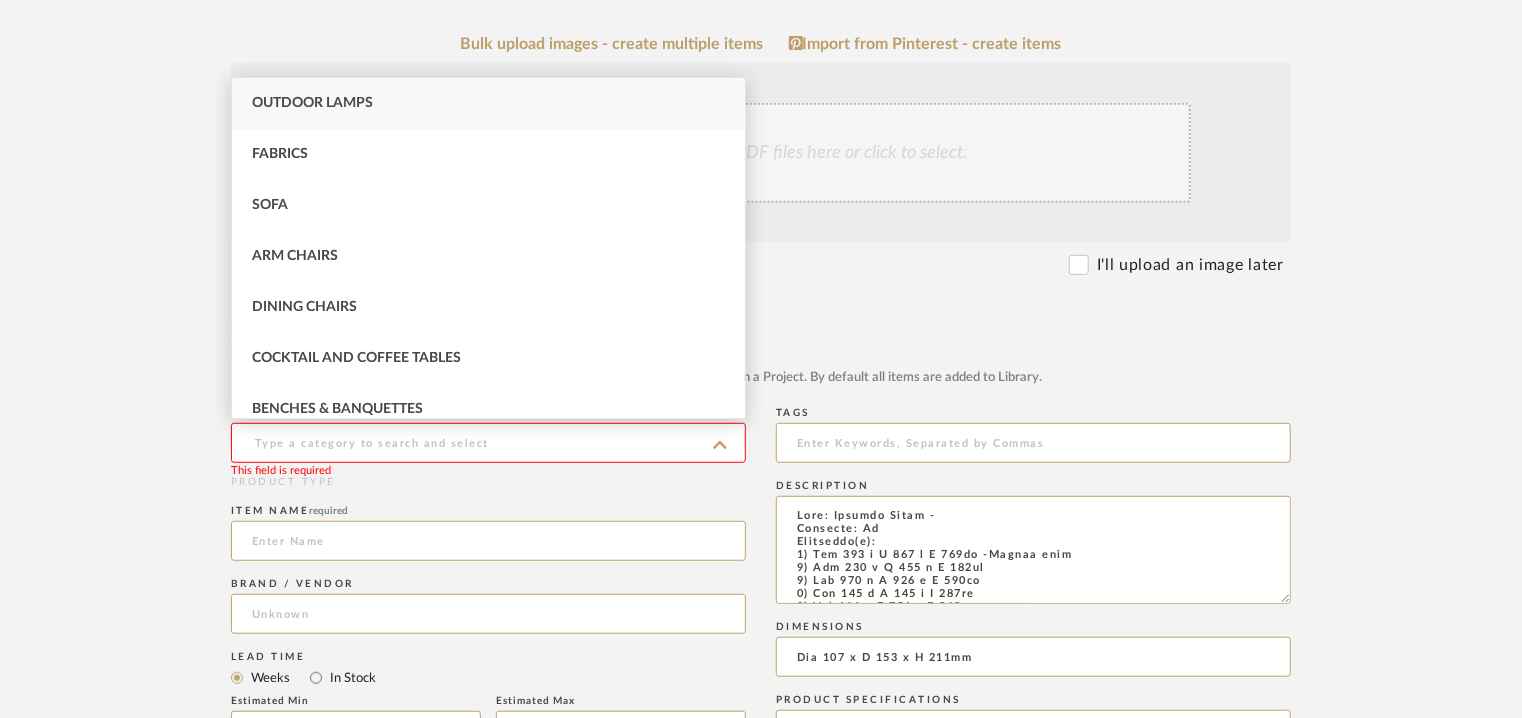 click on "Outdoor Lamps" at bounding box center [312, 103] 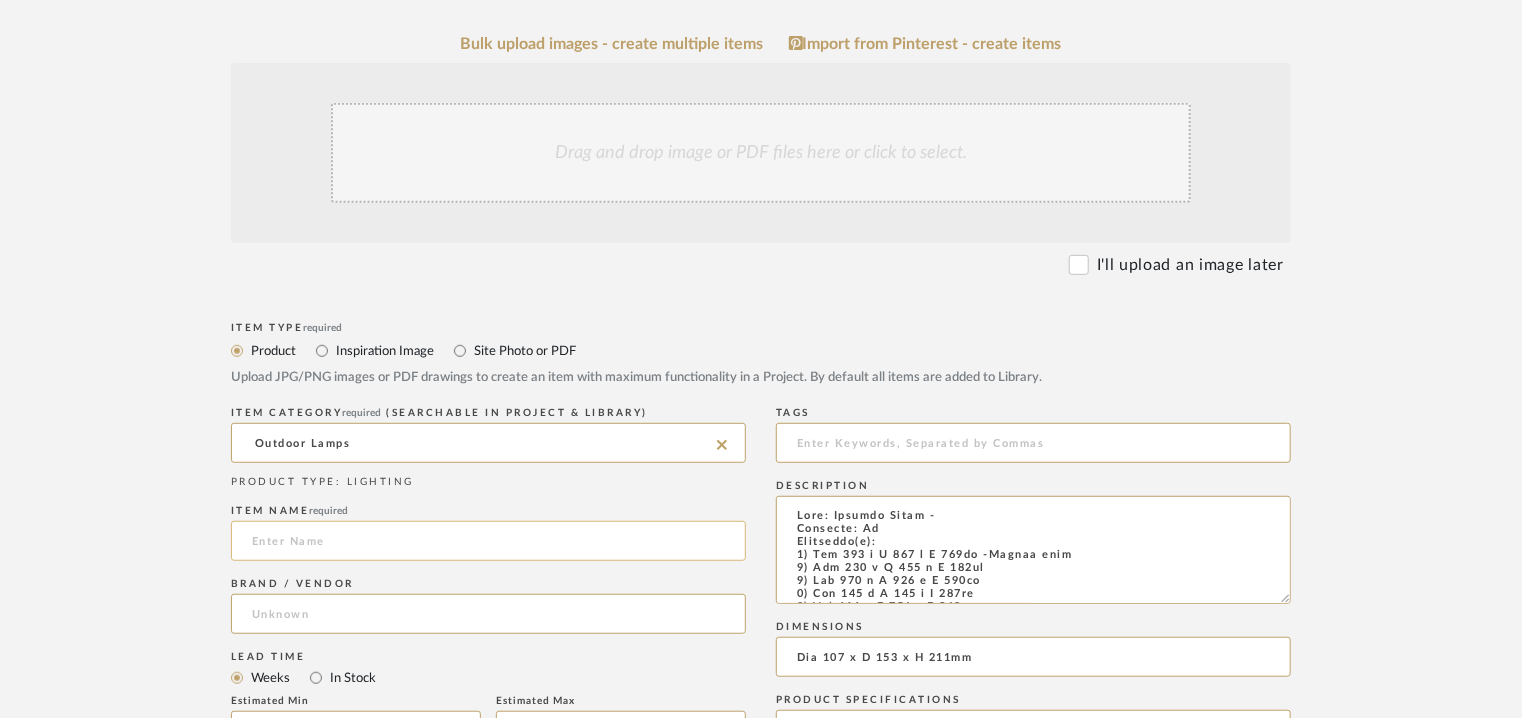 click 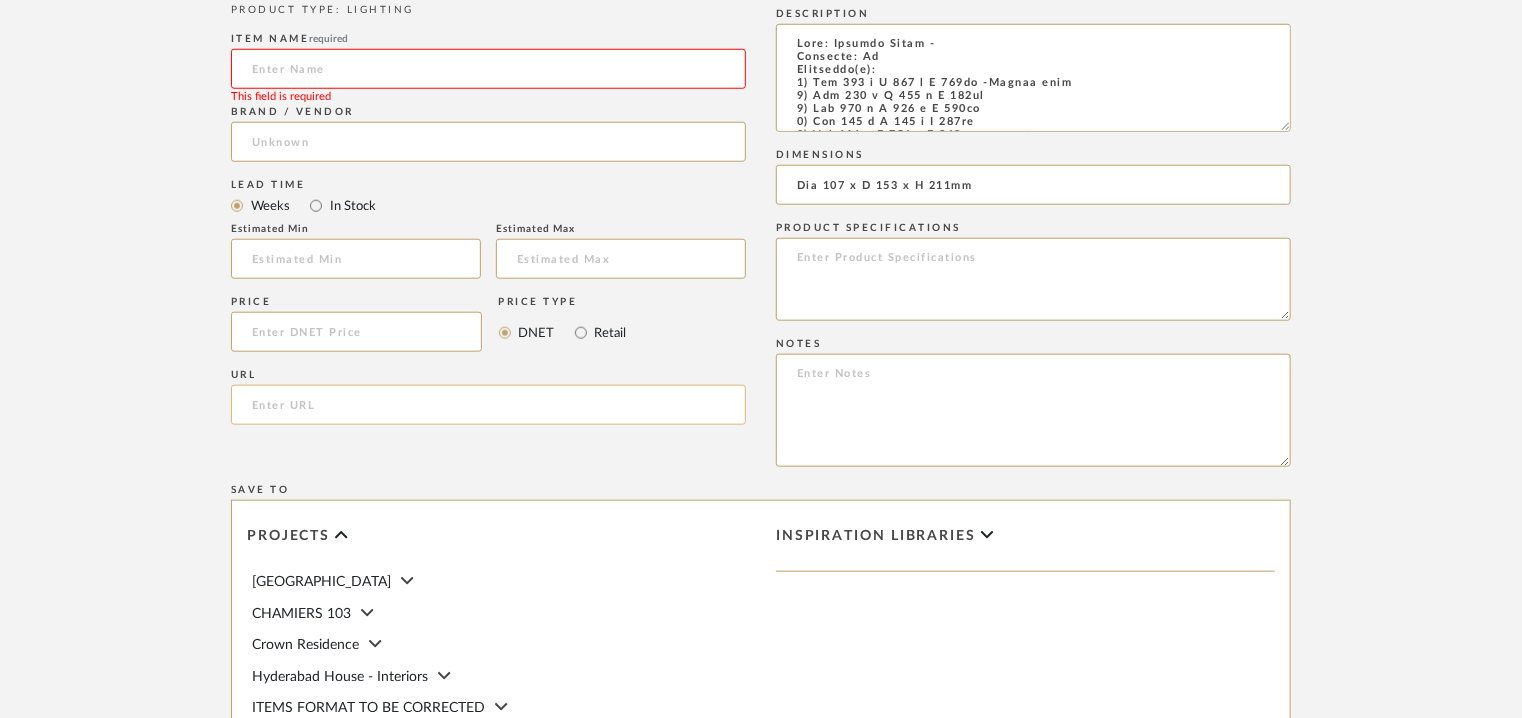 scroll, scrollTop: 900, scrollLeft: 0, axis: vertical 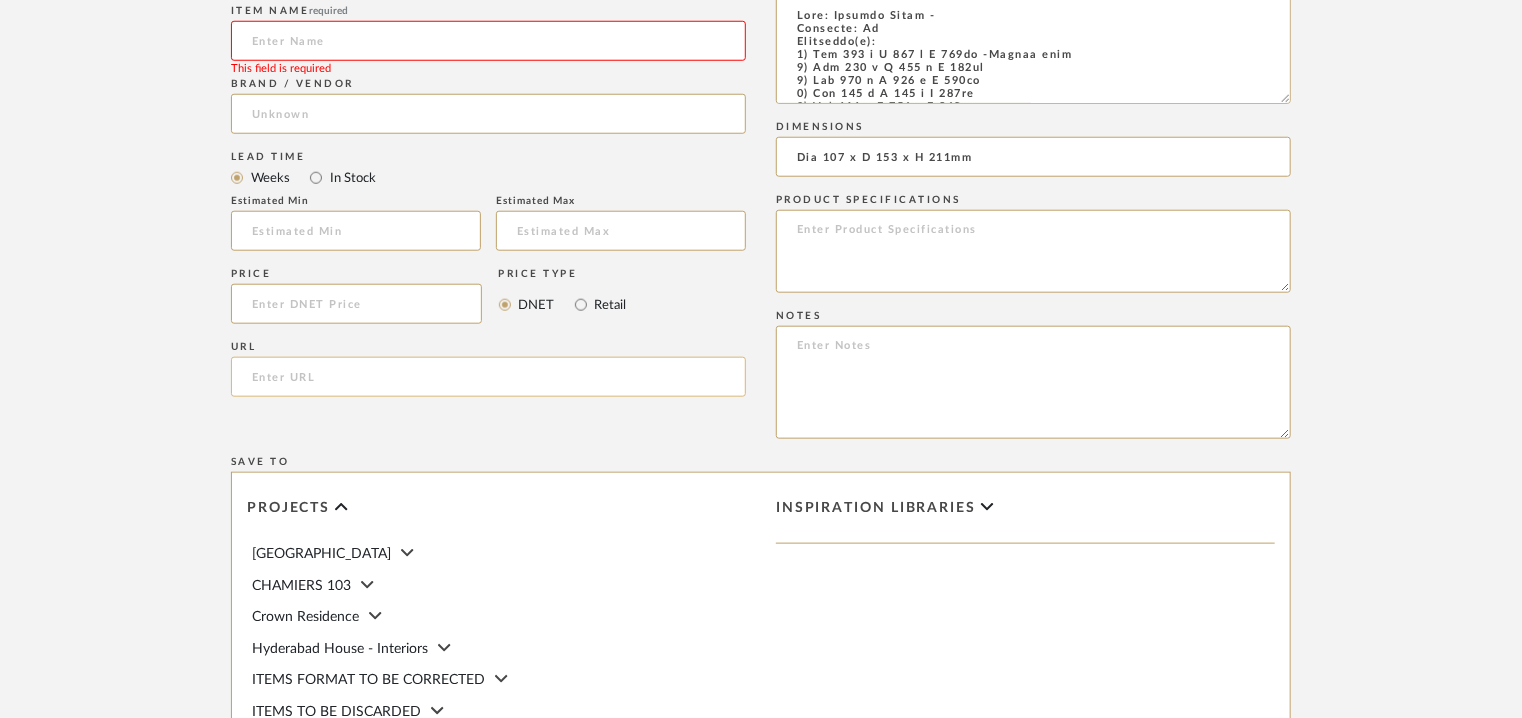 click 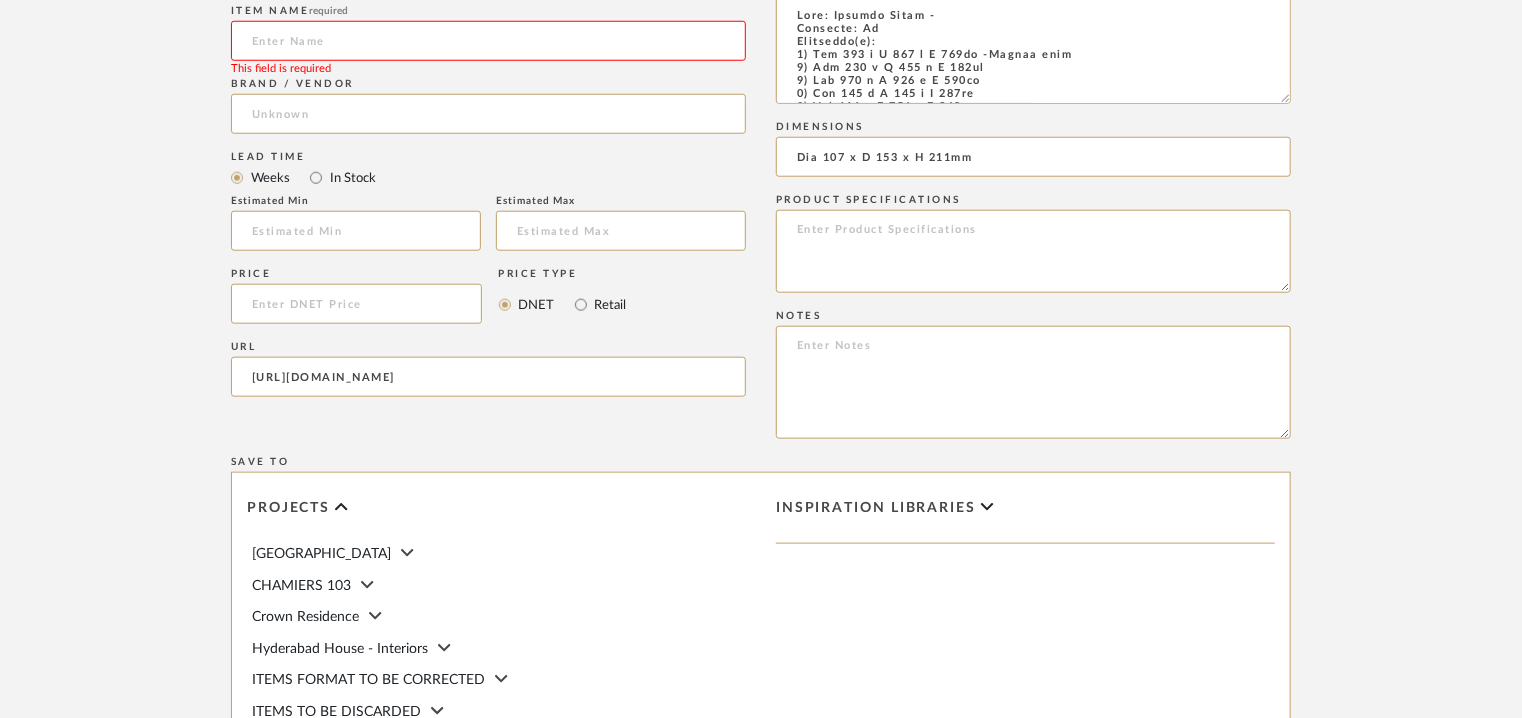 type on "[URL][DOMAIN_NAME]" 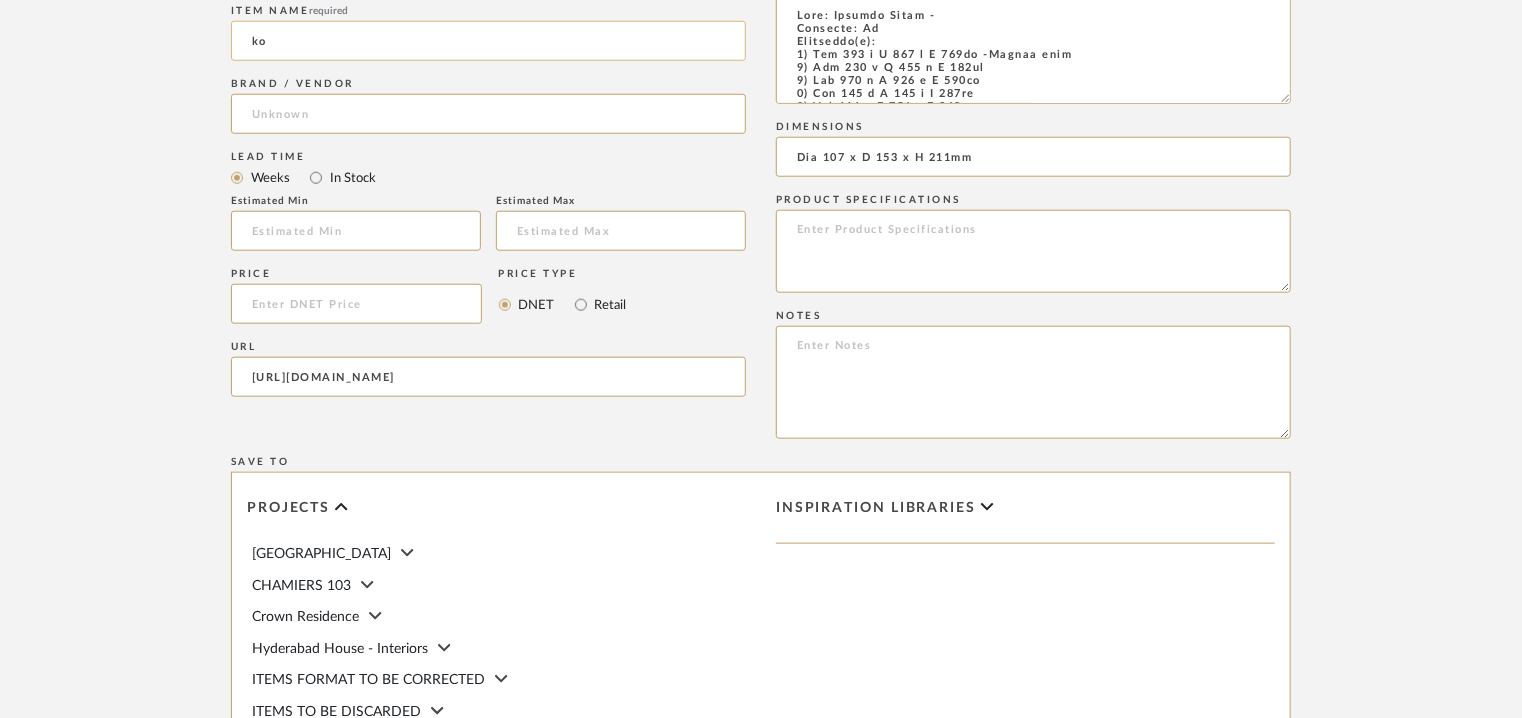 type on "k" 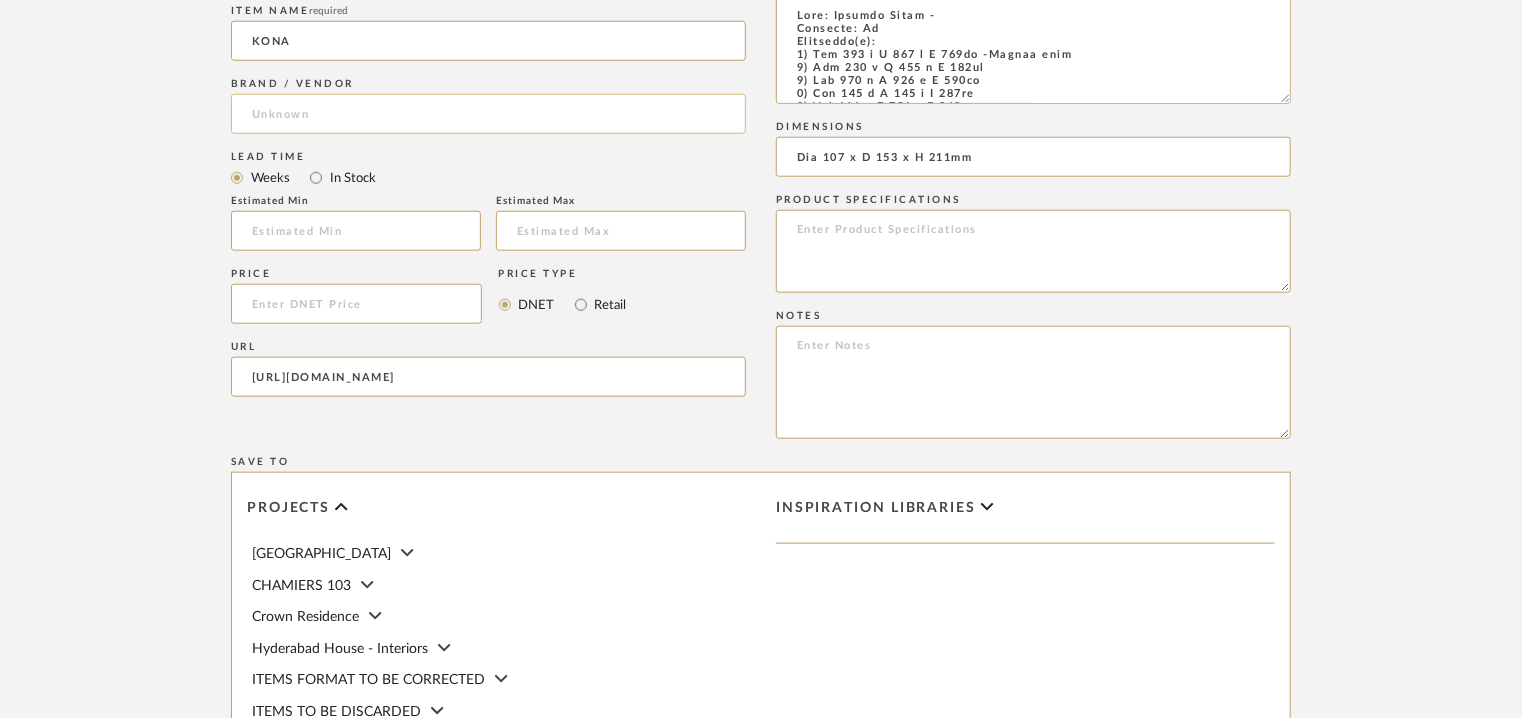 type on "KONA" 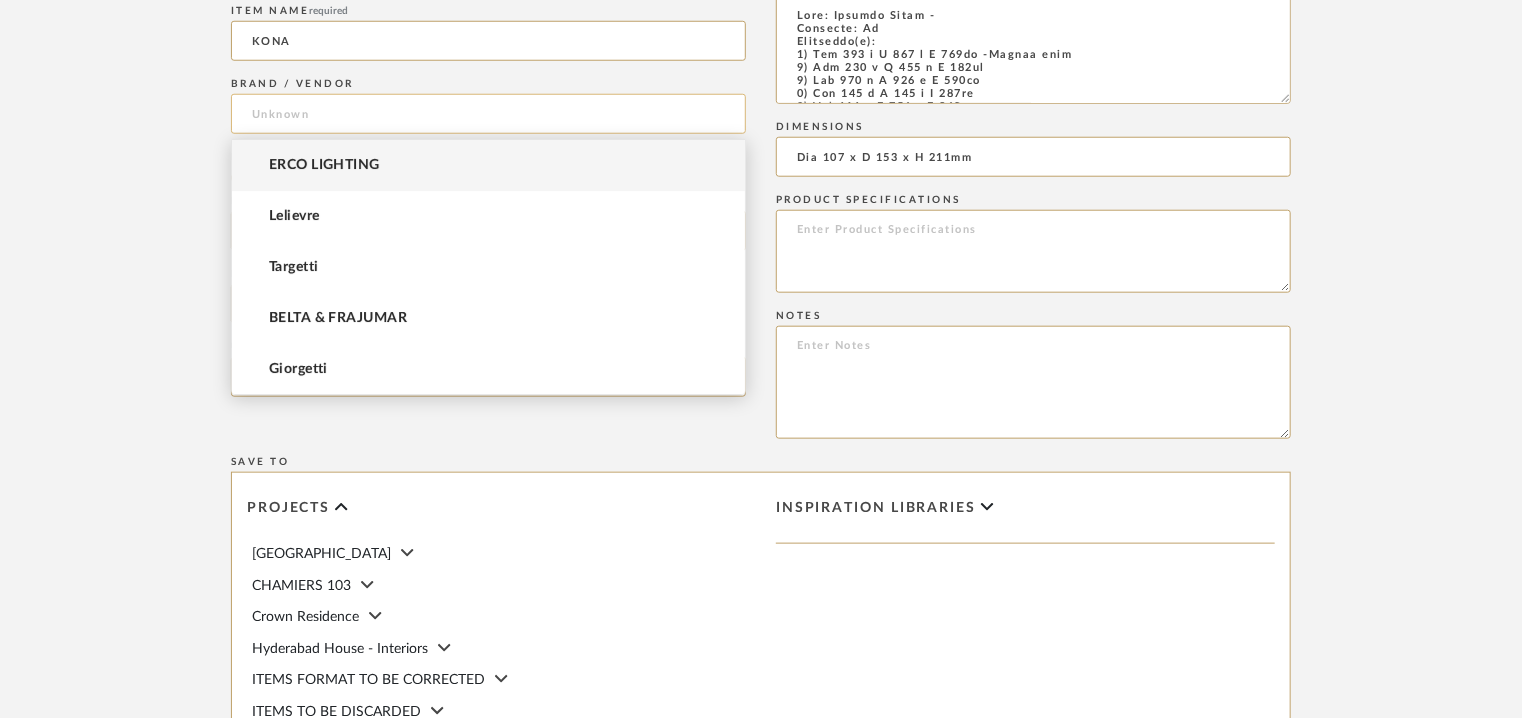 click 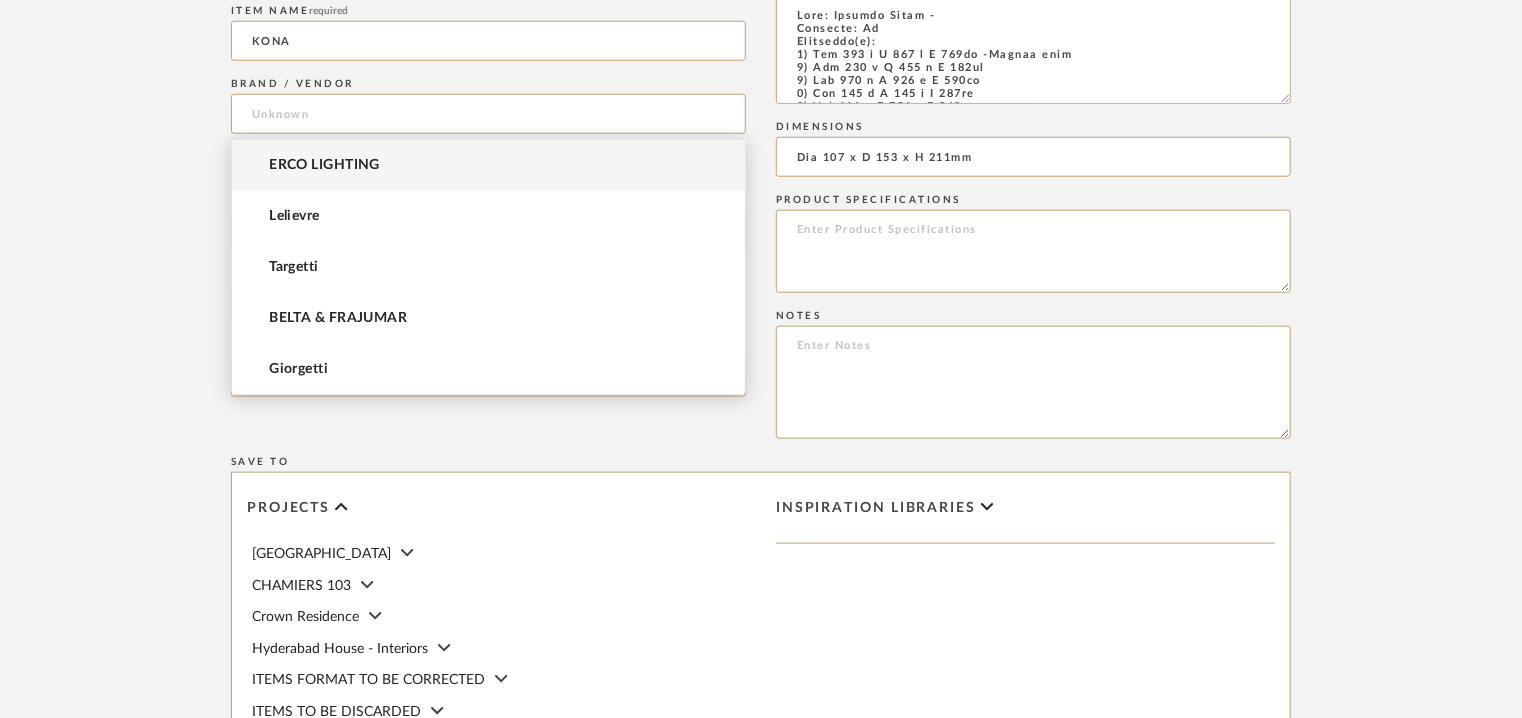 click on "ERCO LIGHTING" at bounding box center [324, 165] 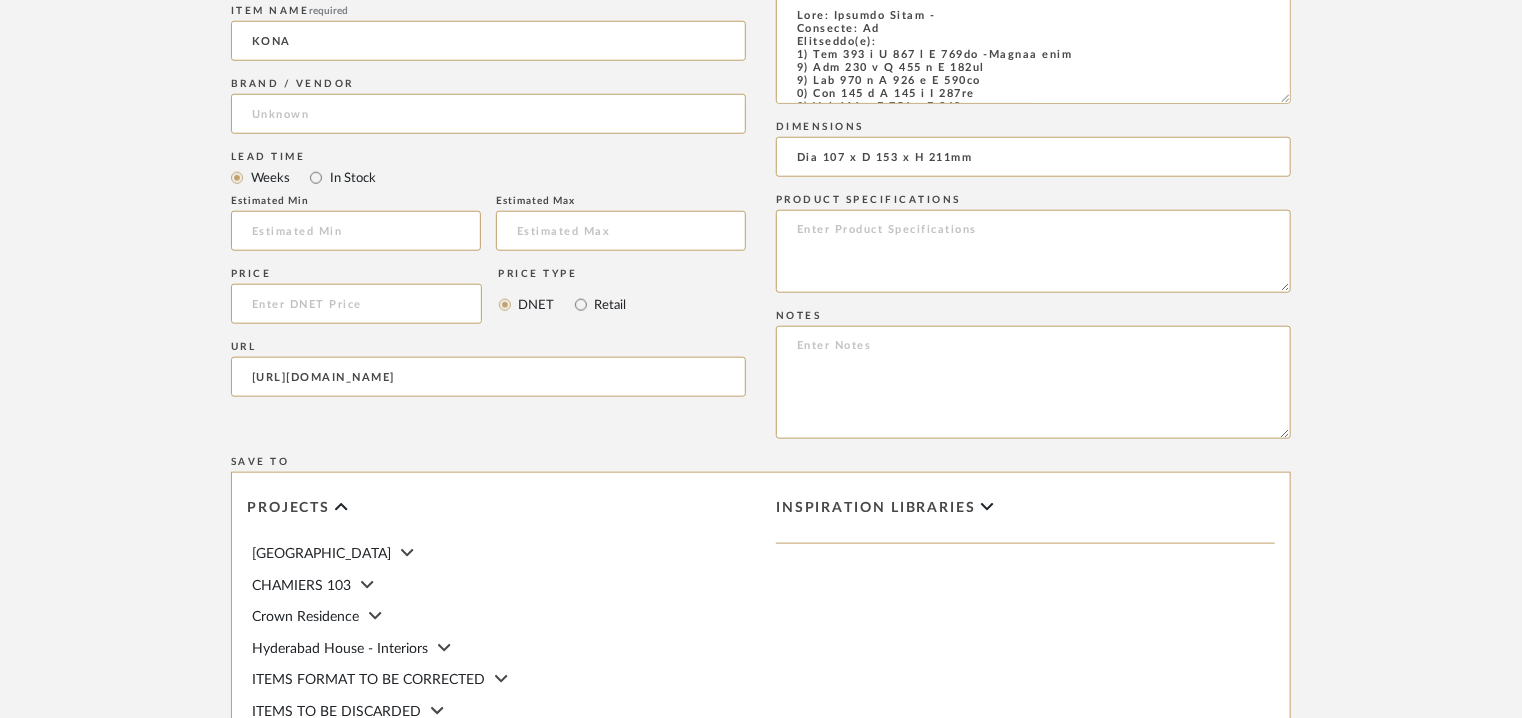 type on "ERCO LIGHTING" 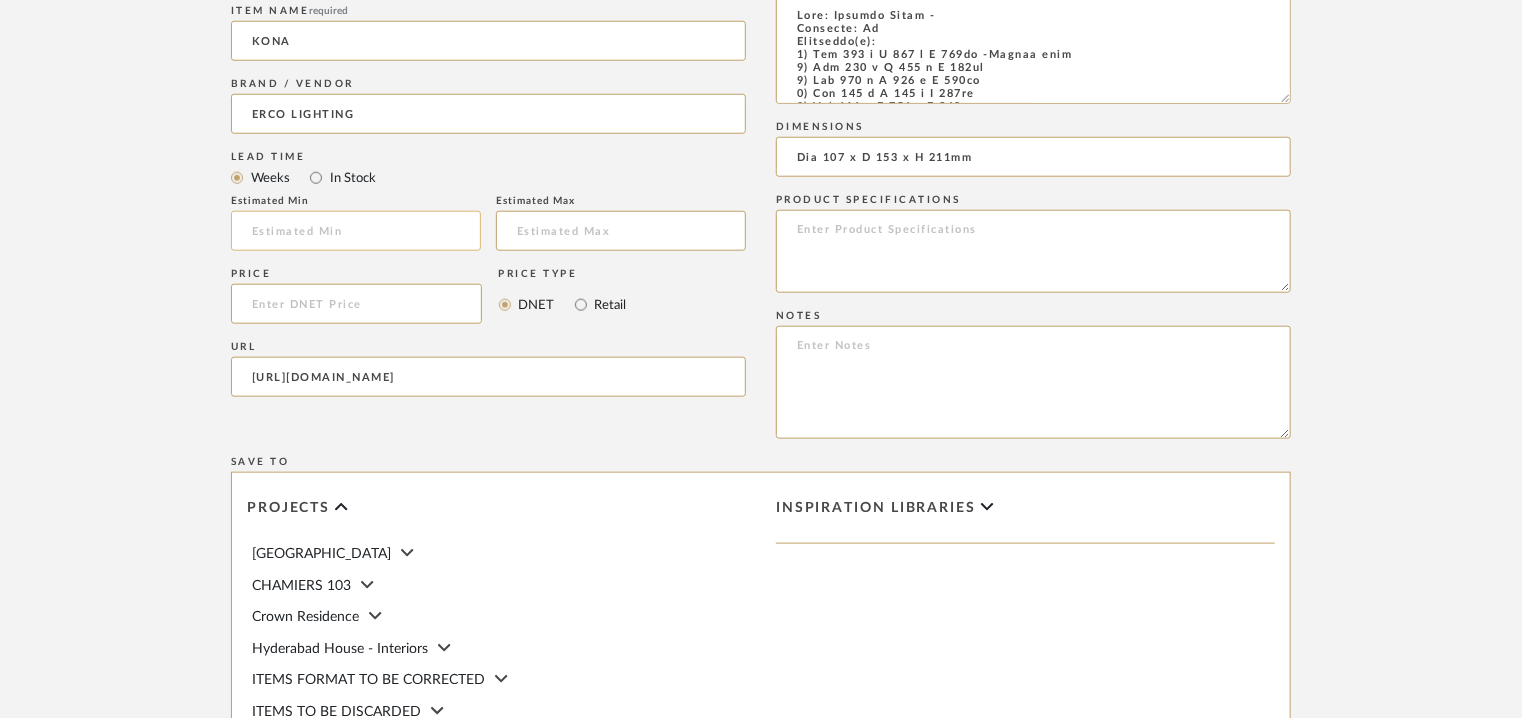 click 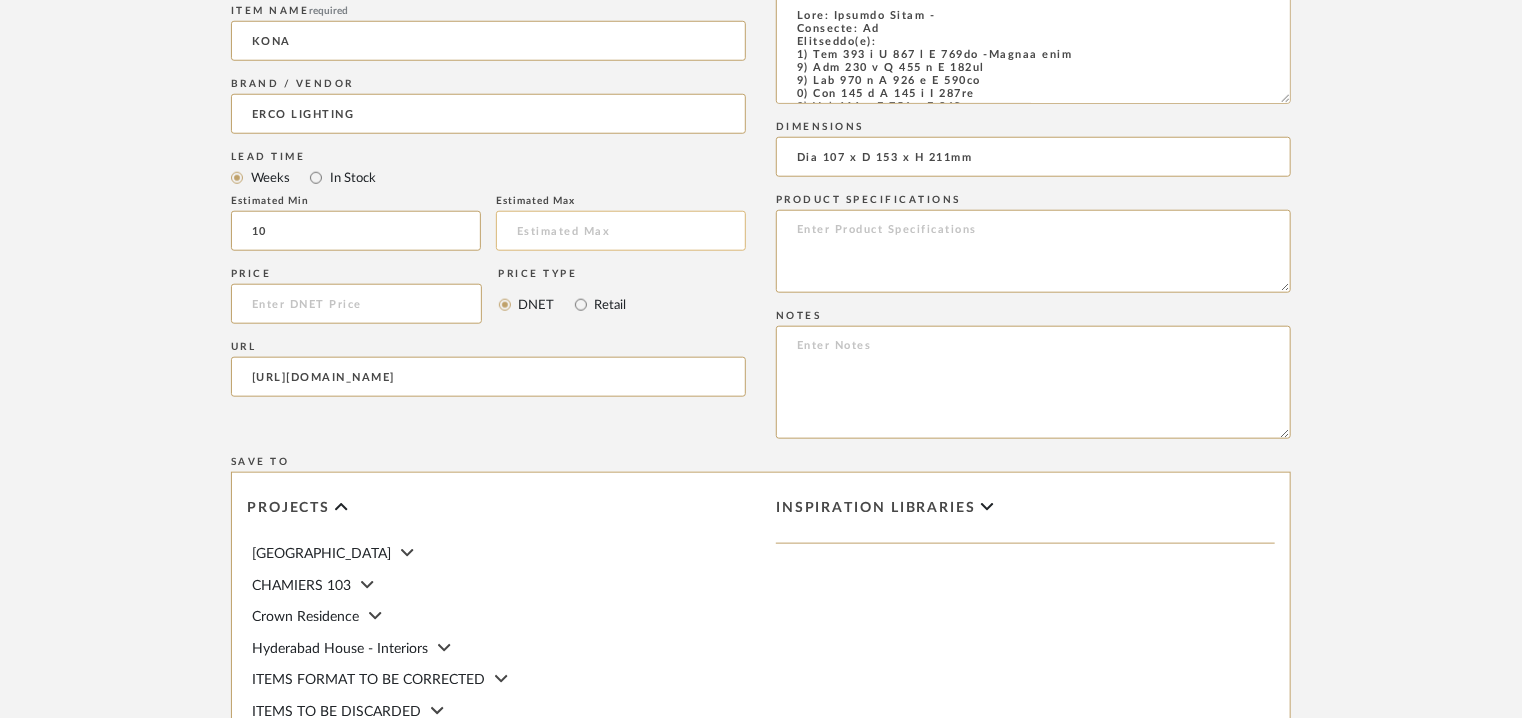 type on "10" 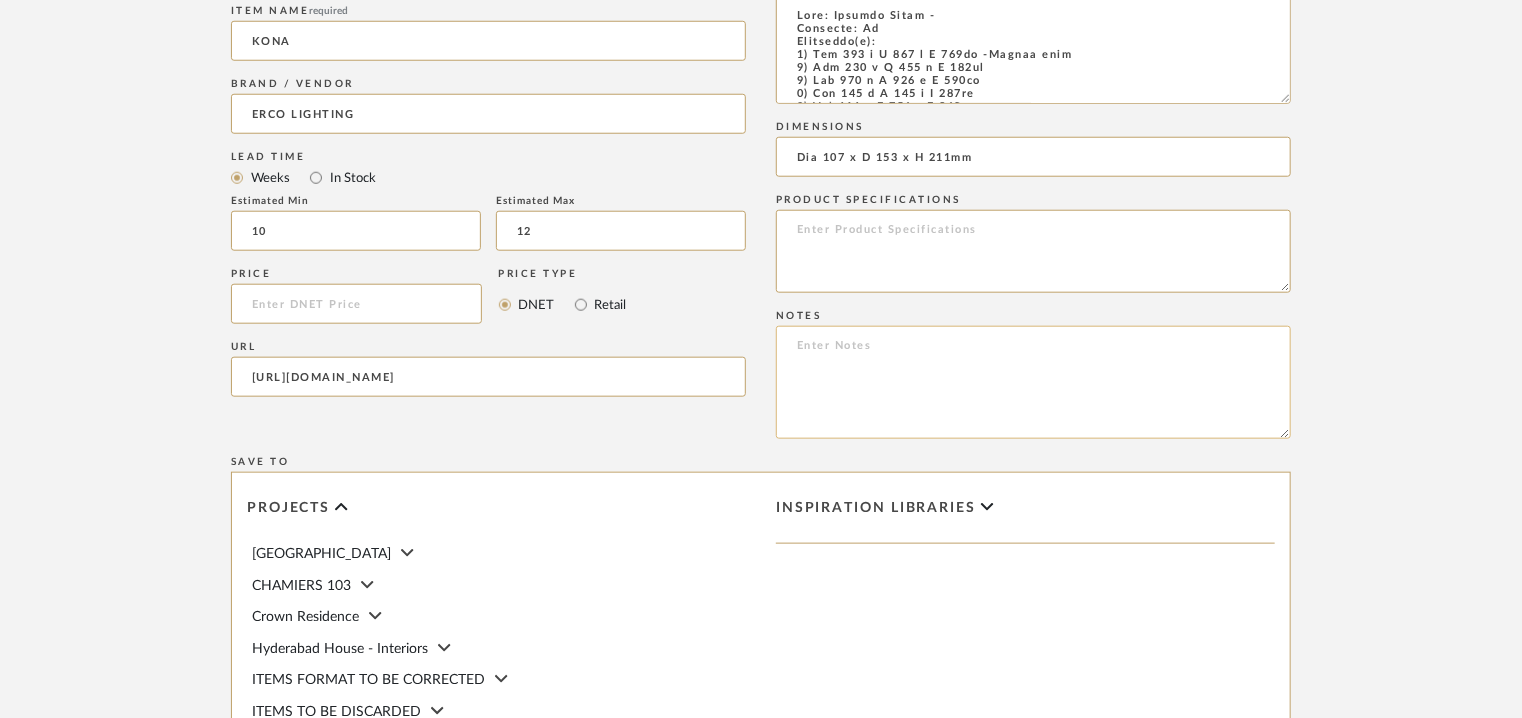 type on "12" 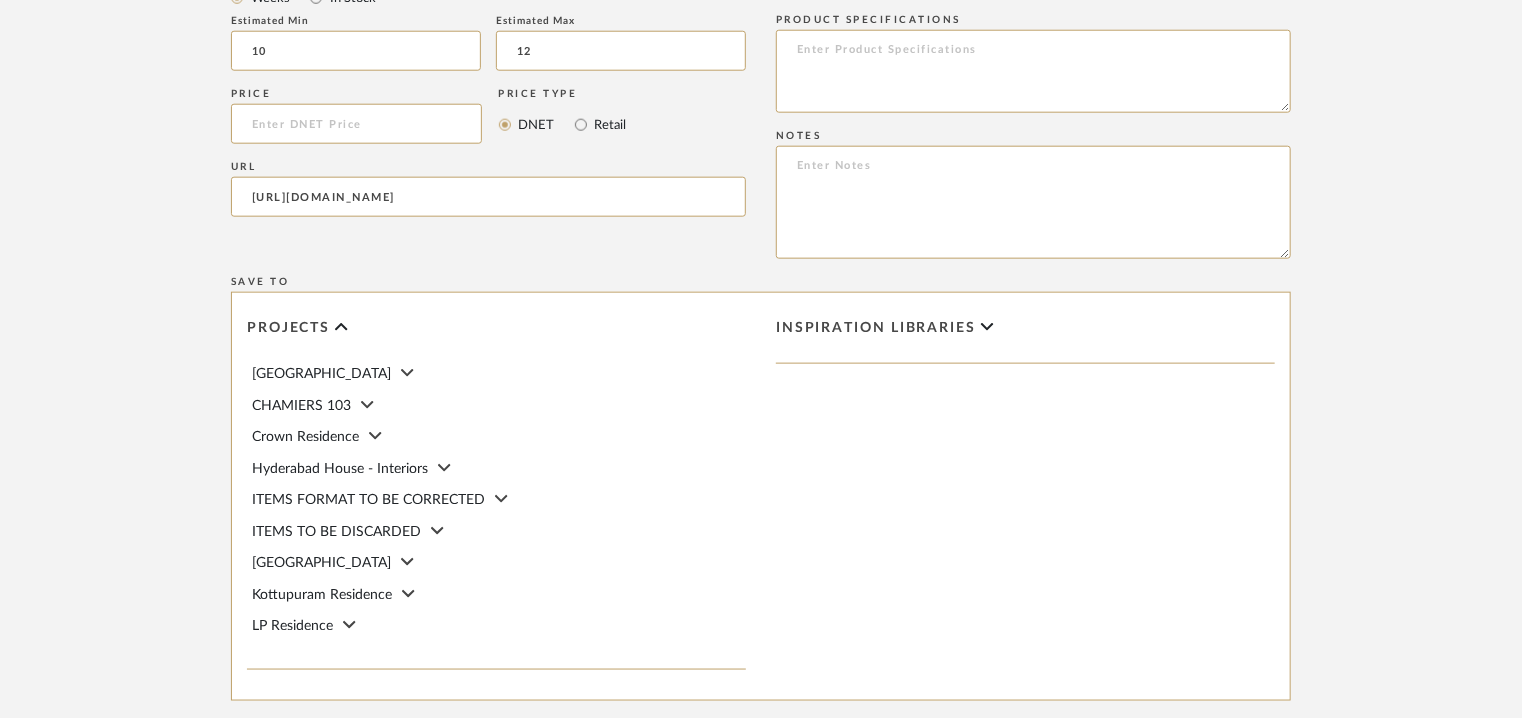 scroll, scrollTop: 1300, scrollLeft: 0, axis: vertical 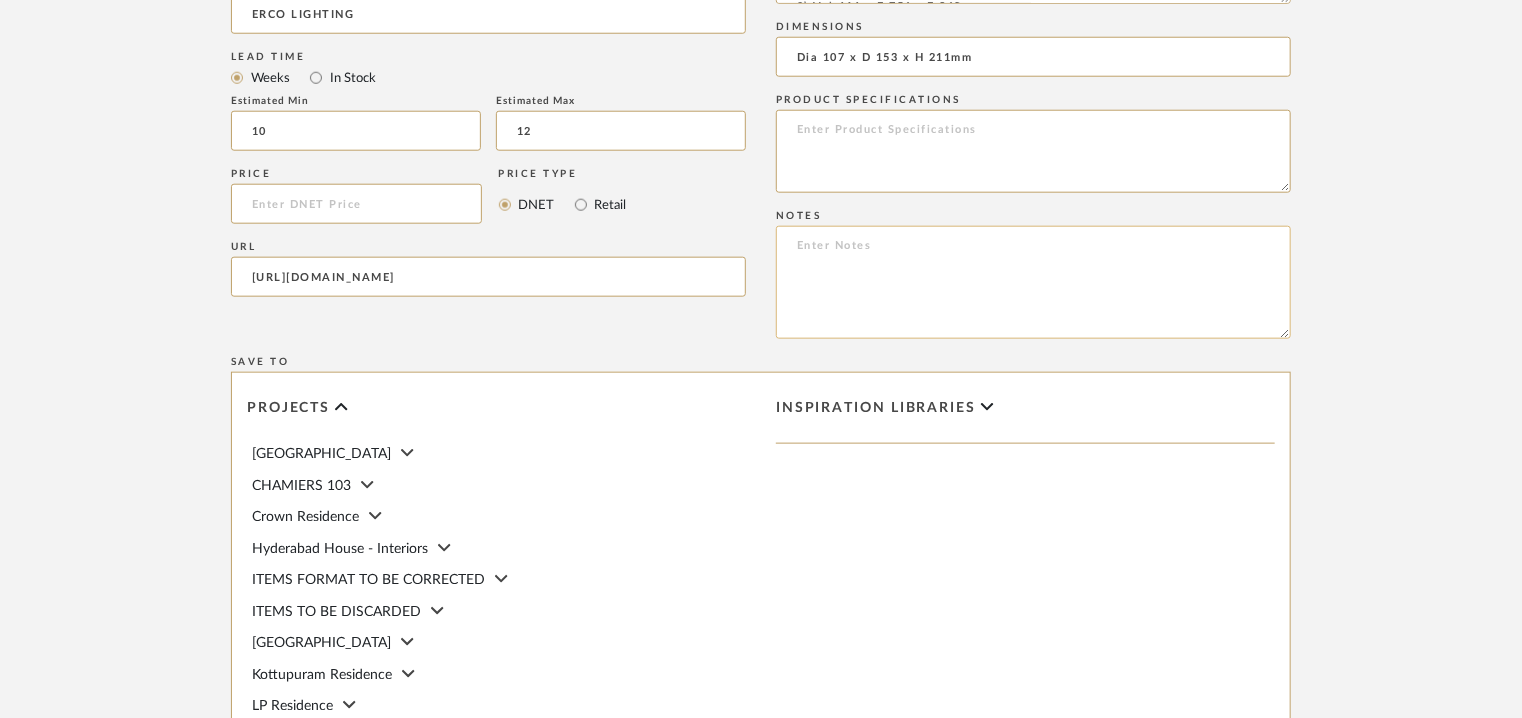 click 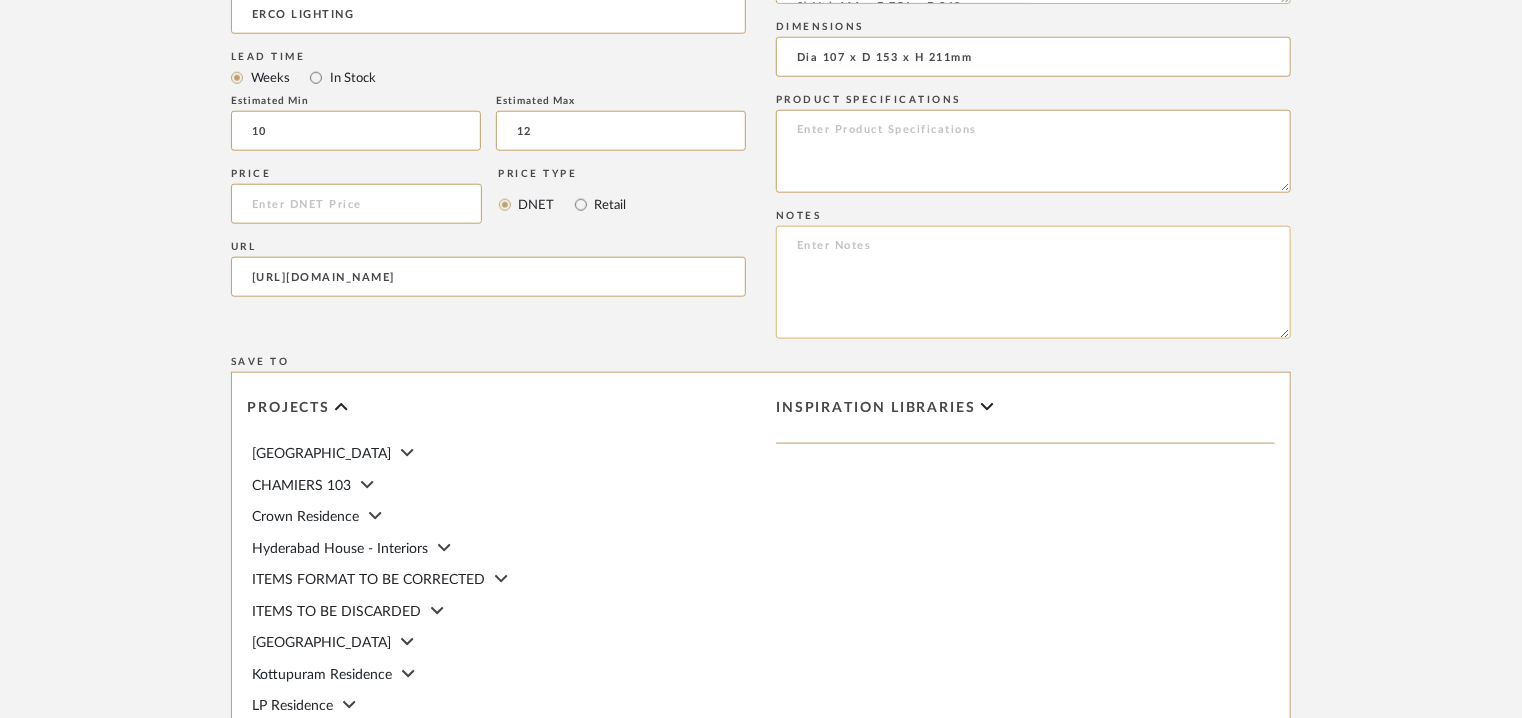 paste on "Price:
a)  INR2,47,349/- for the following :
1) Kona projector 107mm  narrow spot.
2) Kona projector 107mm spot.
3) Kona projector 107mm flood.
4)  Kona projector 107mm wide flood.
5) Kona projector 107mm wide flood.
b) INR2,54,252/- for the following :
1)  Kona projector 107mm oval flood.
2)  Kona projector 107mm wallwasher.
Quotation for supply only. Quotation valid for 15 days only.
Lead time: 10-12 working weeks after confirmed PO with payment and approvals. Actual delivery timeline will be shared post order finalisation and receiving advance.
Customizable :Na
3D available : No
BIM available. No." 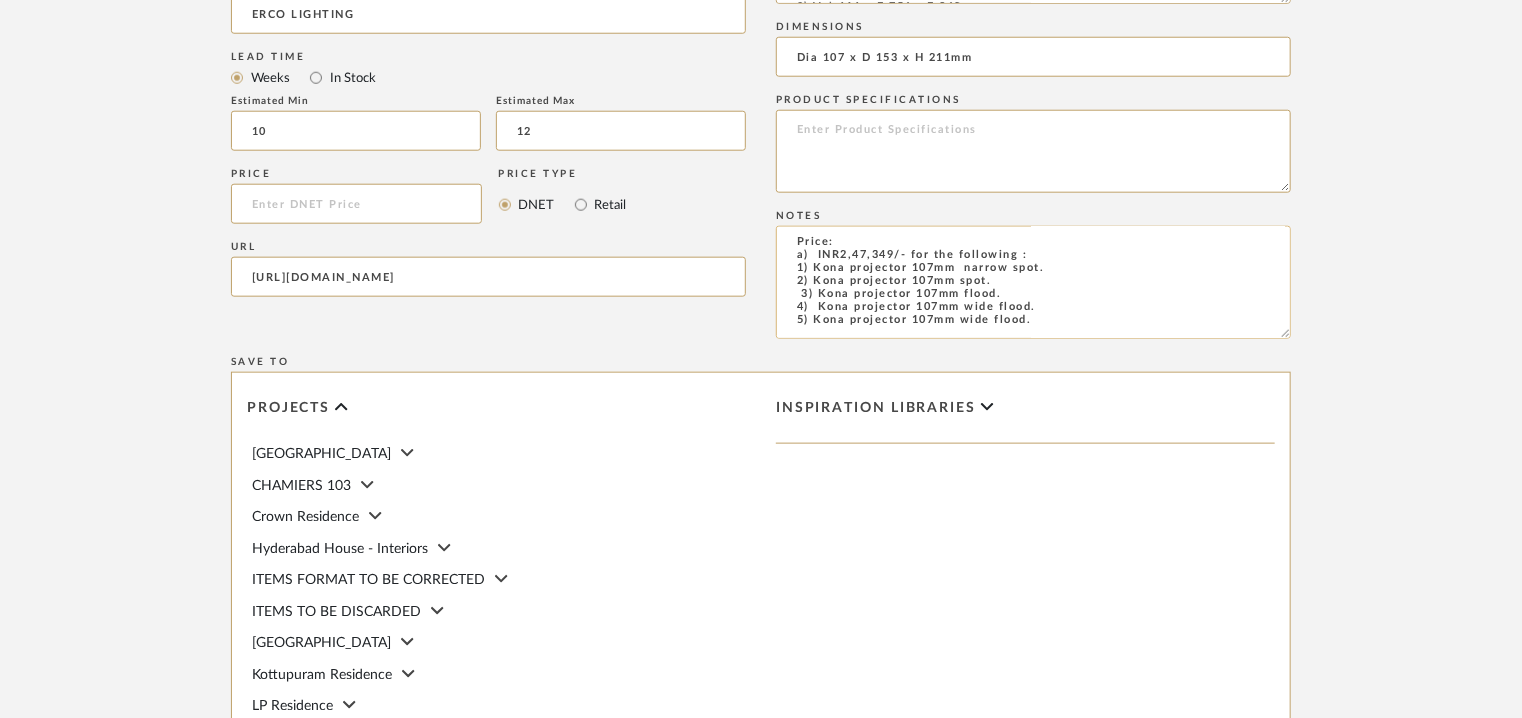 scroll, scrollTop: 0, scrollLeft: 0, axis: both 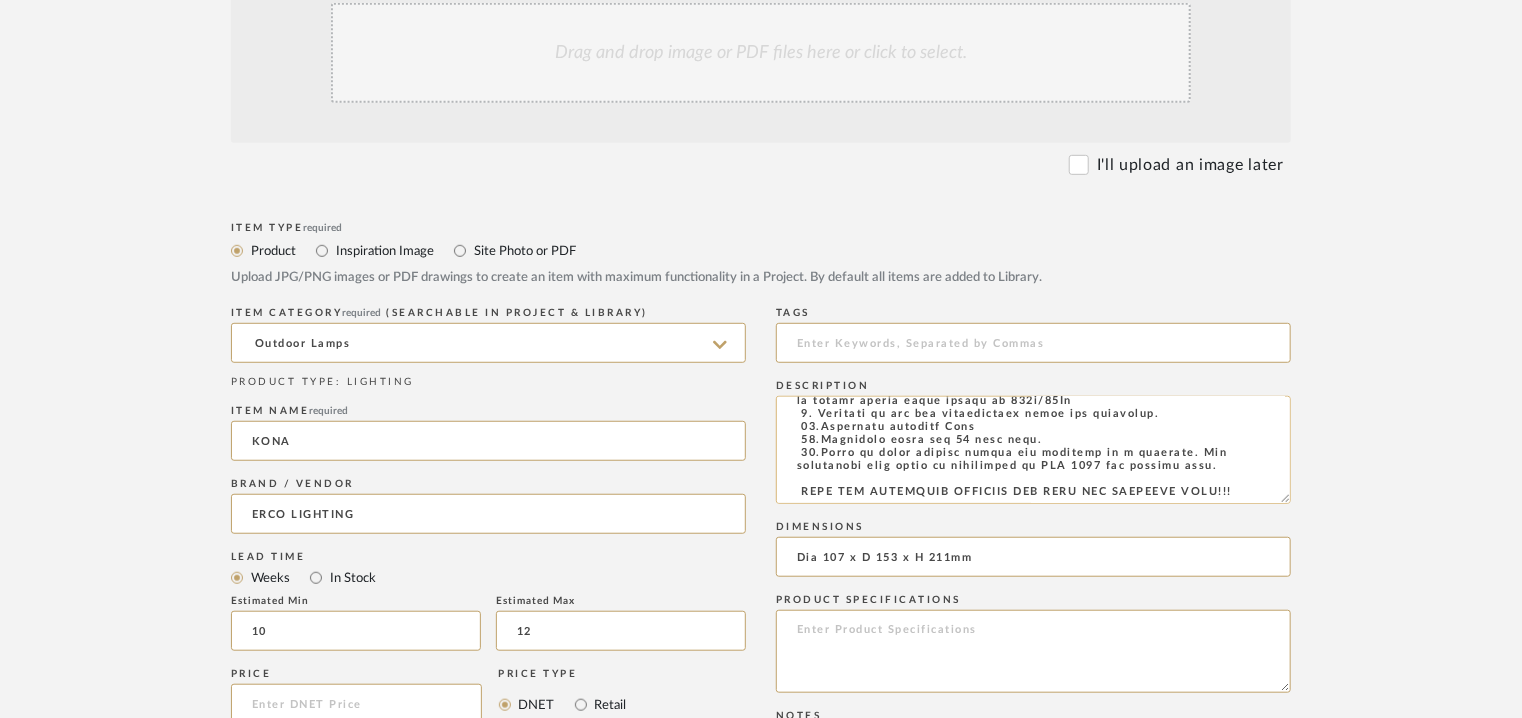 type on "Price:
a)  INR2,47,349/- for the following :
1) Kona projector 107mm  narrow spot.
2) Kona projector 107mm spot.
3) Kona projector 107mm flood.
4)  Kona projector 107mm wide flood.
5) Kona projector 107mm wide flood.
b) INR2,54,252/- for the following :
1)  Kona projector 107mm oval flood.
2)  Kona projector 107mm wallwasher.
Quotation for supply only. Quotation valid for 15 days only.
Lead time: 10-12 working weeks after confirmed PO with payment and approvals. Actual delivery timeline will be shared post order finalisation and receiving advance.
Customizable :Na
3D available : No
BIM available. No." 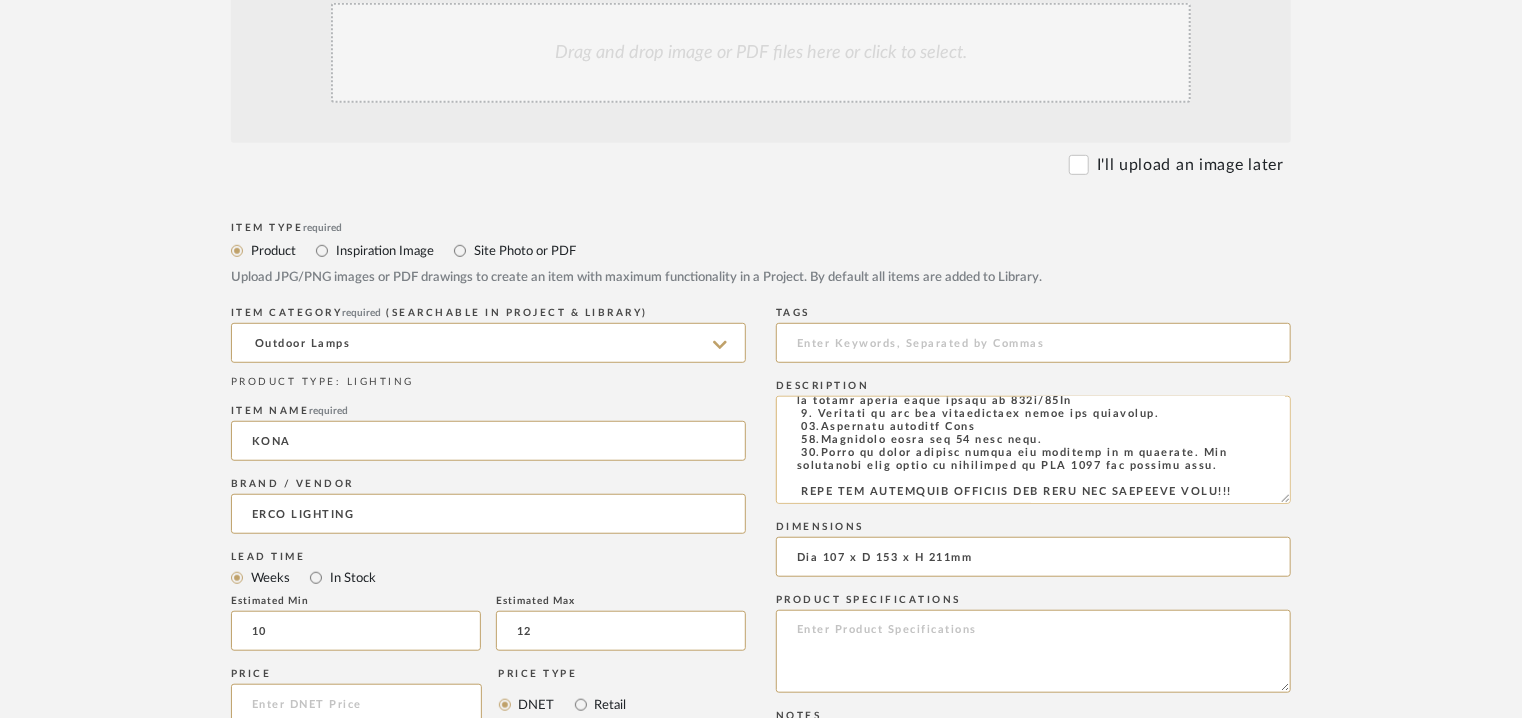 drag, startPoint x: 1212, startPoint y: 494, endPoint x: 821, endPoint y: 485, distance: 391.10358 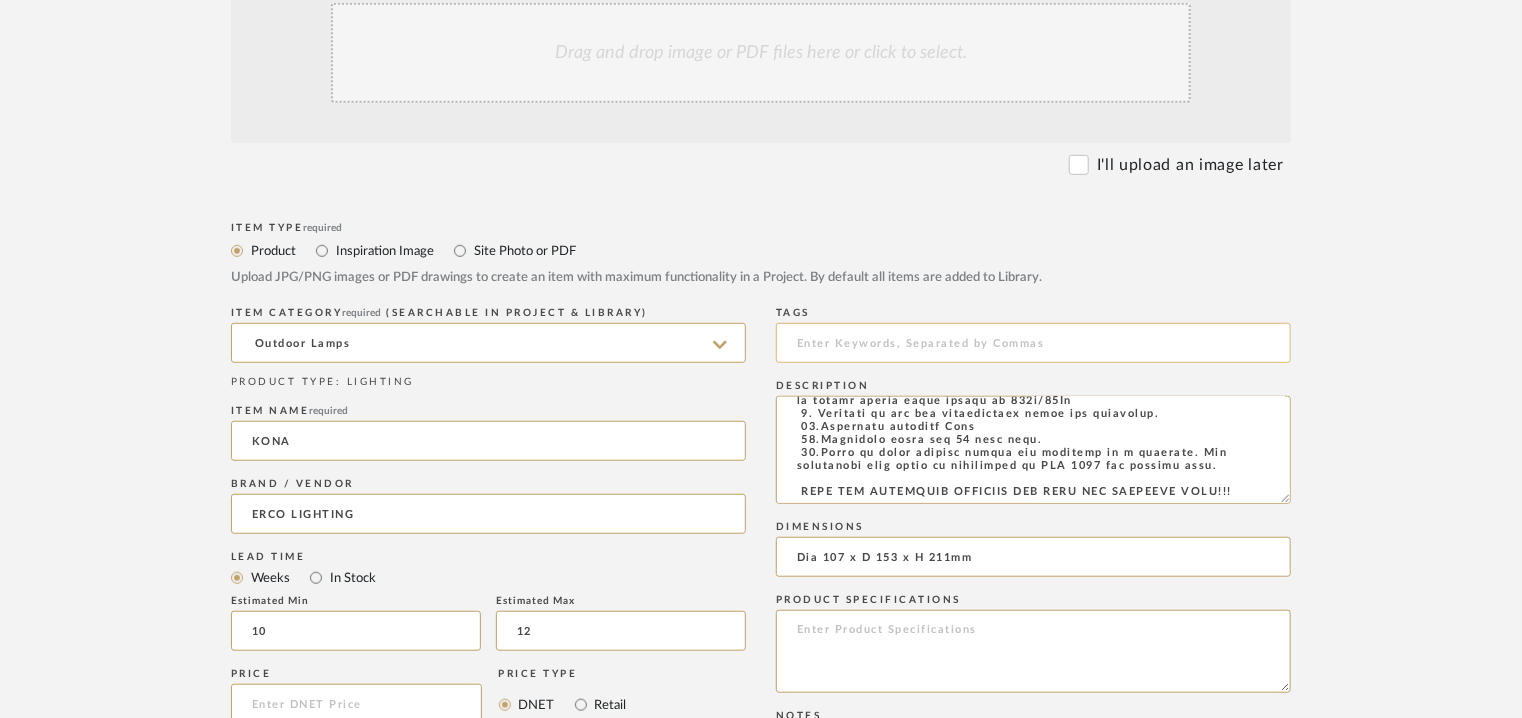 click 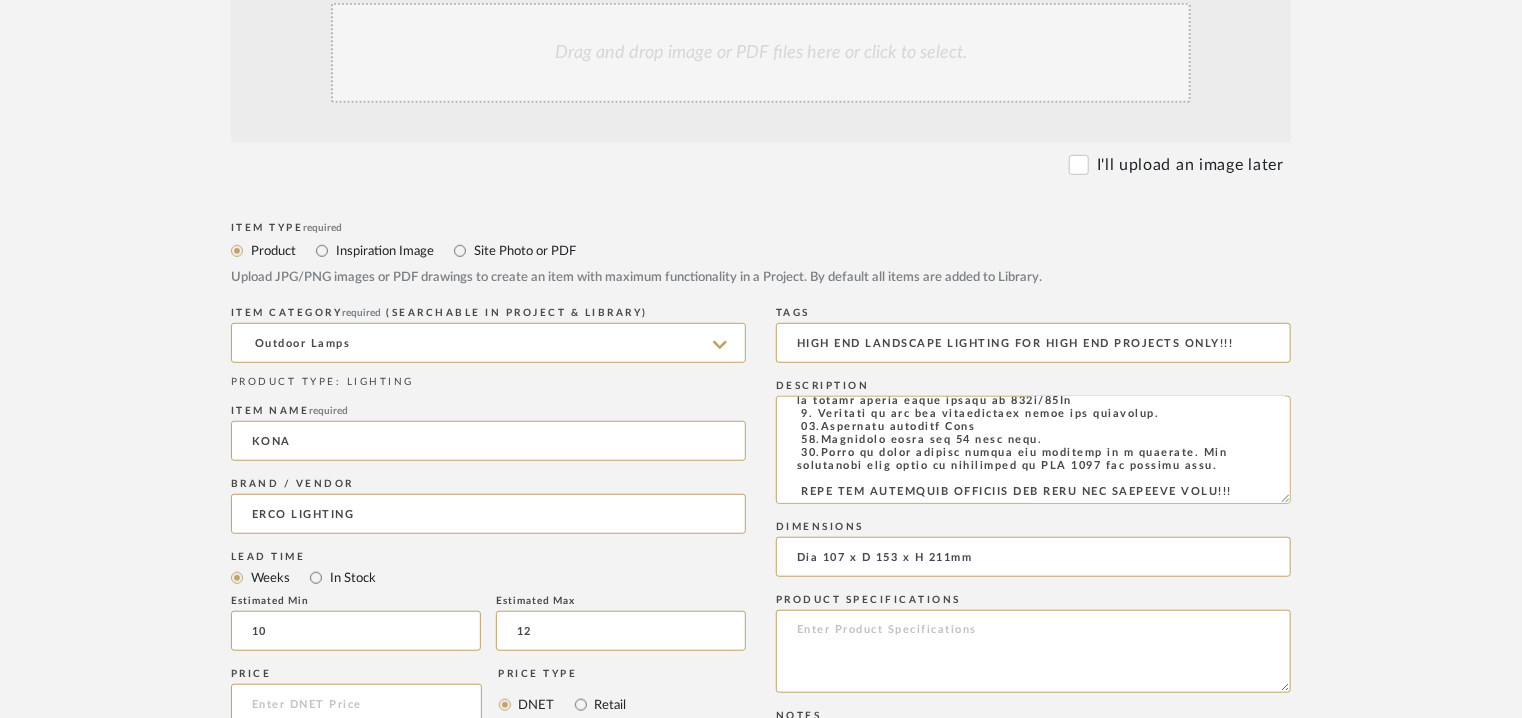type on "HIGH END LANDSCAPE LIGHTING FOR HIGH END PROJECTS ONLY!!!" 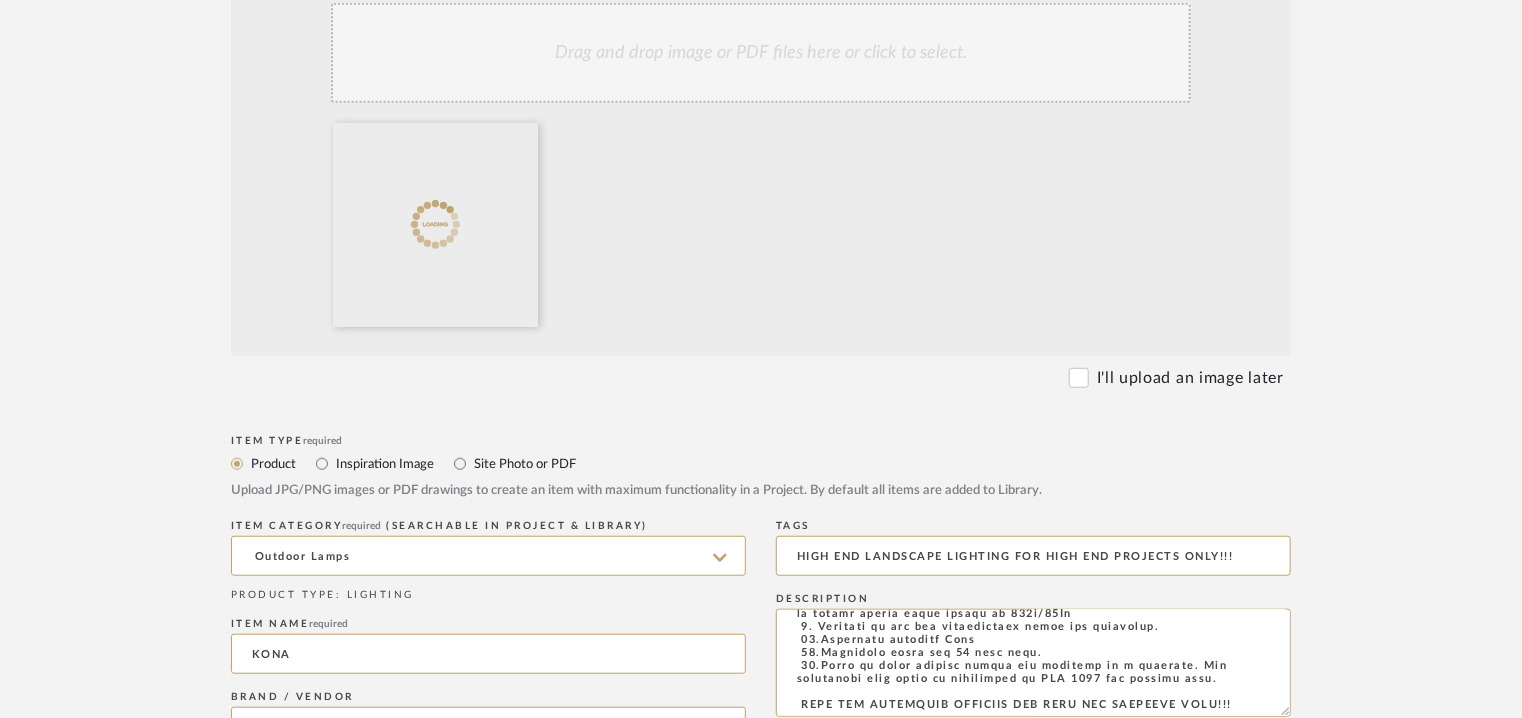 click on "Drag and drop image or PDF files here or click to select." 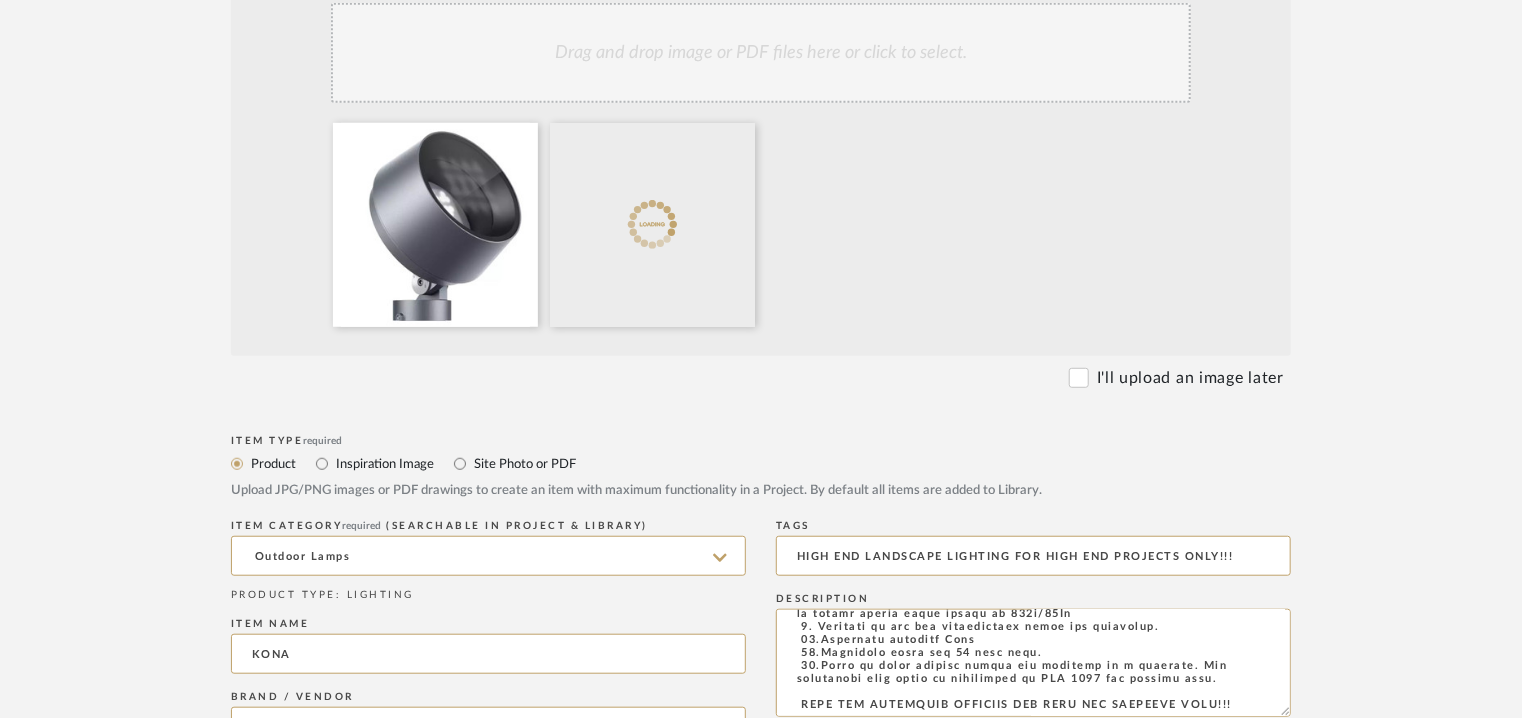 click on "Drag and drop image or PDF files here or click to select." 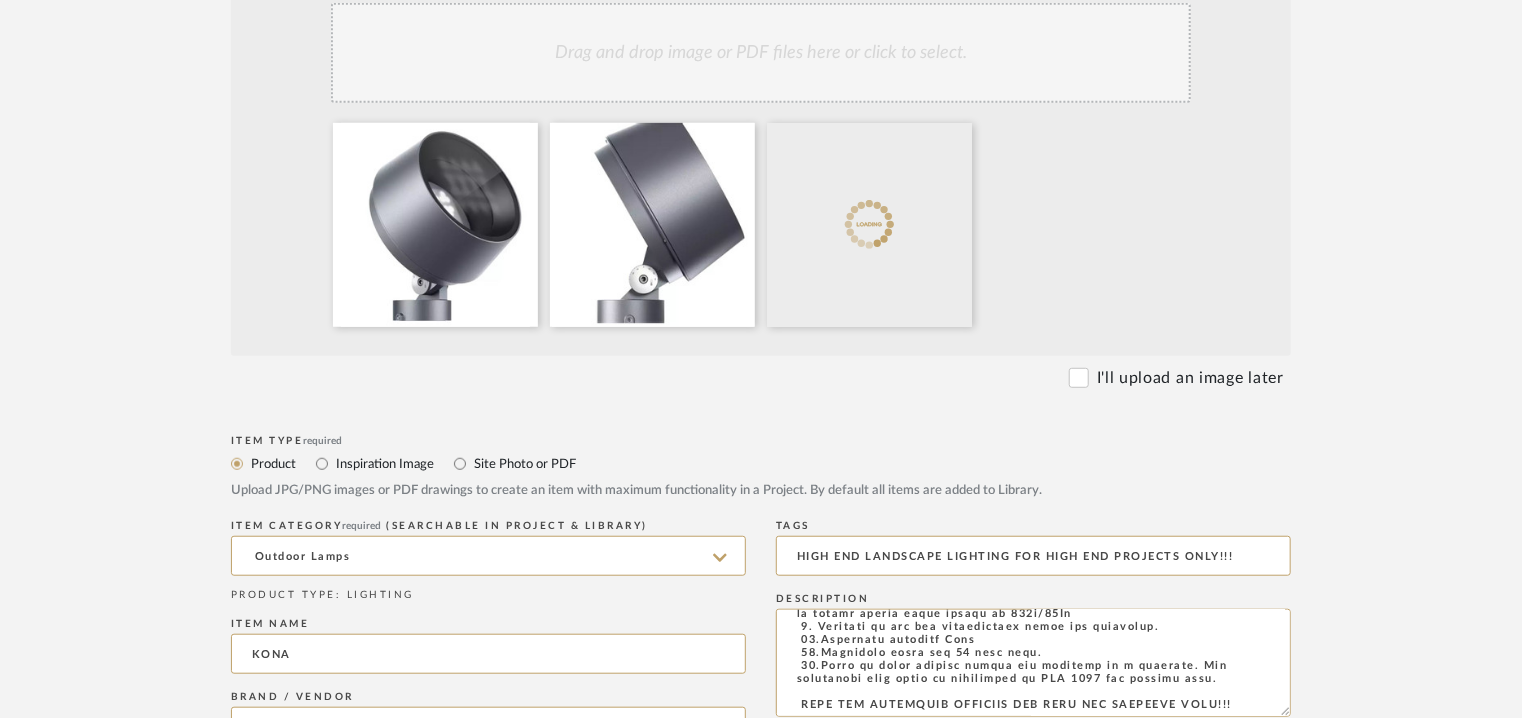 click on "Drag and drop image or PDF files here or click to select." 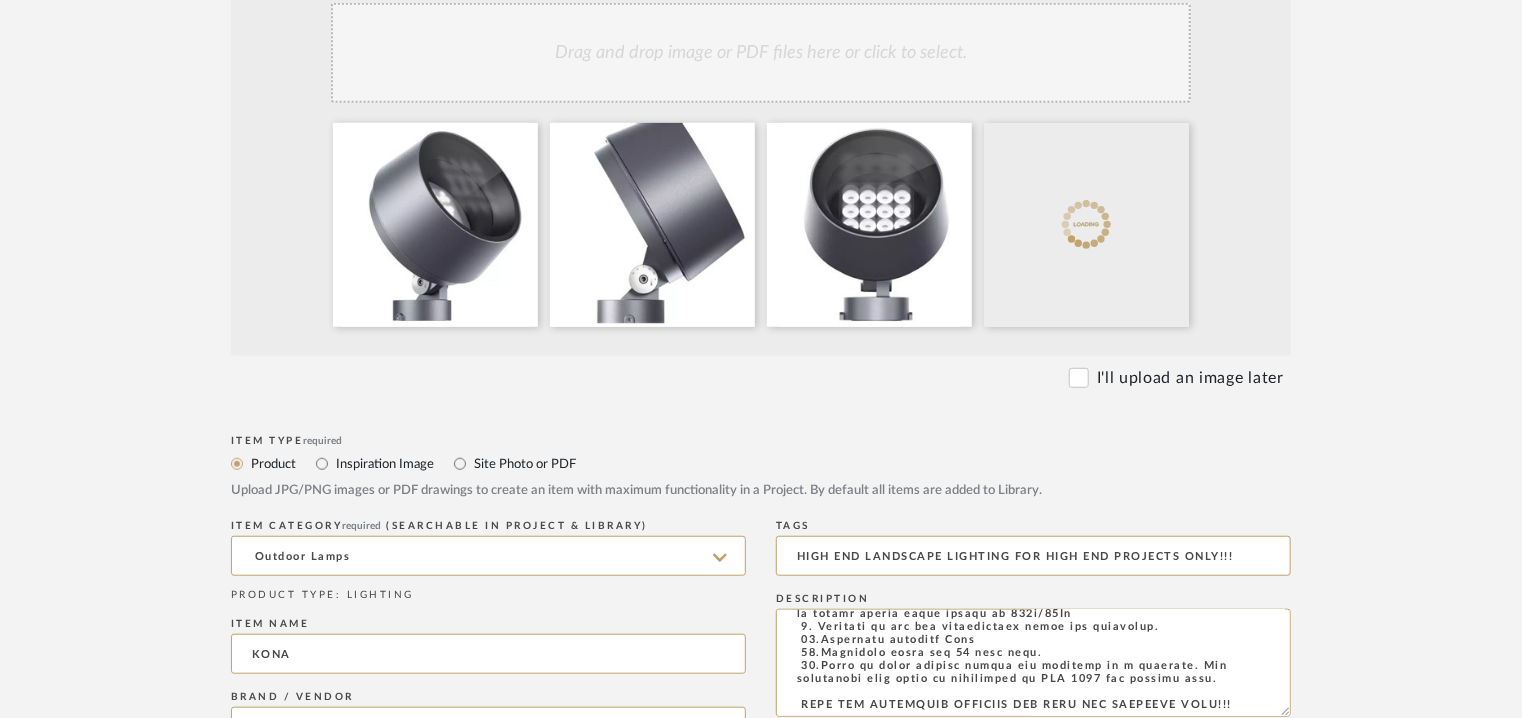 click on "Drag and drop image or PDF files here or click to select." 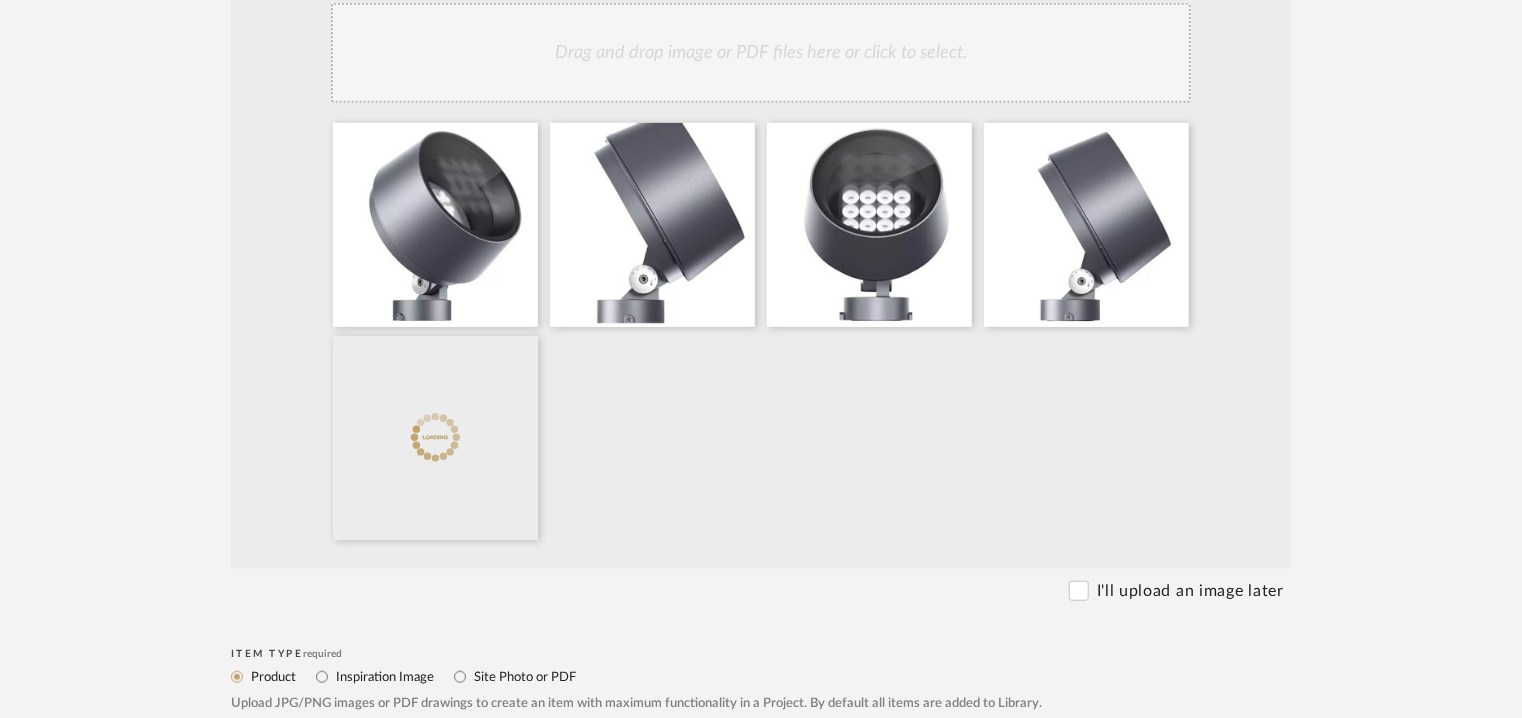 click on "Drag and drop image or PDF files here or click to select." 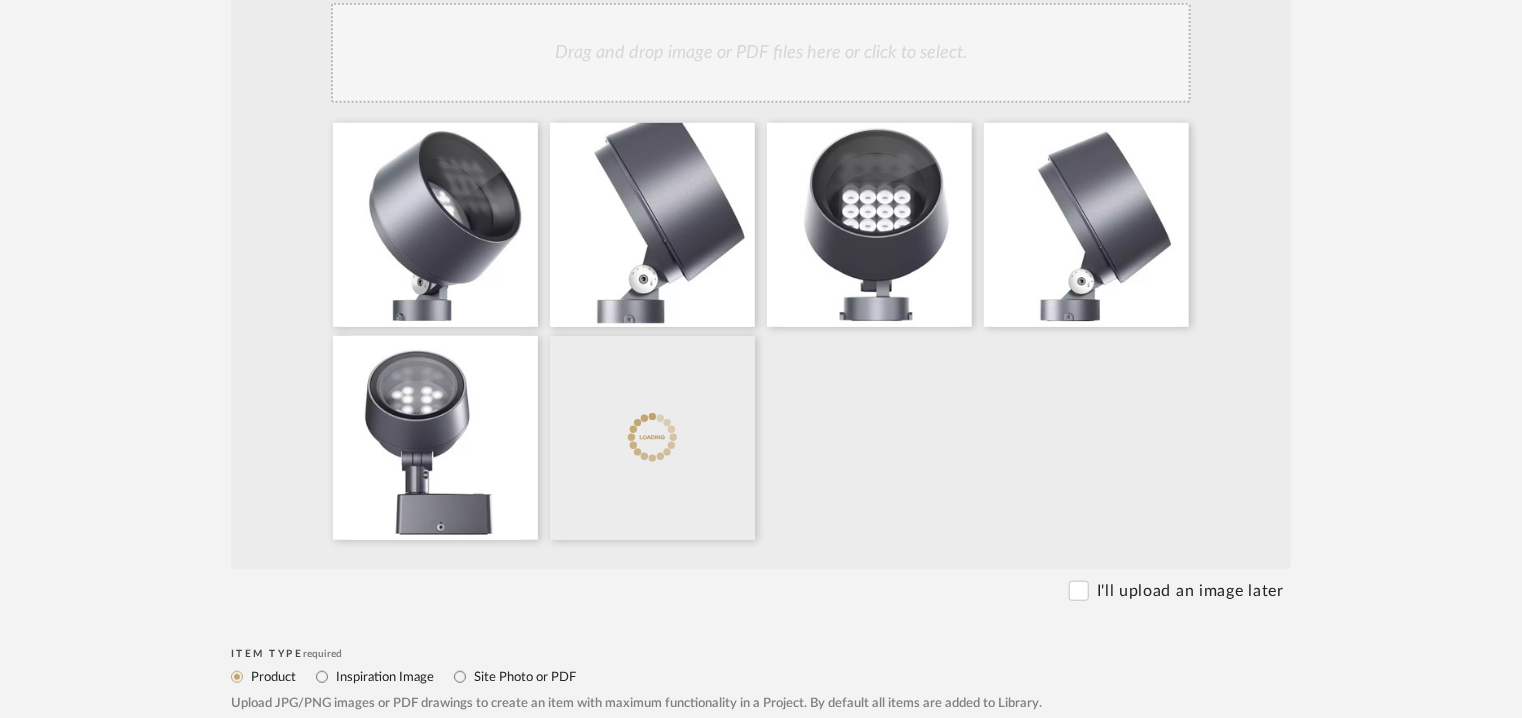 click on "Drag and drop image or PDF files here or click to select." 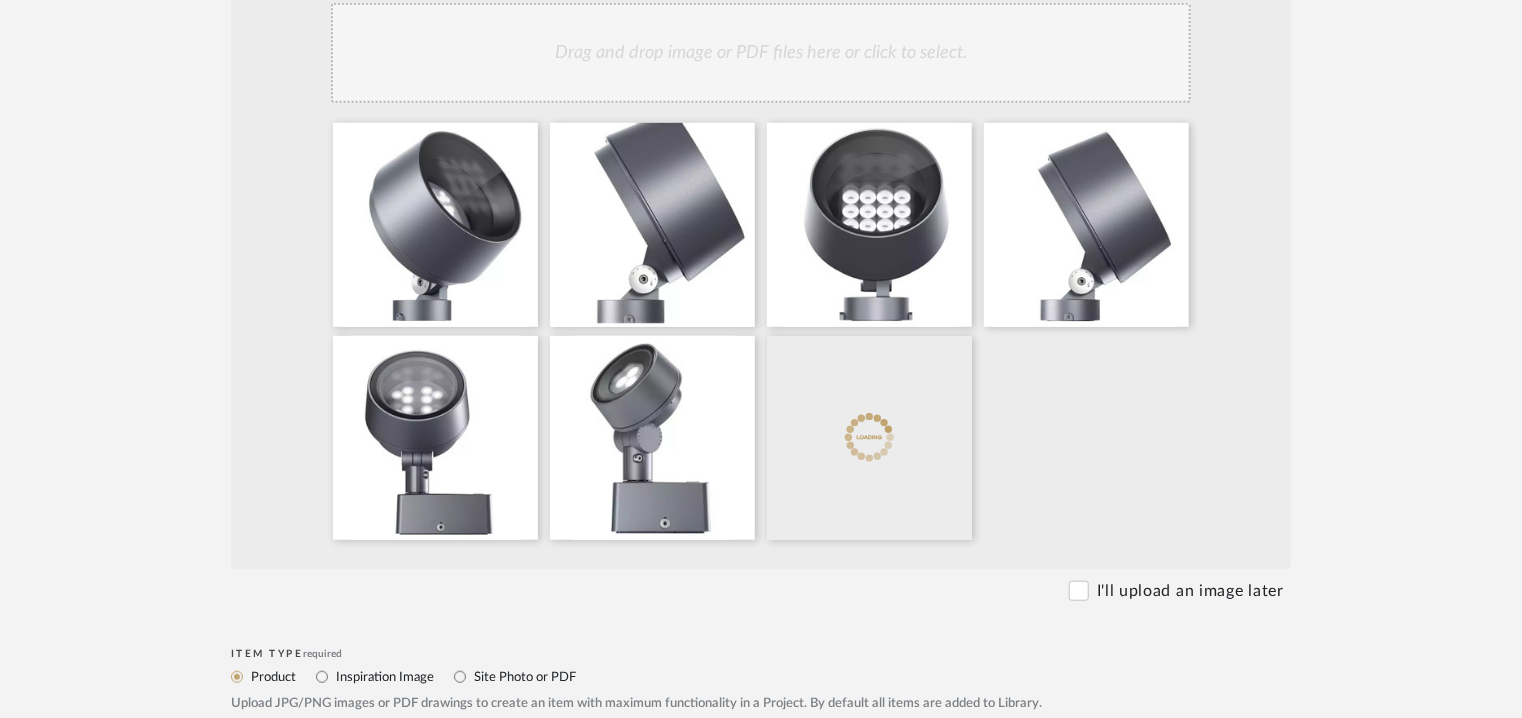 click on "Drag and drop image or PDF files here or click to select." 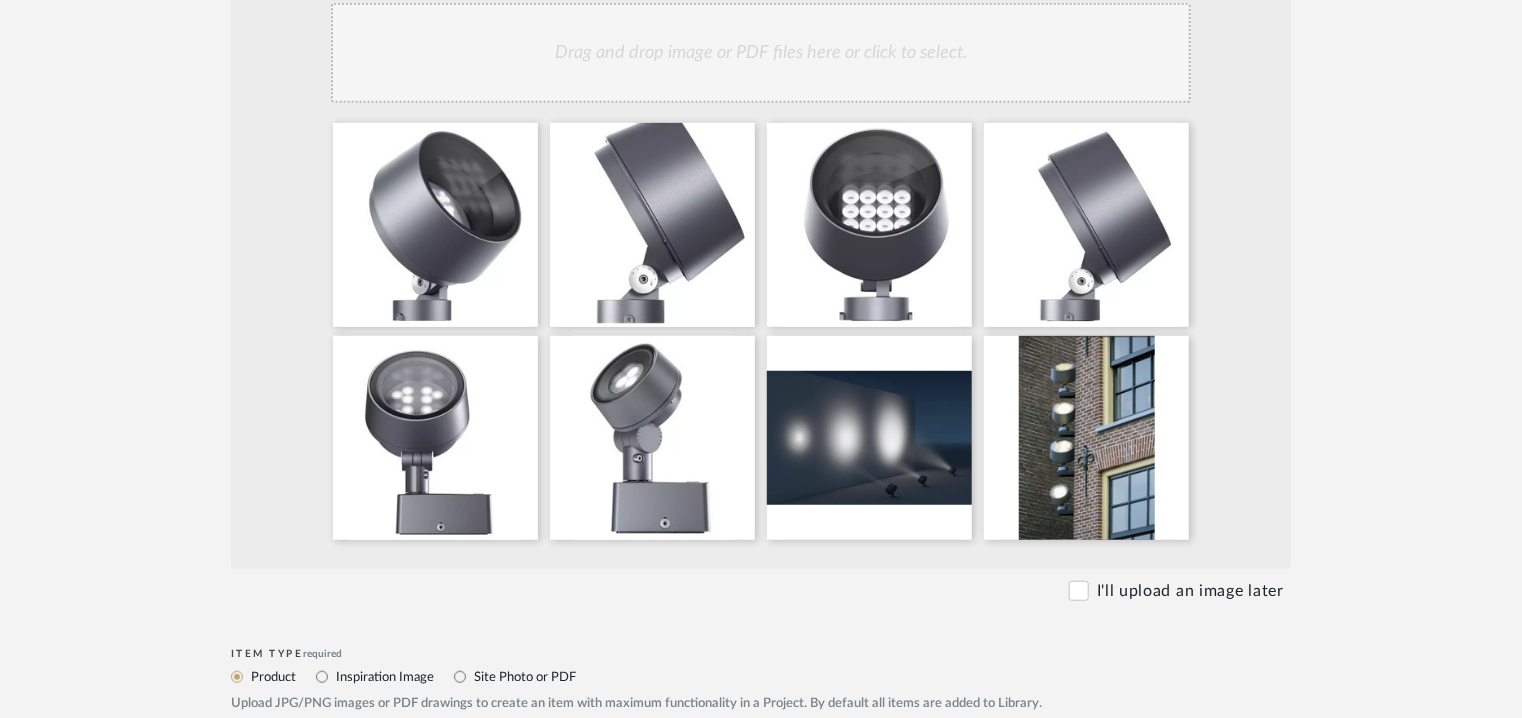 click on "Drag and drop image or PDF files here or click to select." 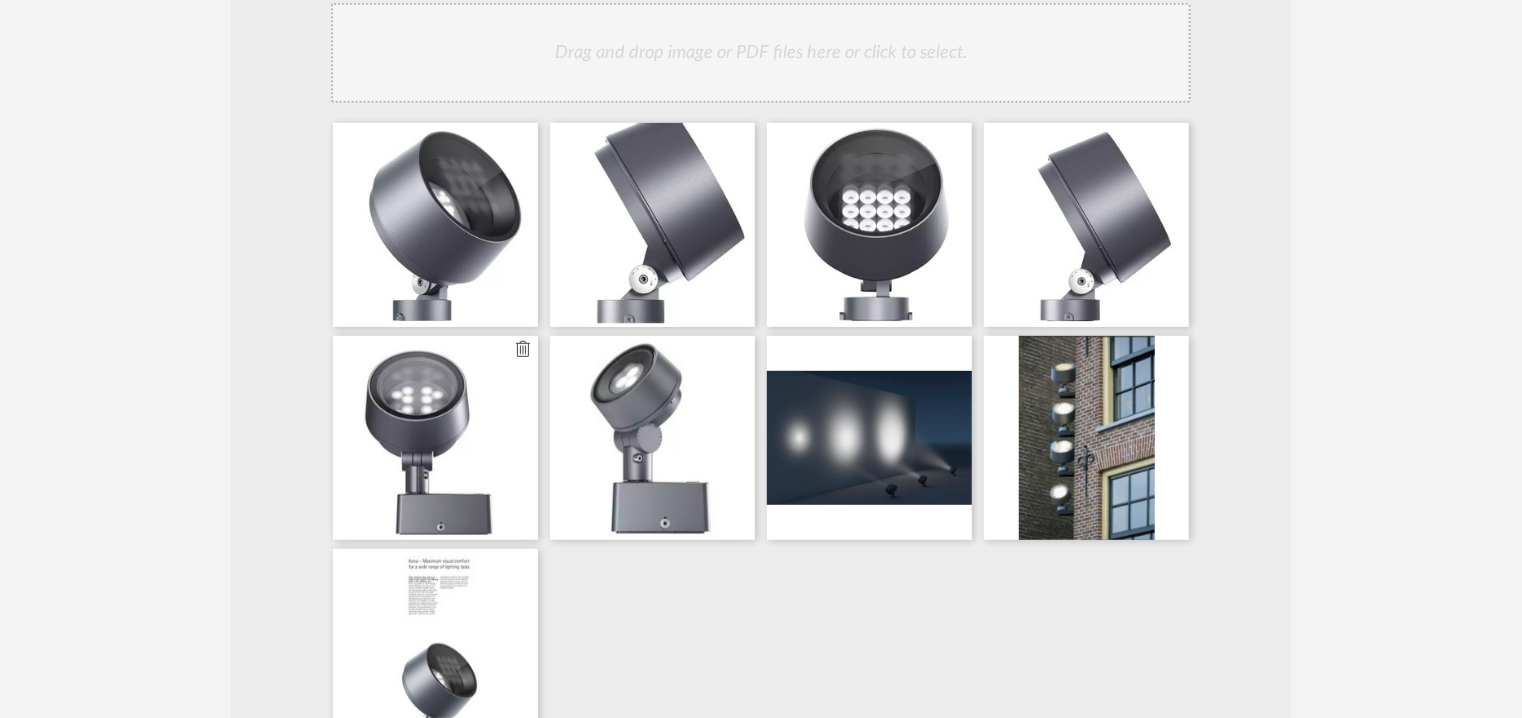 type 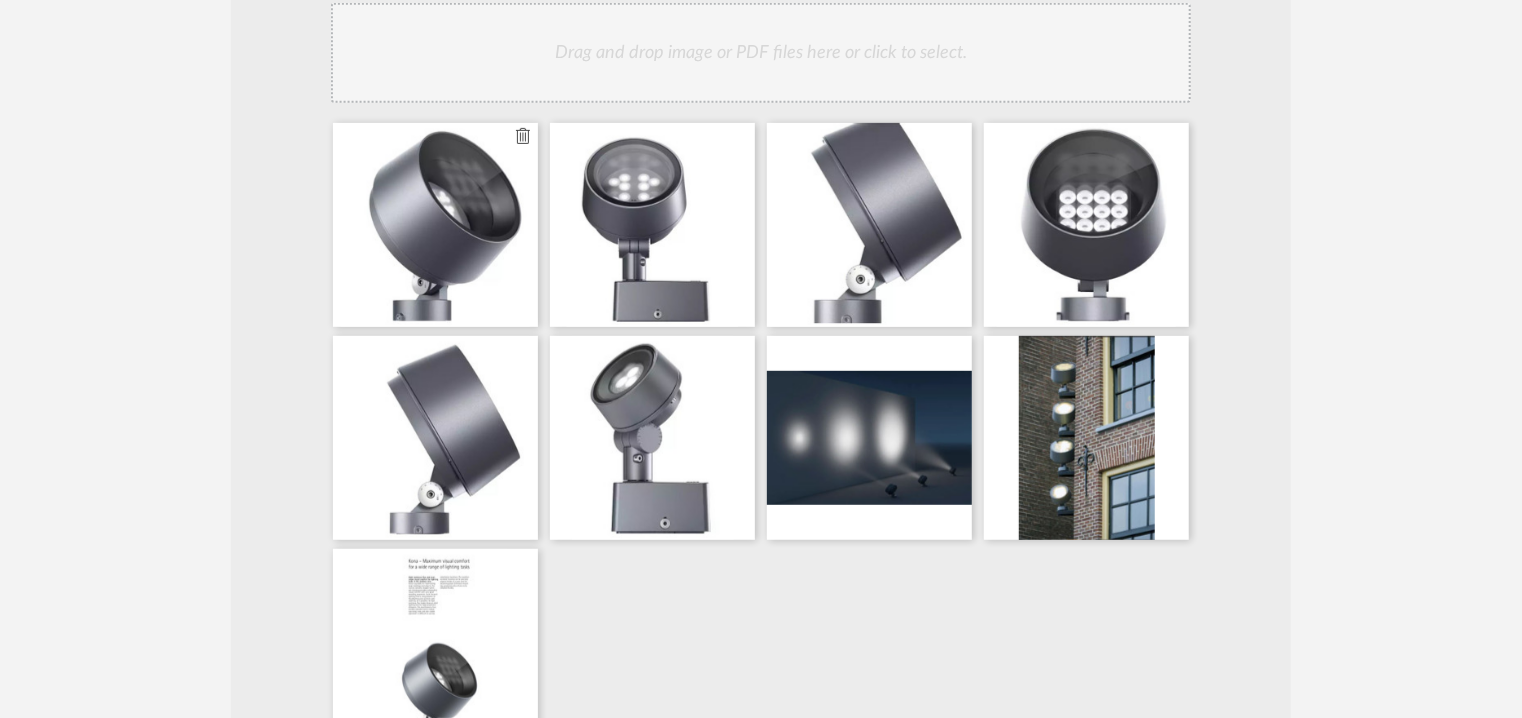 type 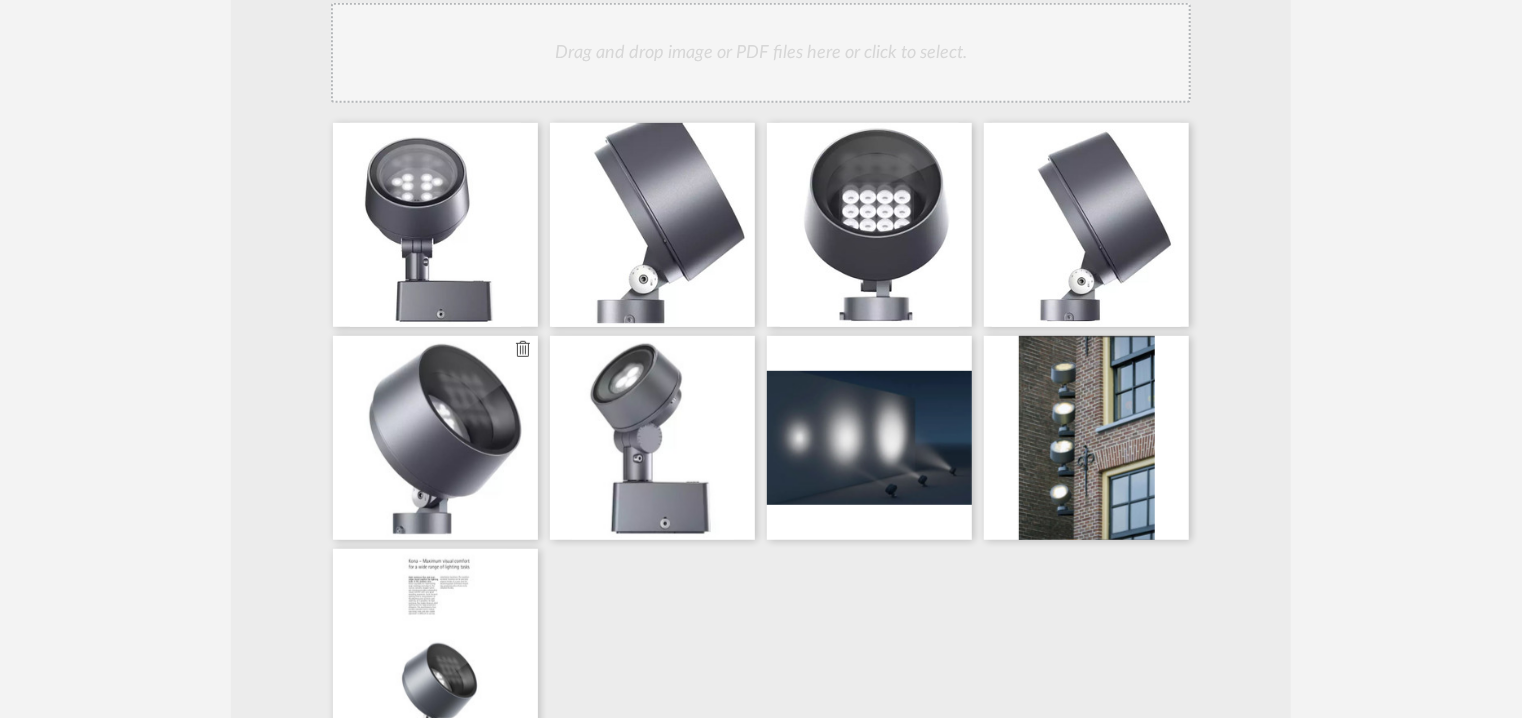 type 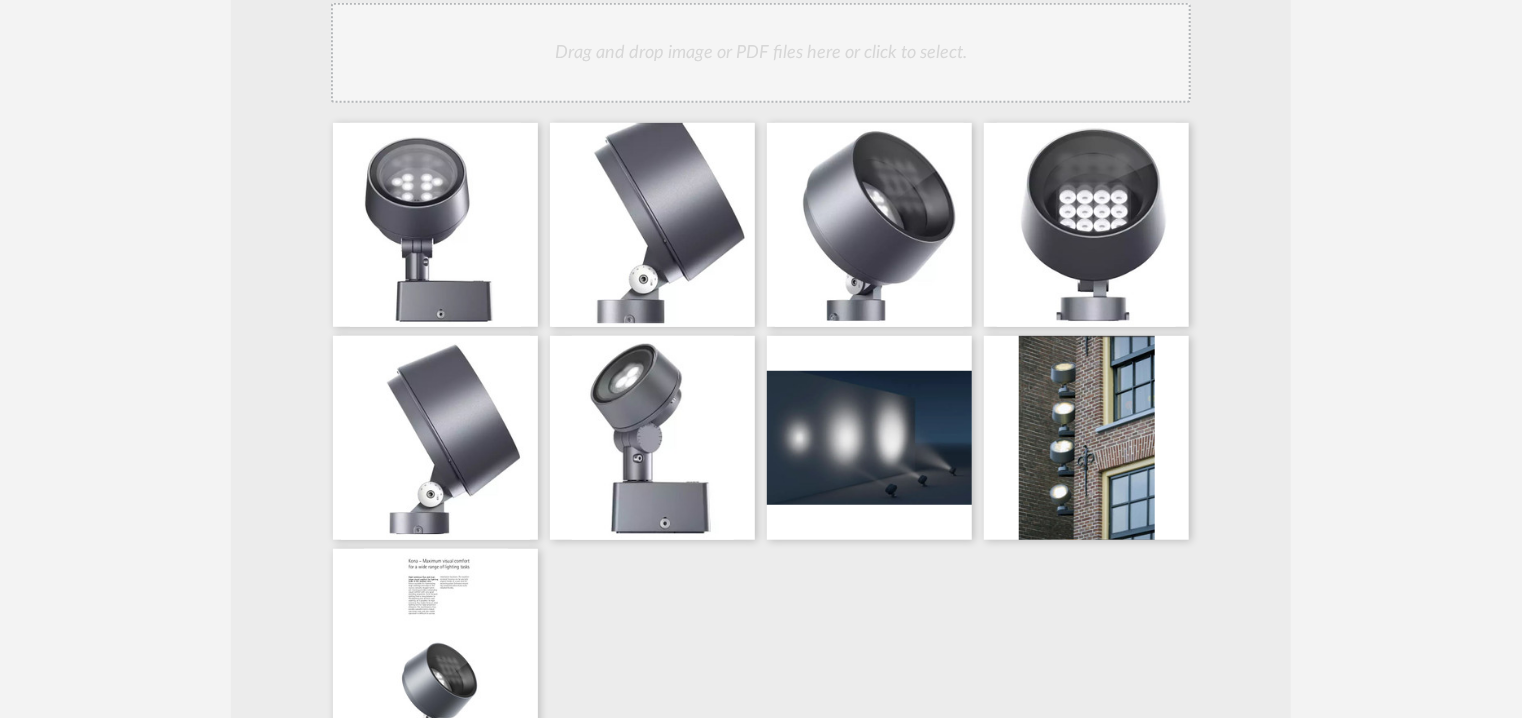 click on "Drag and drop image or PDF files here or click to select." 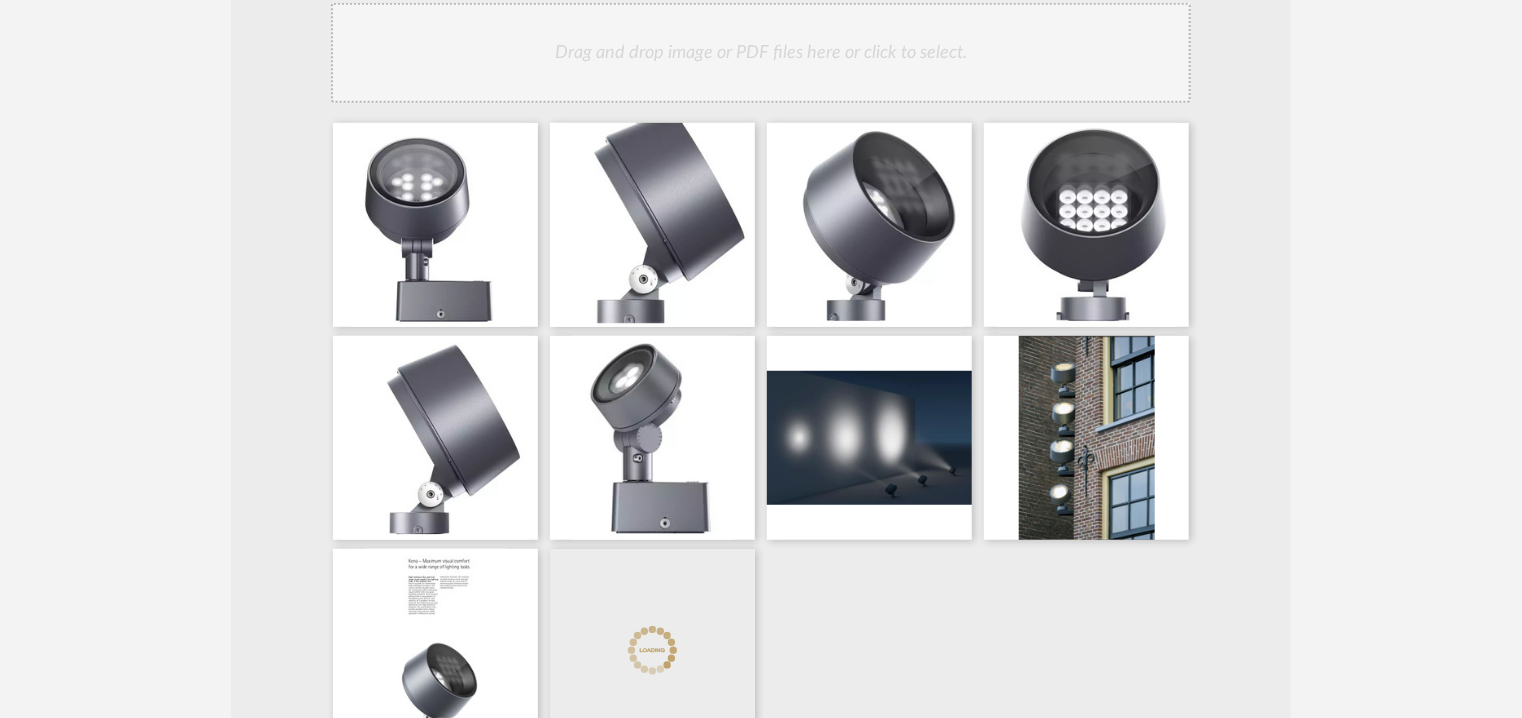 click on "Drag and drop image or PDF files here or click to select." 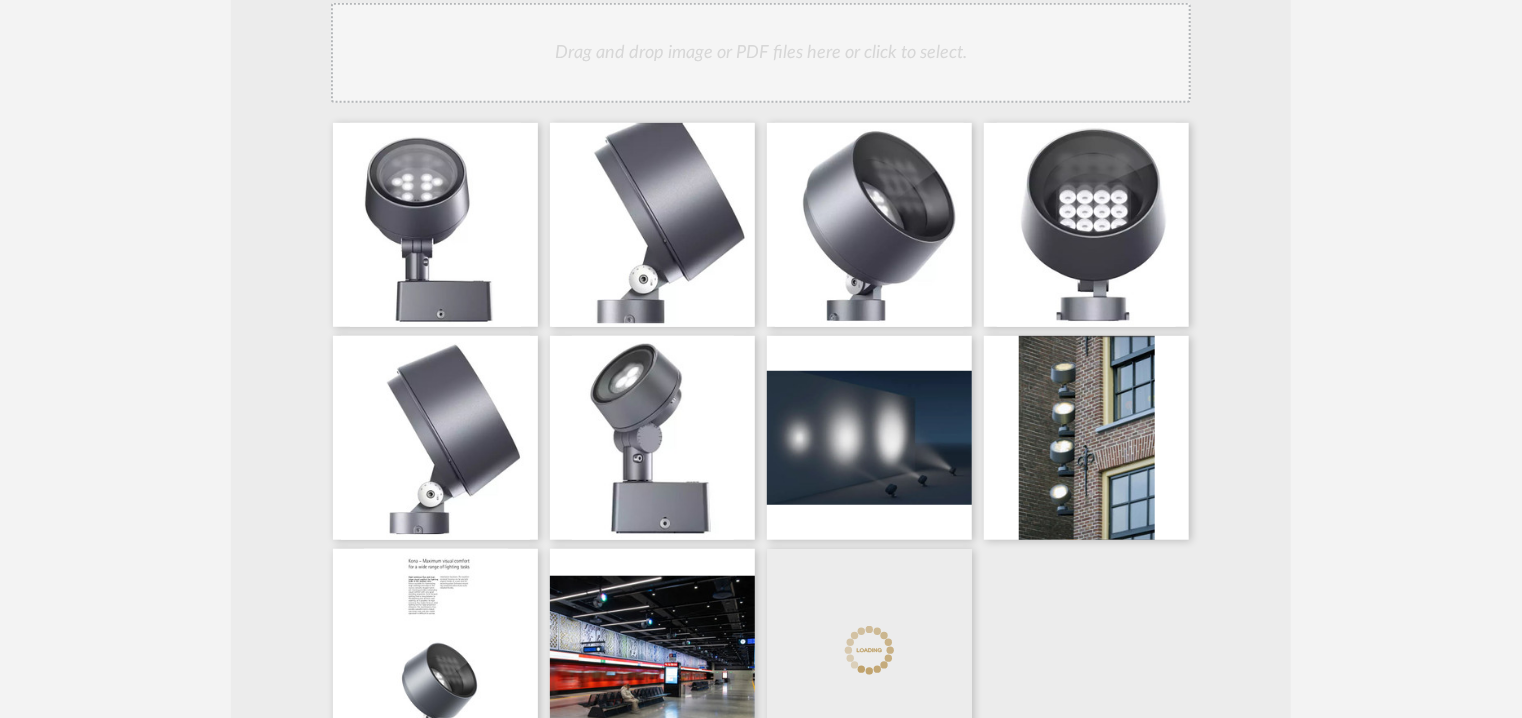 click on "Drag and drop image or PDF files here or click to select." 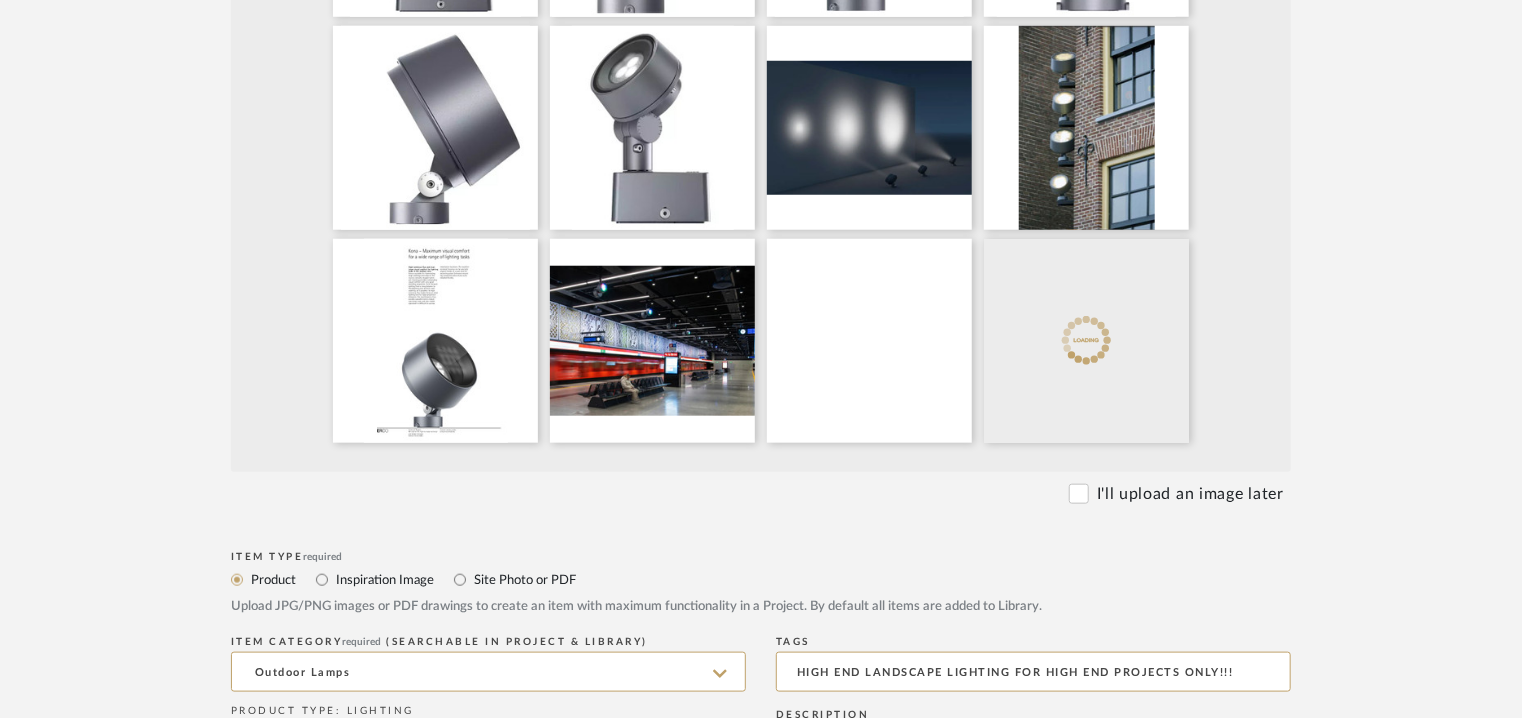scroll, scrollTop: 900, scrollLeft: 0, axis: vertical 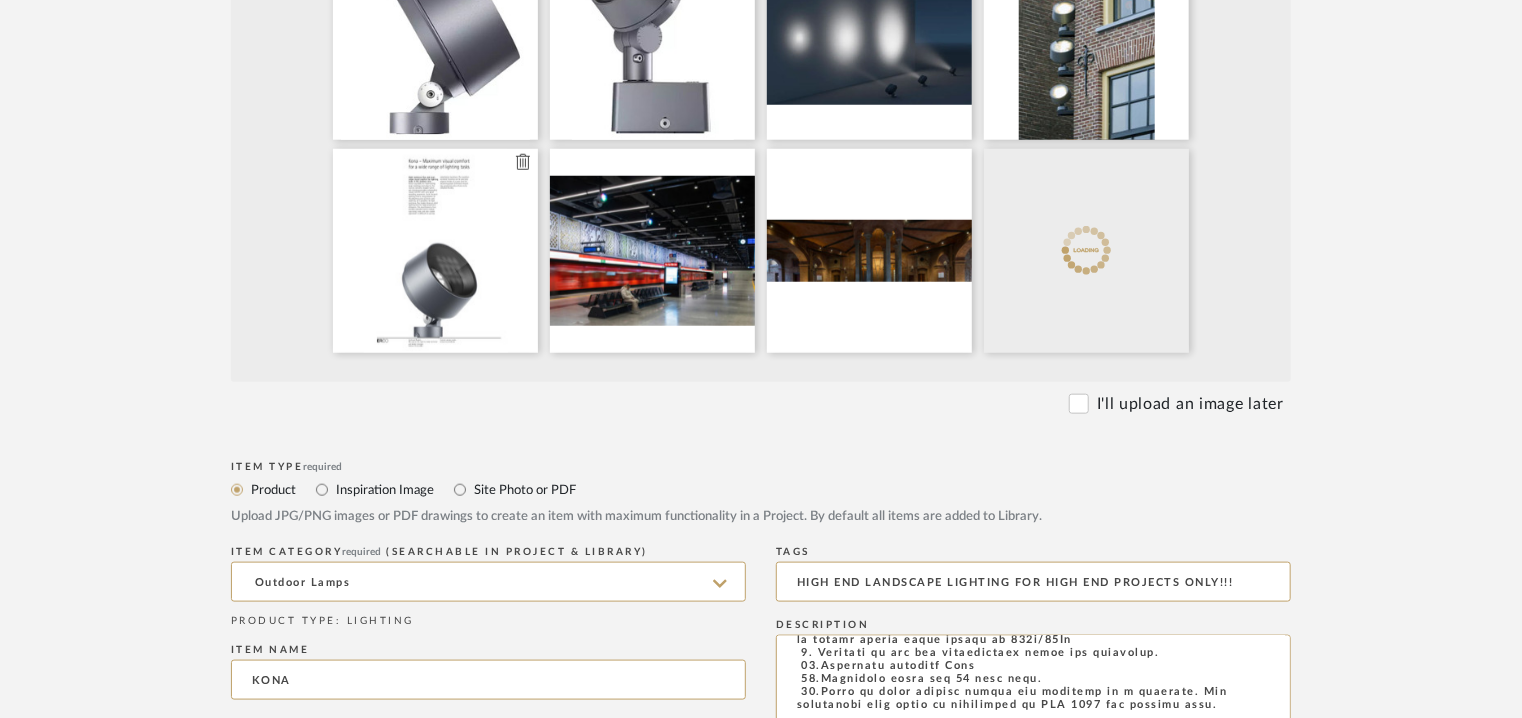 type 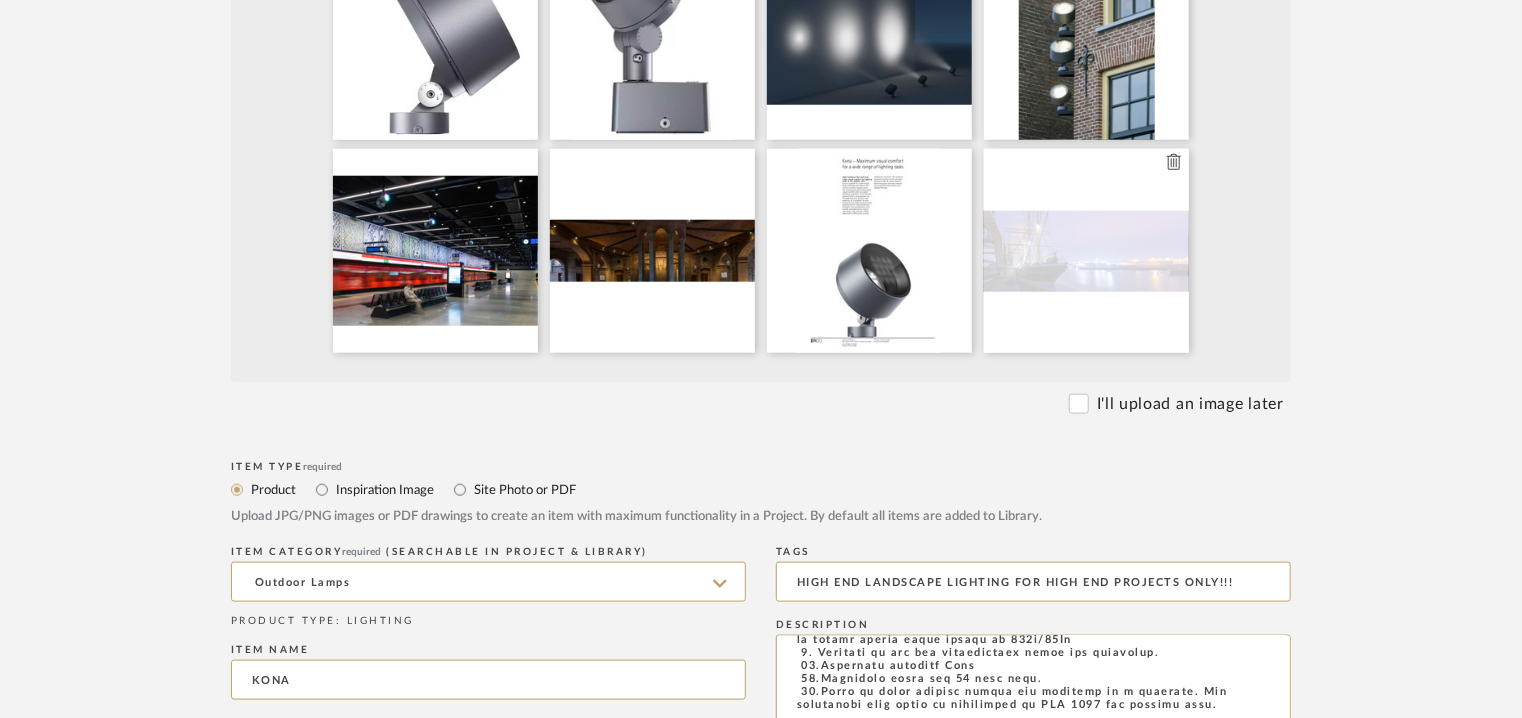 type 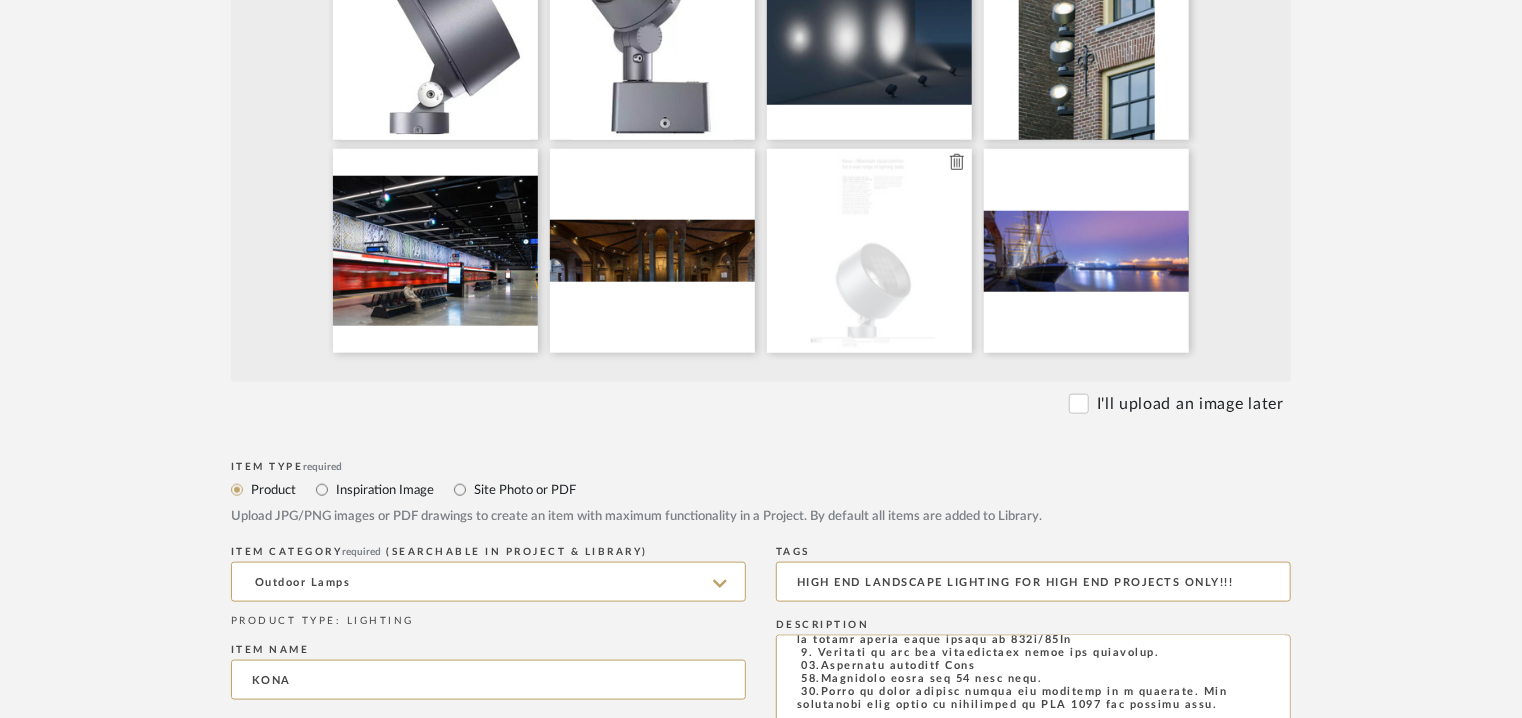 type 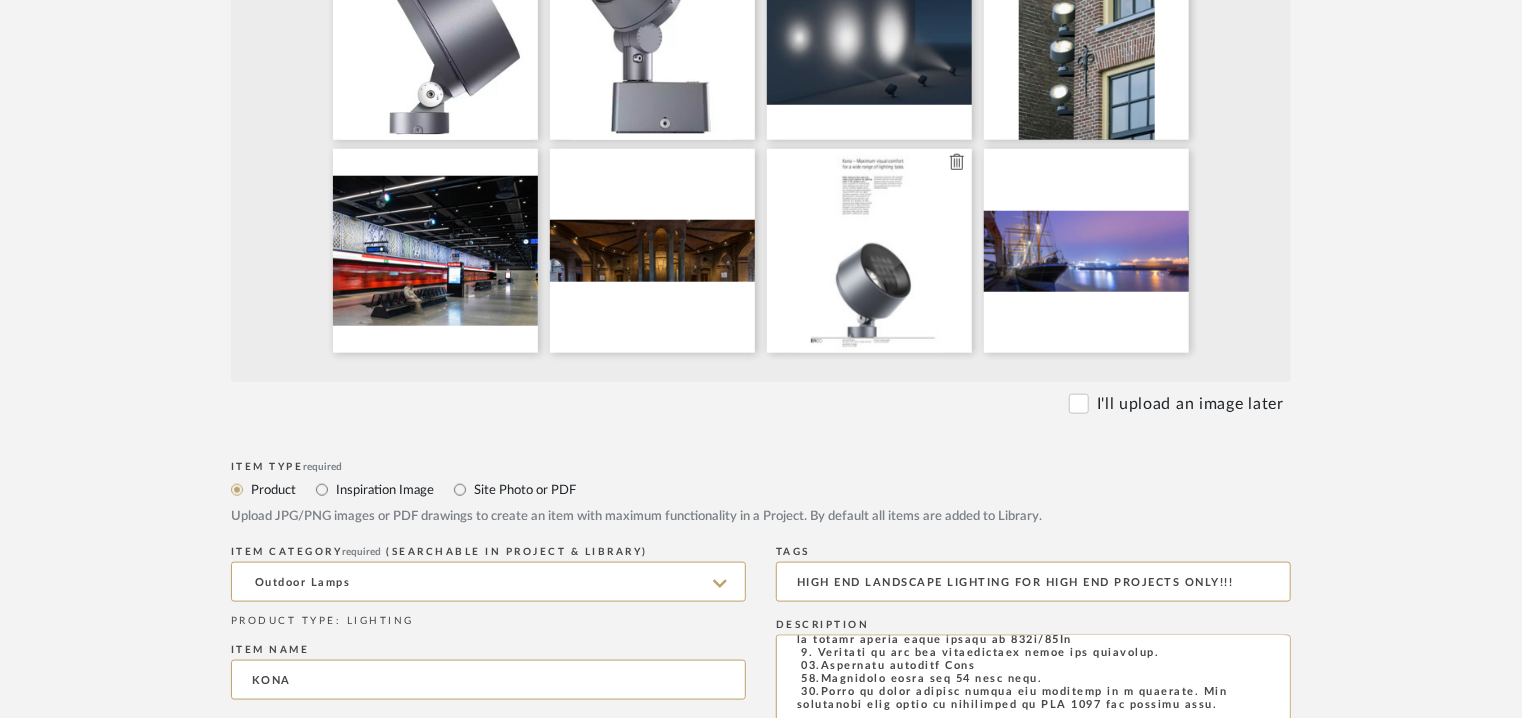 type 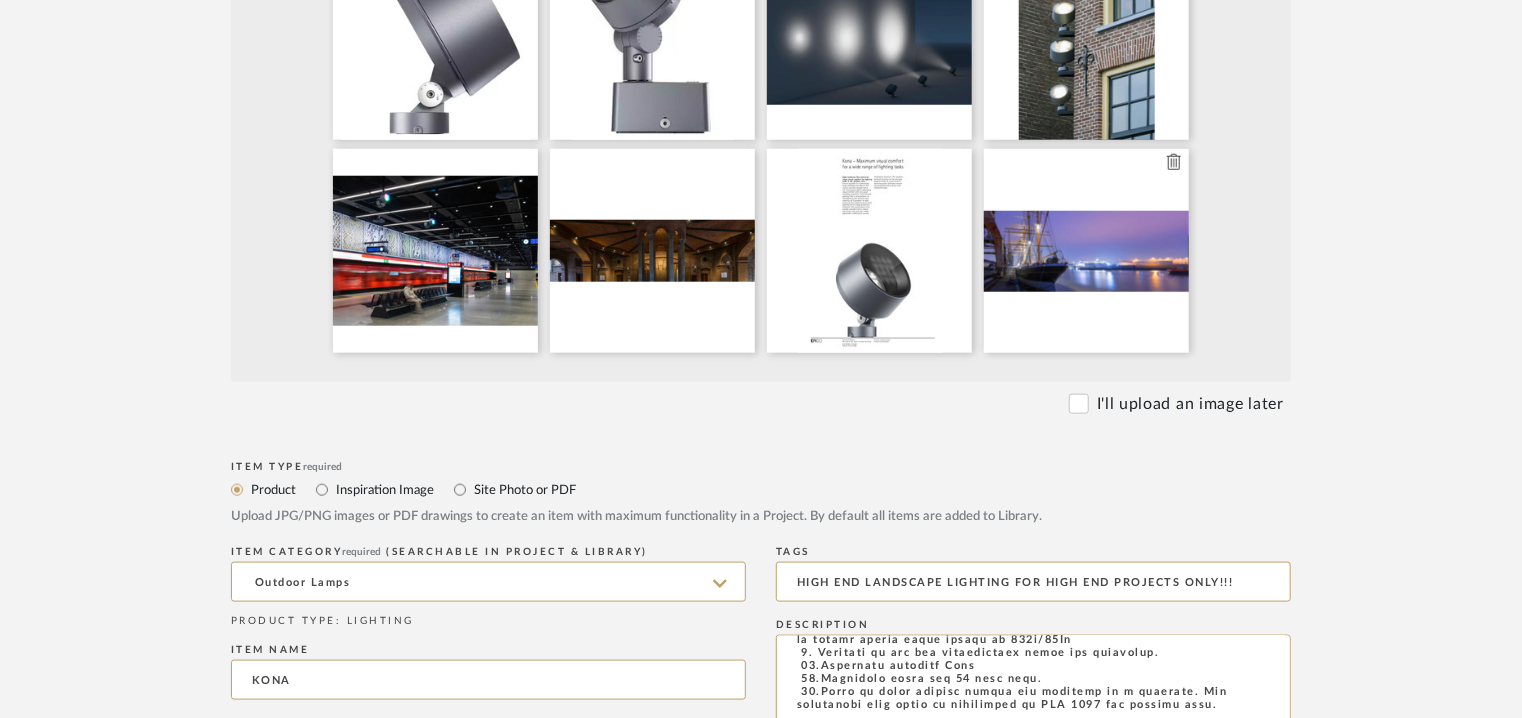 type 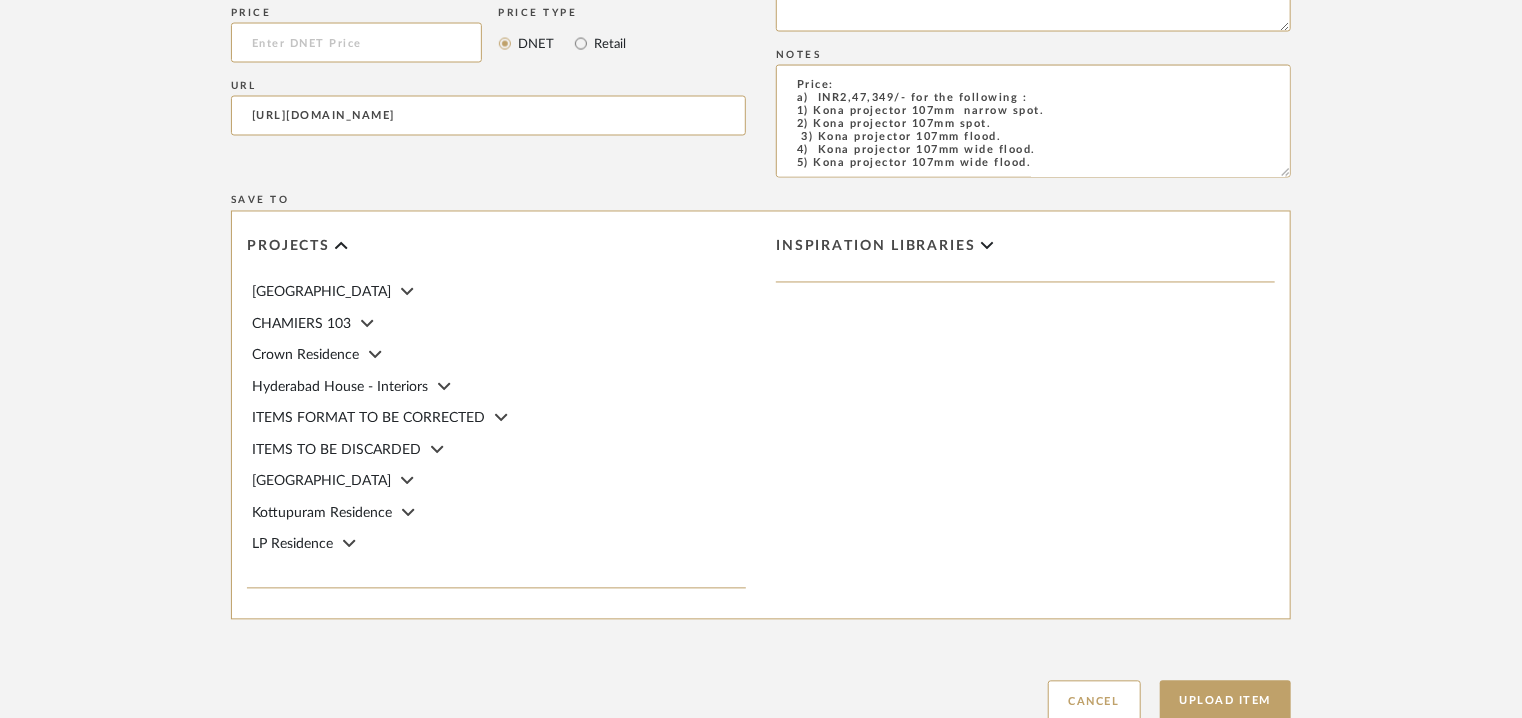 scroll, scrollTop: 1800, scrollLeft: 0, axis: vertical 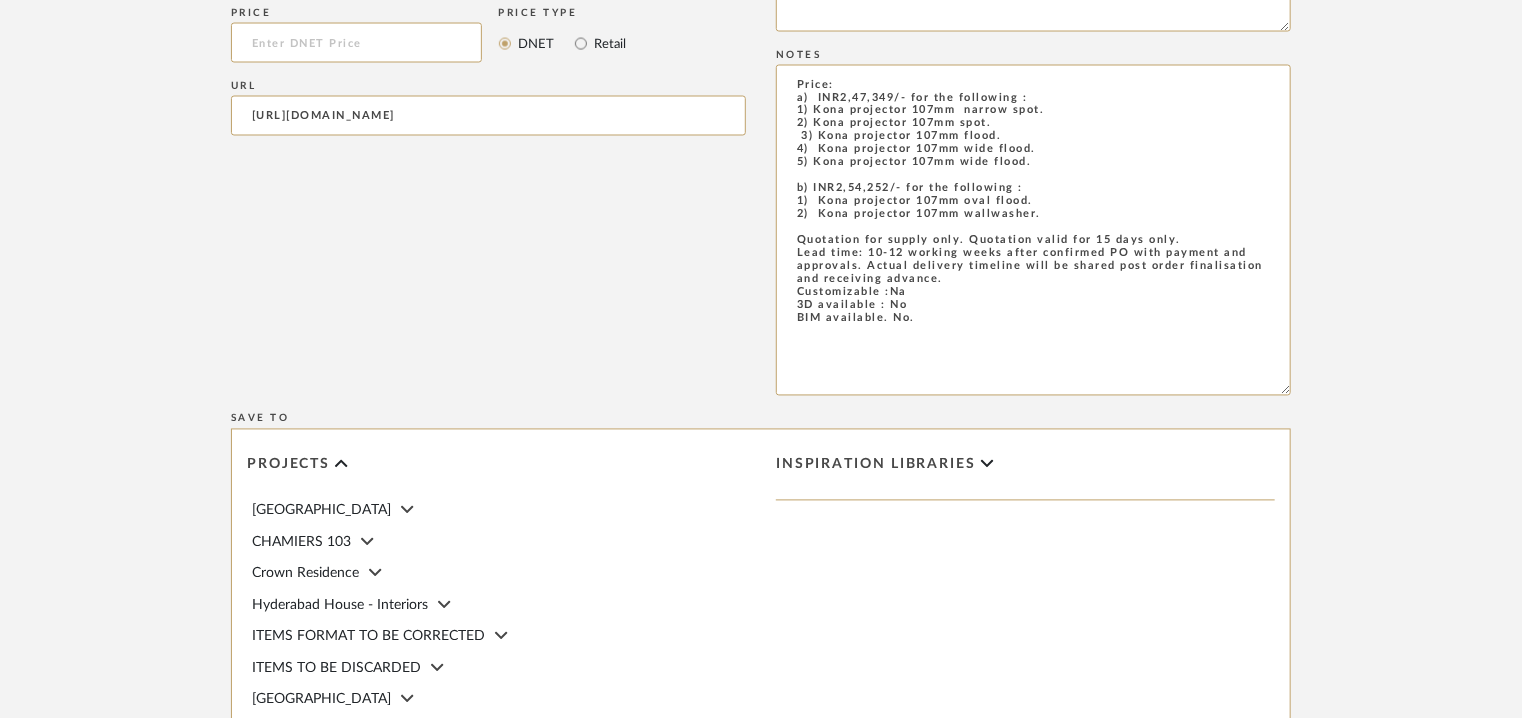 drag, startPoint x: 1284, startPoint y: 171, endPoint x: 1338, endPoint y: 389, distance: 224.58852 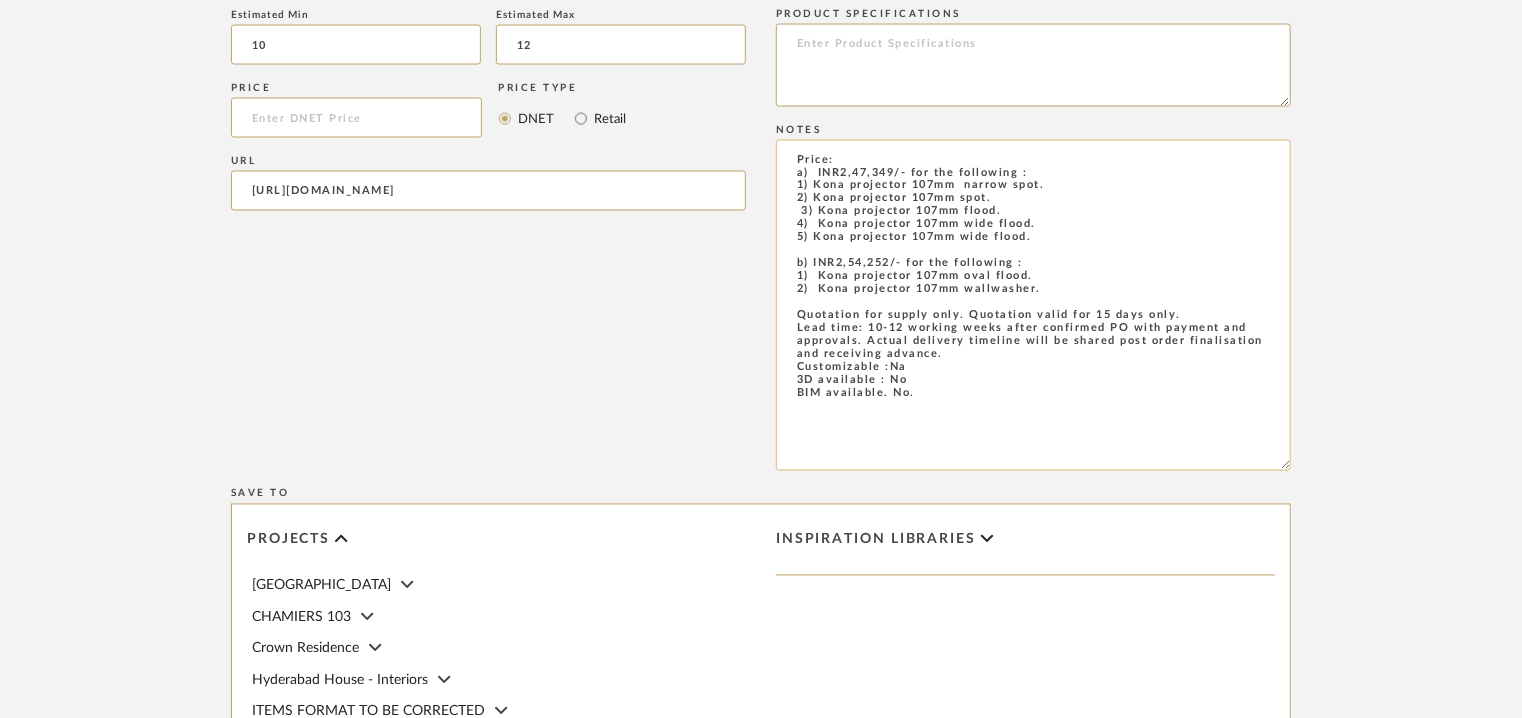 scroll, scrollTop: 1700, scrollLeft: 0, axis: vertical 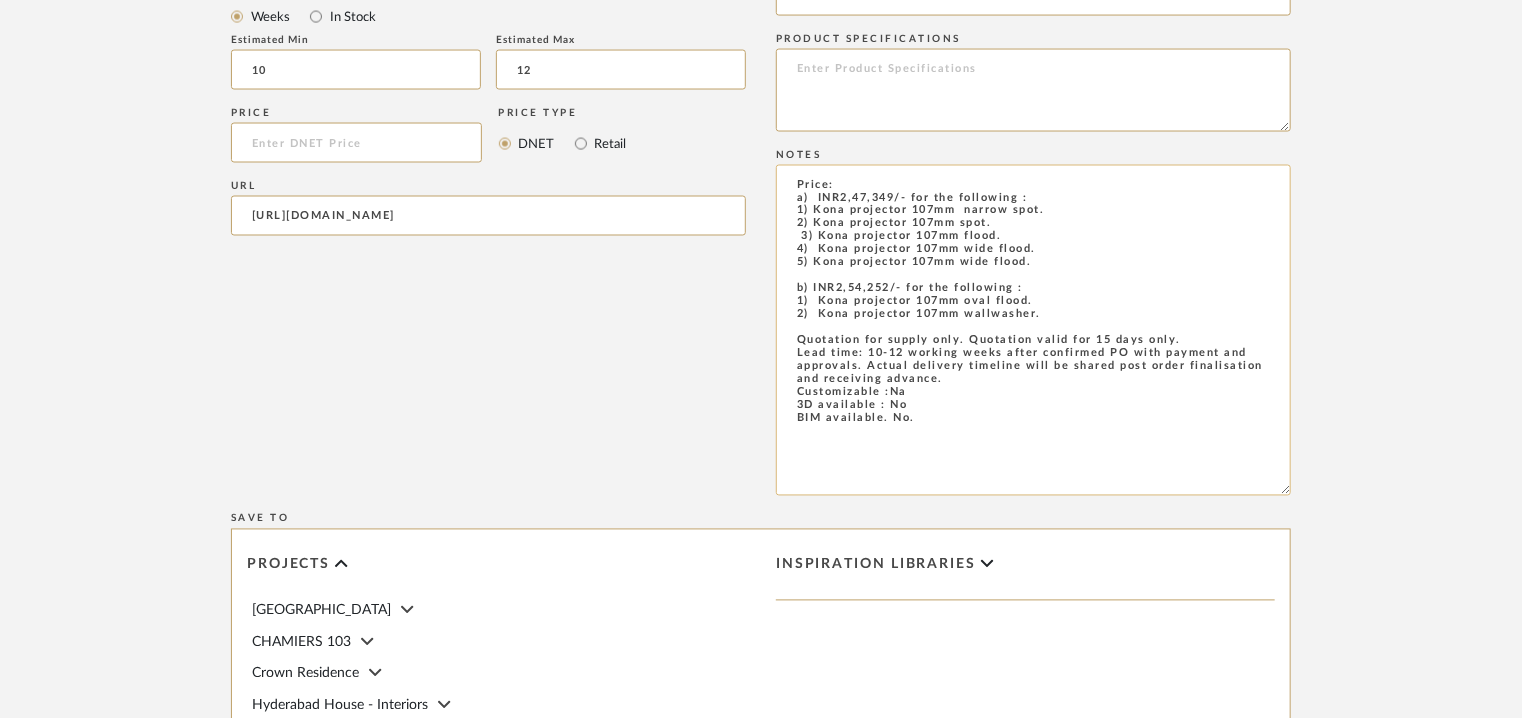 click on "Price:
a)  INR2,47,349/- for the following :
1) Kona projector 107mm  narrow spot.
2) Kona projector 107mm spot.
3) Kona projector 107mm flood.
4)  Kona projector 107mm wide flood.
5) Kona projector 107mm wide flood.
b) INR2,54,252/- for the following :
1)  Kona projector 107mm oval flood.
2)  Kona projector 107mm wallwasher.
Quotation for supply only. Quotation valid for 15 days only.
Lead time: 10-12 working weeks after confirmed PO with payment and approvals. Actual delivery timeline will be shared post order finalisation and receiving advance.
Customizable :Na
3D available : No
BIM available. No." 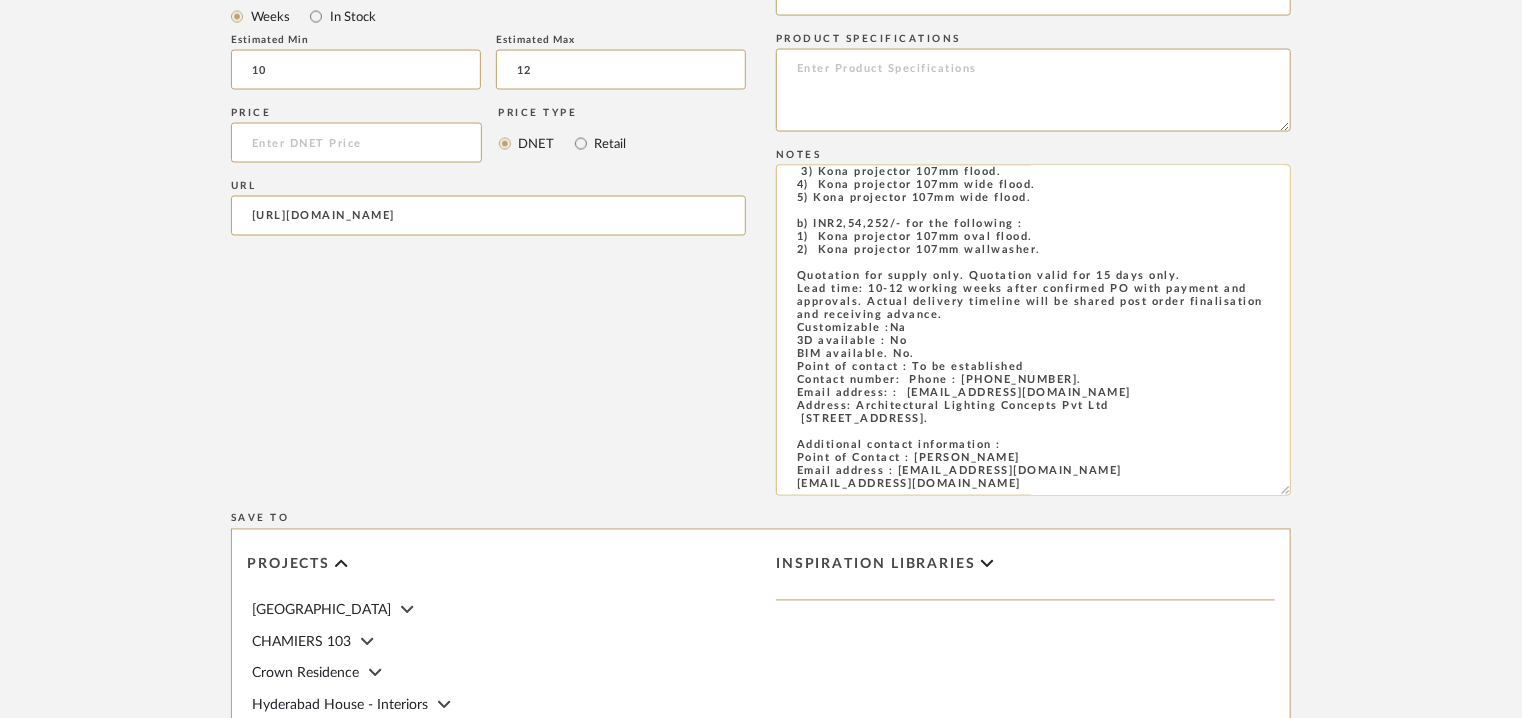 scroll, scrollTop: 116, scrollLeft: 0, axis: vertical 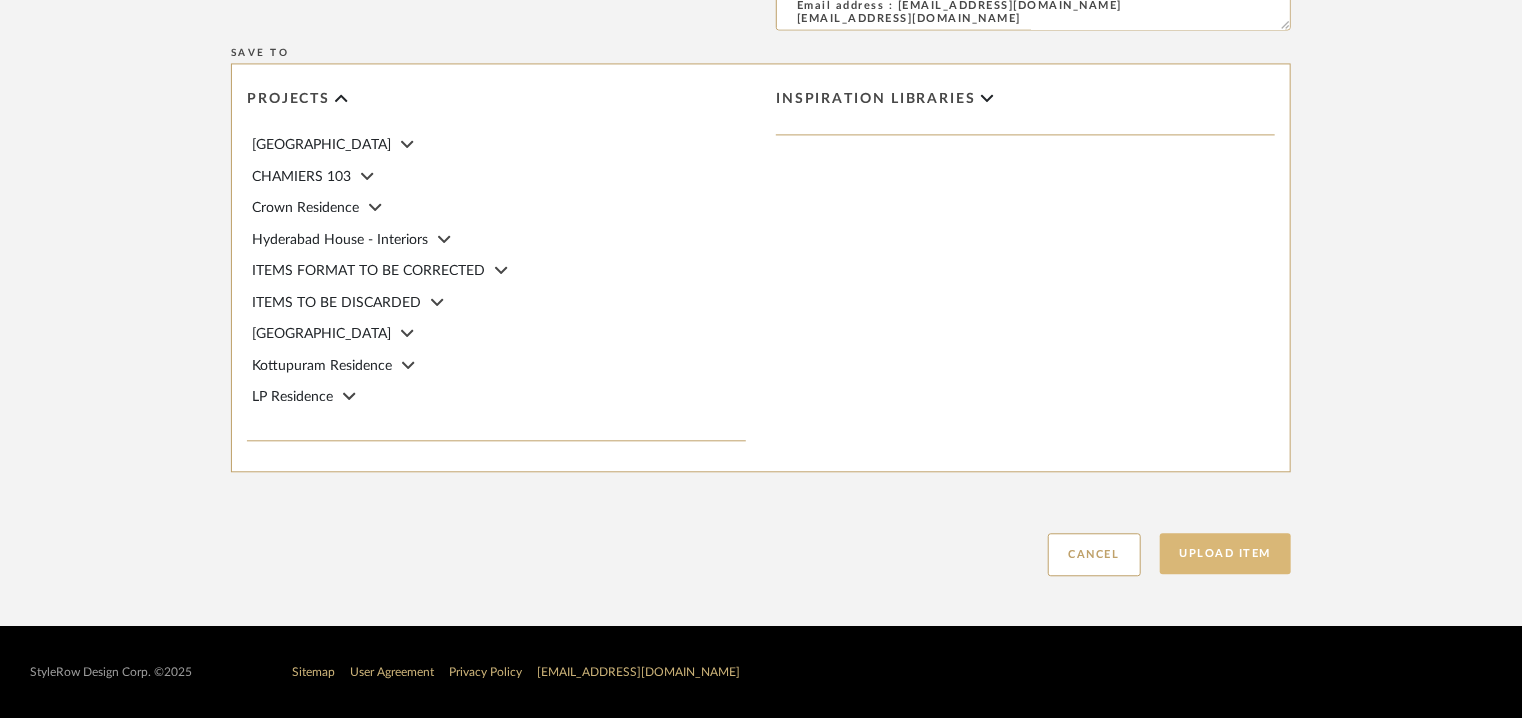 type on "Price:
a)  INR2,47,349/- for the following :
1) Kona projector 107mm  narrow spot.
2) Kona projector 107mm spot.
3) Kona projector 107mm flood.
4)  Kona projector 107mm wide flood.
5) Kona projector 107mm wide flood.
b) INR2,54,252/- for the following :
1)  Kona projector 107mm oval flood.
2)  Kona projector 107mm wallwasher.
Quotation for supply only. Quotation valid for 15 days only.
Lead time: 10-12 working weeks after confirmed PO with payment and approvals. Actual delivery timeline will be shared post order finalisation and receiving advance.
Customizable :Na
3D available : No
BIM available. No.
Point of contact : To be established
Contact number:  Phone : [PHONE_NUMBER].
Email address: :  [EMAIL_ADDRESS][DOMAIN_NAME]
Address: Architectural Lighting Concepts Pvt Ltd
[STREET_ADDRESS].
Additional contact information :
Point of Contact : [PERSON_NAME]
Email address : [EMAIL_ADDRESS][DOMAIN_NAME]
[EMAIL_ADDRESS][DOMAIN_NAME]" 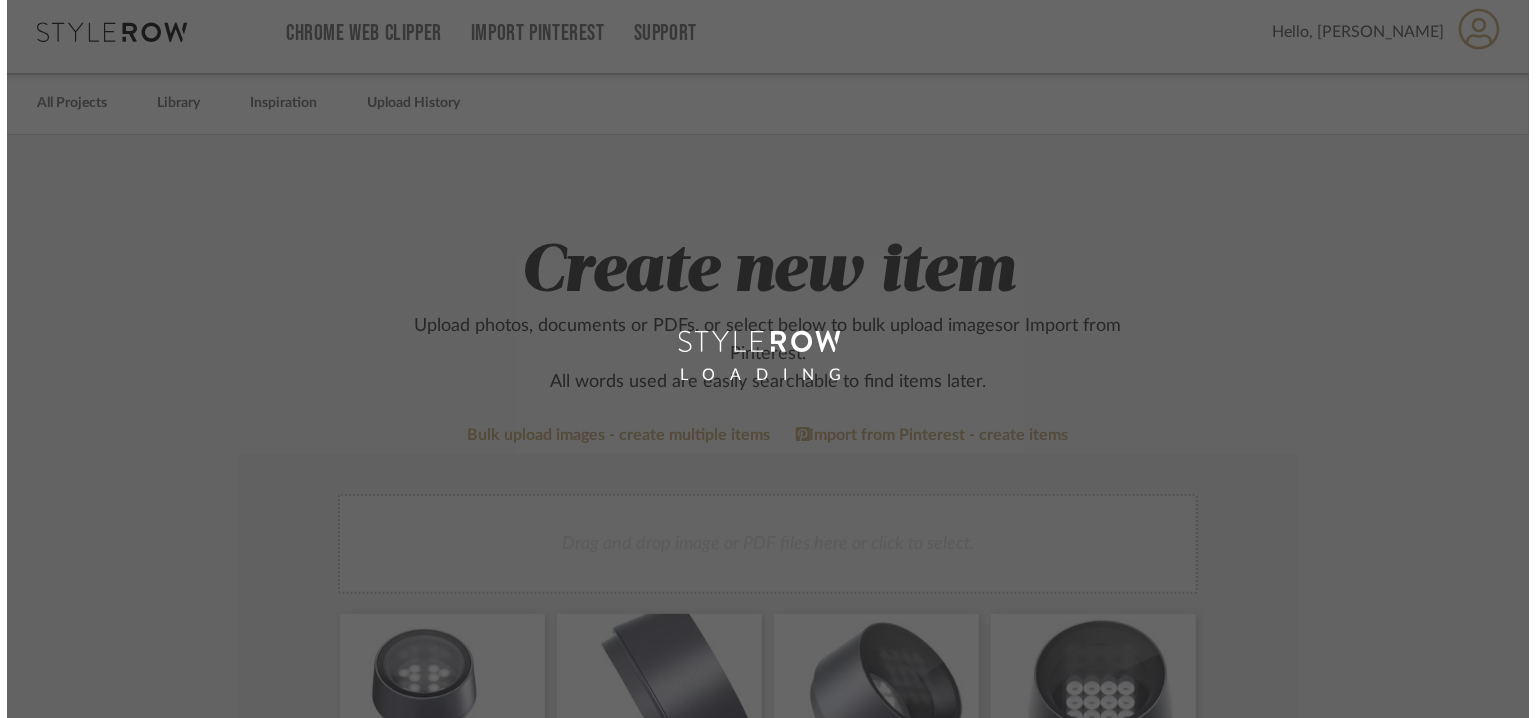 scroll, scrollTop: 0, scrollLeft: 0, axis: both 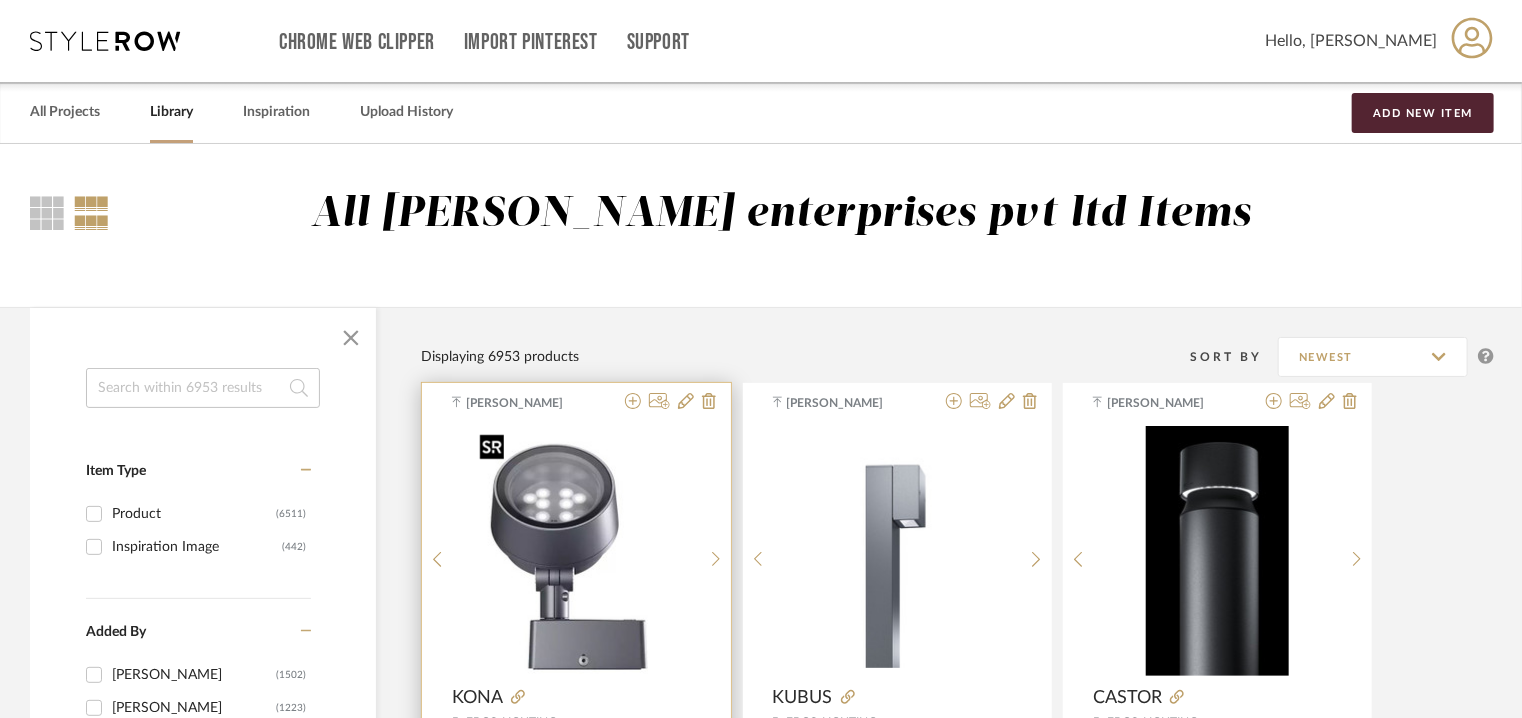 click at bounding box center [577, 551] 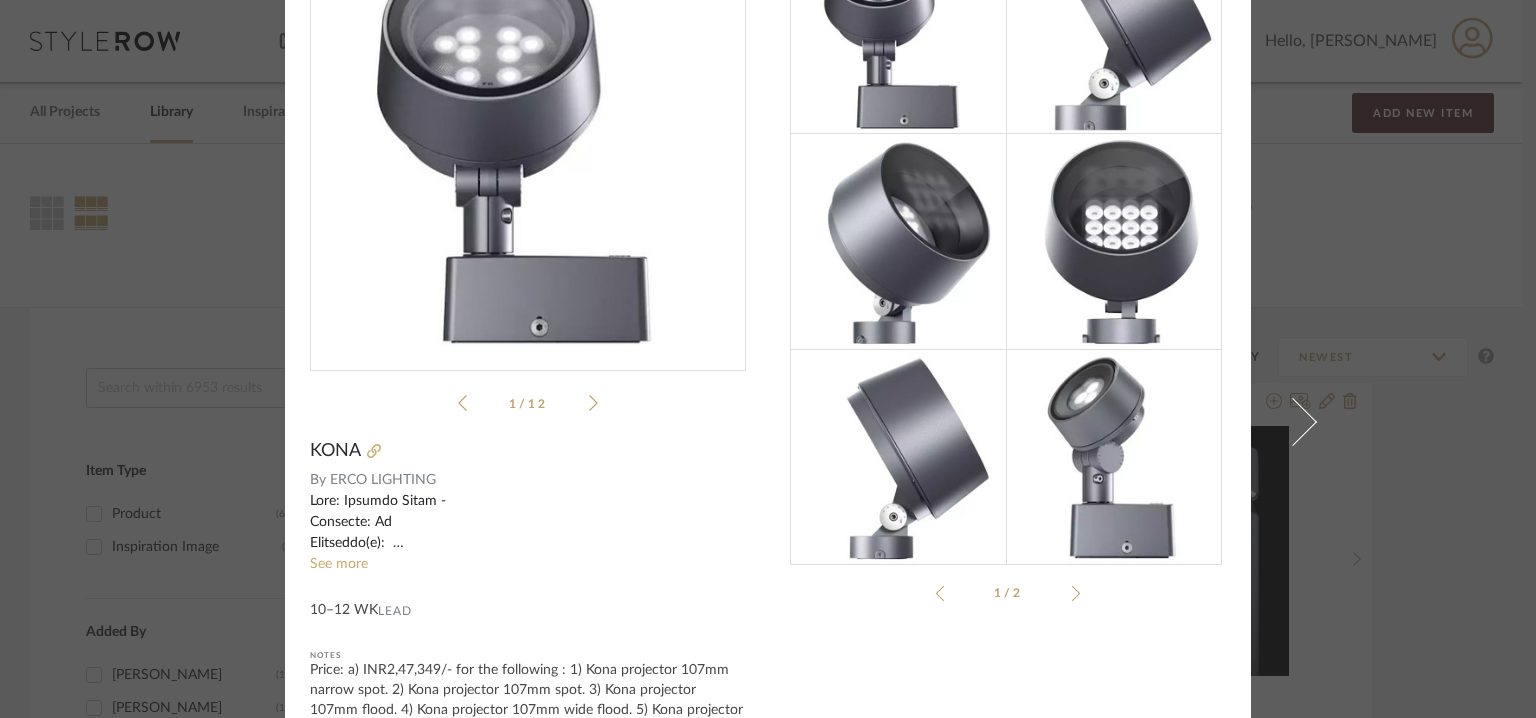 scroll, scrollTop: 408, scrollLeft: 0, axis: vertical 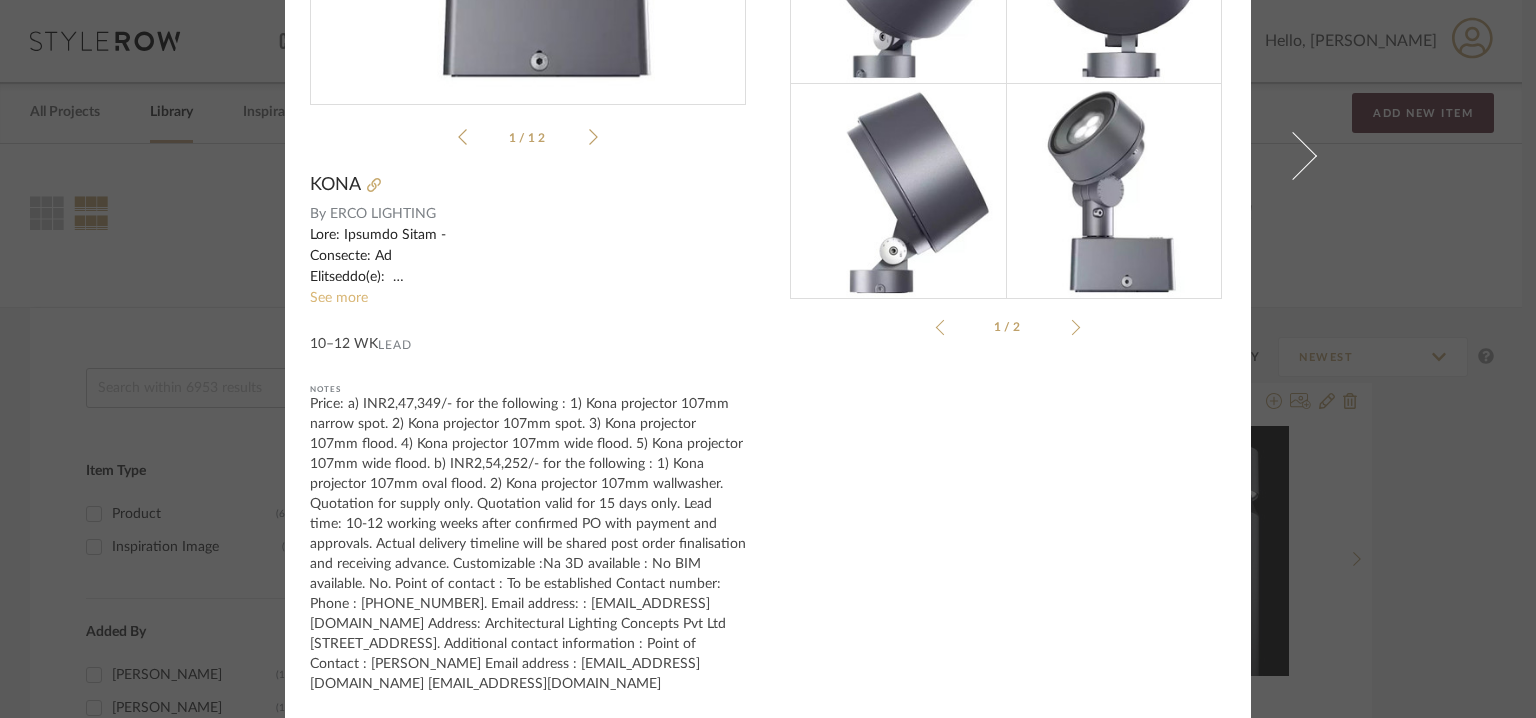 click on "See more" 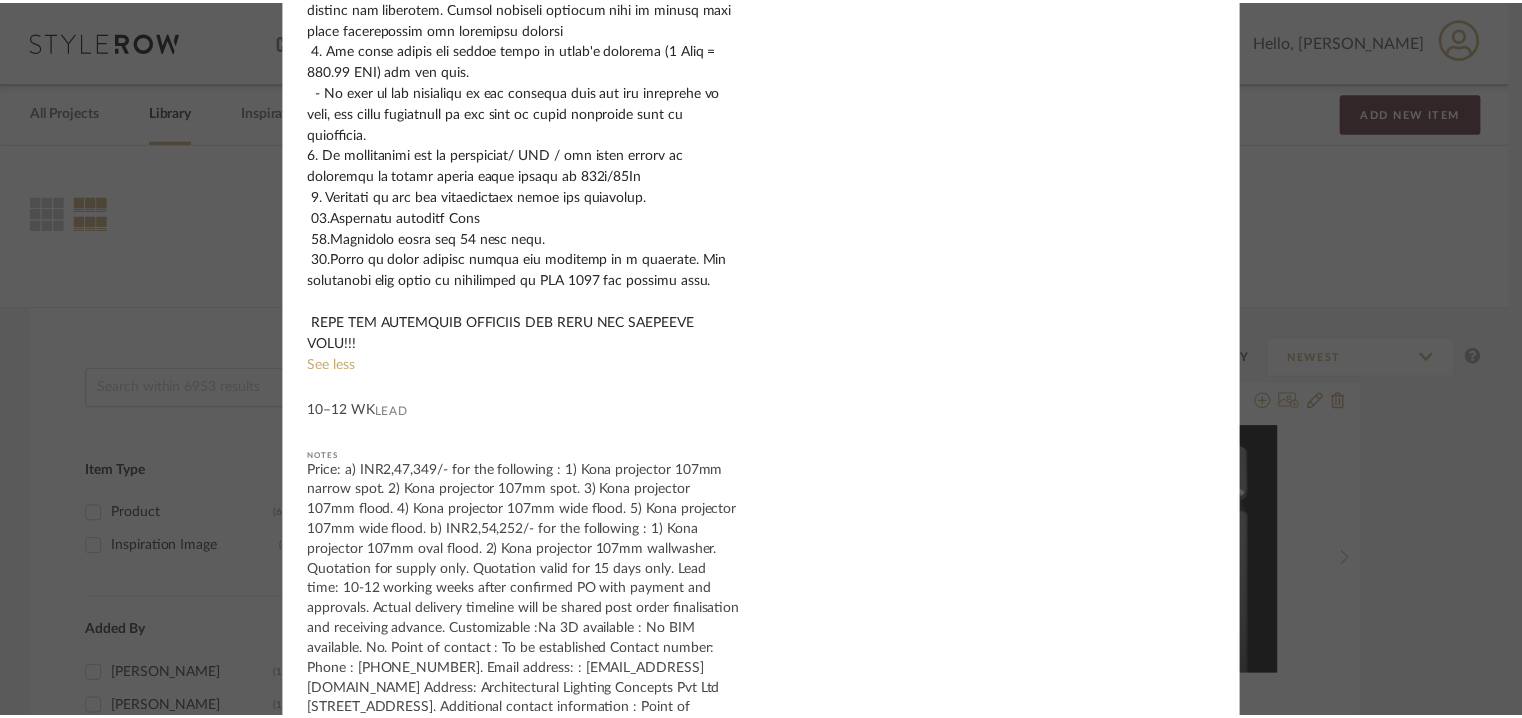 scroll, scrollTop: 2320, scrollLeft: 0, axis: vertical 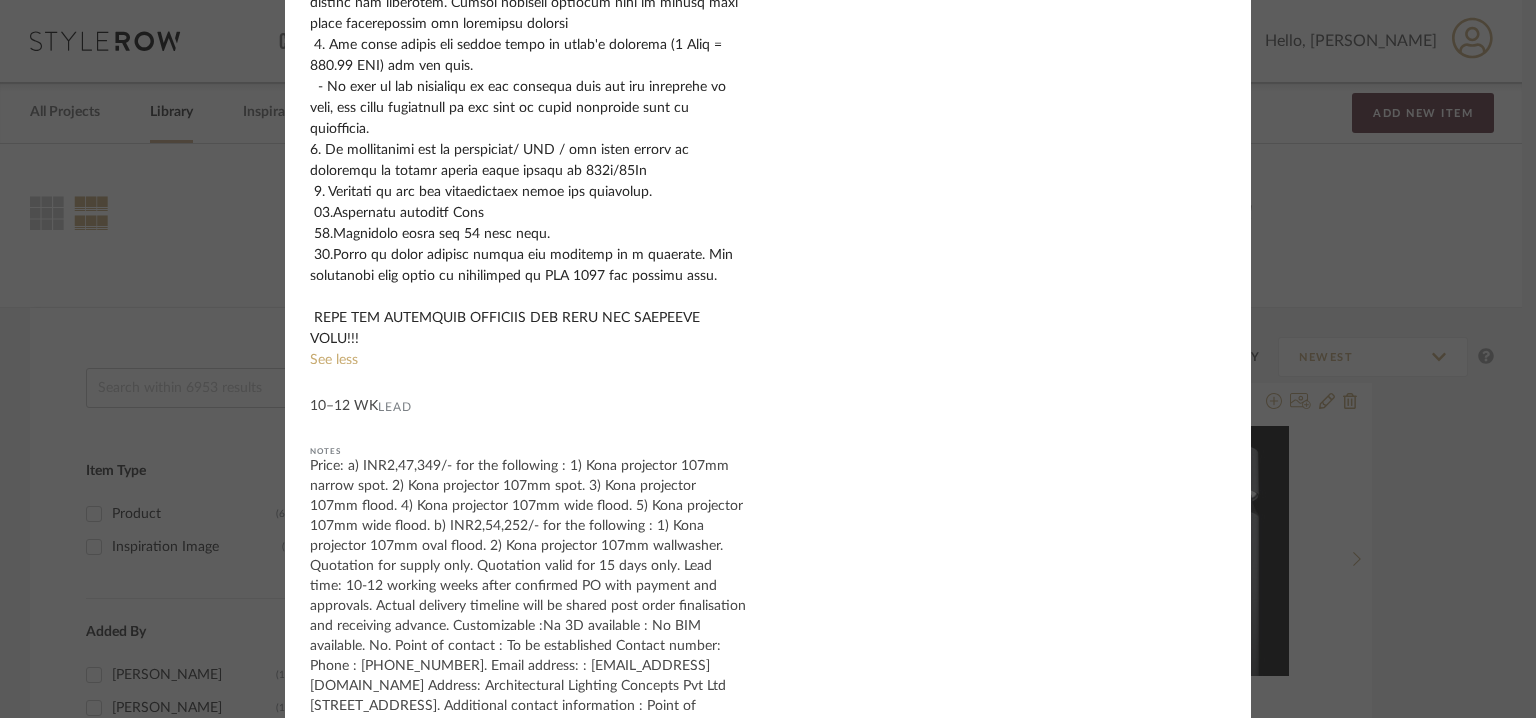 click on "[PERSON_NAME] ×  kona-156...57_1-web.pdf   kona-156...57_1-web.pdf  1 / 12 KONA By ERCO LIGHTING See less  10–12 WK   Lead Notes 1/2" at bounding box center [768, 359] 